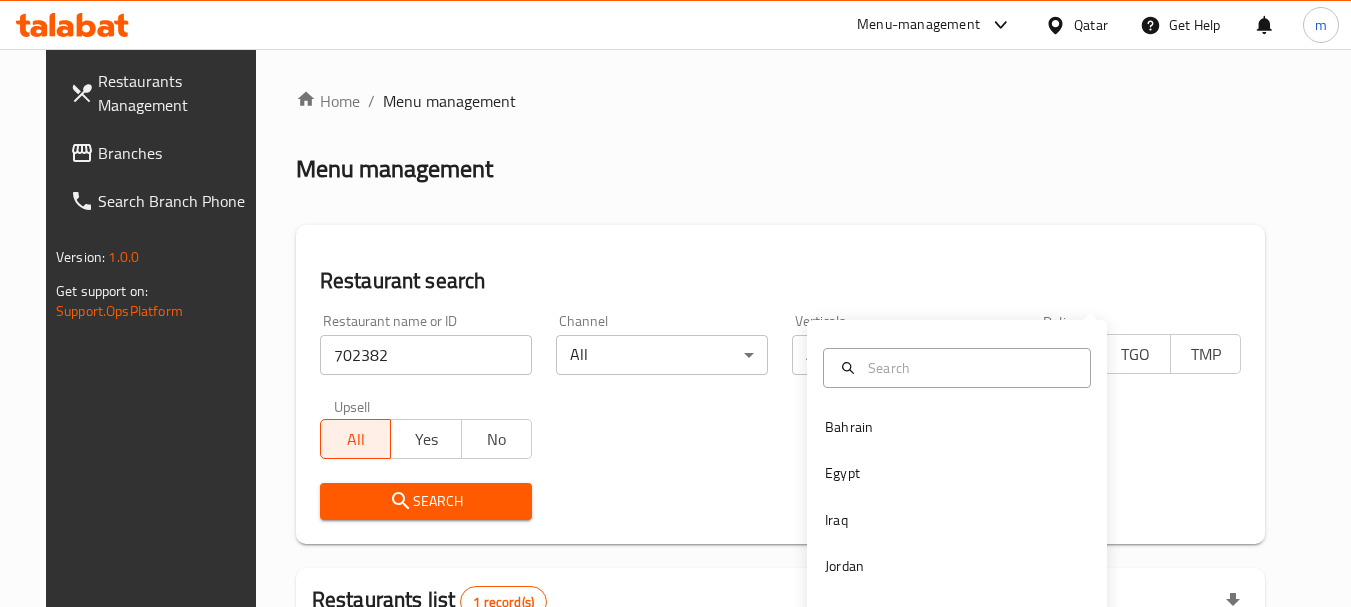 scroll, scrollTop: 268, scrollLeft: 0, axis: vertical 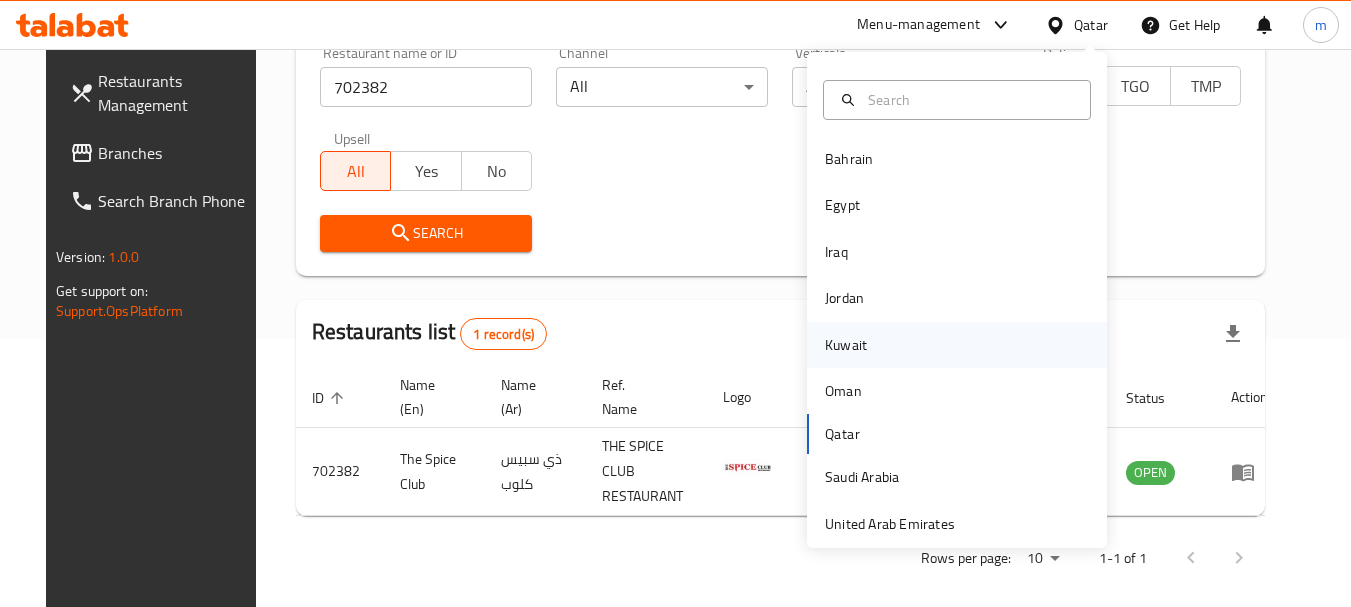 click on "Kuwait" at bounding box center (846, 345) 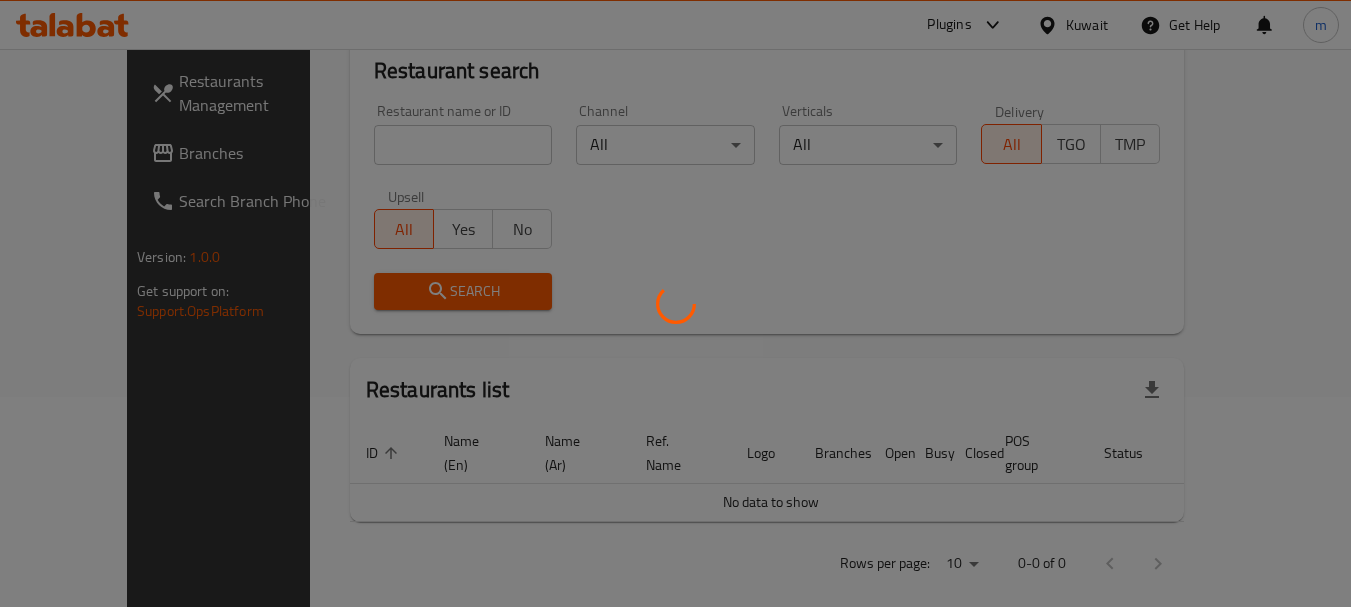 scroll, scrollTop: 268, scrollLeft: 0, axis: vertical 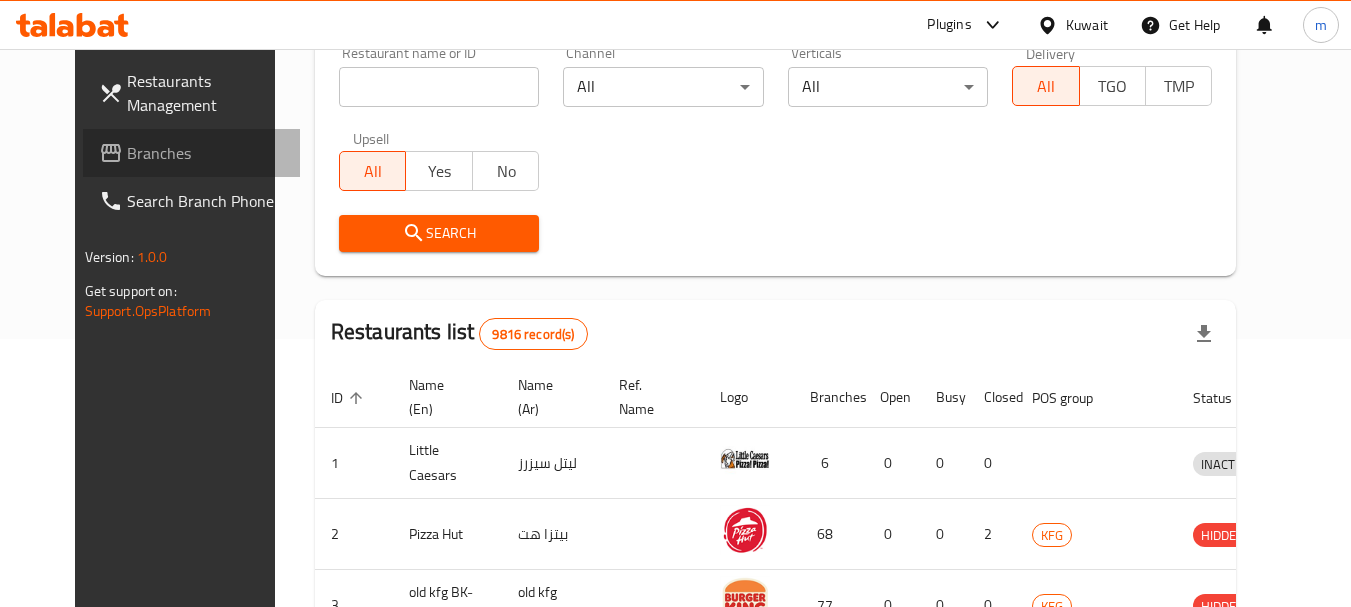 click on "Branches" at bounding box center [206, 153] 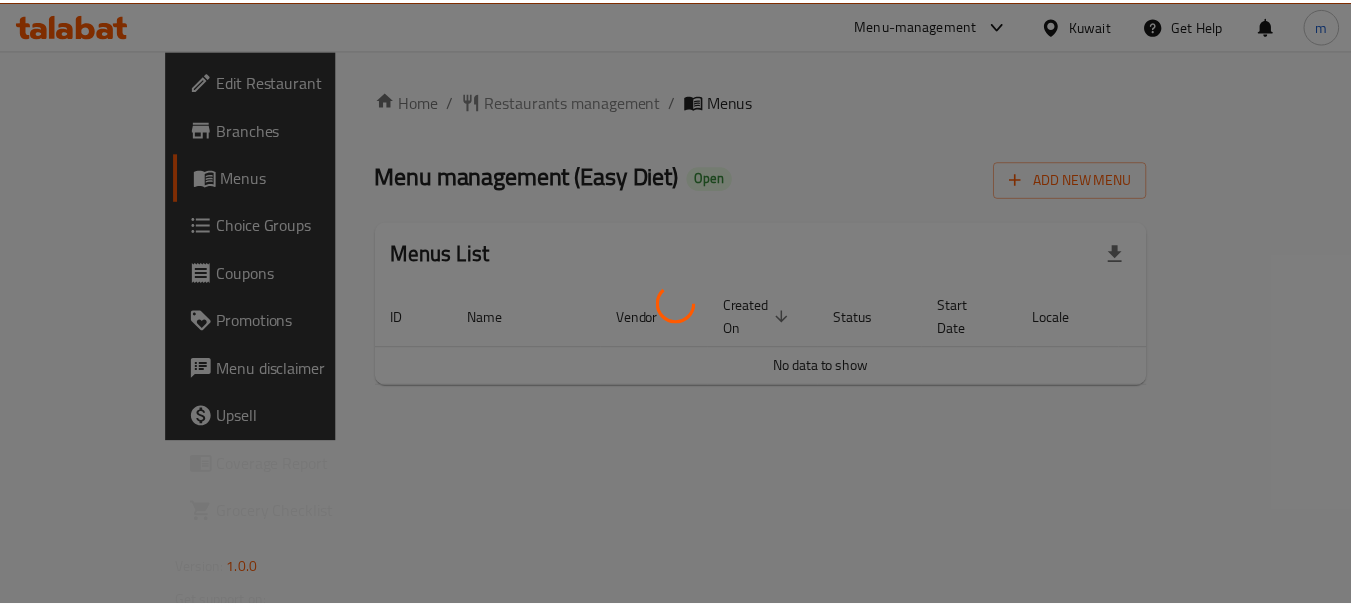 scroll, scrollTop: 0, scrollLeft: 0, axis: both 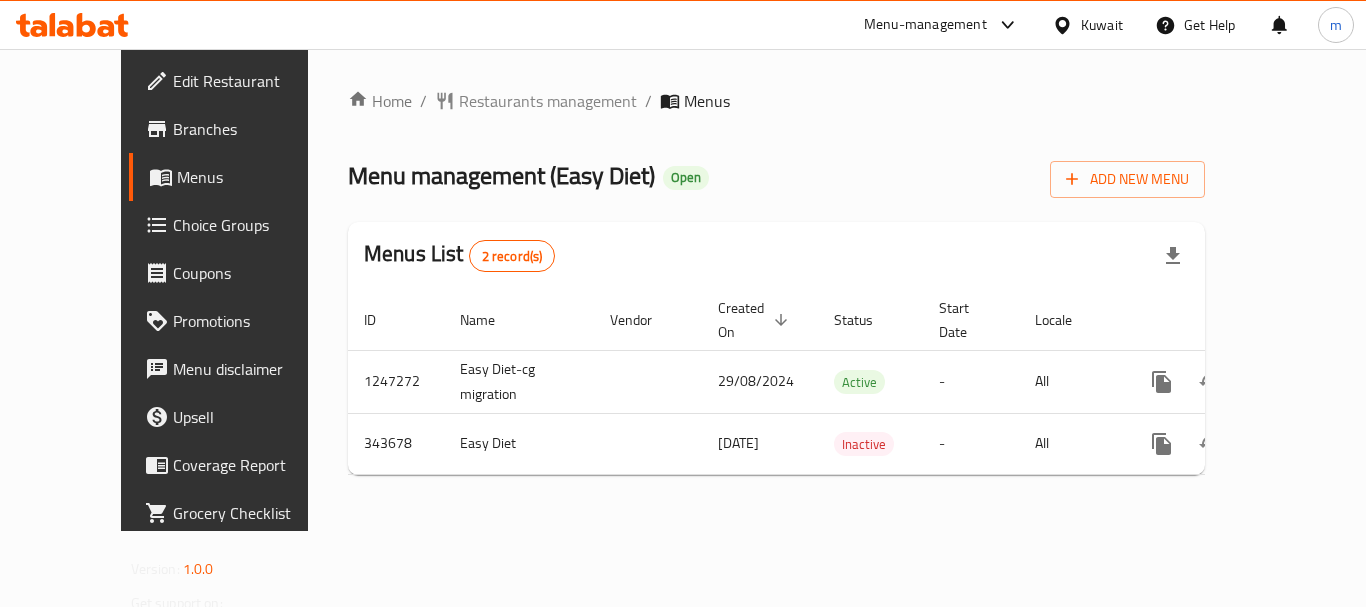 click on "Restaurants management" at bounding box center (548, 101) 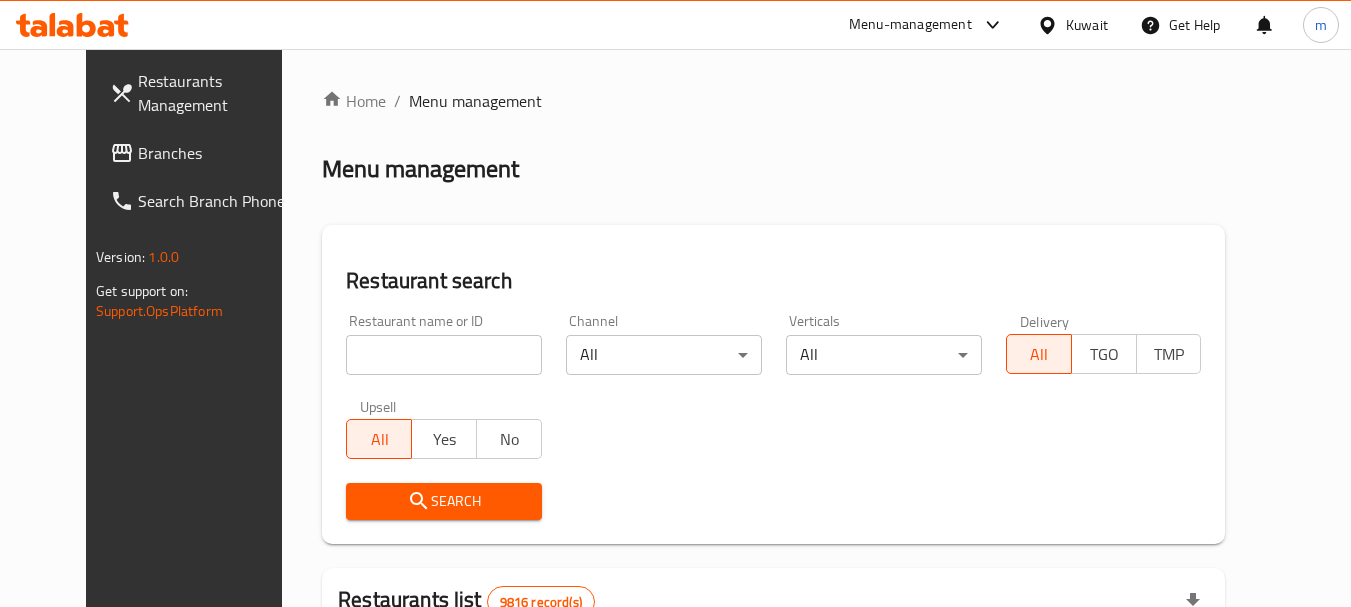 click at bounding box center (675, 303) 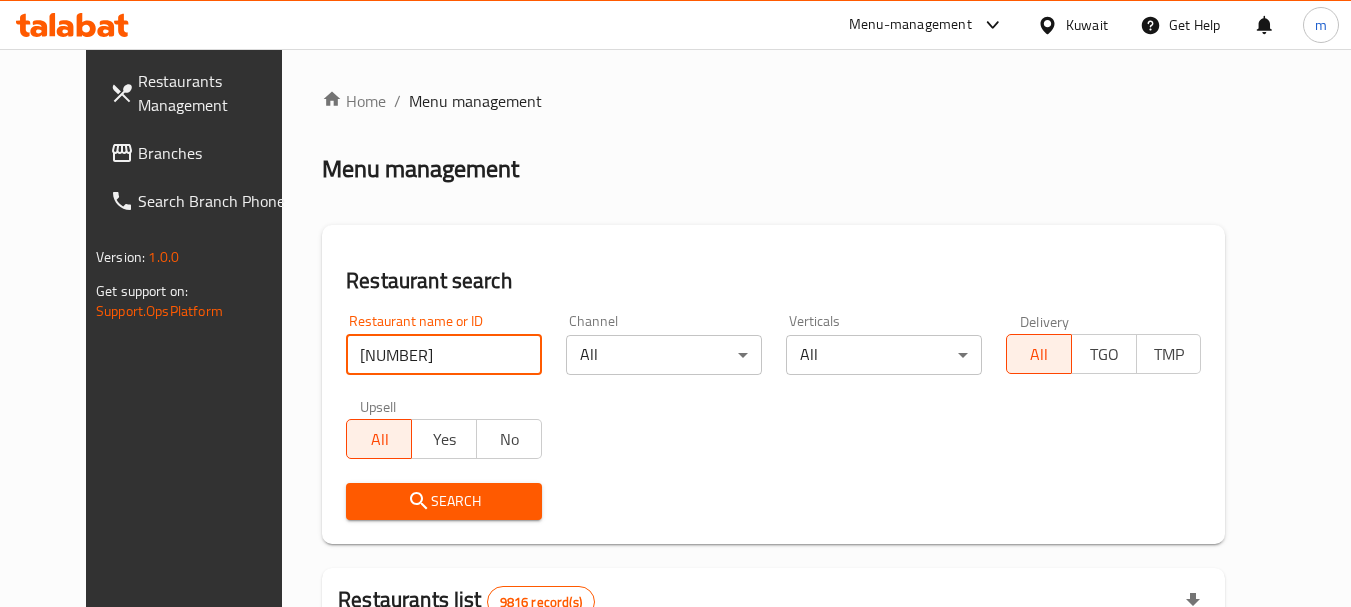type on "630376" 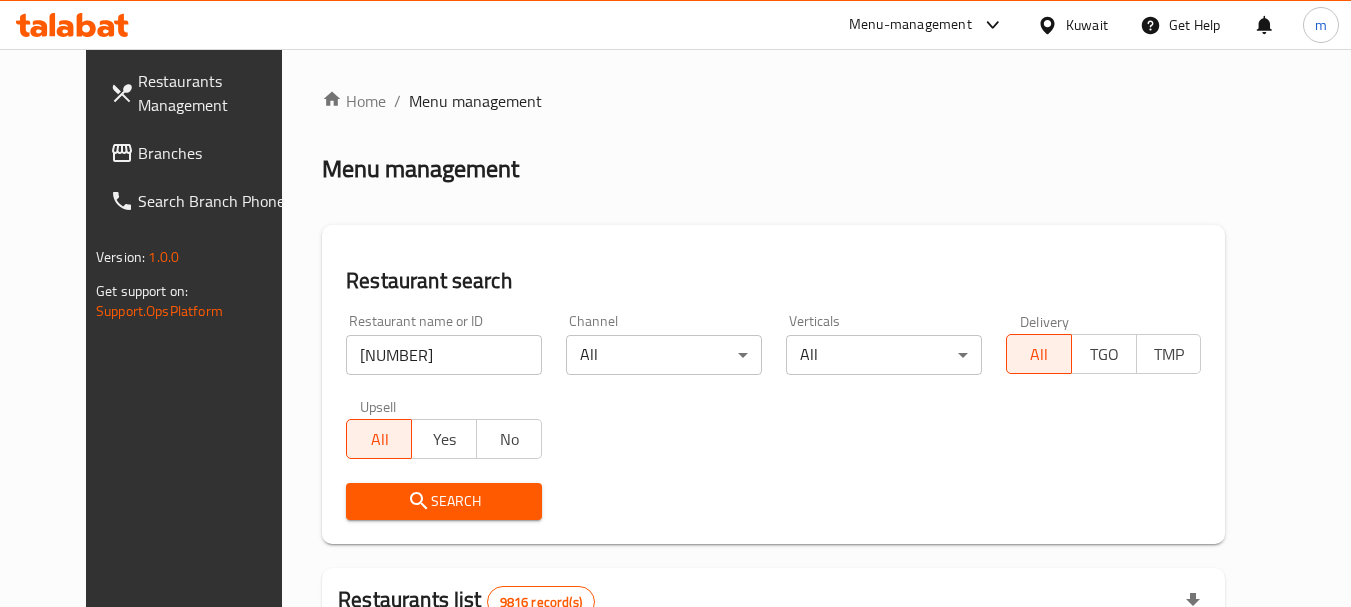 drag, startPoint x: 423, startPoint y: 497, endPoint x: 542, endPoint y: 481, distance: 120.070816 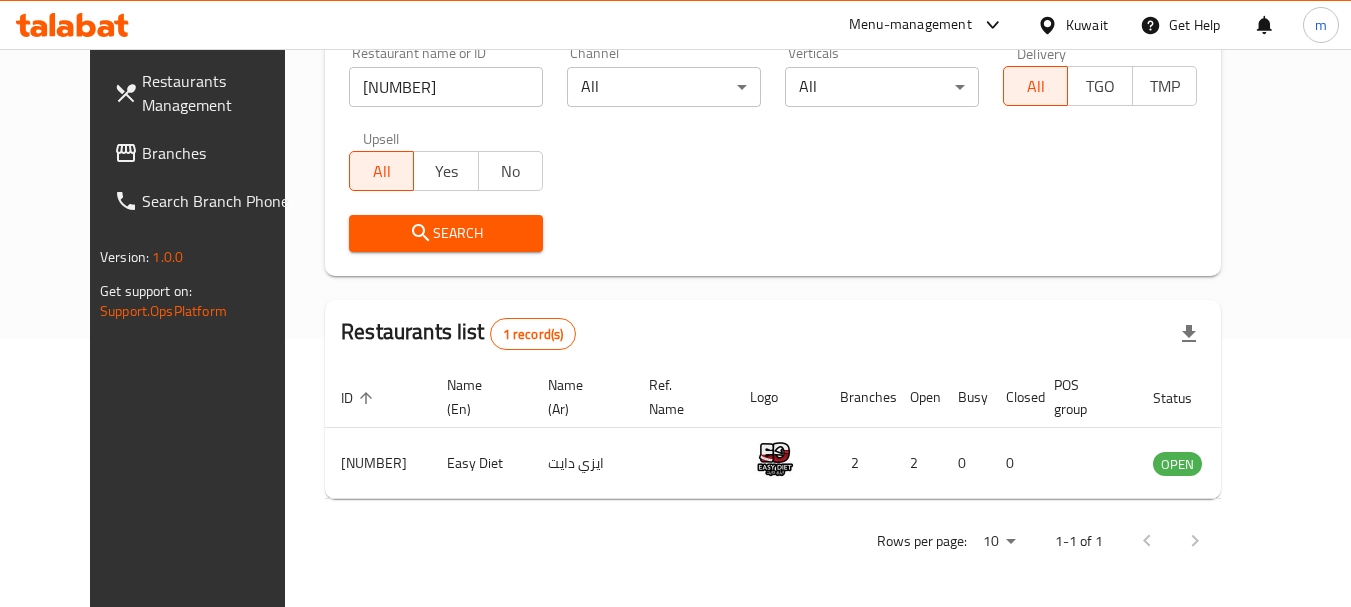 scroll, scrollTop: 268, scrollLeft: 0, axis: vertical 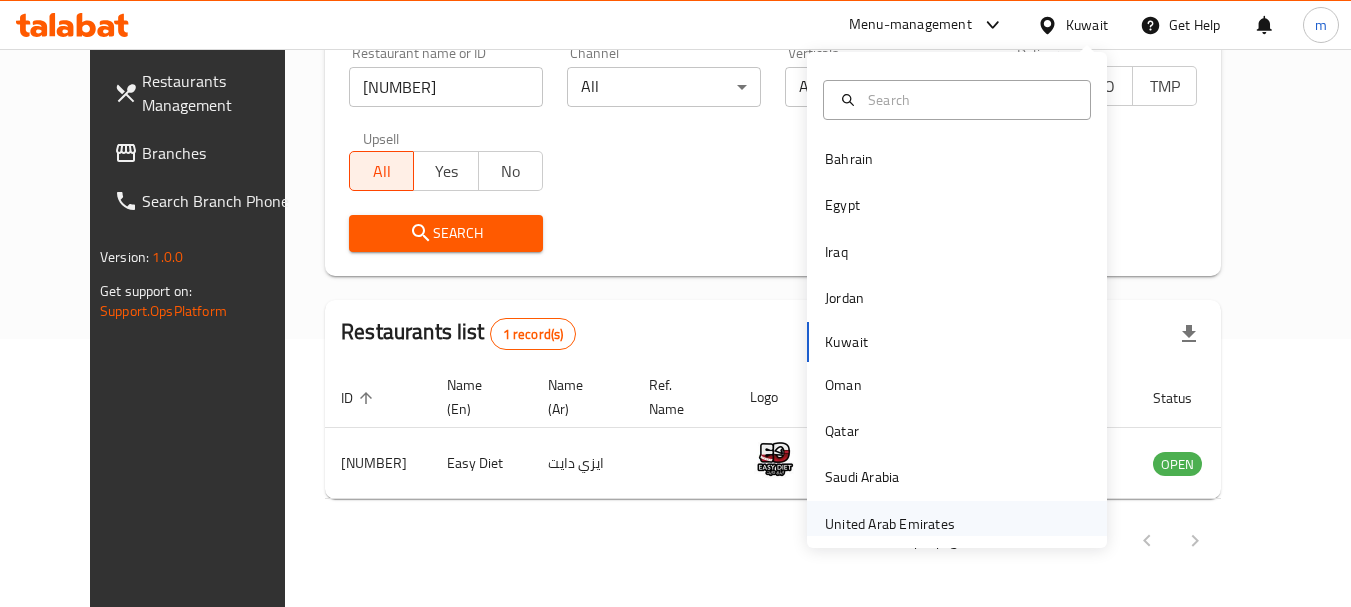 click on "United Arab Emirates" at bounding box center (890, 524) 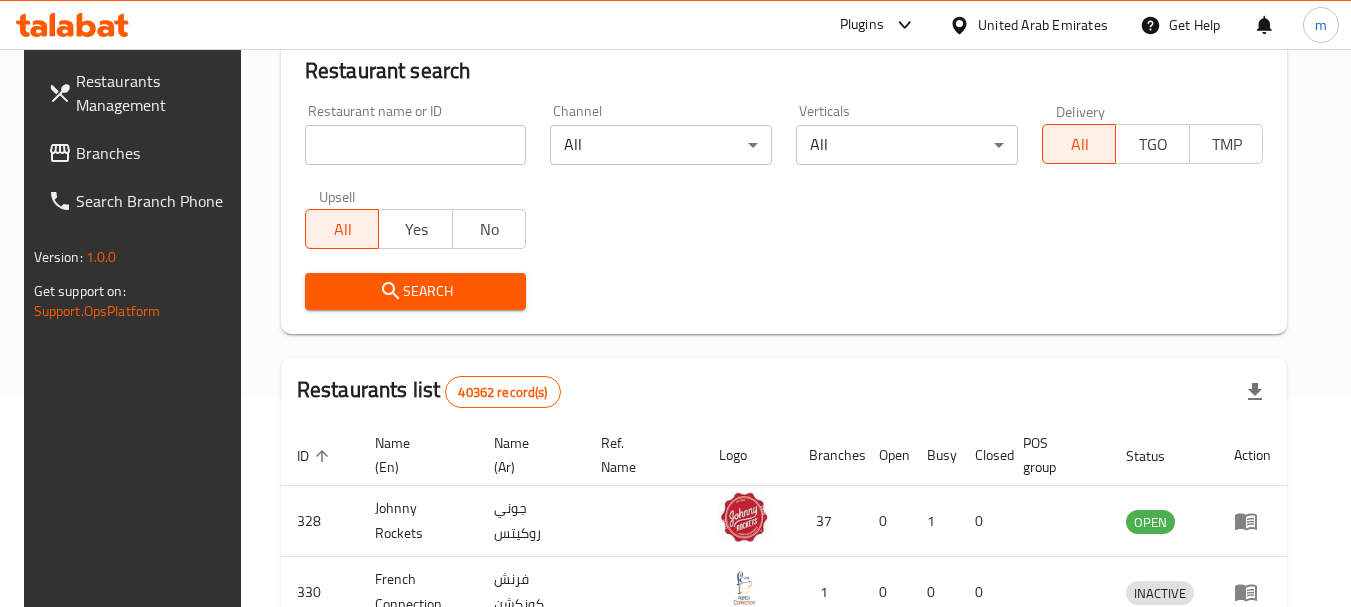 scroll, scrollTop: 268, scrollLeft: 0, axis: vertical 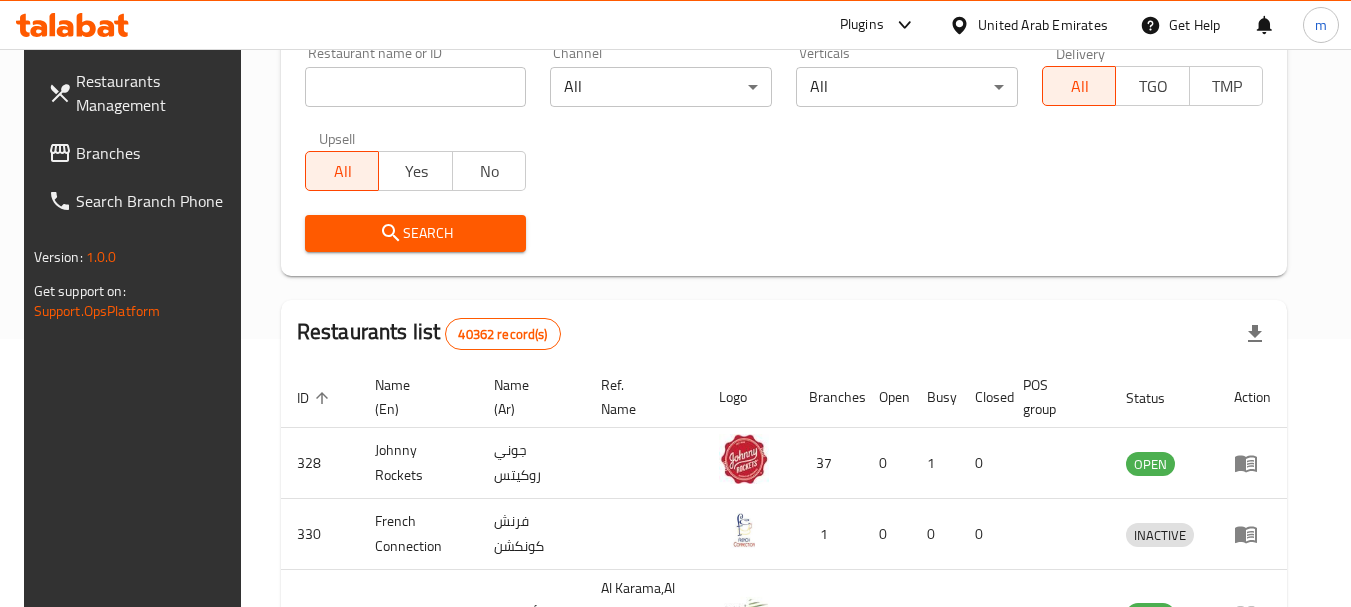 click on "Branches" at bounding box center (155, 153) 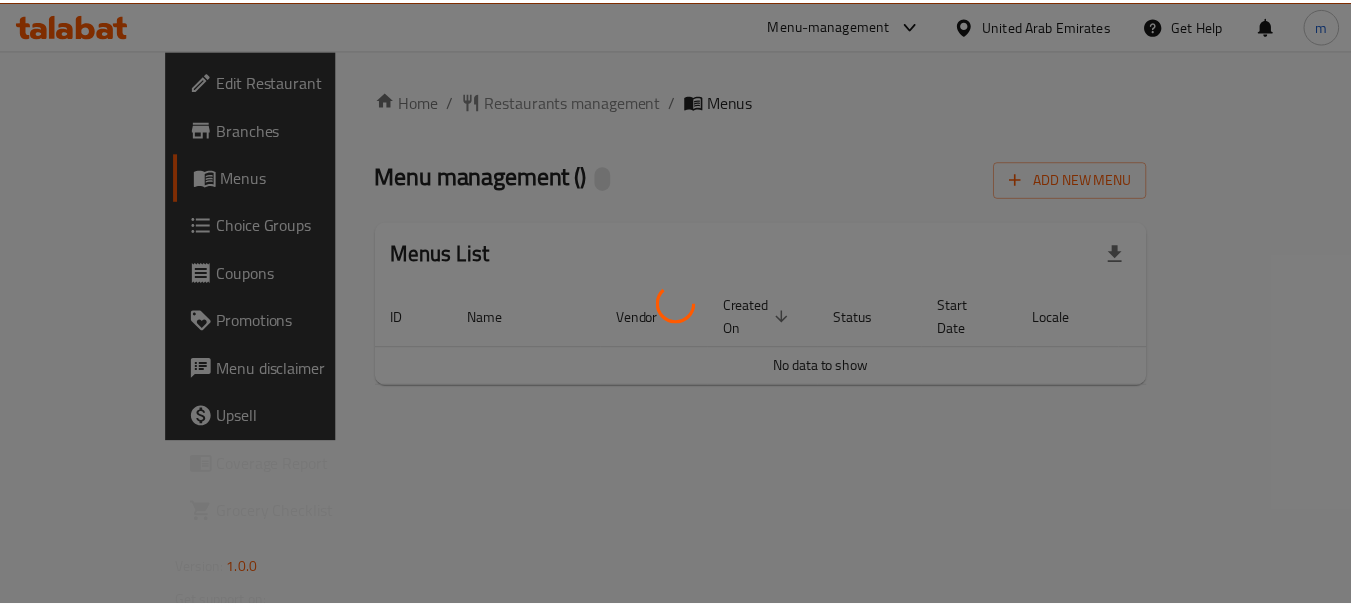scroll, scrollTop: 0, scrollLeft: 0, axis: both 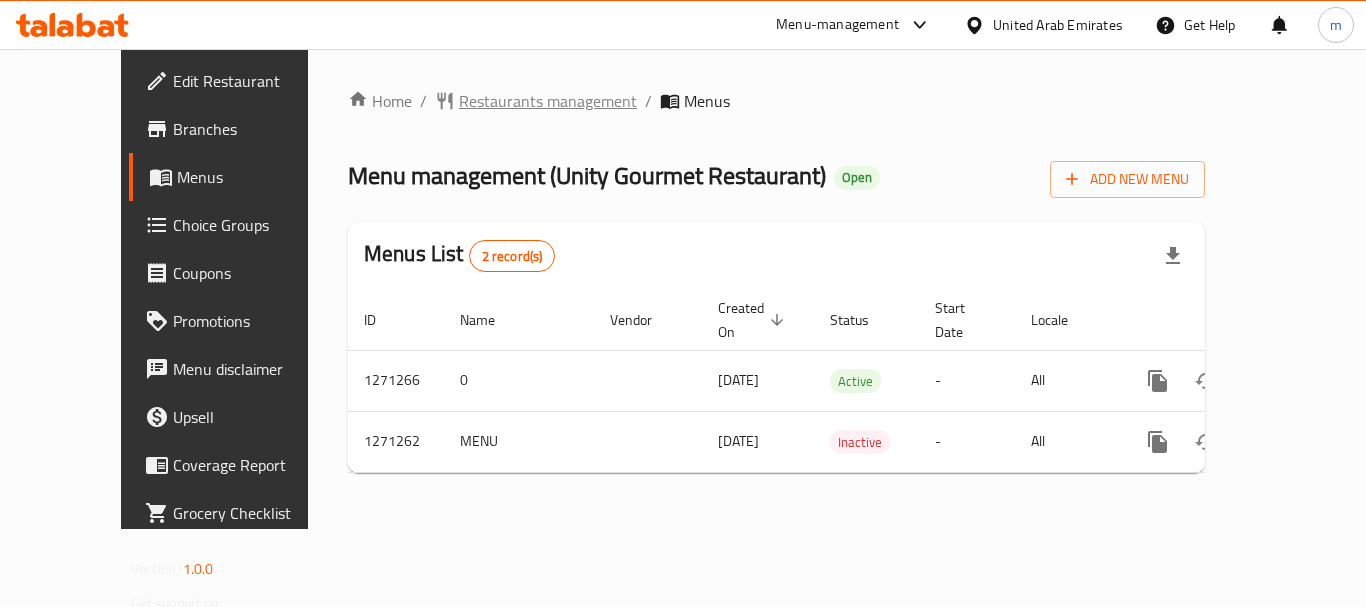 click on "Restaurants management" at bounding box center [548, 101] 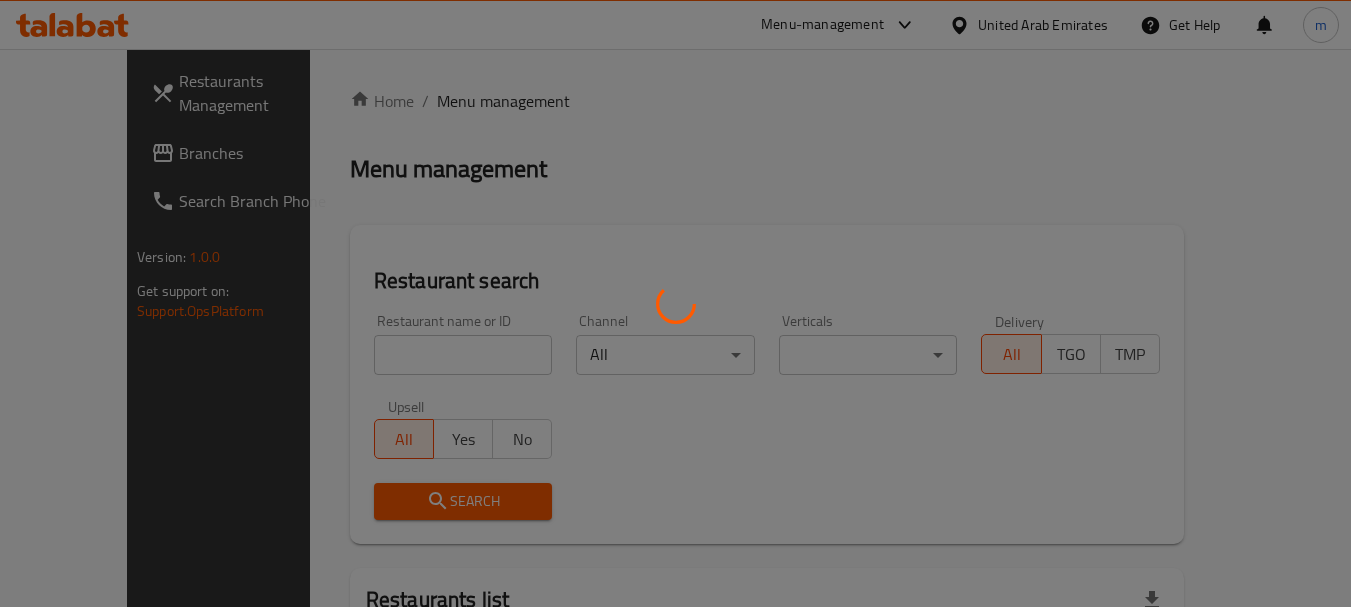 click at bounding box center (675, 303) 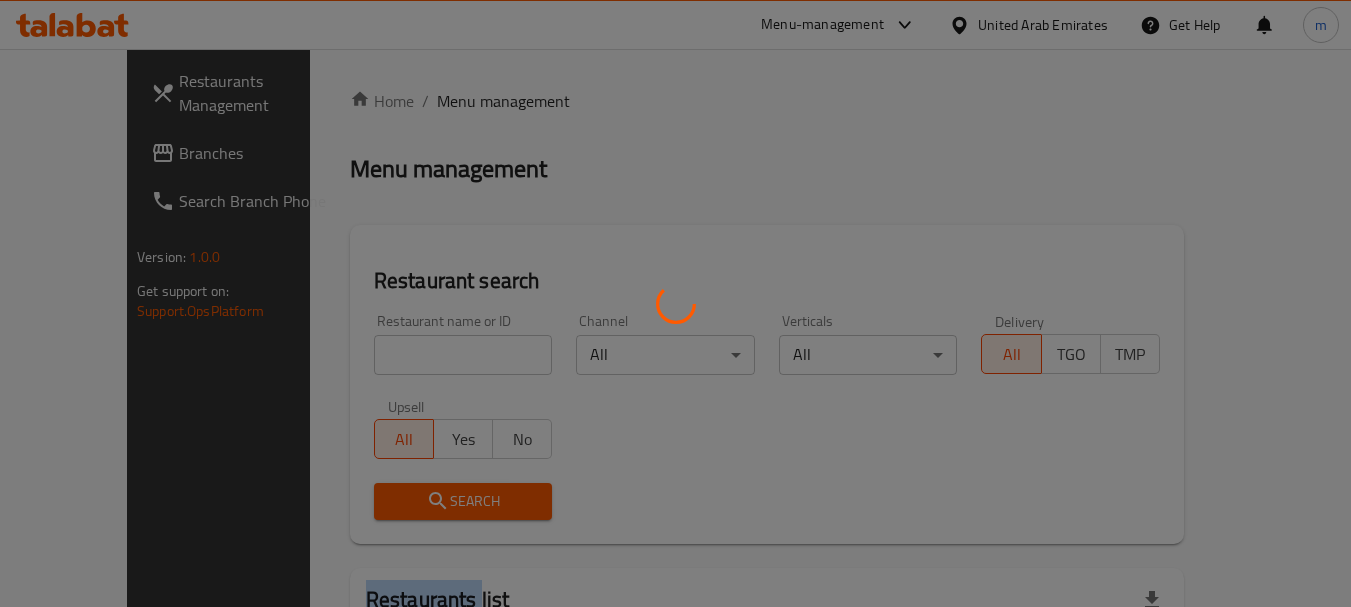 drag, startPoint x: 382, startPoint y: 347, endPoint x: 367, endPoint y: 352, distance: 15.811388 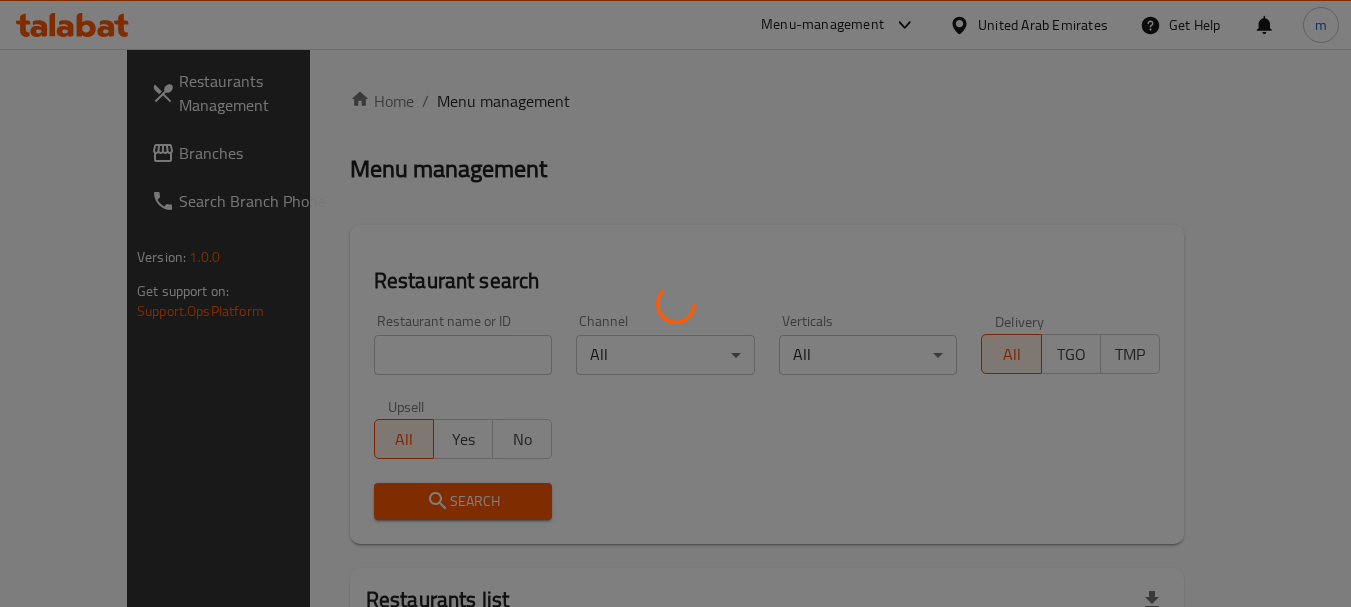 click at bounding box center [675, 303] 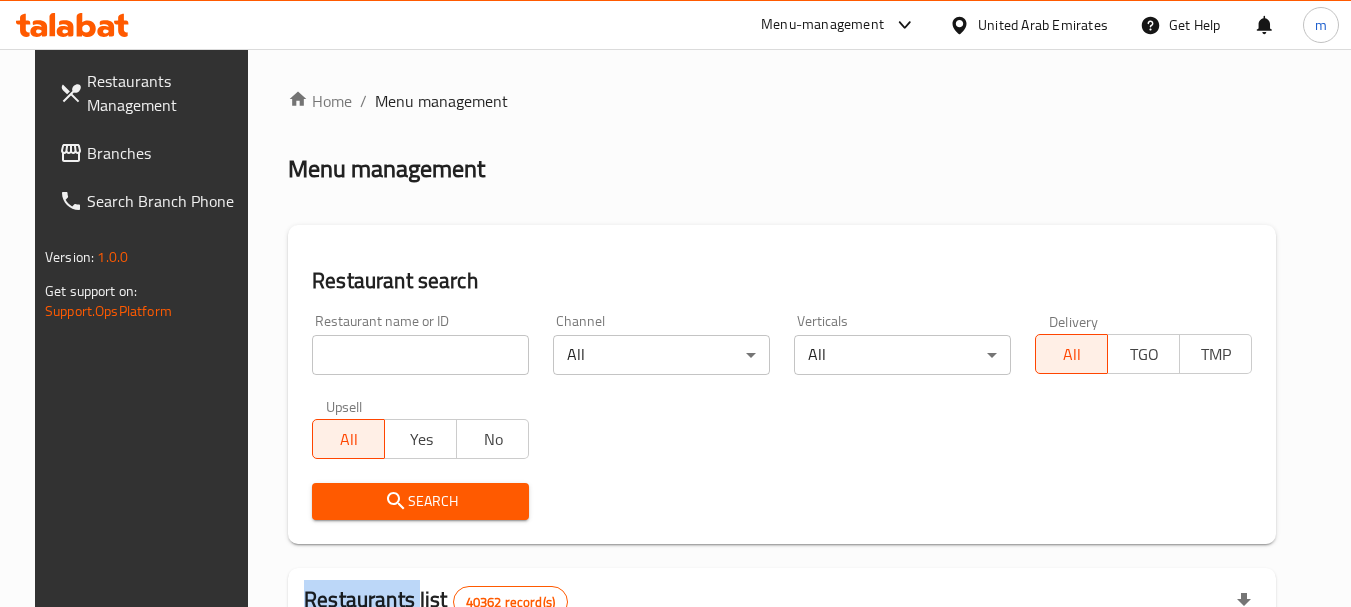 click at bounding box center [675, 303] 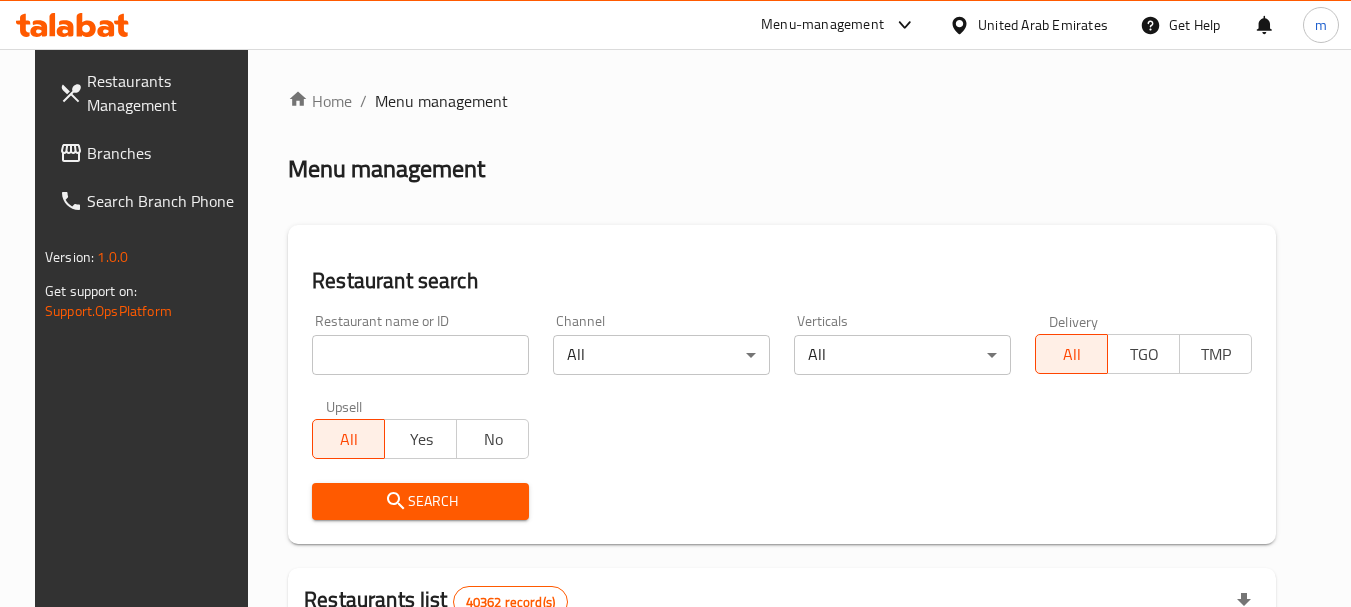 click on "Home / Menu management Menu management Restaurant search Restaurant name or ID Restaurant name or ID Channel All ​ Verticals All ​ Delivery All TGO TMP Upsell All Yes No   Search Restaurants list   40362 record(s) ID sorted ascending Name (En) Name (Ar) Ref. Name Logo Branches Open Busy Closed POS group Status Action 328 Johnny Rockets جوني روكيتس 37 0 1 0 OPEN 330 French Connection فرنش كونكشن 1 0 0 0 INACTIVE 339 Arz Lebanon أرز لبنان Al Karama,Al Barsha & Mirdif 9 1 0 2 OPEN 340 Mega Wraps ميجا رابس 3 0 0 0 INACTIVE 342 Sandella's Flatbread Cafe سانديلاز فلات براد 7 0 0 0 INACTIVE 343 Dragon Hut كوخ التنين 1 0 0 0 INACTIVE 348 Thai Kitchen المطبخ التايلندى 1 0 0 0 INACTIVE 349 Mughal  موغل 1 0 0 0 HIDDEN 350 HOT N COOL (Old) هوت و كول 1 0 0 0 INACTIVE 355 Al Habasha  الحبشة 11 1 0 0 HIDDEN Rows per page: 10 1-10 of 40362" at bounding box center (782, 717) 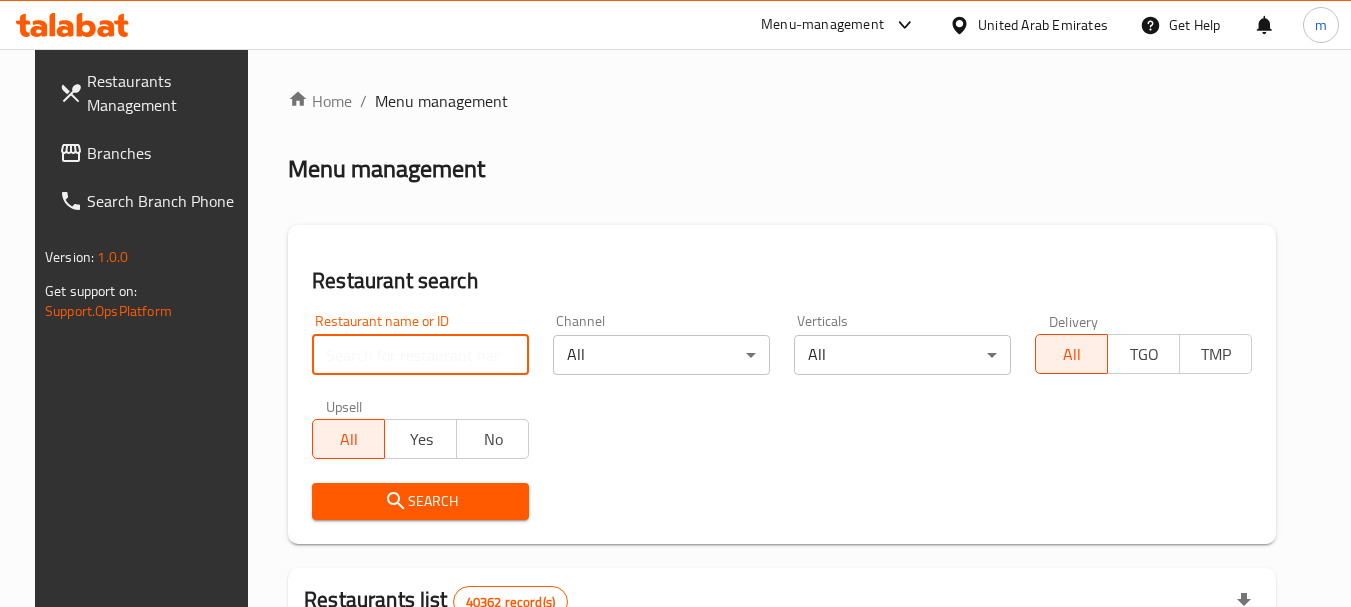 paste on "689625" 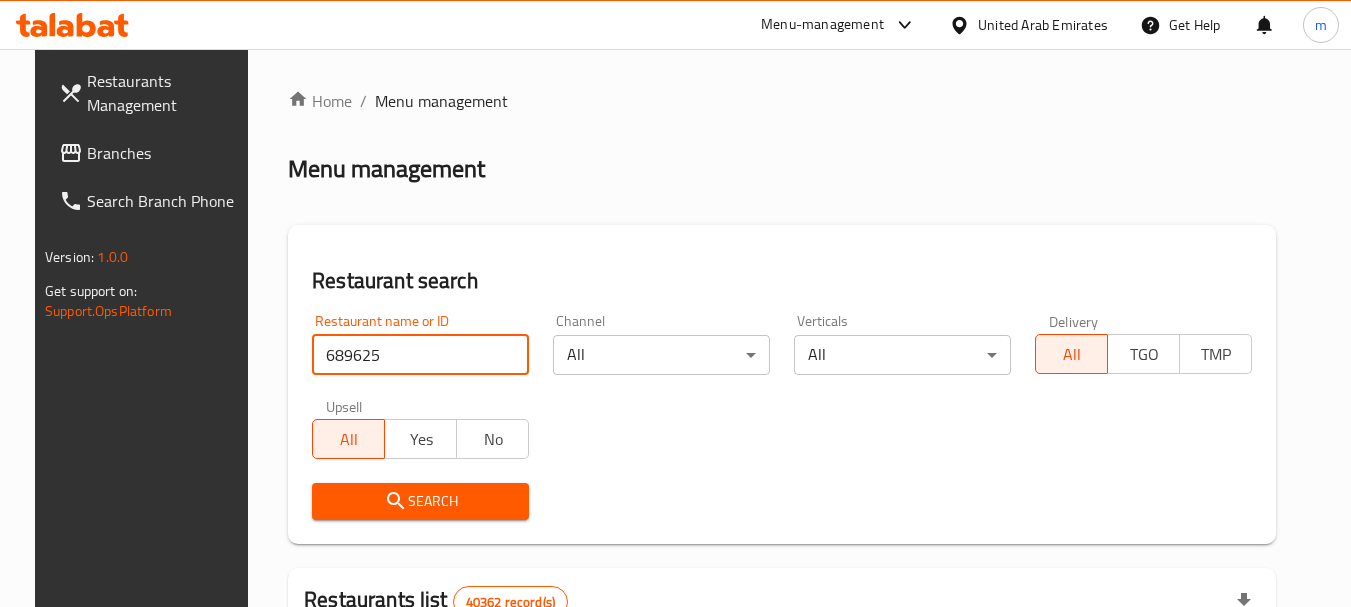 type on "689625" 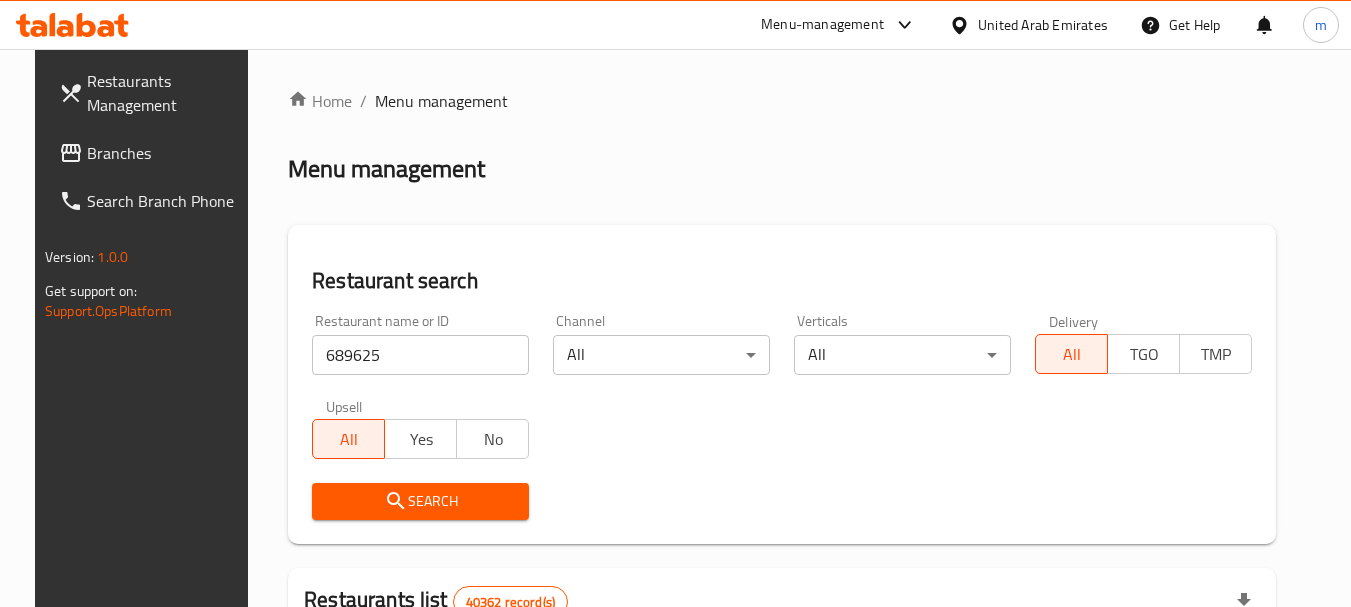 click on "Search" at bounding box center [420, 501] 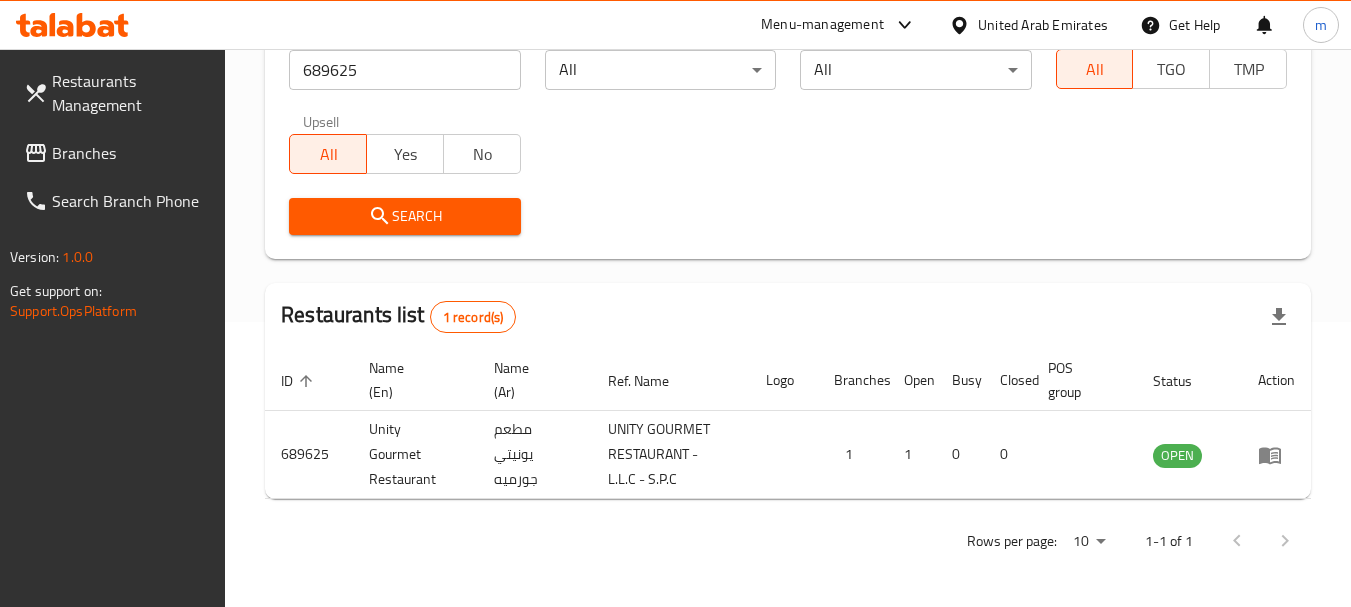 scroll, scrollTop: 285, scrollLeft: 0, axis: vertical 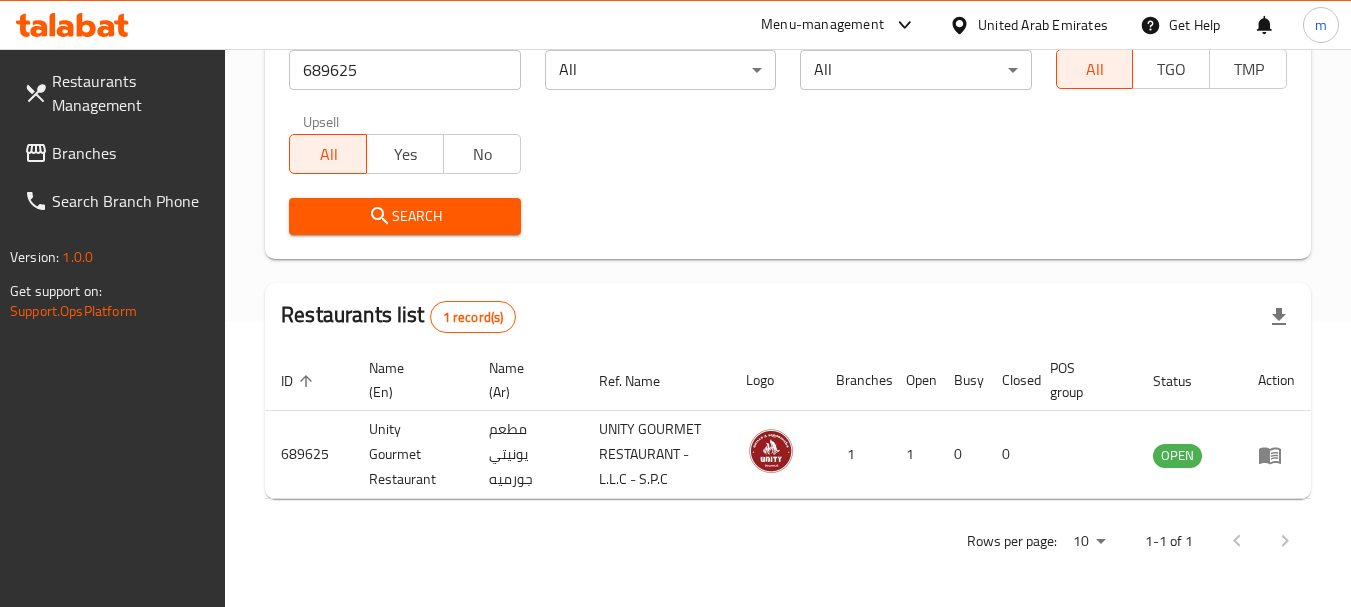click on "Branches" at bounding box center (117, 153) 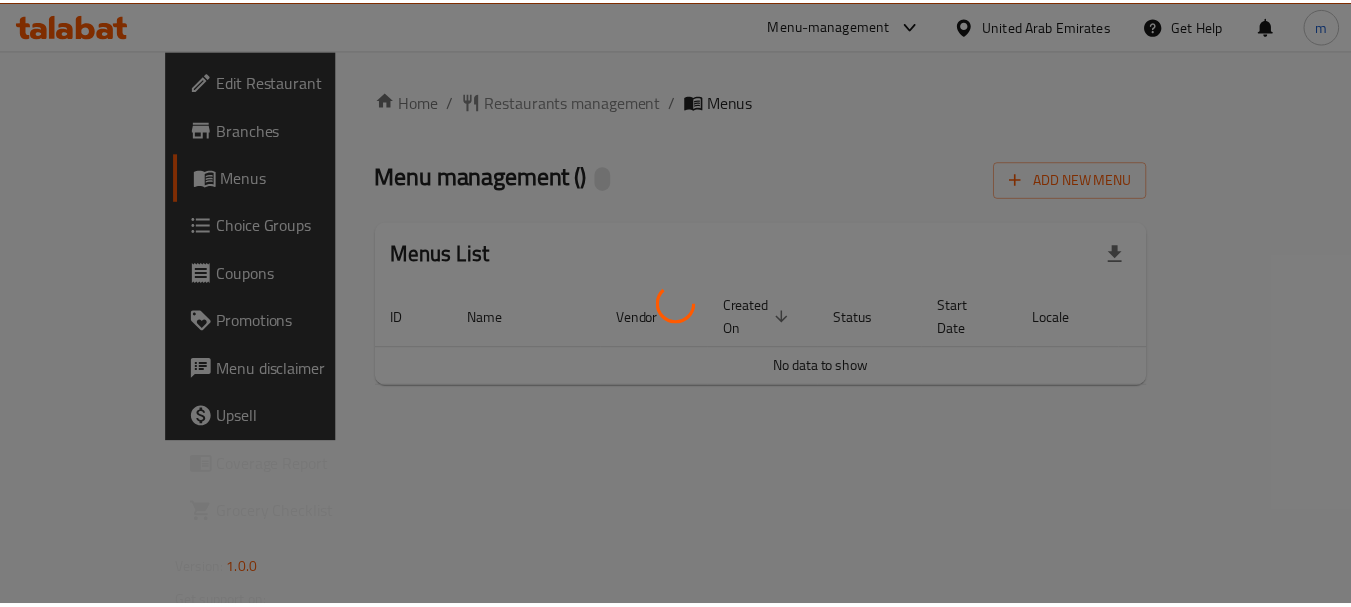 scroll, scrollTop: 0, scrollLeft: 0, axis: both 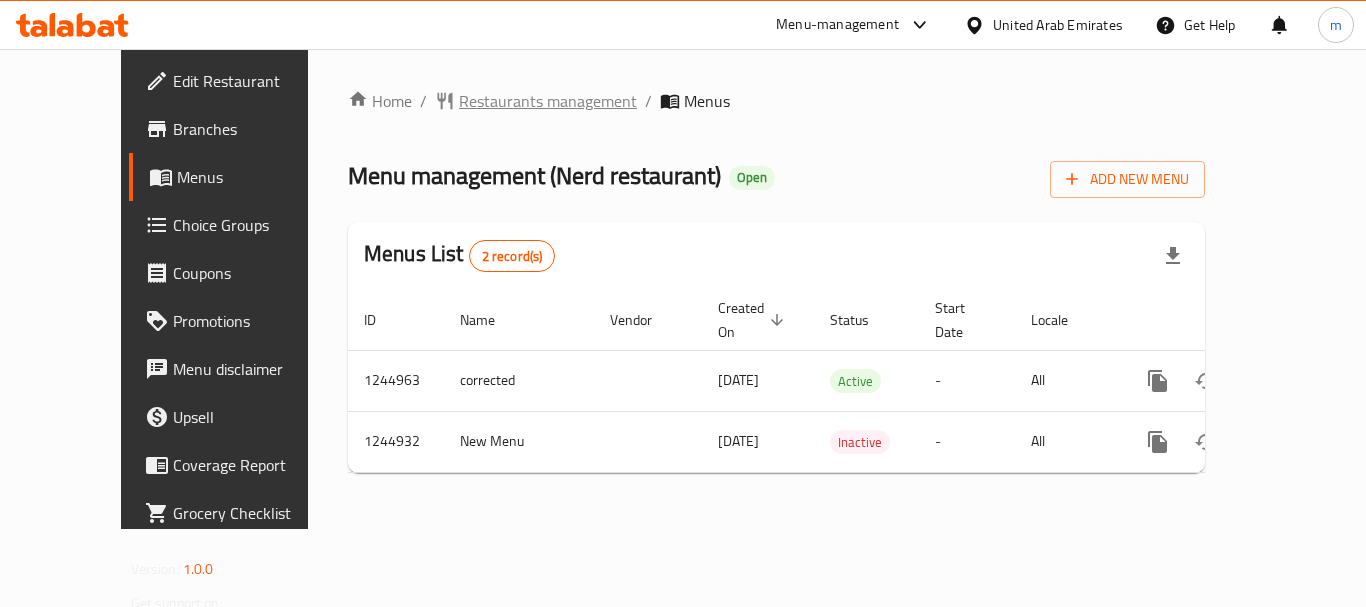 click on "Restaurants management" at bounding box center [548, 101] 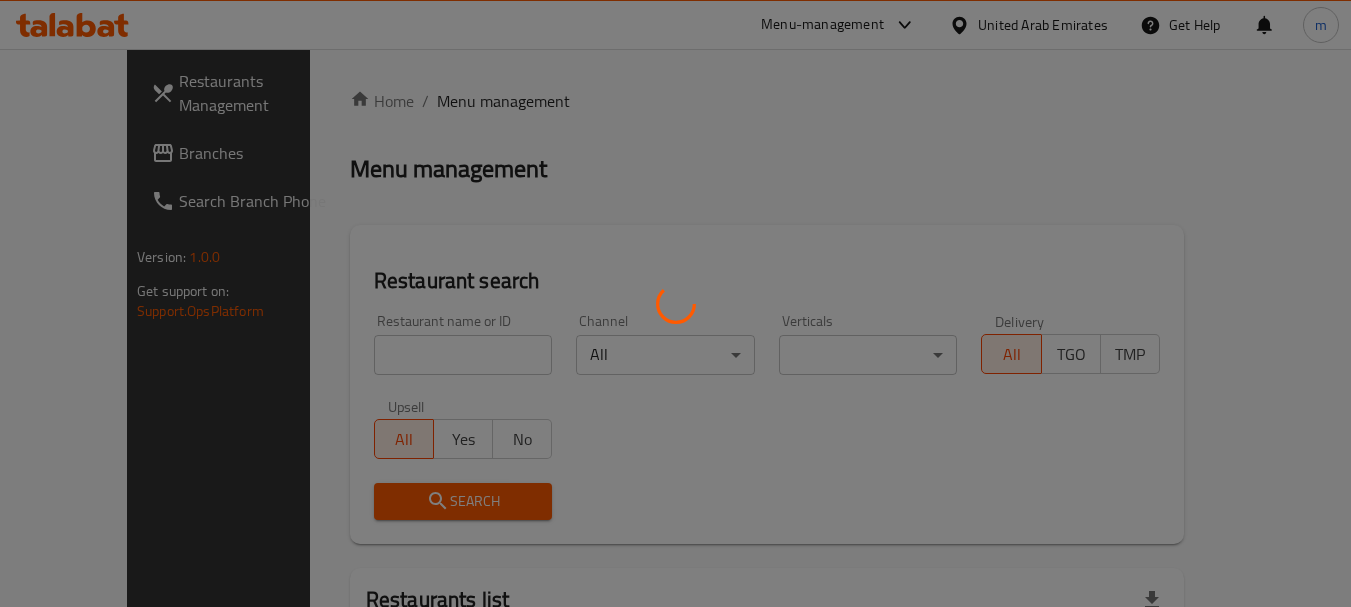 click at bounding box center (675, 303) 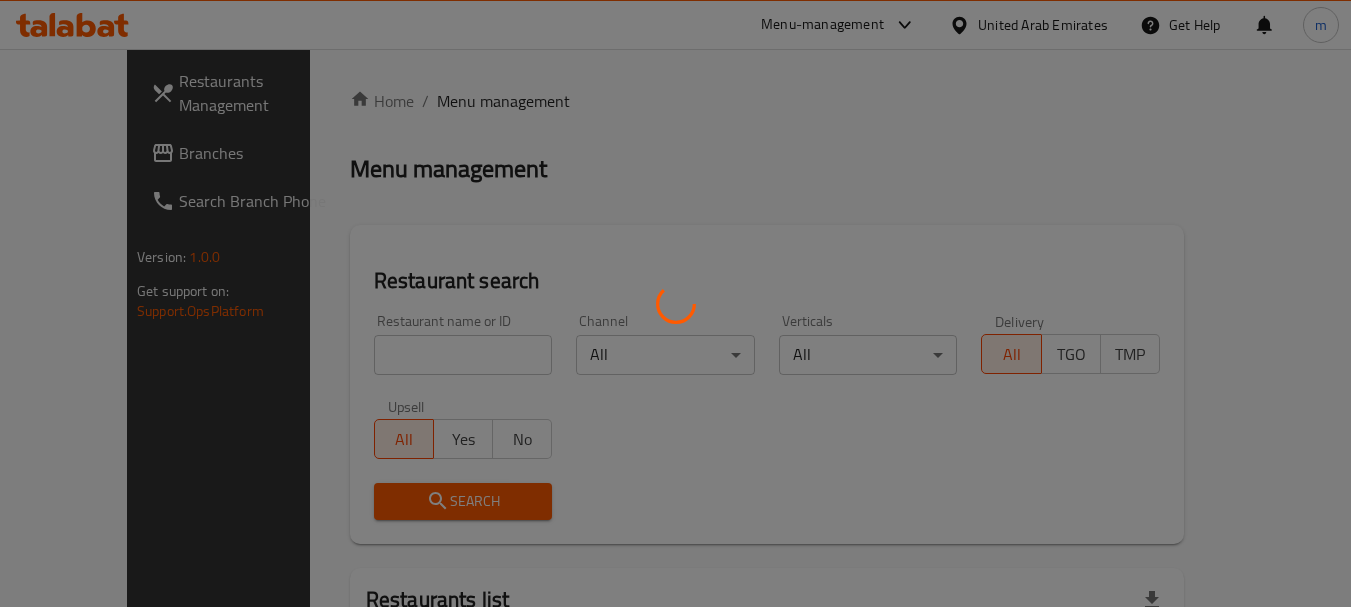 click at bounding box center (675, 303) 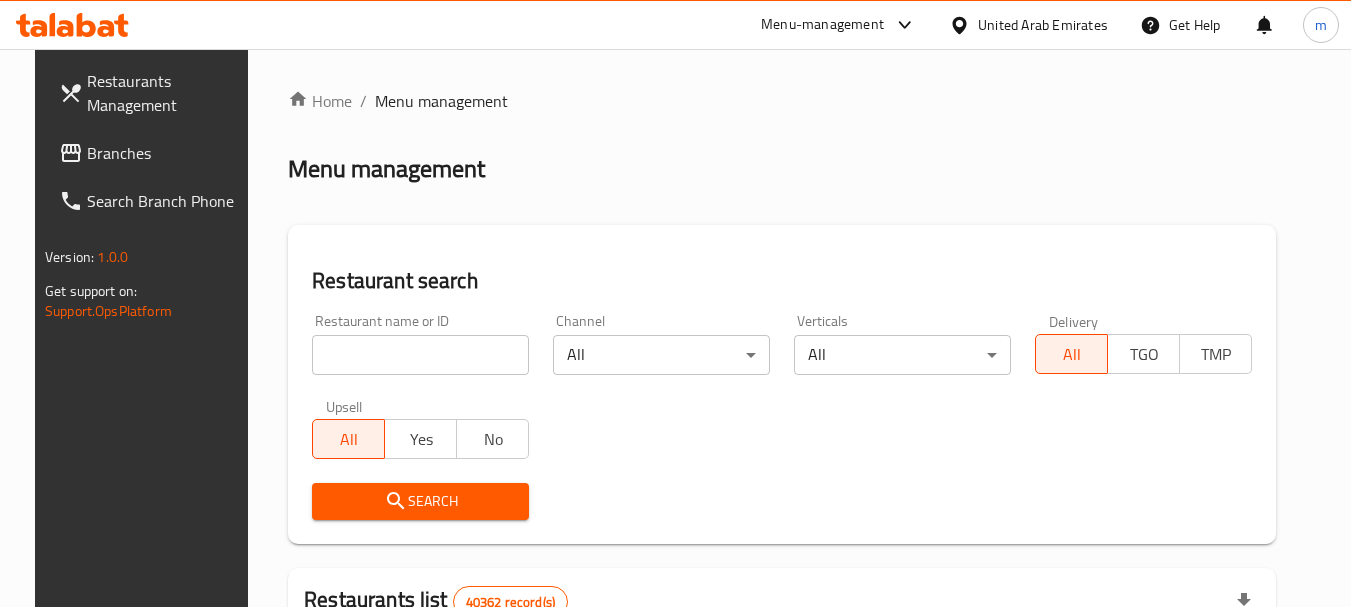 click on "Home / Menu management Menu management Restaurant search Restaurant name or ID Restaurant name or ID Channel All ​ Verticals All ​ Delivery All TGO TMP Upsell All Yes No   Search Restaurants list   40362 record(s) ID sorted ascending Name (En) Name (Ar) Ref. Name Logo Branches Open Busy Closed POS group Status Action 328 Johnny Rockets جوني روكيتس 37 0 1 0 OPEN 330 French Connection فرنش كونكشن 1 0 0 0 INACTIVE 339 Arz Lebanon أرز لبنان Al Karama,Al Barsha & Mirdif 9 1 0 2 OPEN 340 Mega Wraps ميجا رابس 3 0 0 0 INACTIVE 342 Sandella's Flatbread Cafe سانديلاز فلات براد 7 0 0 0 INACTIVE 343 Dragon Hut كوخ التنين 1 0 0 0 INACTIVE 348 Thai Kitchen المطبخ التايلندى 1 0 0 0 INACTIVE 349 Mughal  موغل 1 0 0 0 HIDDEN 350 HOT N COOL (Old) هوت و كول 1 0 0 0 INACTIVE 355 Al Habasha  الحبشة 11 1 0 0 HIDDEN Rows per page: 10 1-10 of 40362" at bounding box center (782, 717) 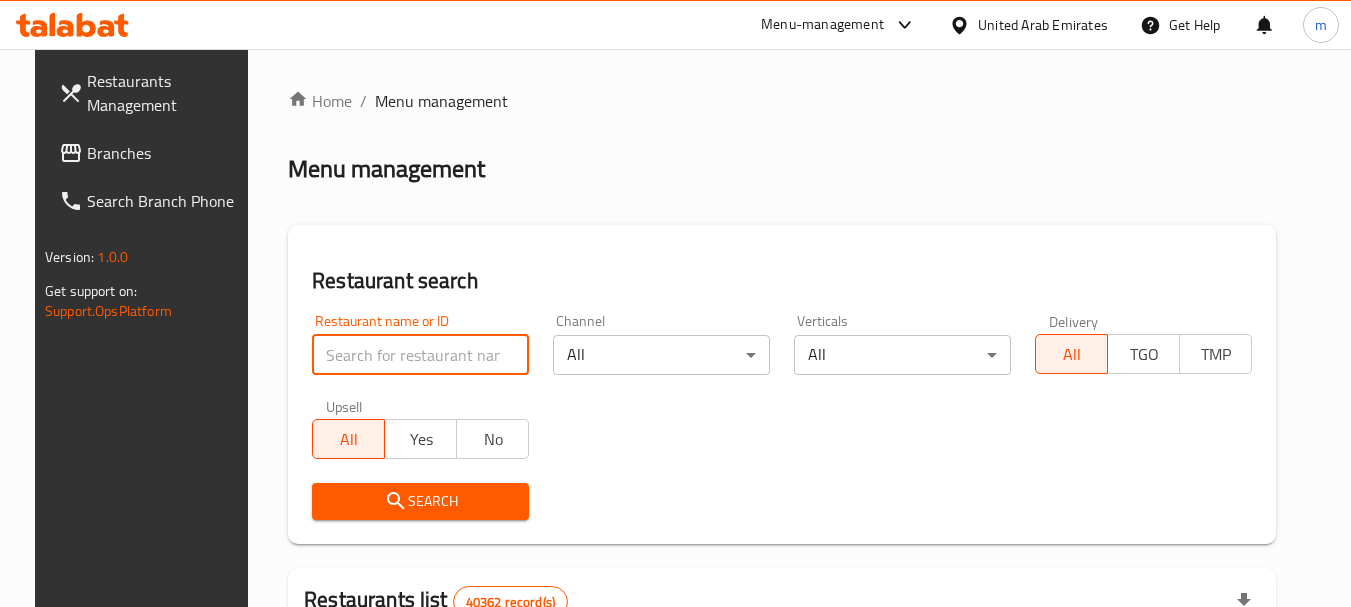 paste on "682296" 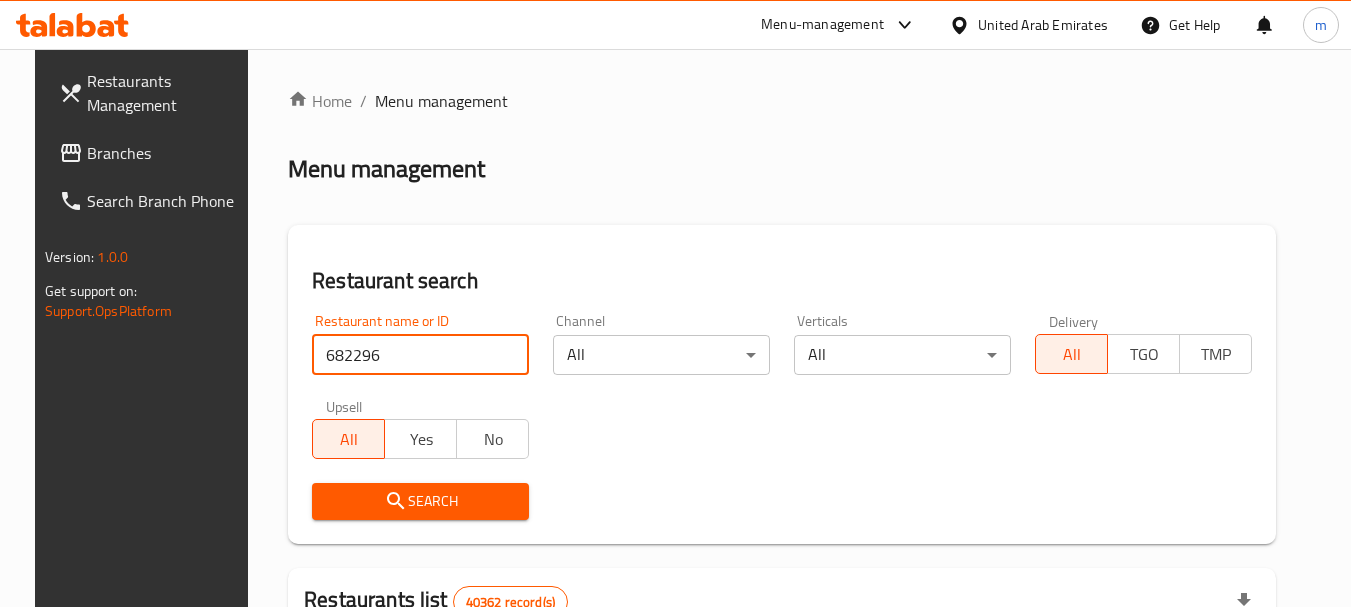 type on "682296" 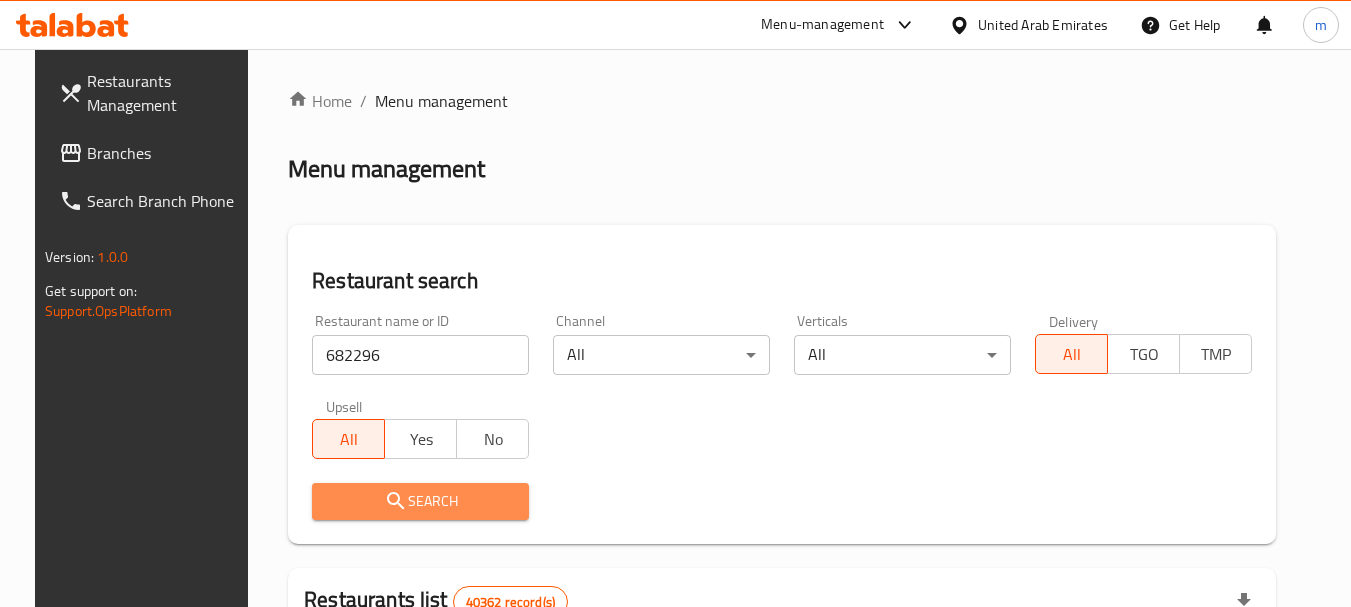 click on "Search" at bounding box center [420, 501] 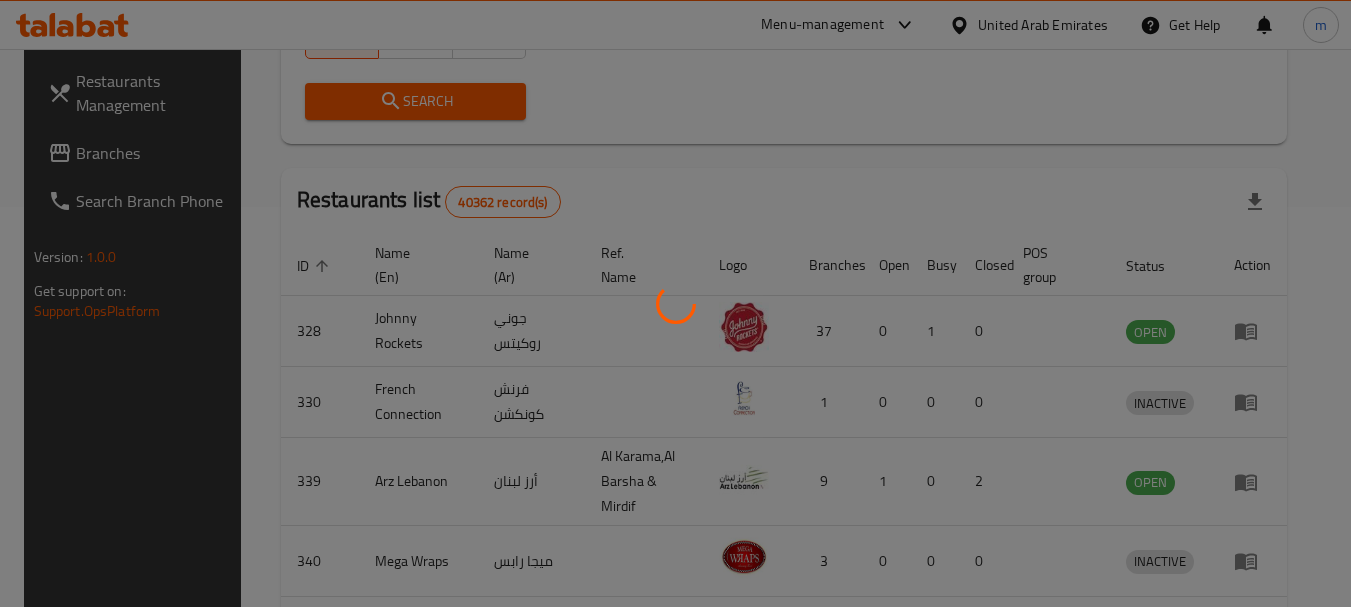 scroll, scrollTop: 268, scrollLeft: 0, axis: vertical 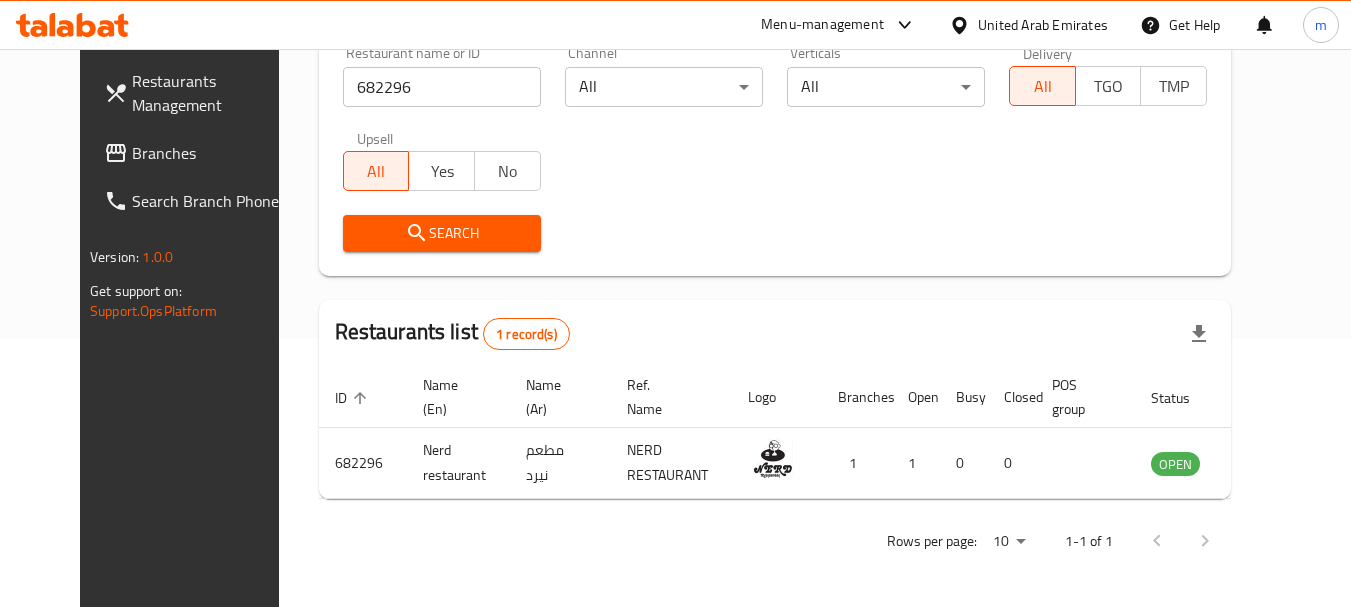 click on "Branches" at bounding box center [211, 153] 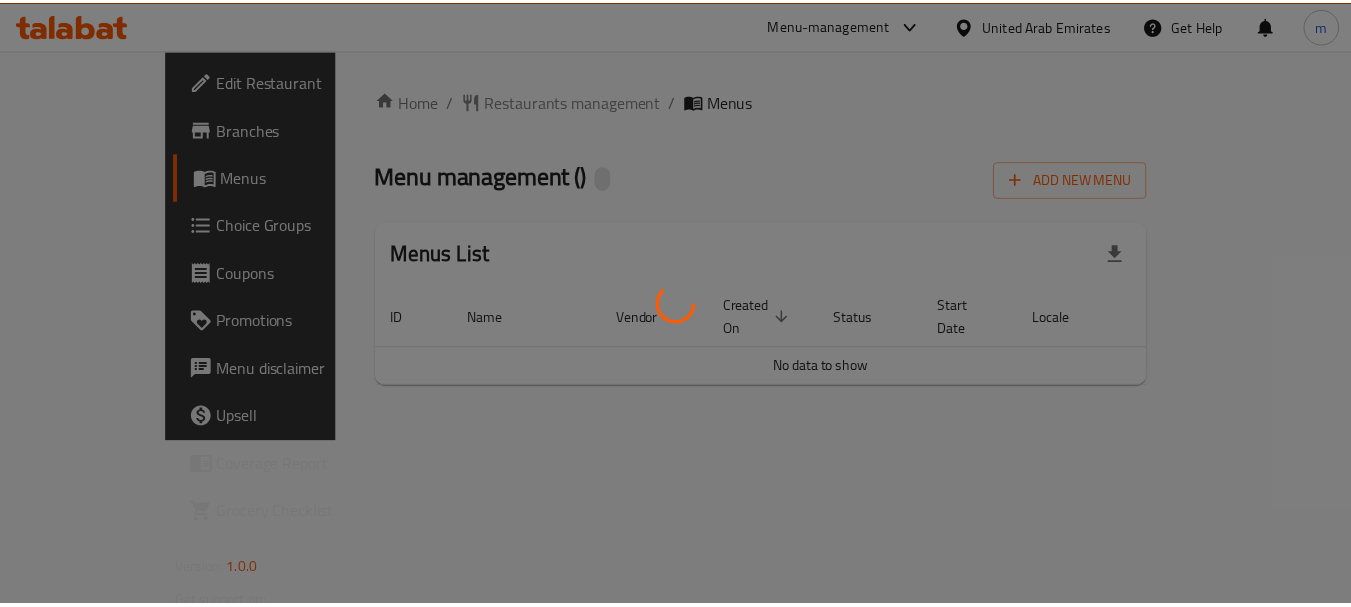 scroll, scrollTop: 0, scrollLeft: 0, axis: both 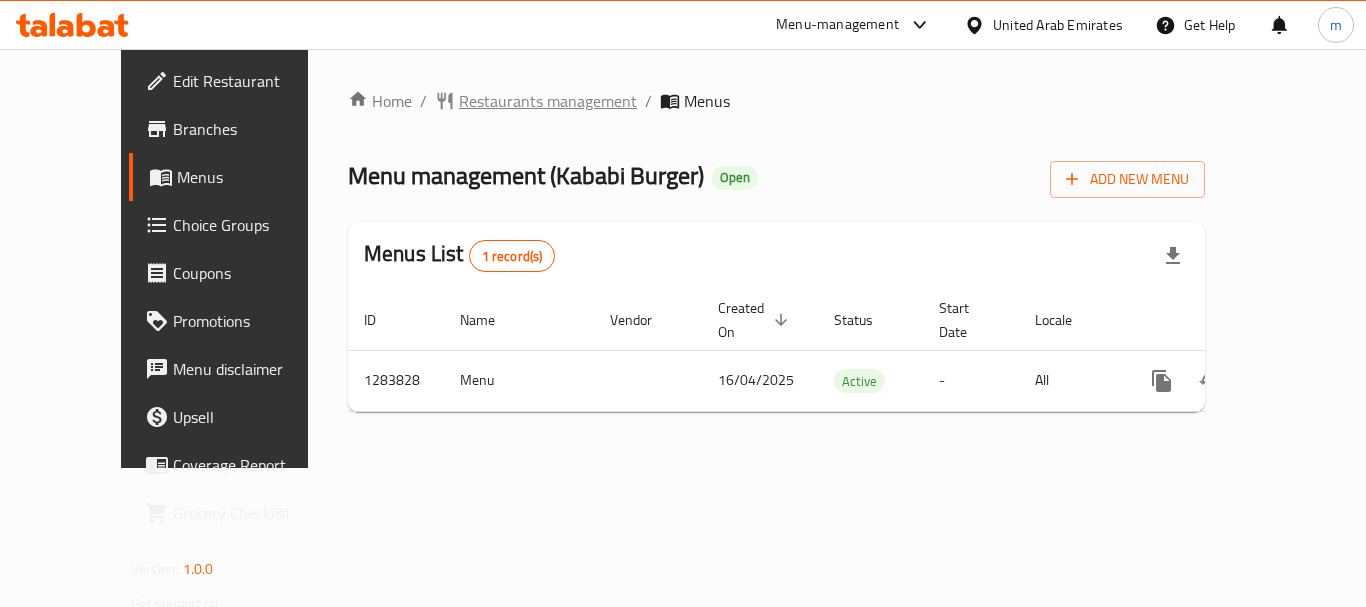 click on "Restaurants management" at bounding box center [548, 101] 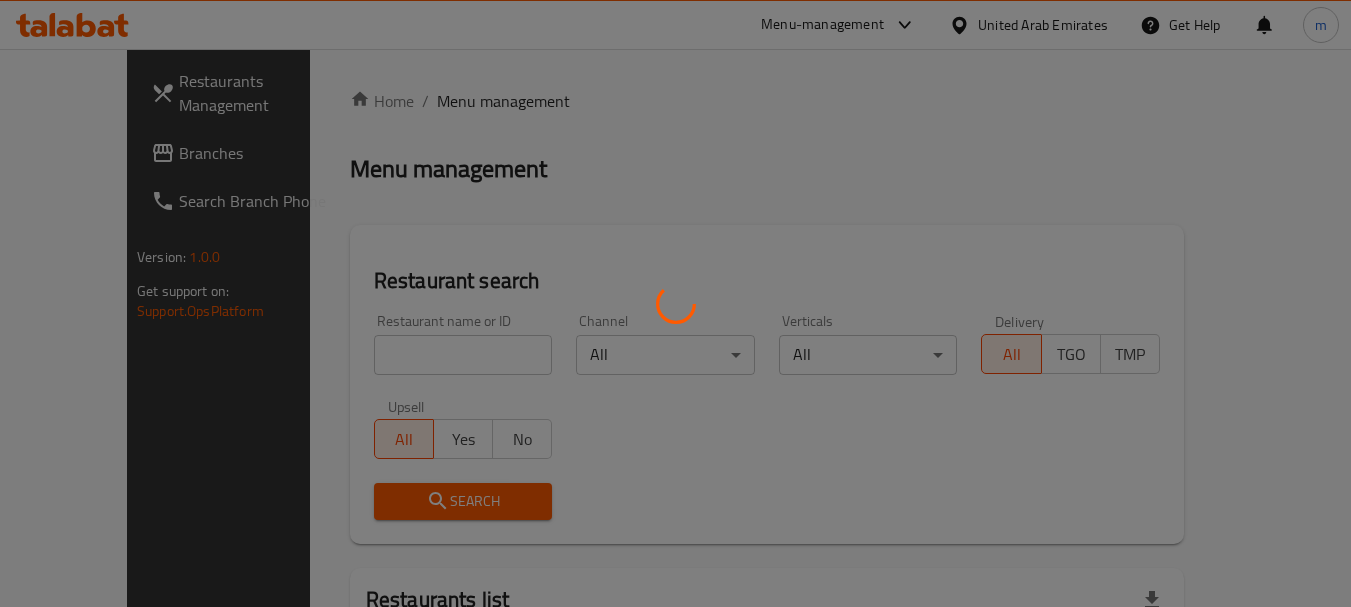click at bounding box center (675, 303) 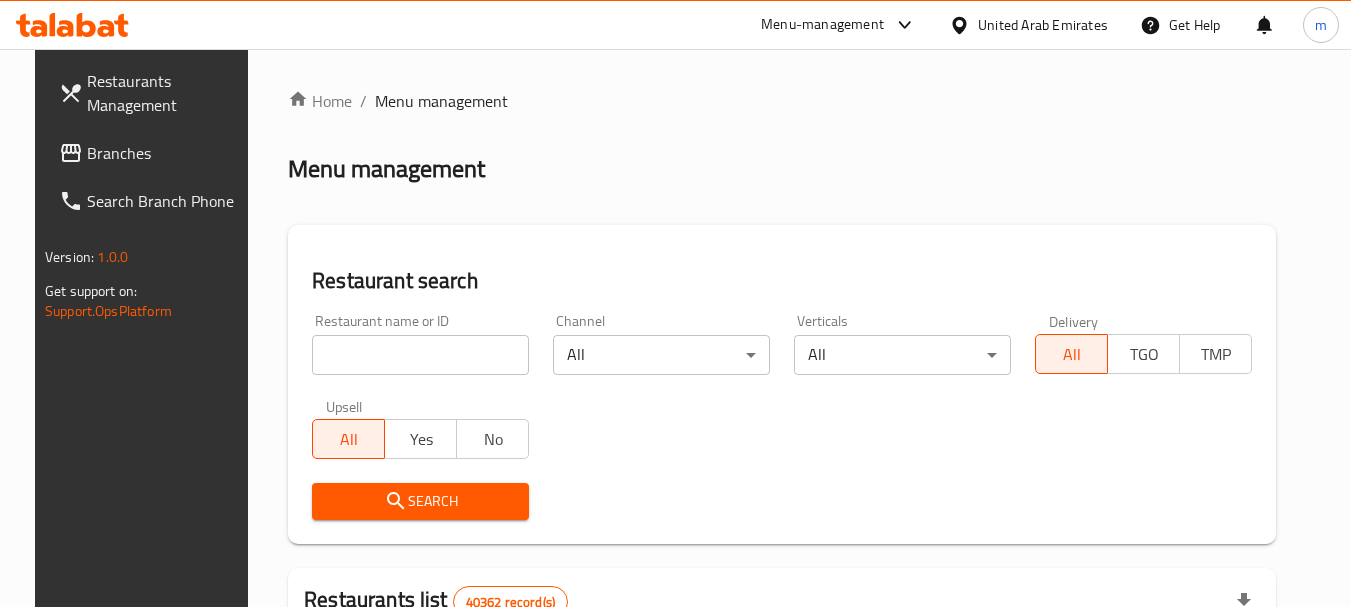 click at bounding box center [675, 303] 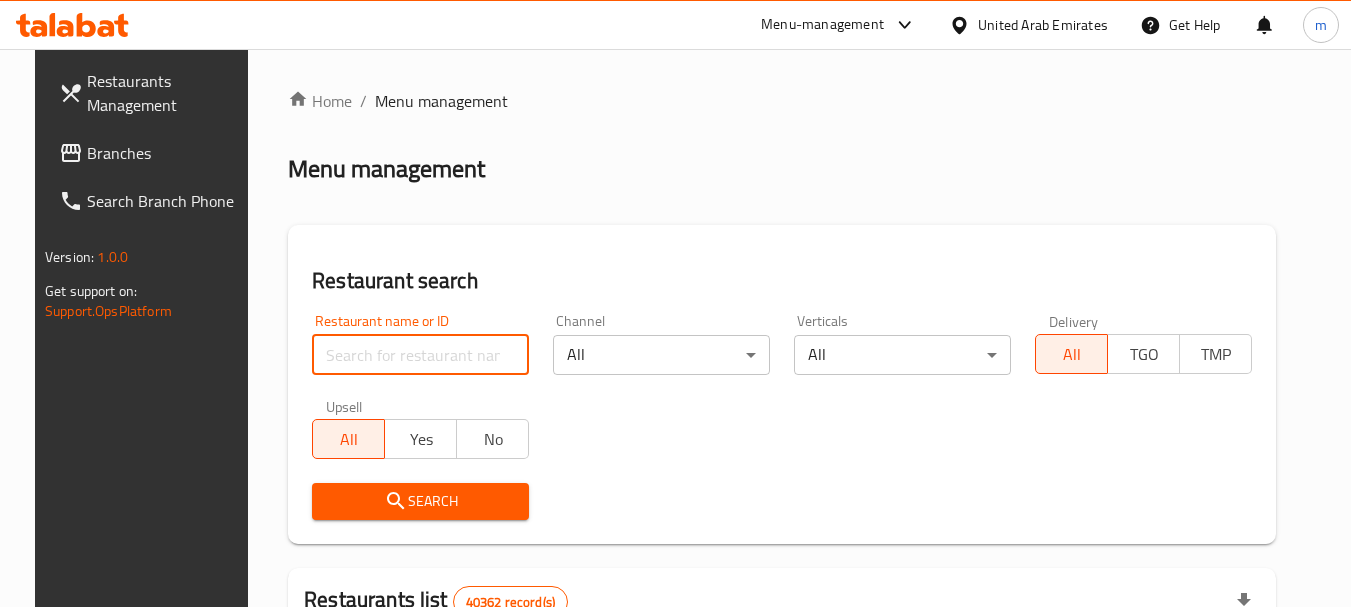 paste on "695417" 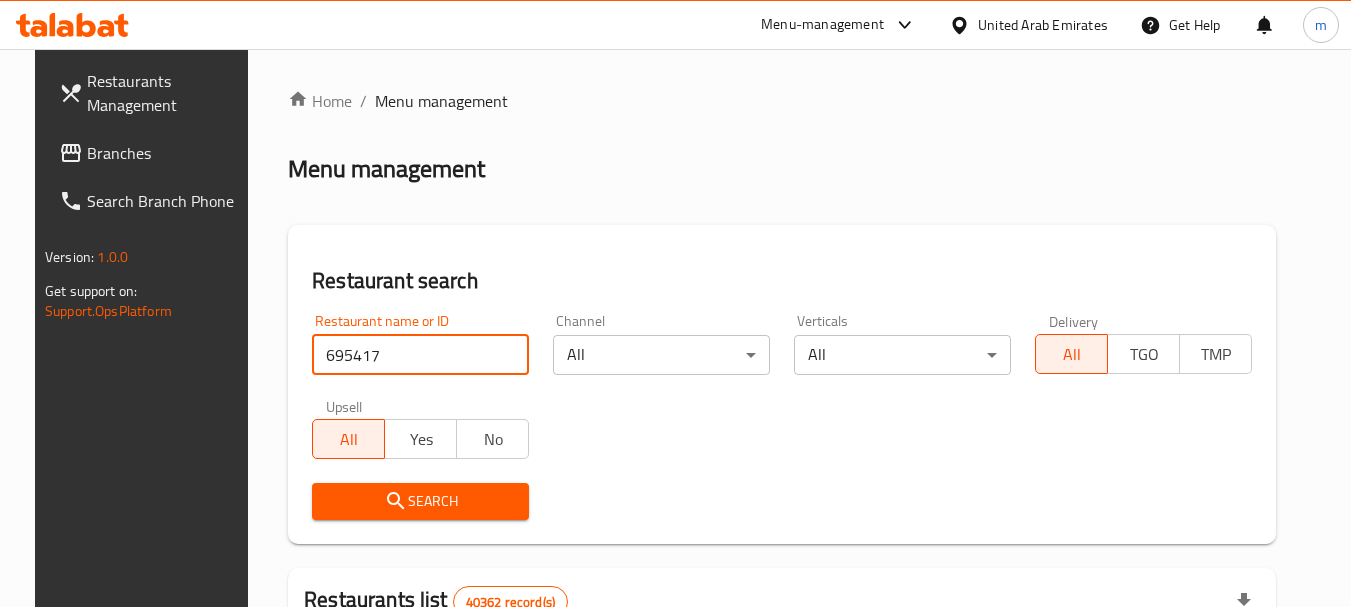 type on "695417" 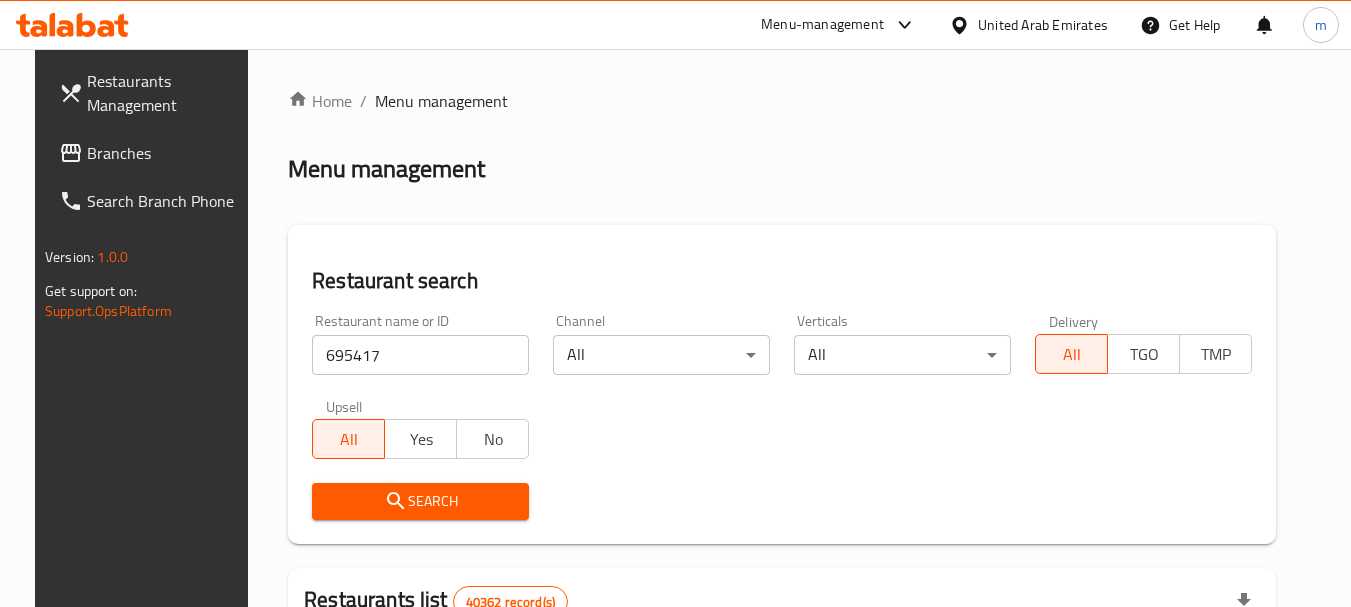 click on "Search" at bounding box center (420, 501) 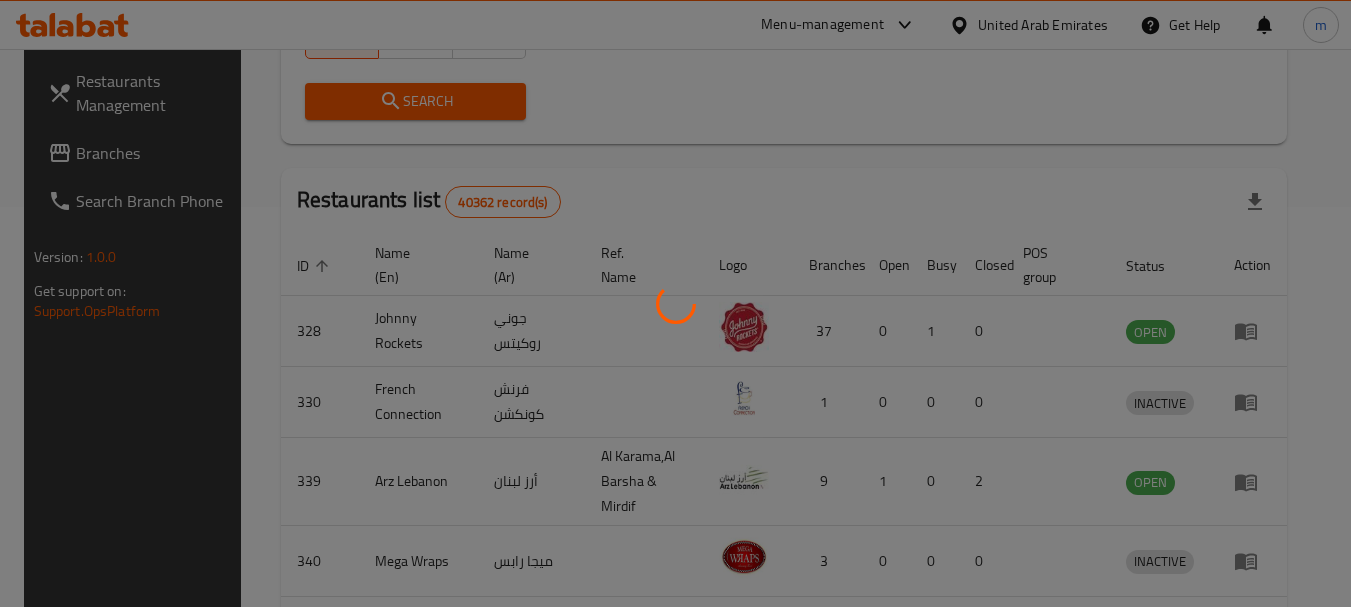scroll, scrollTop: 285, scrollLeft: 0, axis: vertical 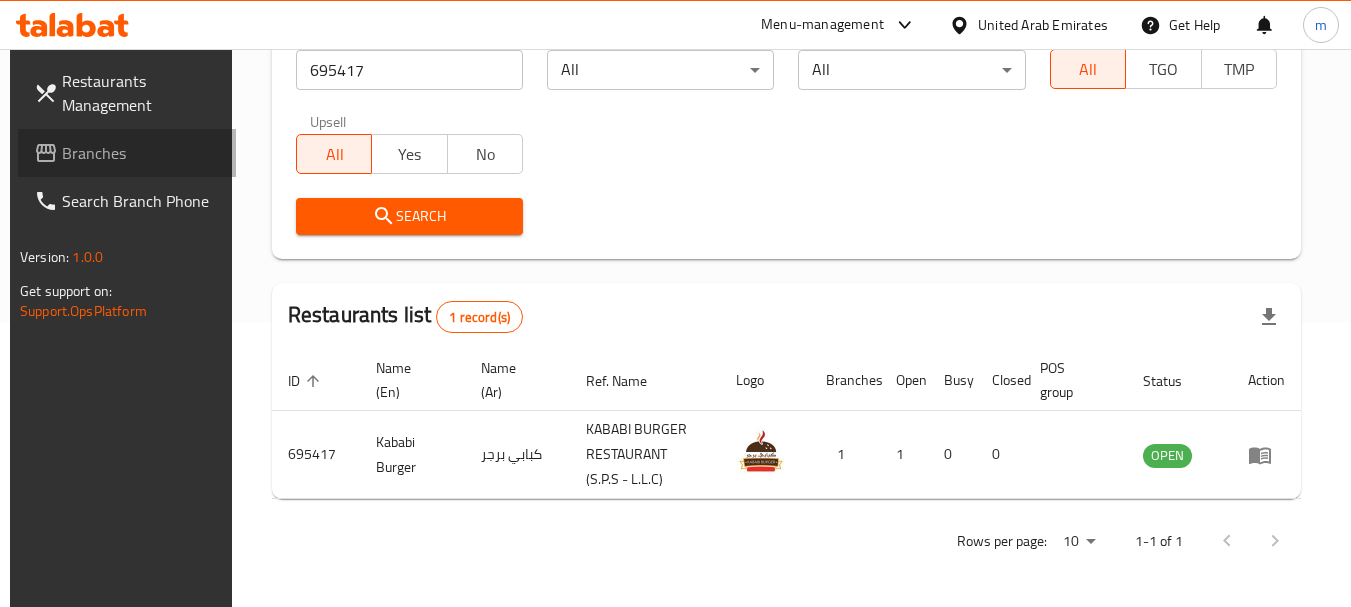 click on "Branches" at bounding box center (141, 153) 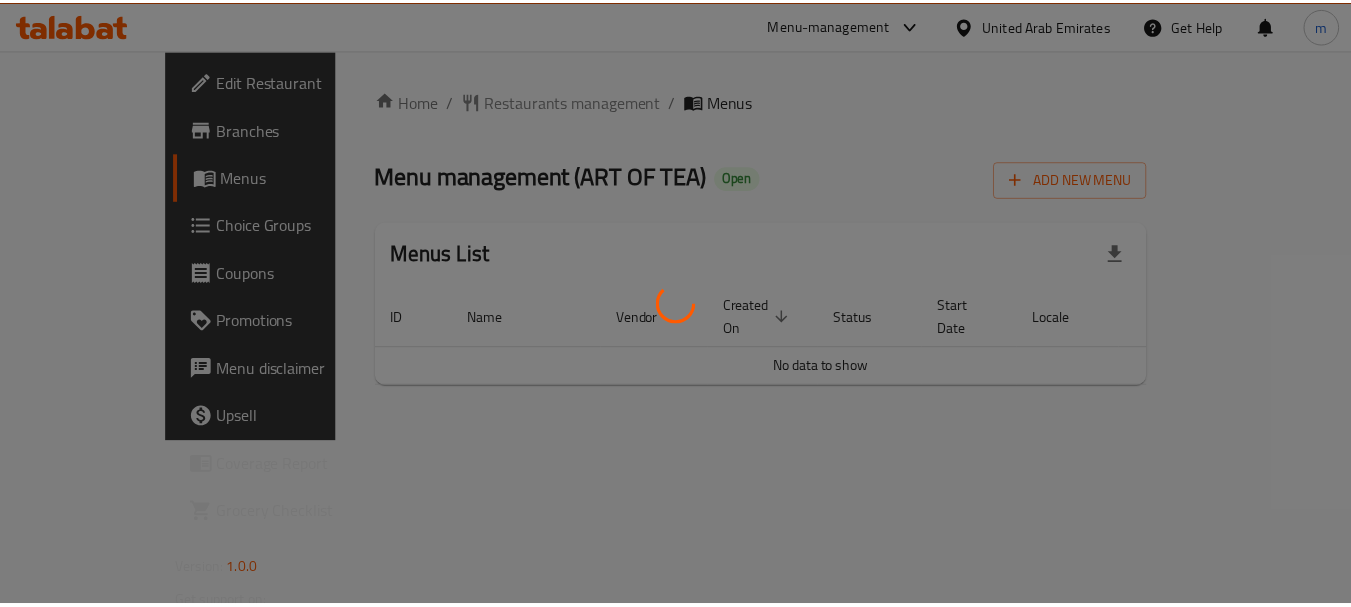 scroll, scrollTop: 0, scrollLeft: 0, axis: both 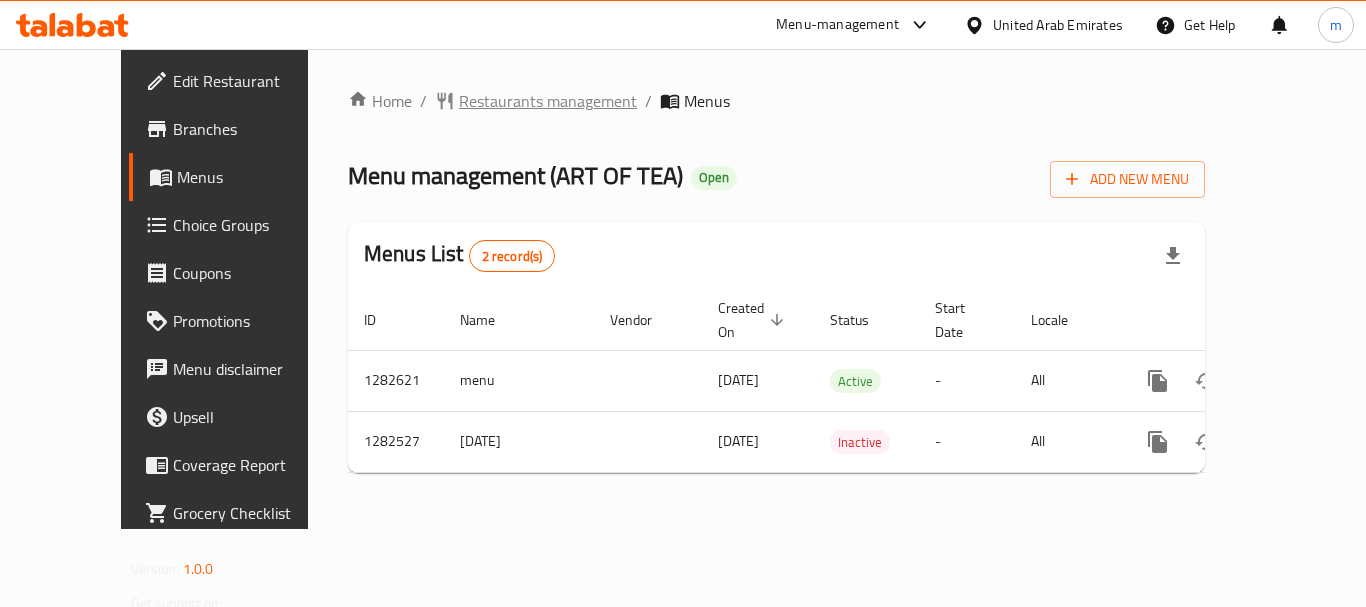 click on "Restaurants management" at bounding box center [548, 101] 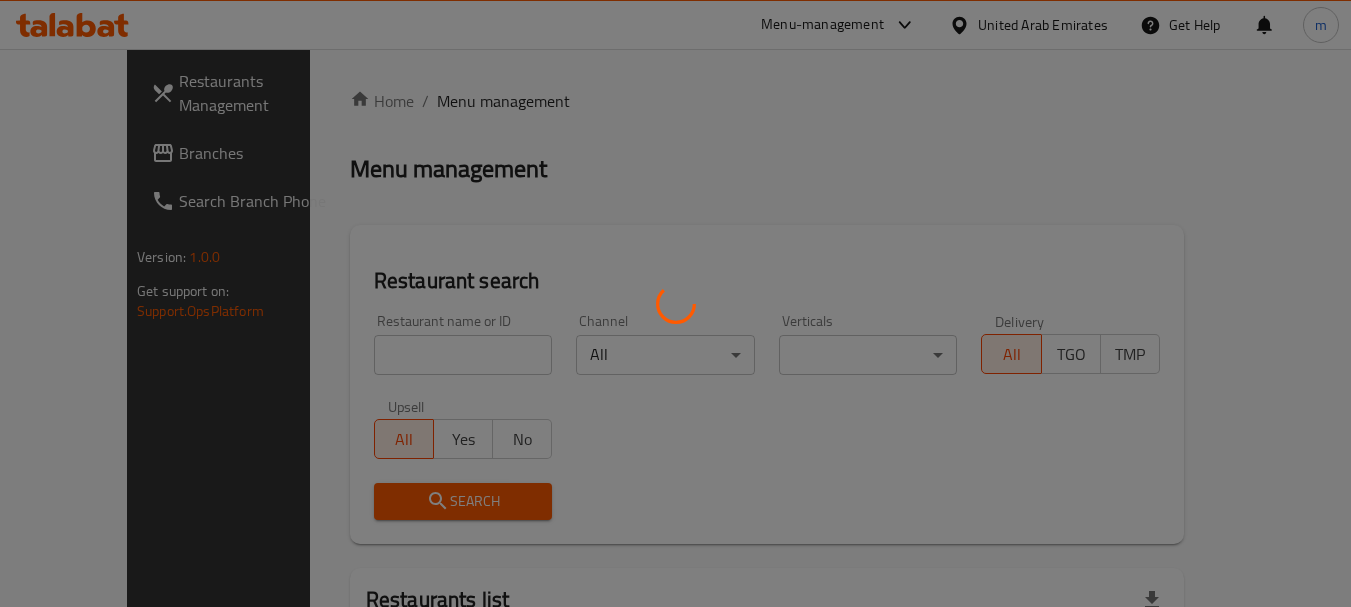click at bounding box center (675, 303) 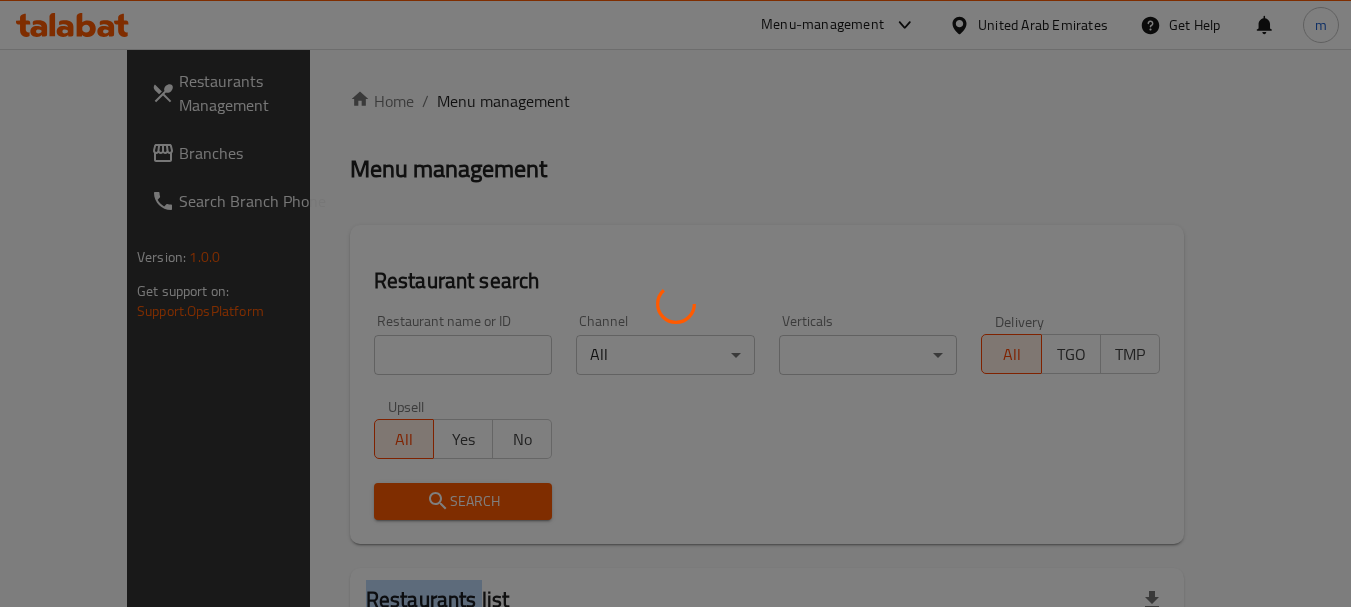 click at bounding box center [675, 303] 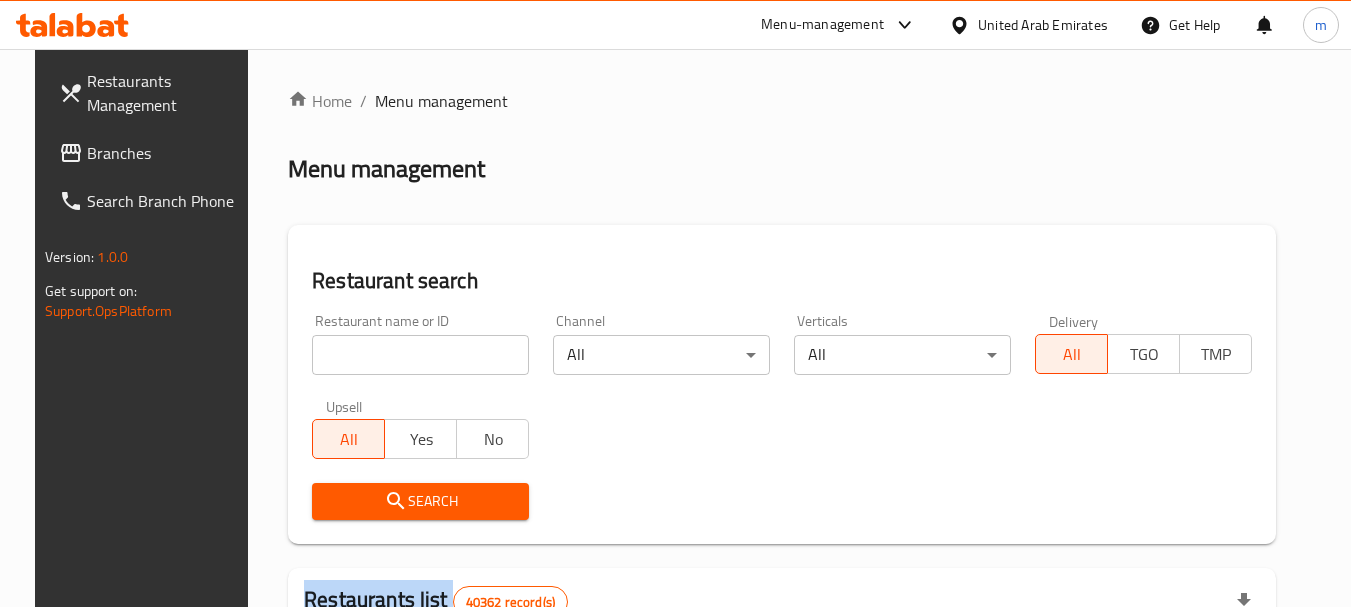 click at bounding box center [675, 303] 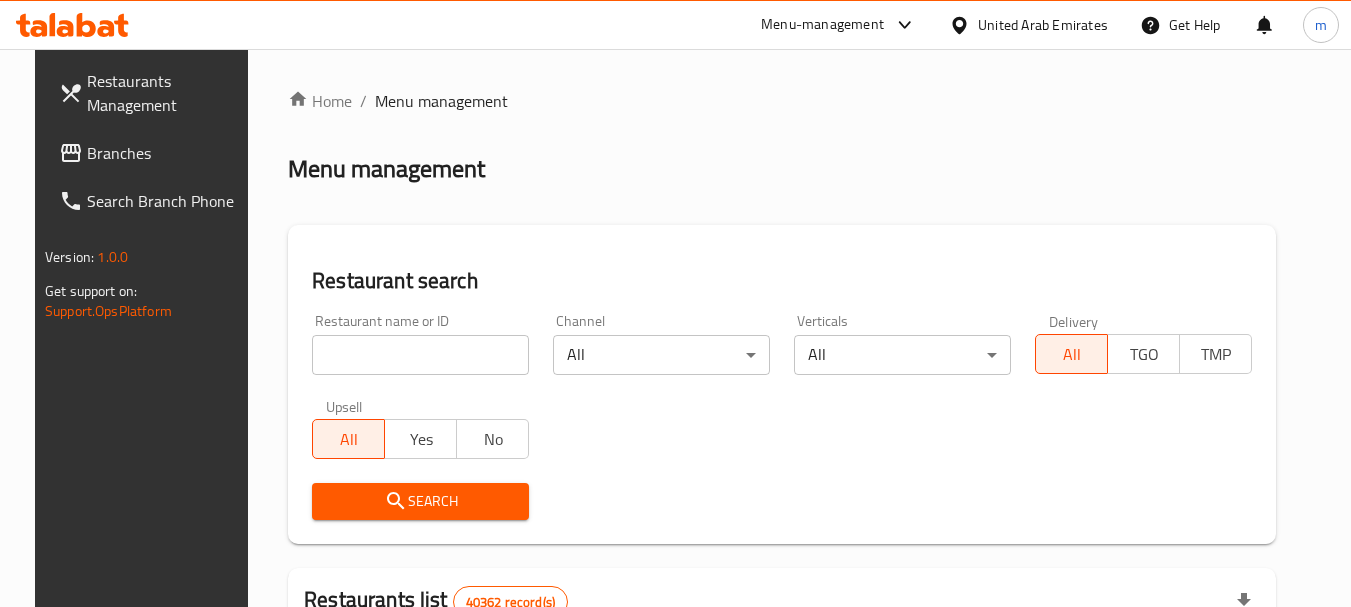 drag, startPoint x: 383, startPoint y: 357, endPoint x: 364, endPoint y: 357, distance: 19 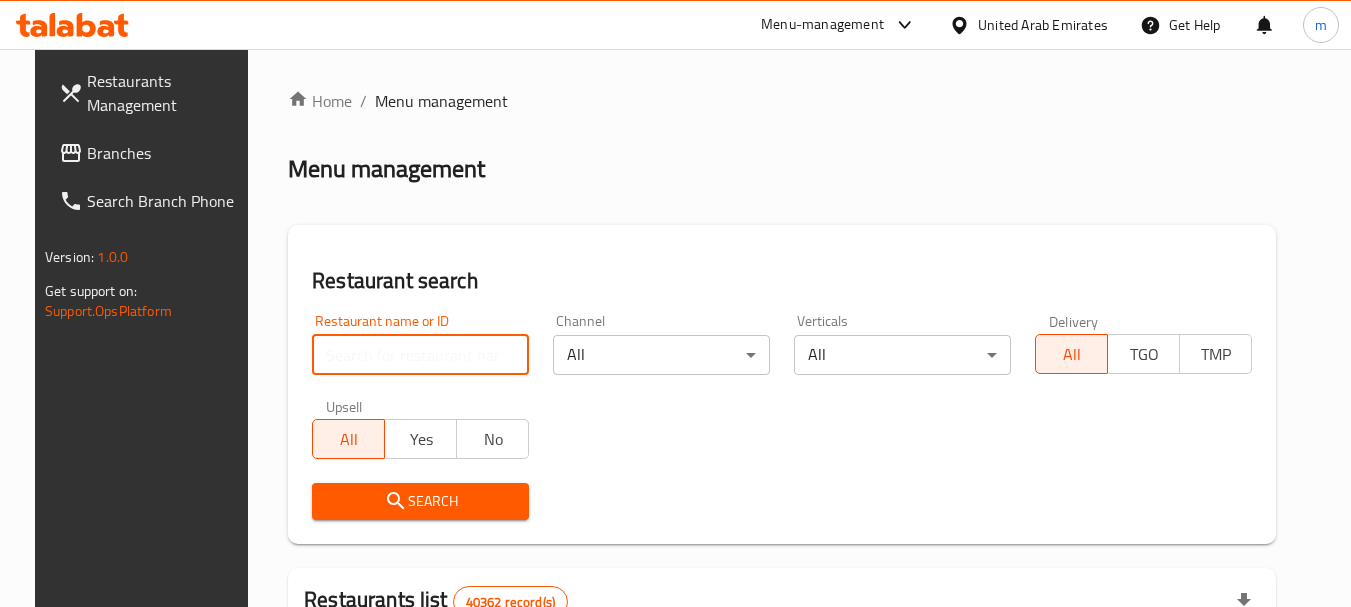 paste on "694808" 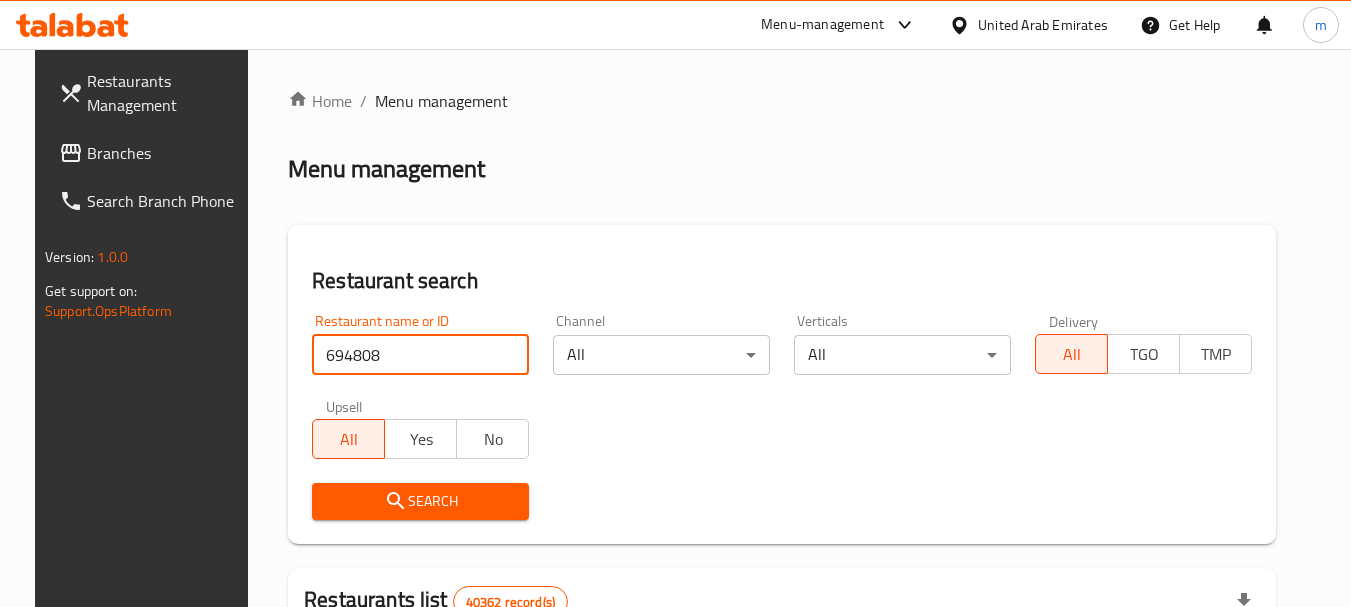 type on "694808" 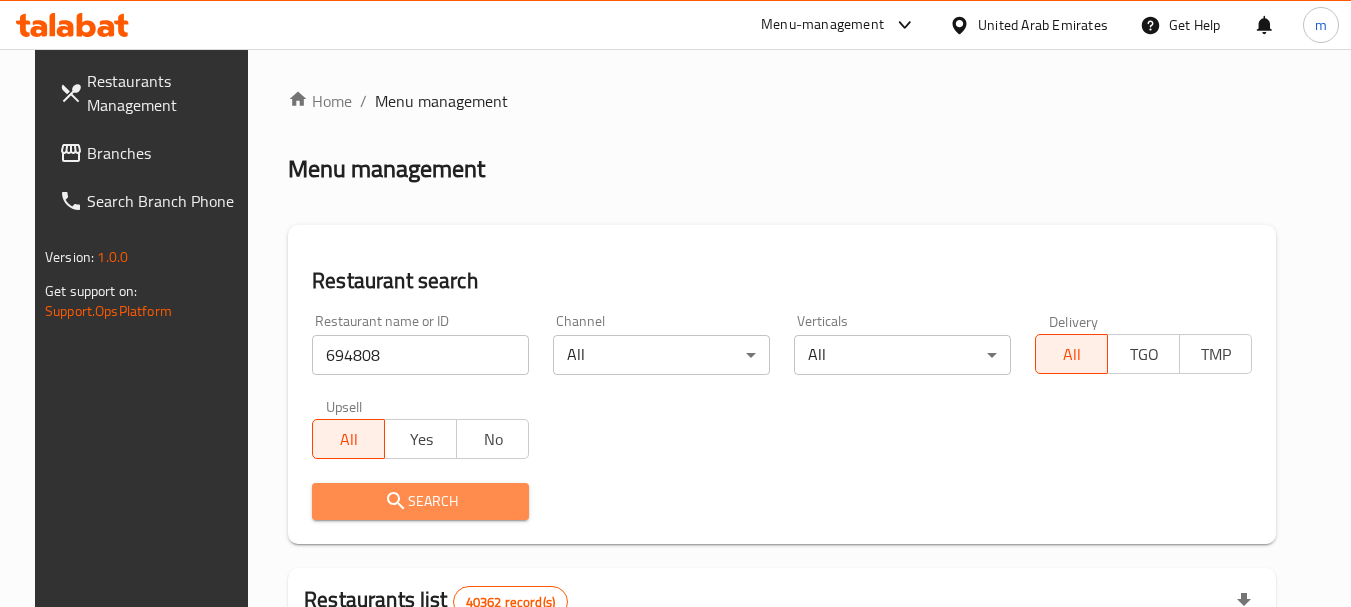 click 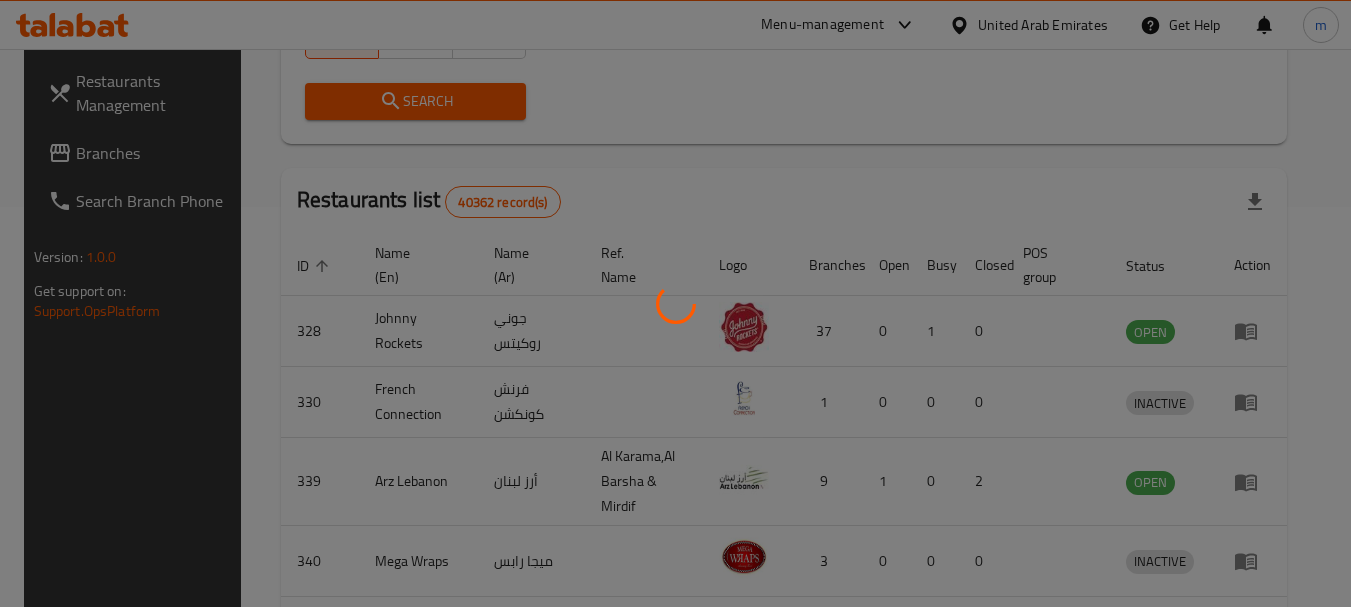 scroll, scrollTop: 268, scrollLeft: 0, axis: vertical 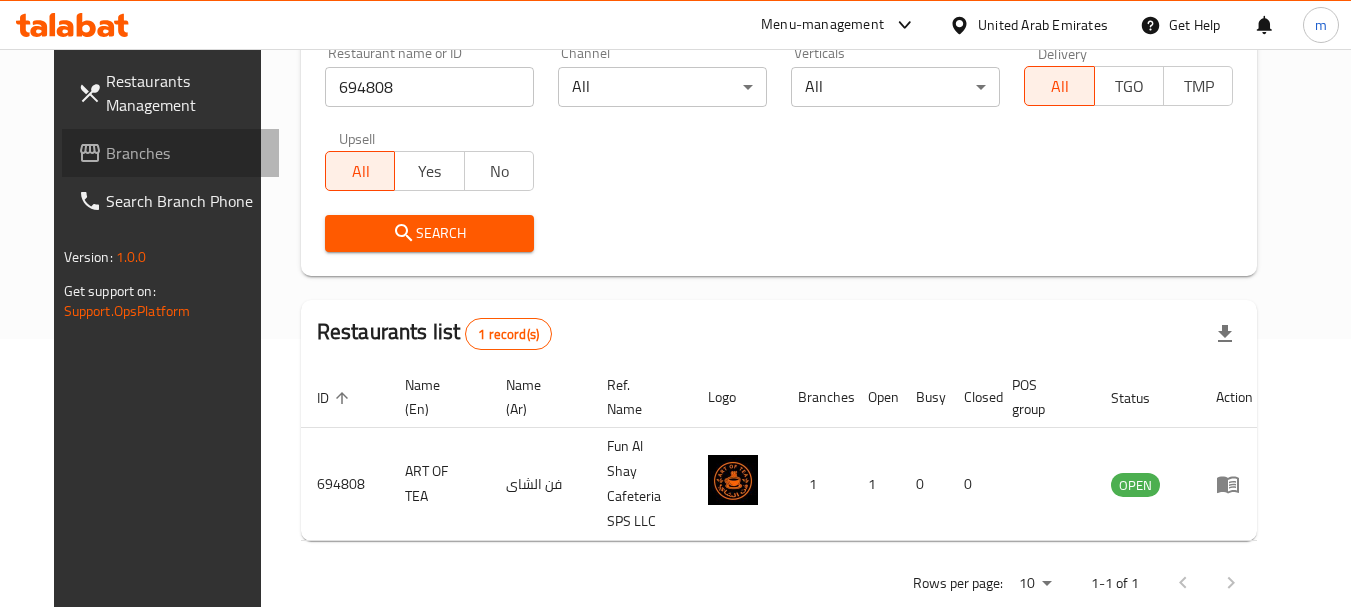 click on "Branches" at bounding box center (185, 153) 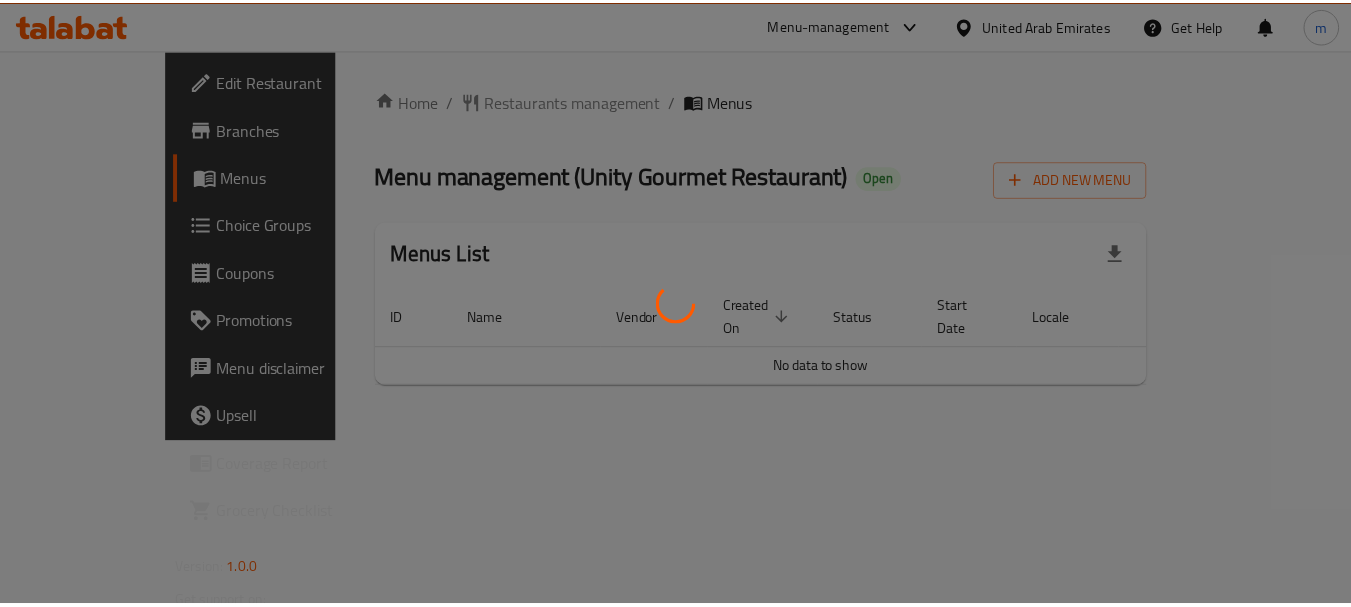 scroll, scrollTop: 0, scrollLeft: 0, axis: both 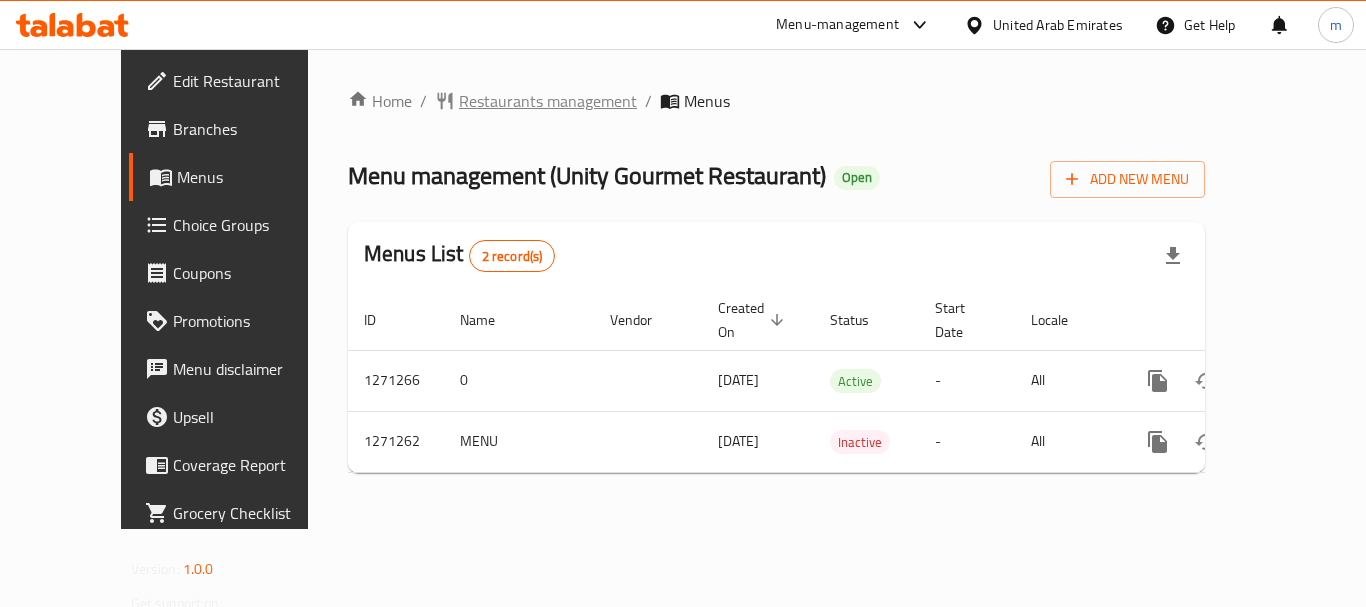 click on "Restaurants management" at bounding box center (548, 101) 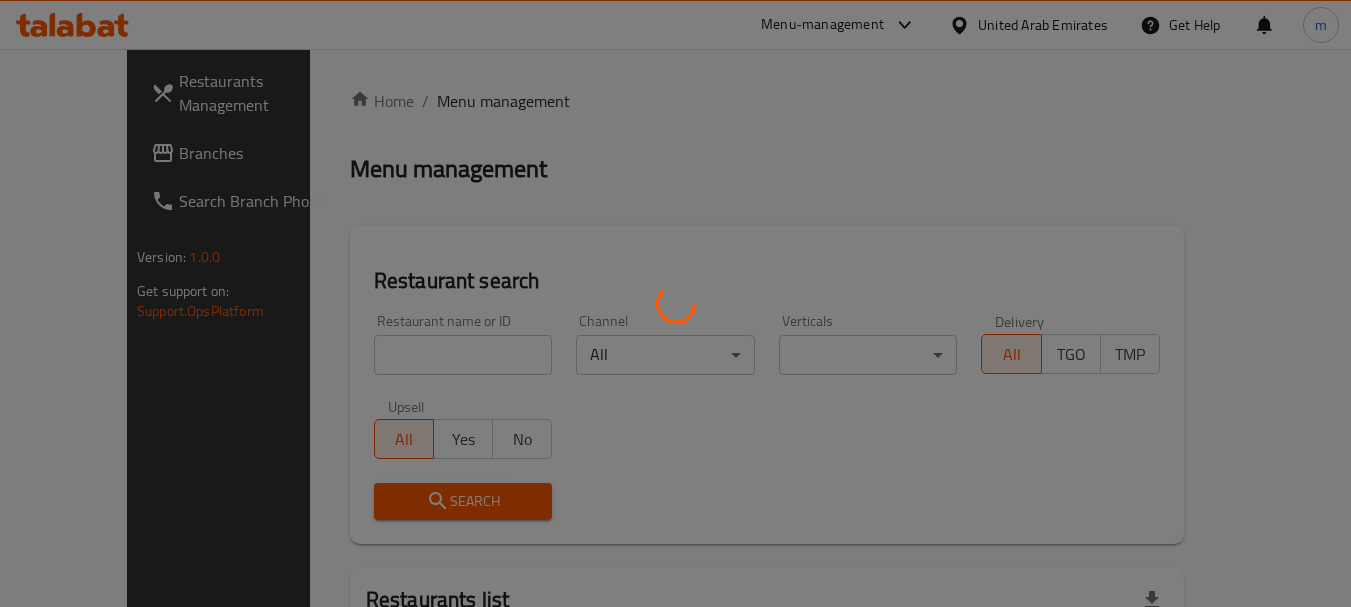 click at bounding box center (675, 303) 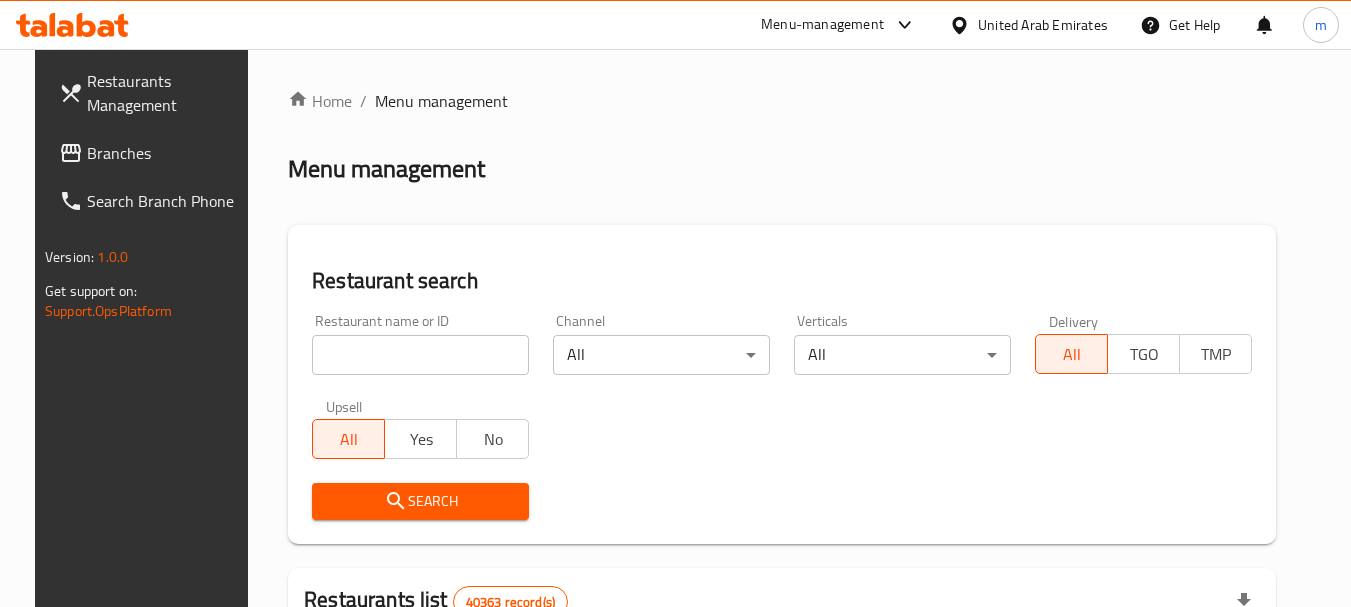 click at bounding box center [675, 303] 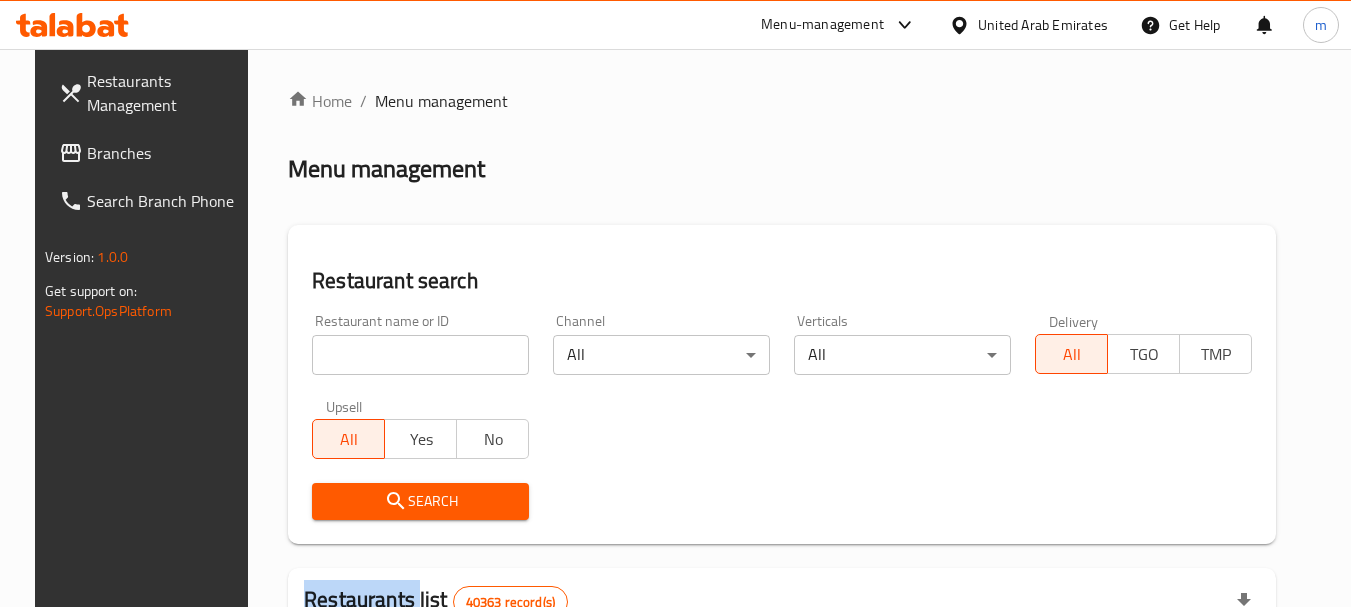 click on "Home / Menu management Menu management Restaurant search Restaurant name or ID Restaurant name or ID Channel All ​ Verticals All ​ Delivery All TGO TMP Upsell All Yes No   Search Restaurants list   40363 record(s) ID sorted ascending Name (En) Name (Ar) Ref. Name Logo Branches Open Busy Closed POS group Status Action 328 Johnny Rockets جوني روكيتس 37 0 1 0 OPEN 330 French Connection فرنش كونكشن 1 0 0 0 INACTIVE 339 Arz Lebanon أرز لبنان Al Karama,Al Barsha & Mirdif 9 1 0 2 OPEN 340 Mega Wraps ميجا رابس 3 0 0 0 INACTIVE 342 Sandella's Flatbread Cafe سانديلاز فلات براد 7 0 0 0 INACTIVE 343 Dragon Hut كوخ التنين 1 0 0 0 INACTIVE 348 Thai Kitchen المطبخ التايلندى 1 0 0 0 INACTIVE 349 Mughal  موغل 1 0 0 0 HIDDEN 350 HOT N COOL (Old) هوت و كول 1 0 0 0 INACTIVE 355 Al Habasha  الحبشة 11 1 0 0 HIDDEN Rows per page: 10 1-10 of 40363" at bounding box center (782, 717) 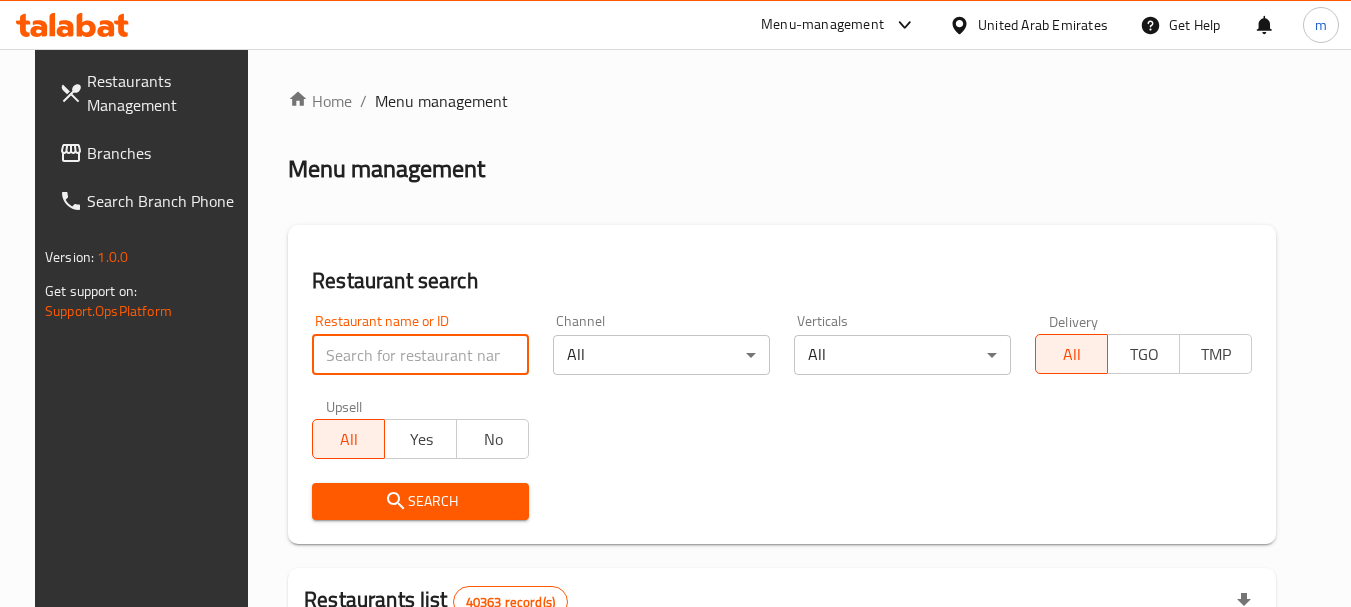 click at bounding box center (420, 355) 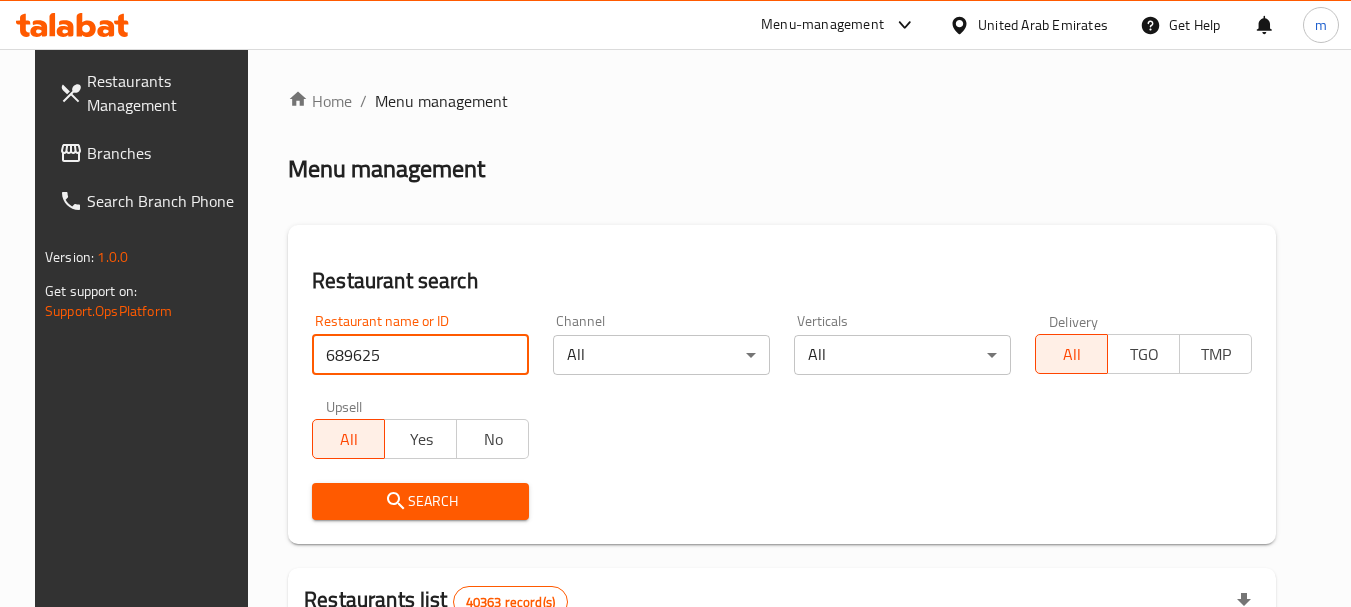 type on "689625" 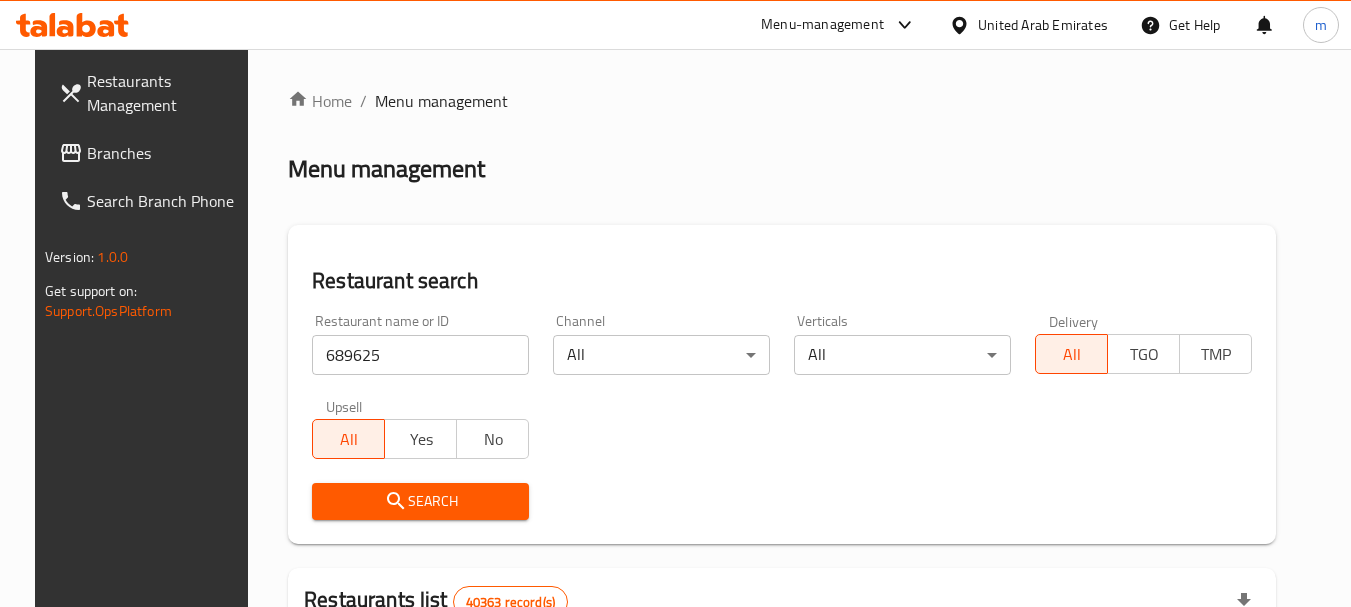 drag, startPoint x: 399, startPoint y: 499, endPoint x: 533, endPoint y: 474, distance: 136.31215 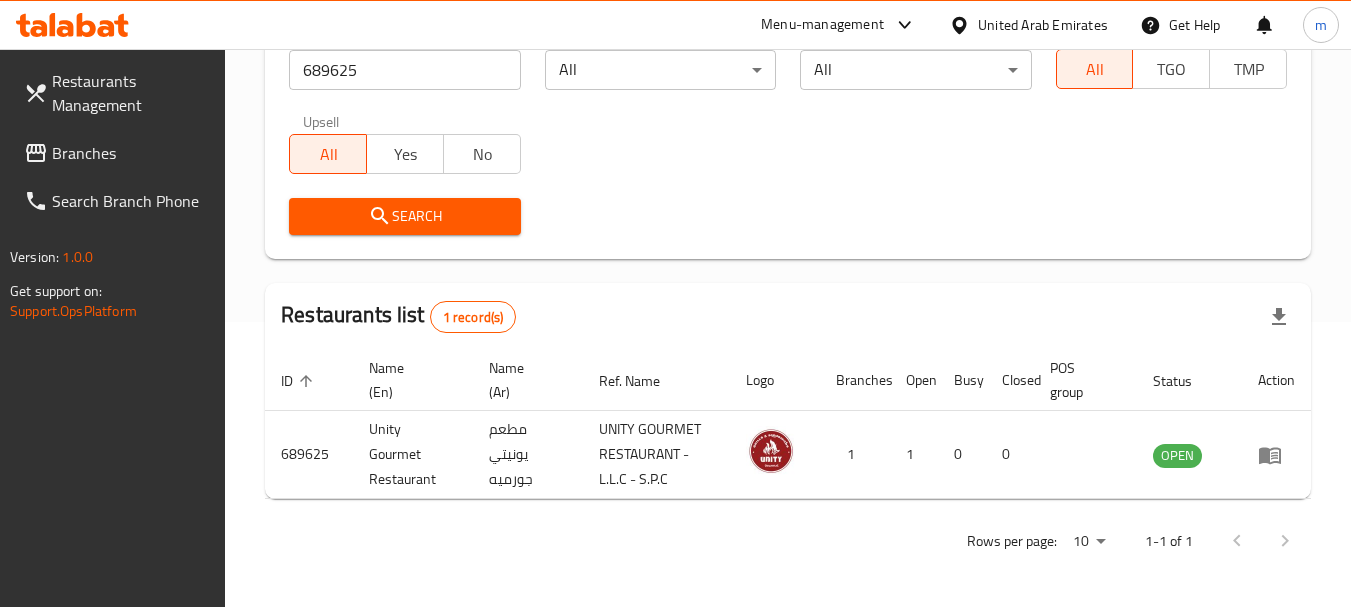 scroll, scrollTop: 285, scrollLeft: 0, axis: vertical 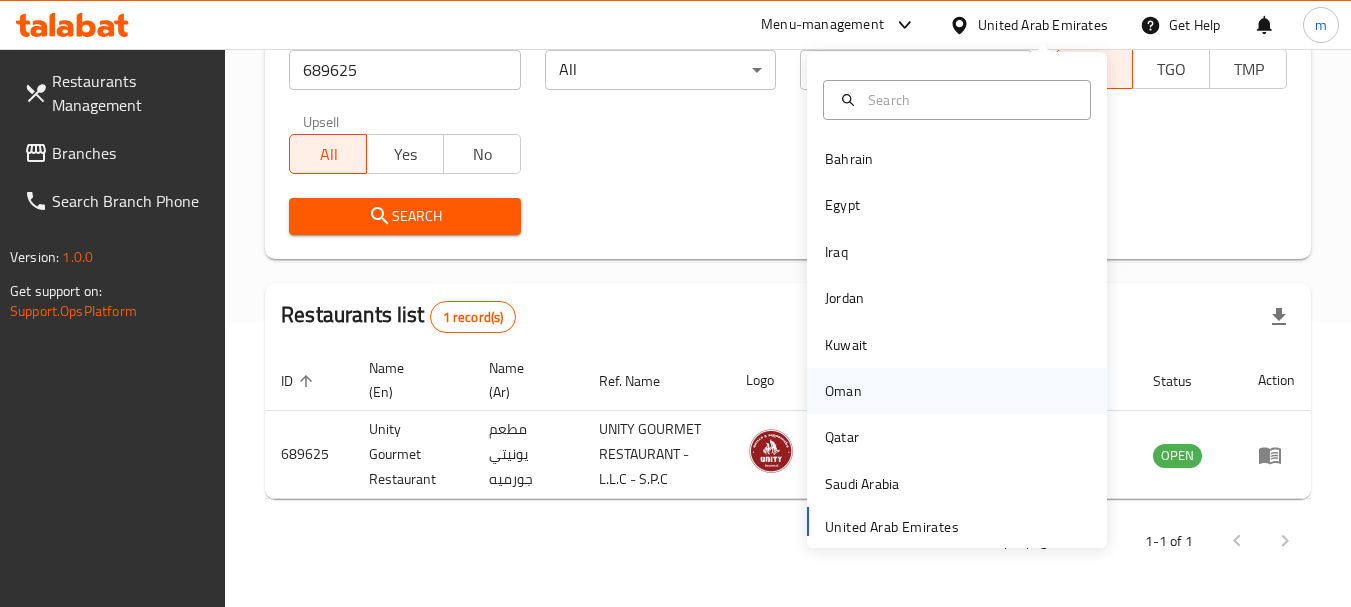 click on "Oman" at bounding box center [843, 391] 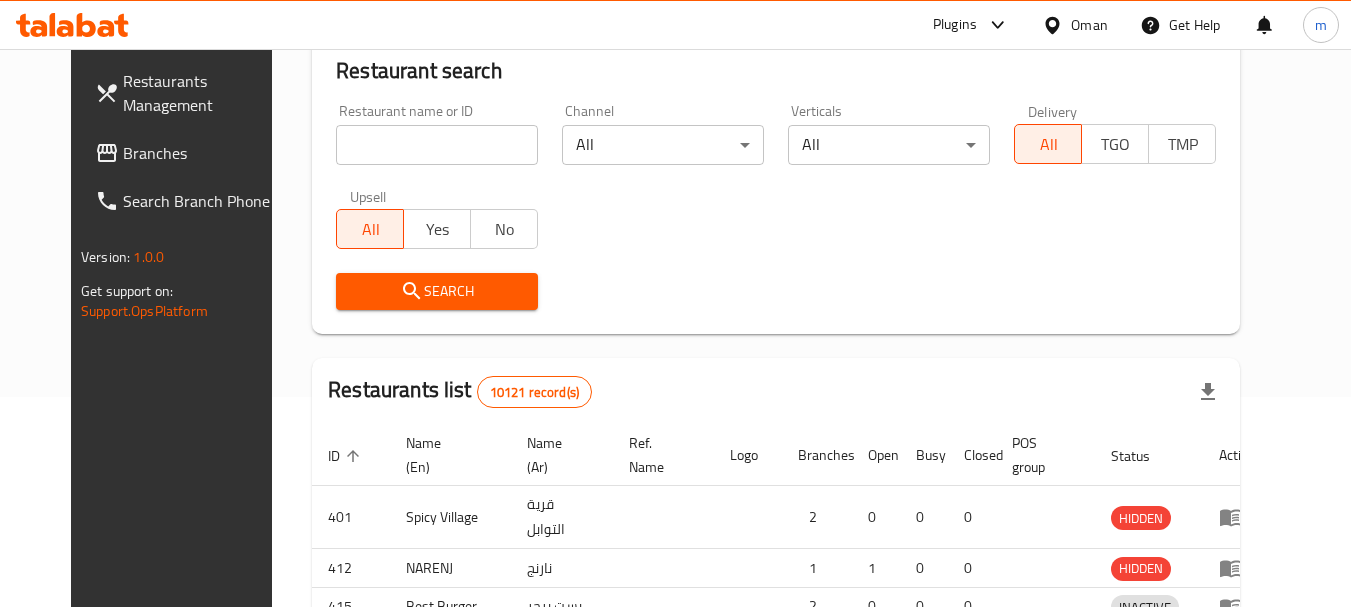 scroll, scrollTop: 285, scrollLeft: 0, axis: vertical 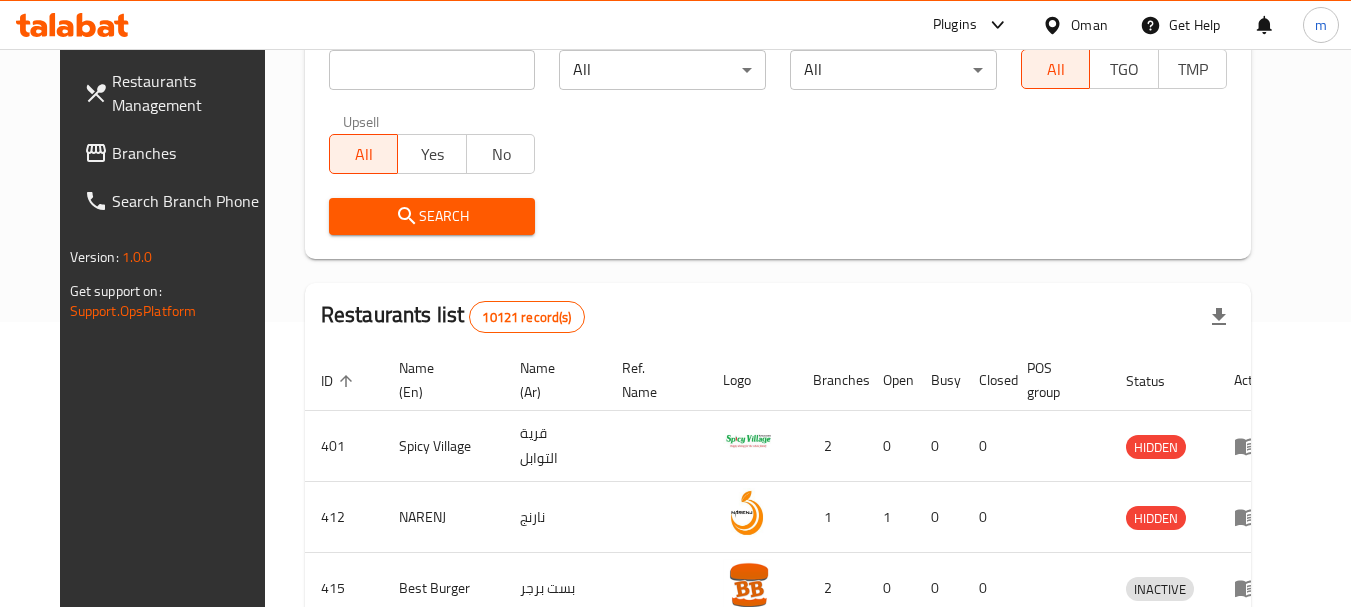 click on "Branches" at bounding box center (191, 153) 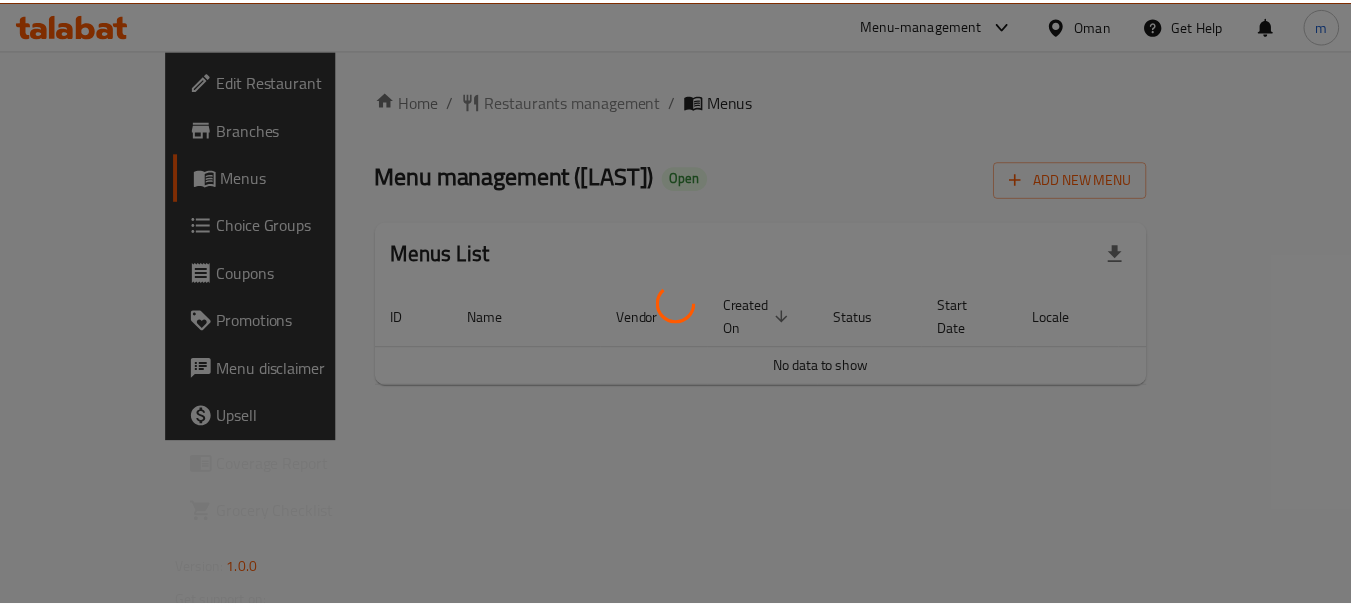 scroll, scrollTop: 0, scrollLeft: 0, axis: both 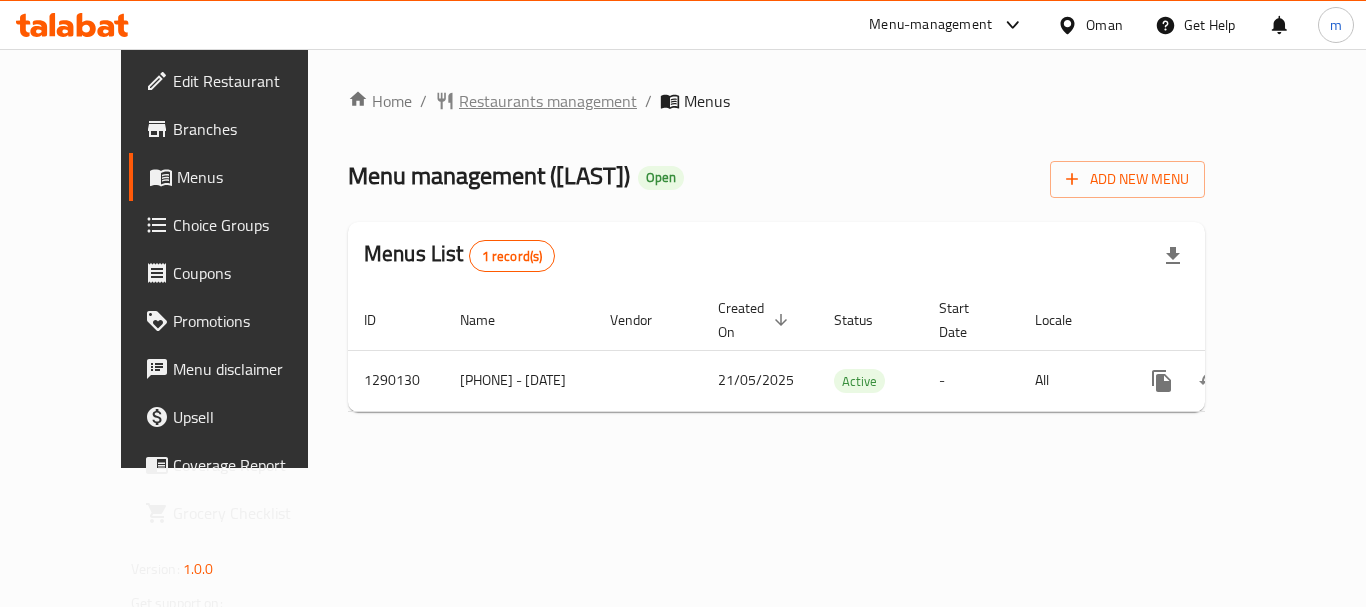 click on "Restaurants management" at bounding box center (548, 101) 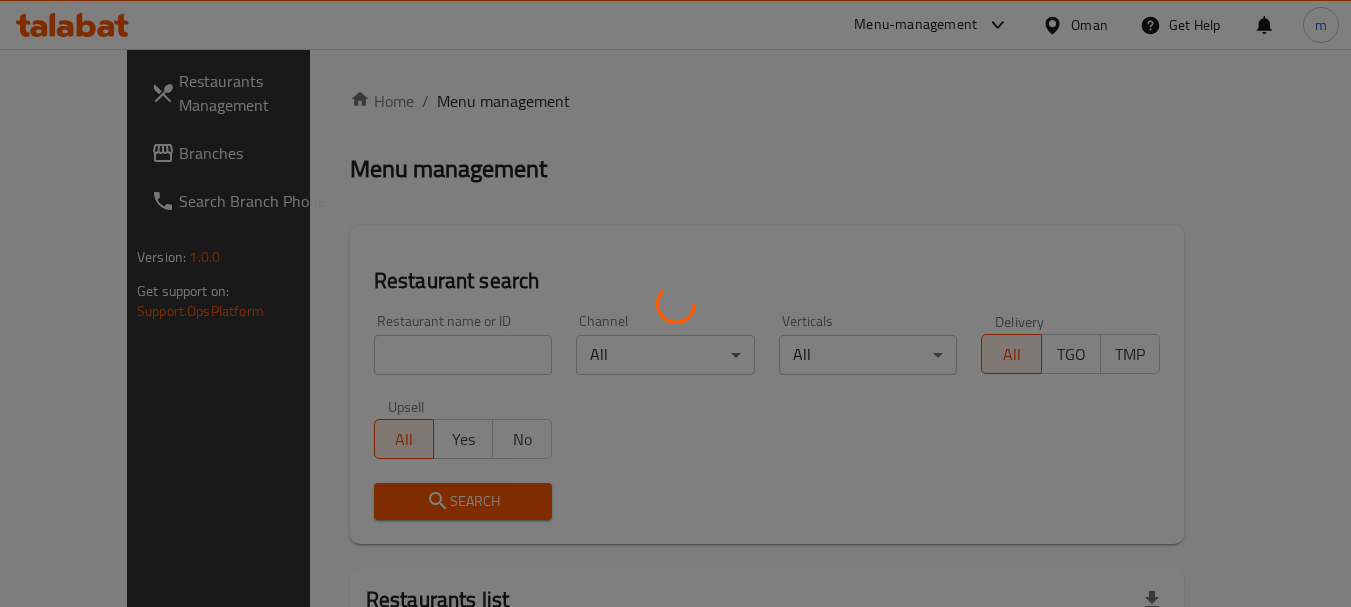 click at bounding box center [675, 303] 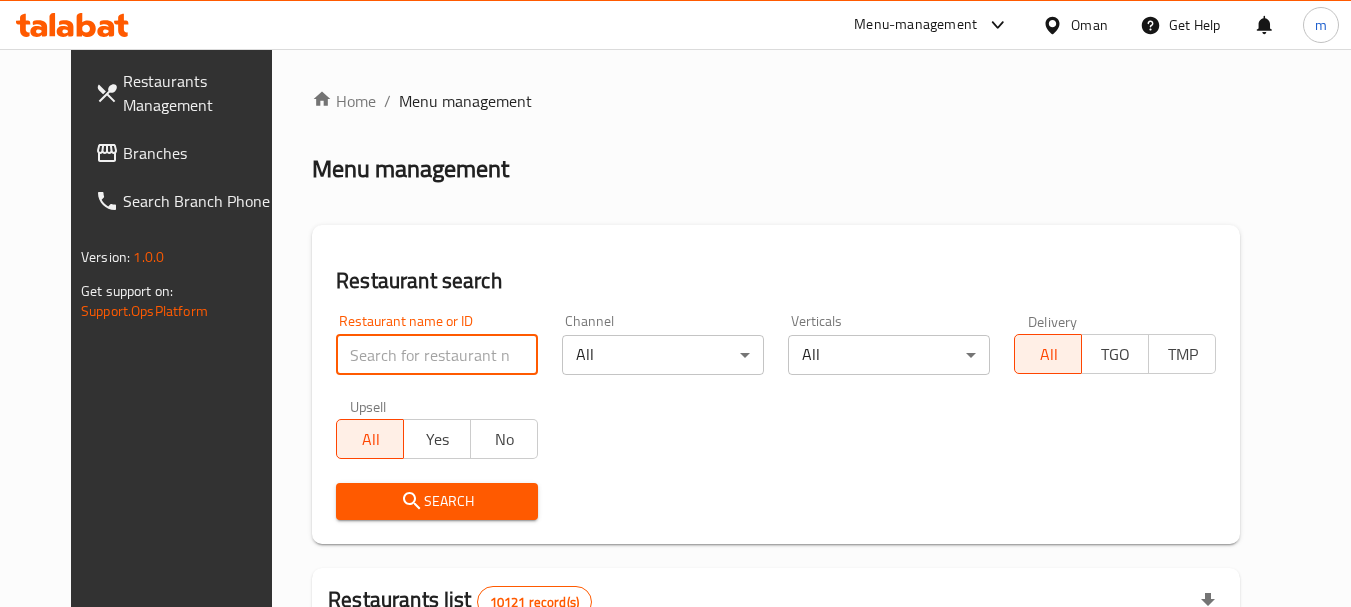click at bounding box center (437, 355) 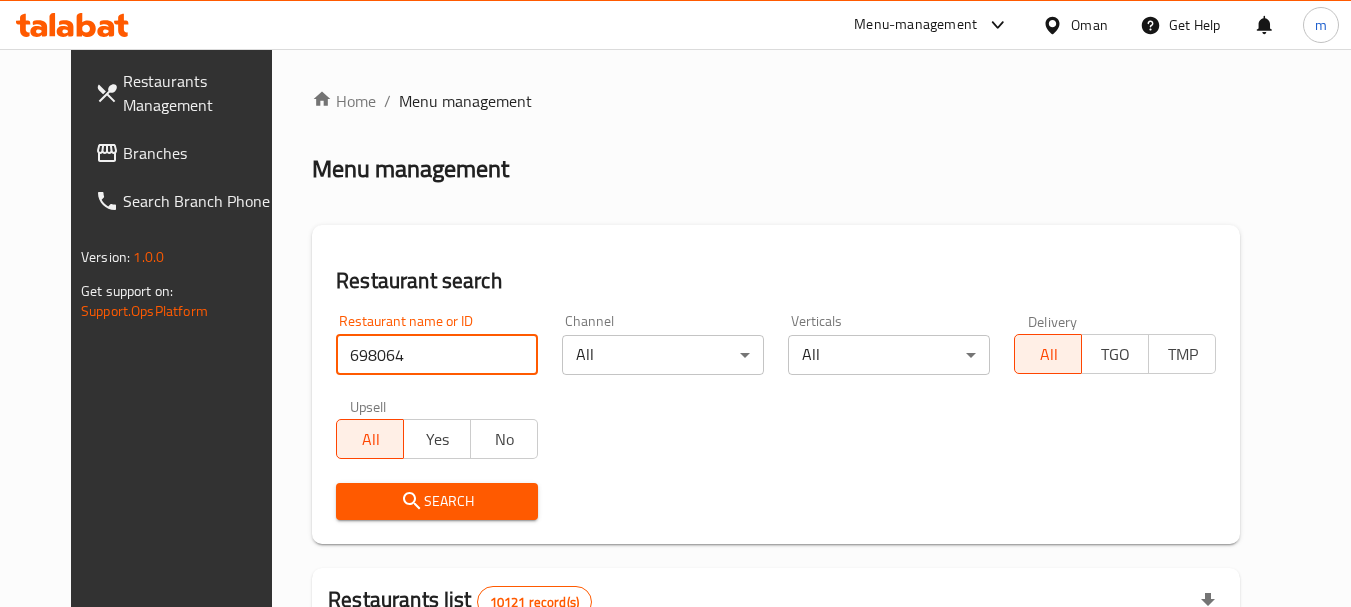 type on "698064" 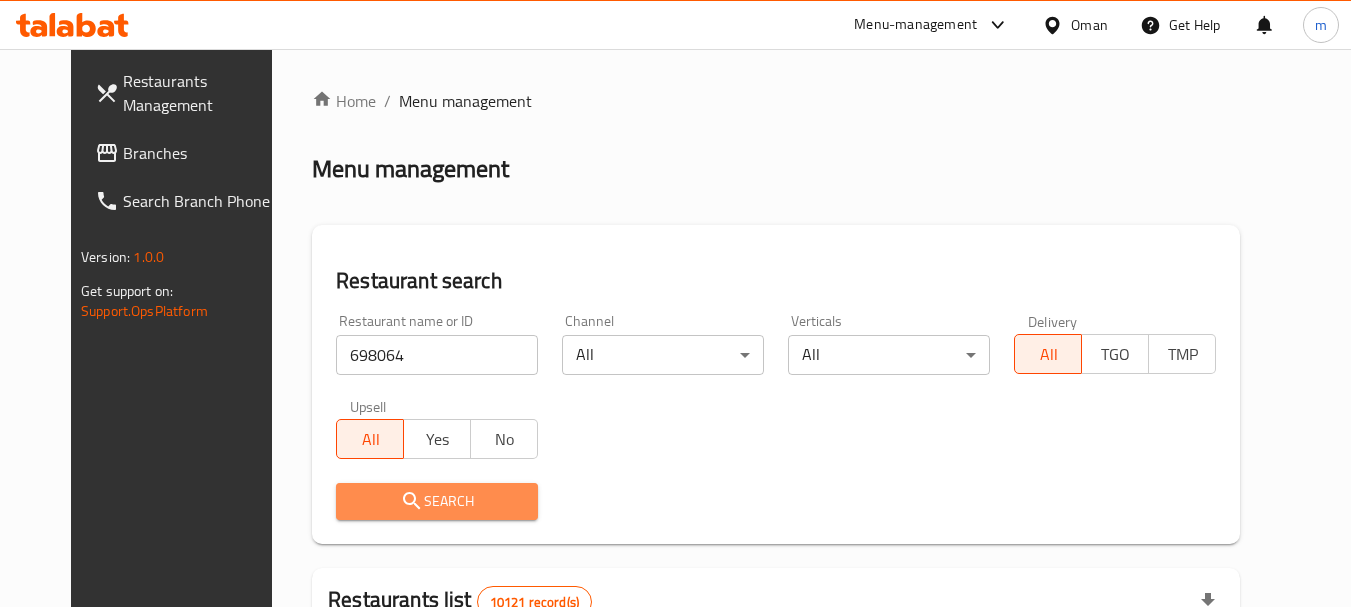 click 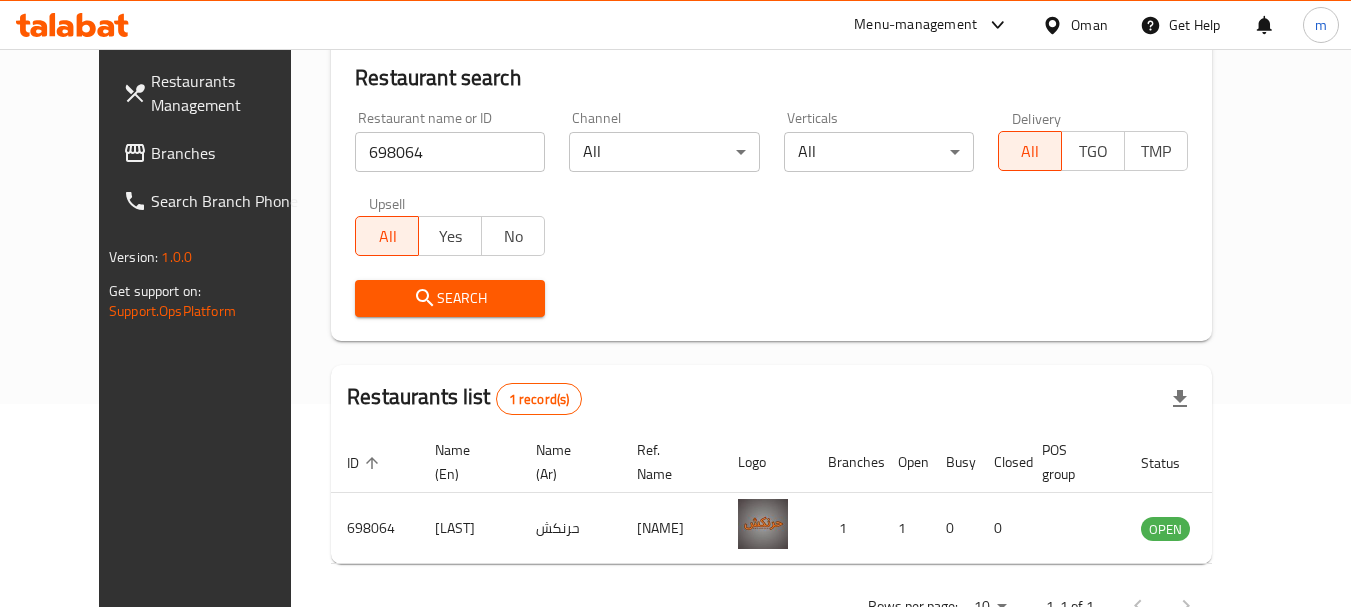 scroll, scrollTop: 268, scrollLeft: 0, axis: vertical 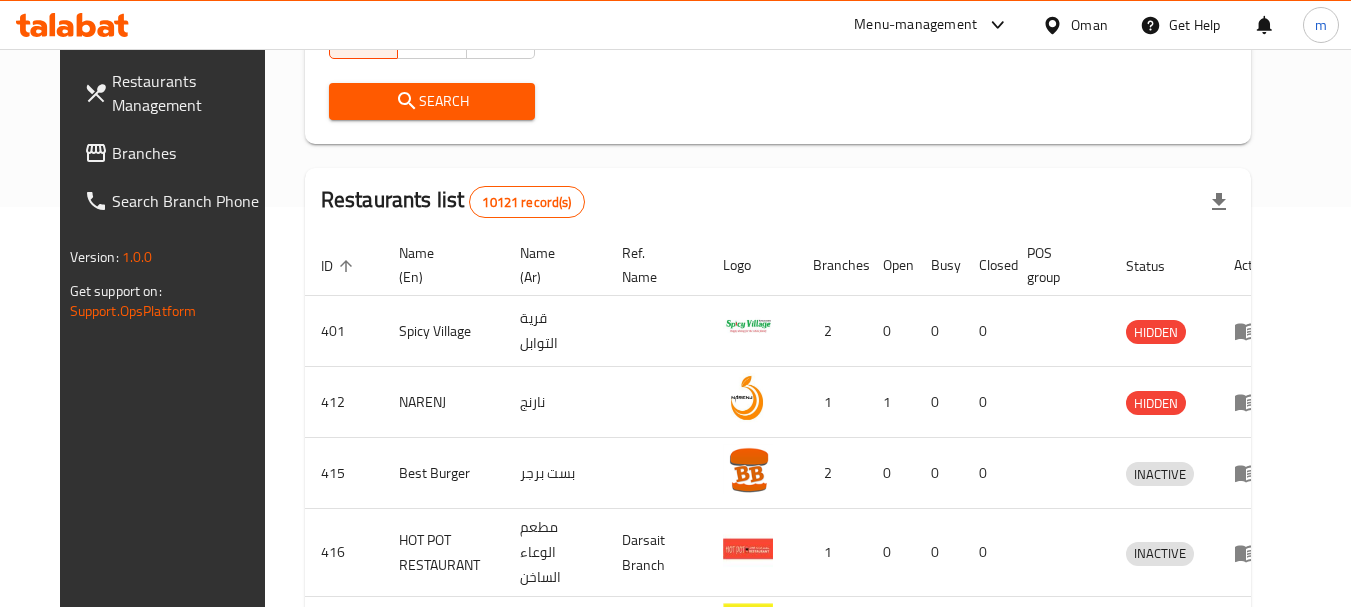 click on "Oman" at bounding box center [1089, 25] 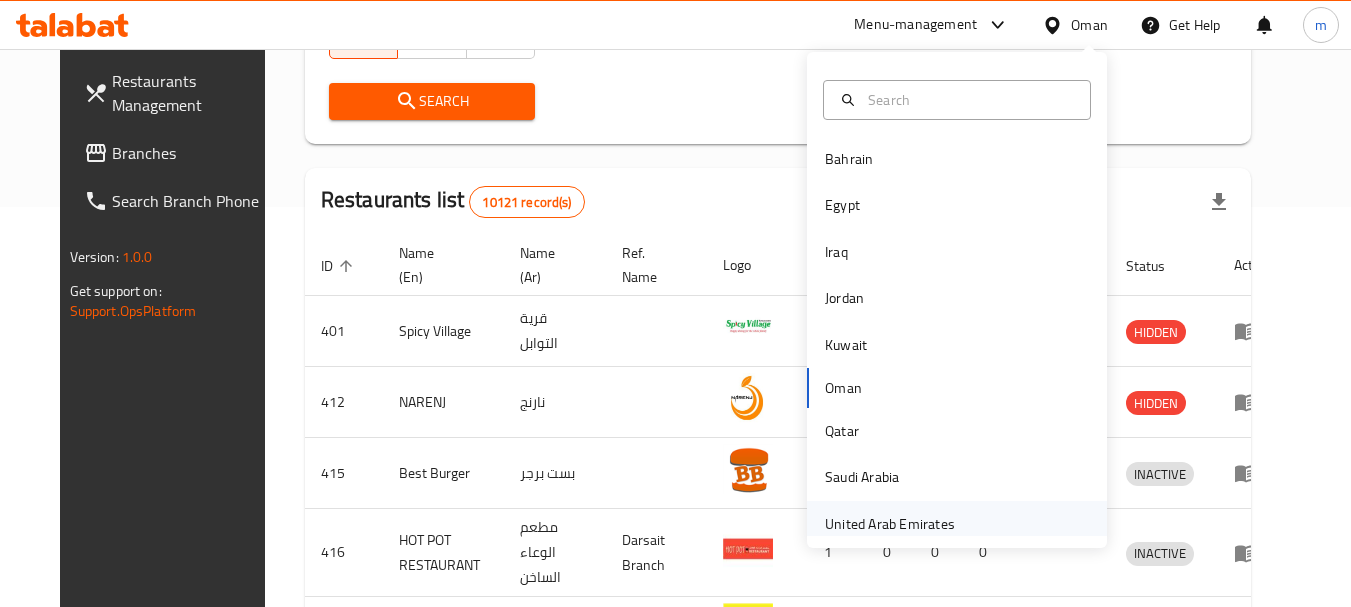 click on "United Arab Emirates" at bounding box center [890, 524] 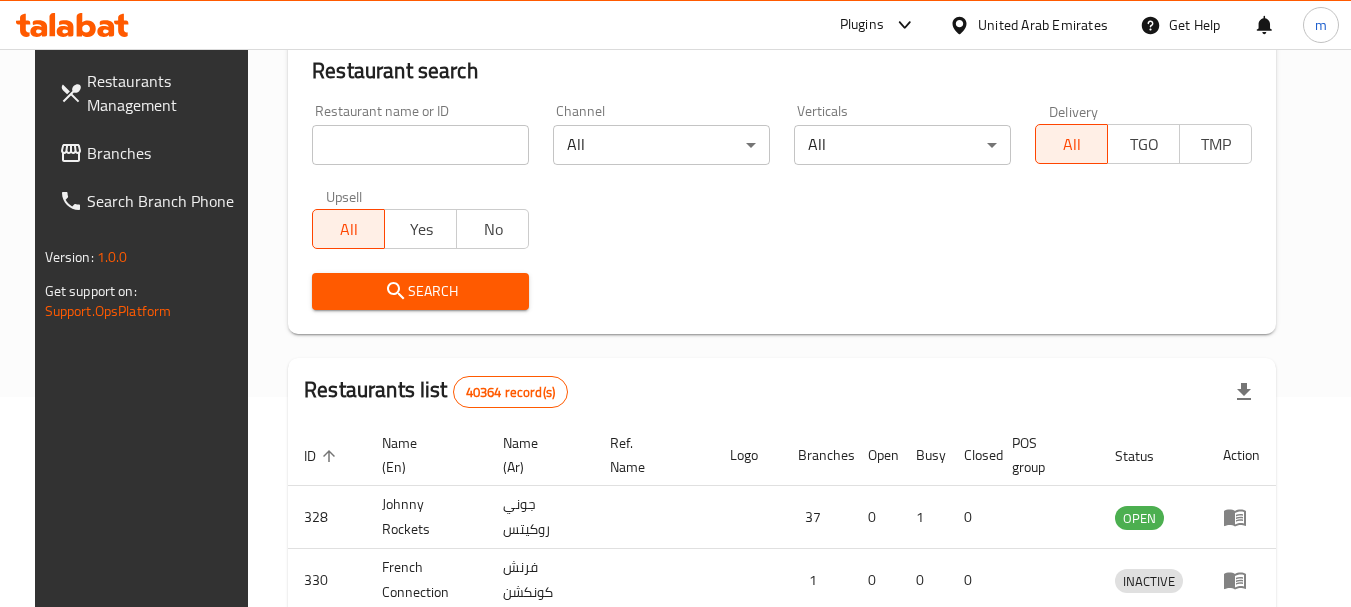 scroll, scrollTop: 400, scrollLeft: 0, axis: vertical 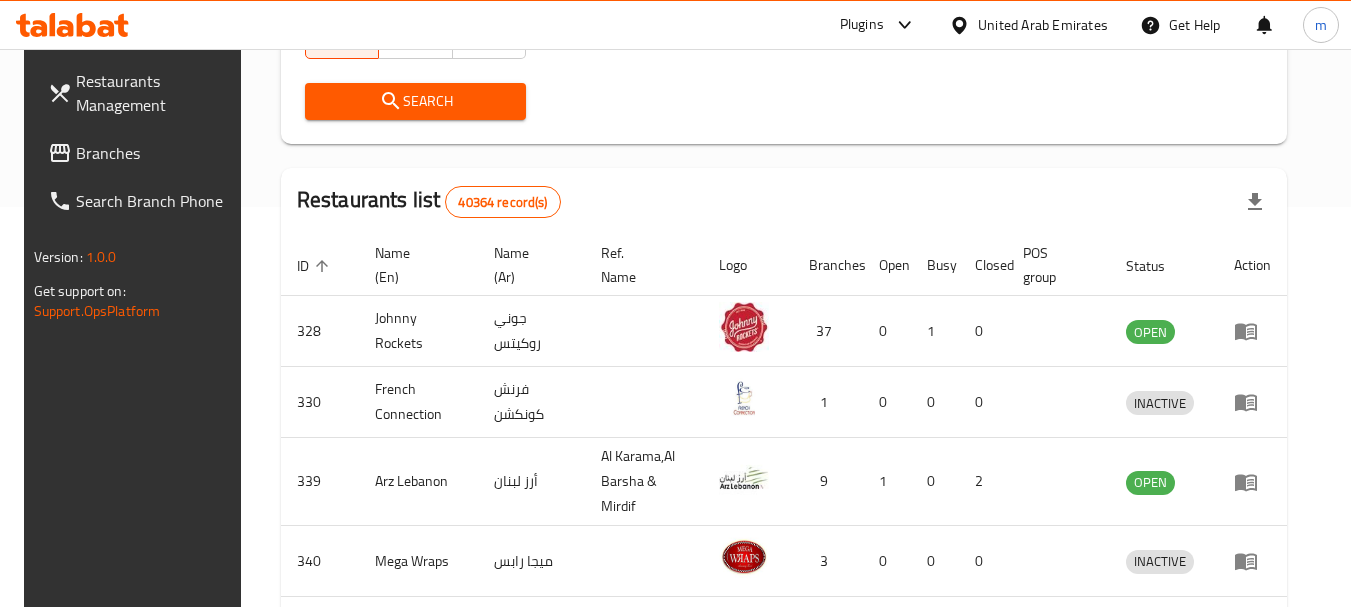 drag, startPoint x: 104, startPoint y: 153, endPoint x: 122, endPoint y: 133, distance: 26.907248 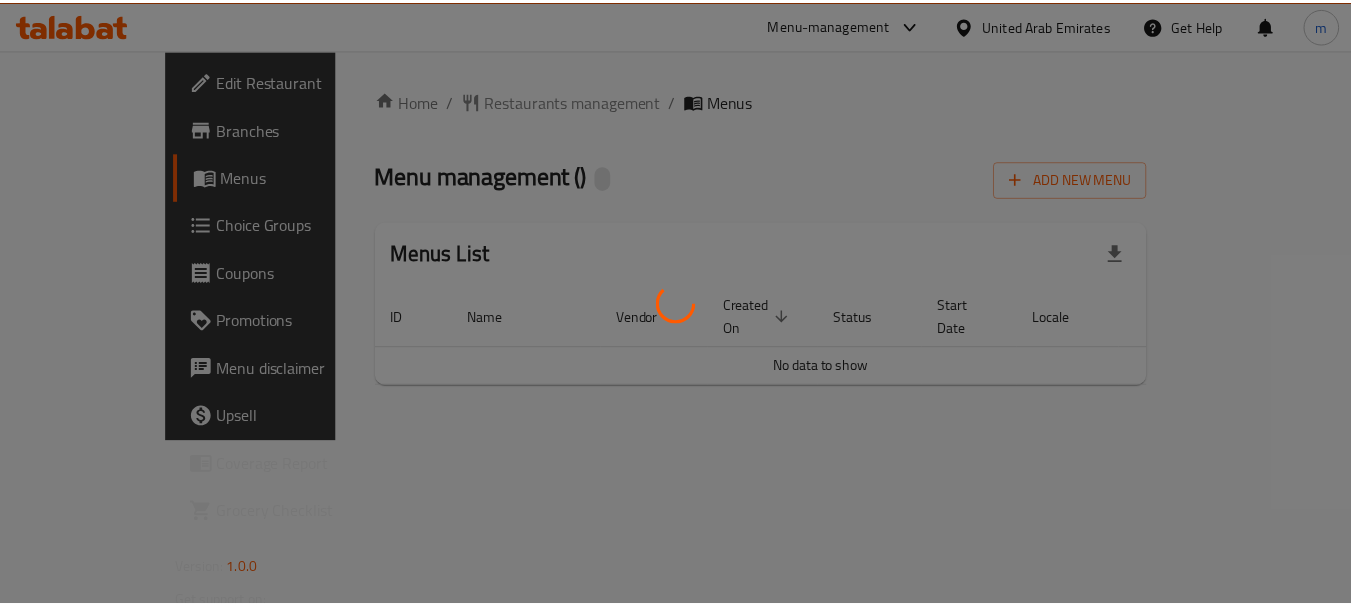 scroll, scrollTop: 0, scrollLeft: 0, axis: both 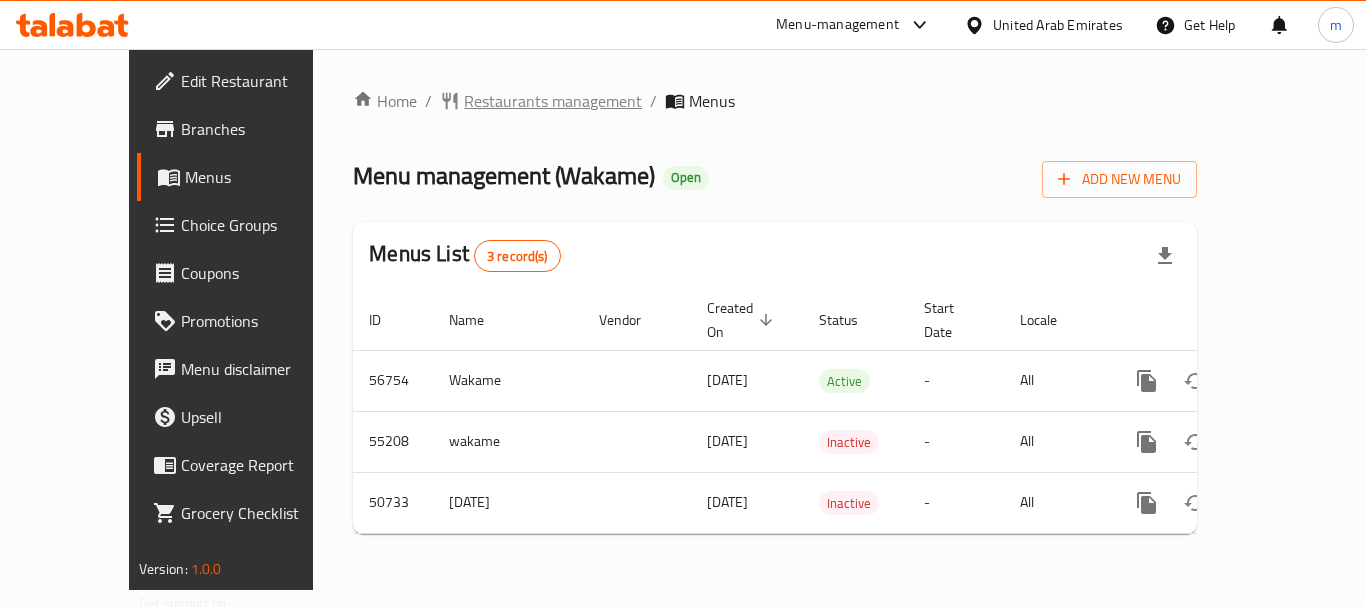 click on "Restaurants management" at bounding box center [553, 101] 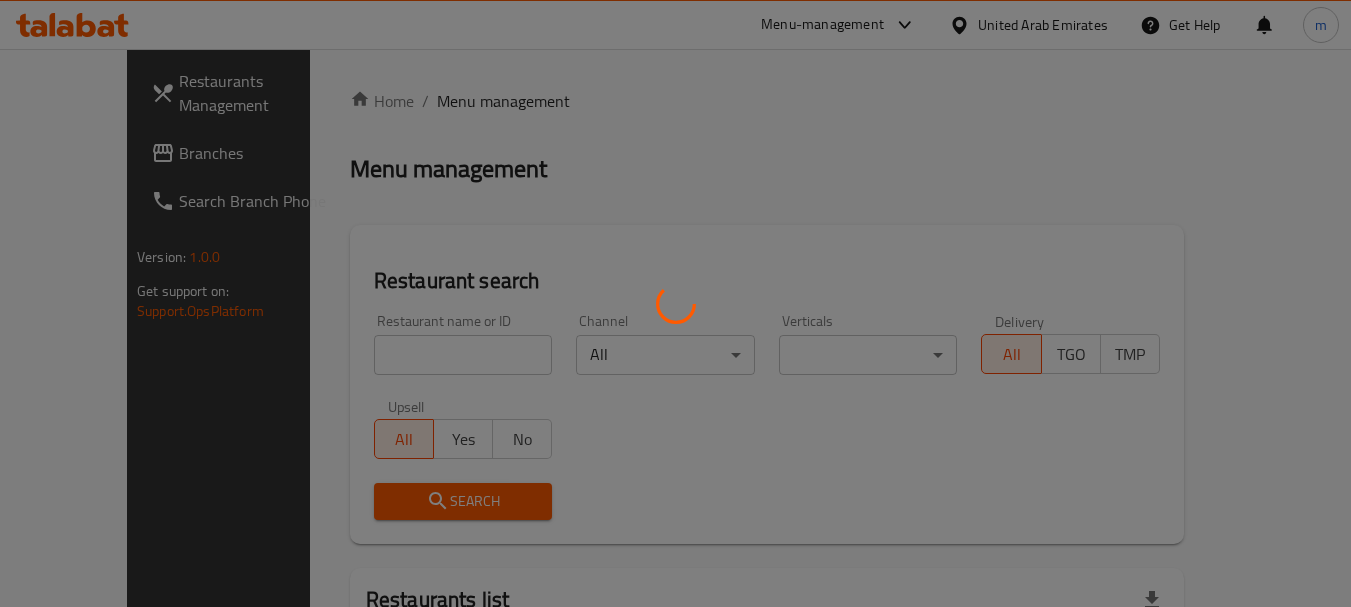 click at bounding box center (675, 303) 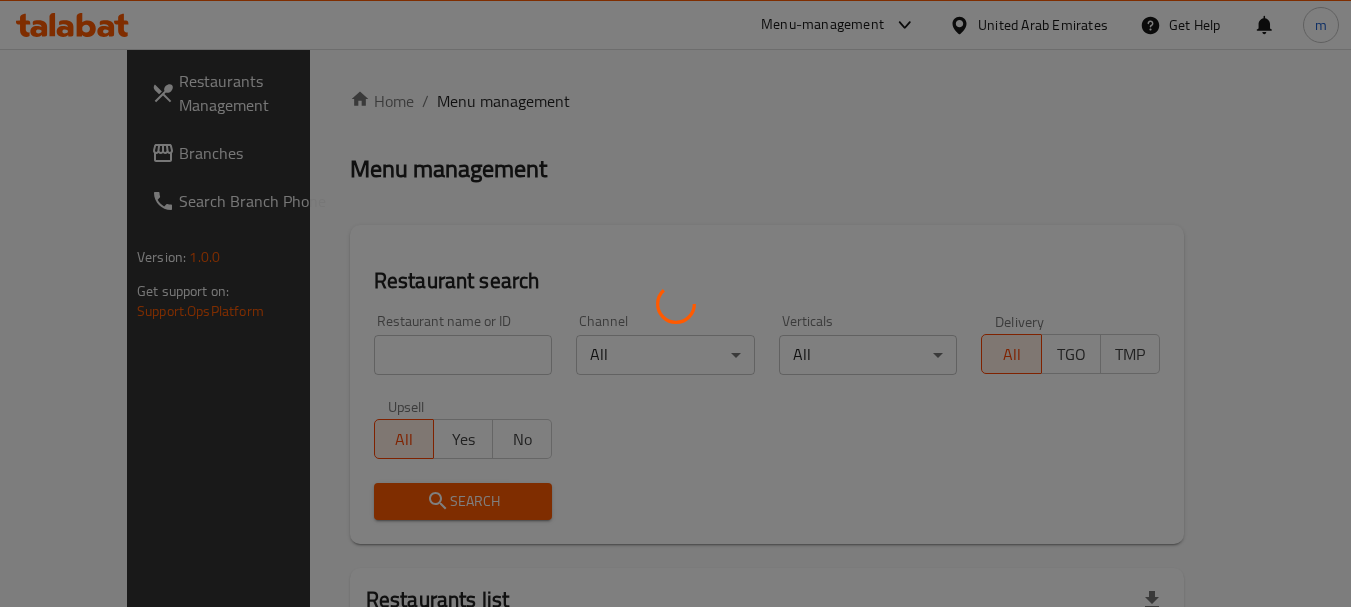 click at bounding box center (675, 303) 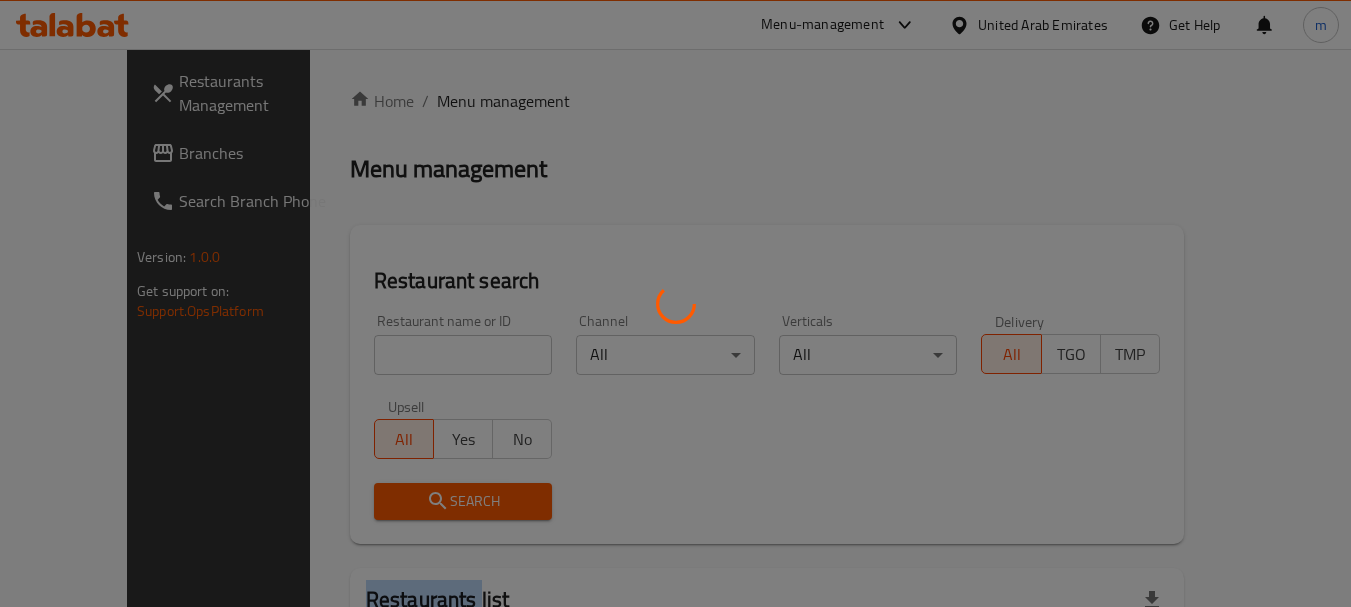 click at bounding box center [675, 303] 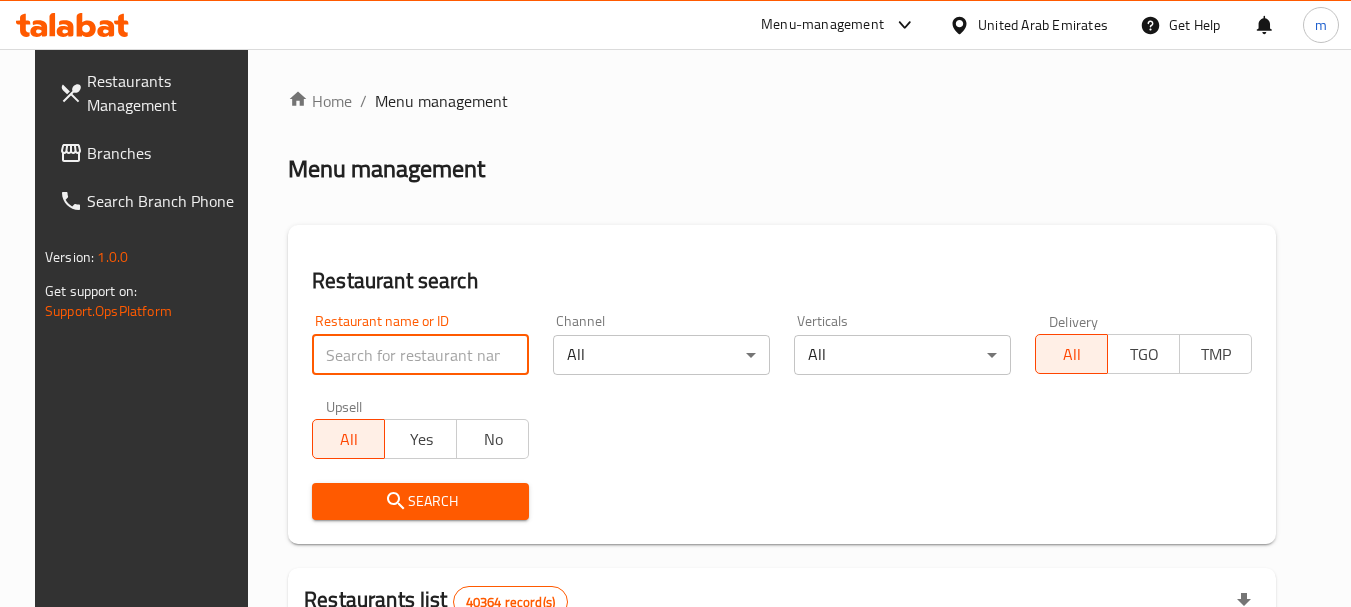 click at bounding box center (420, 355) 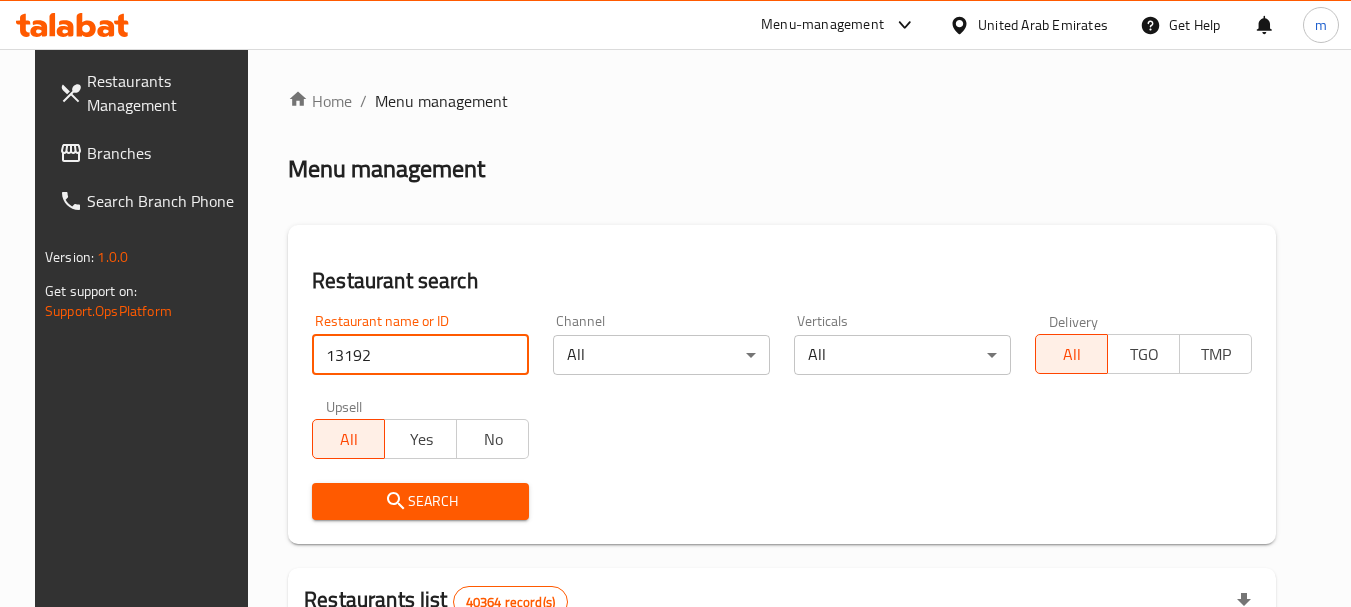 type on "13192" 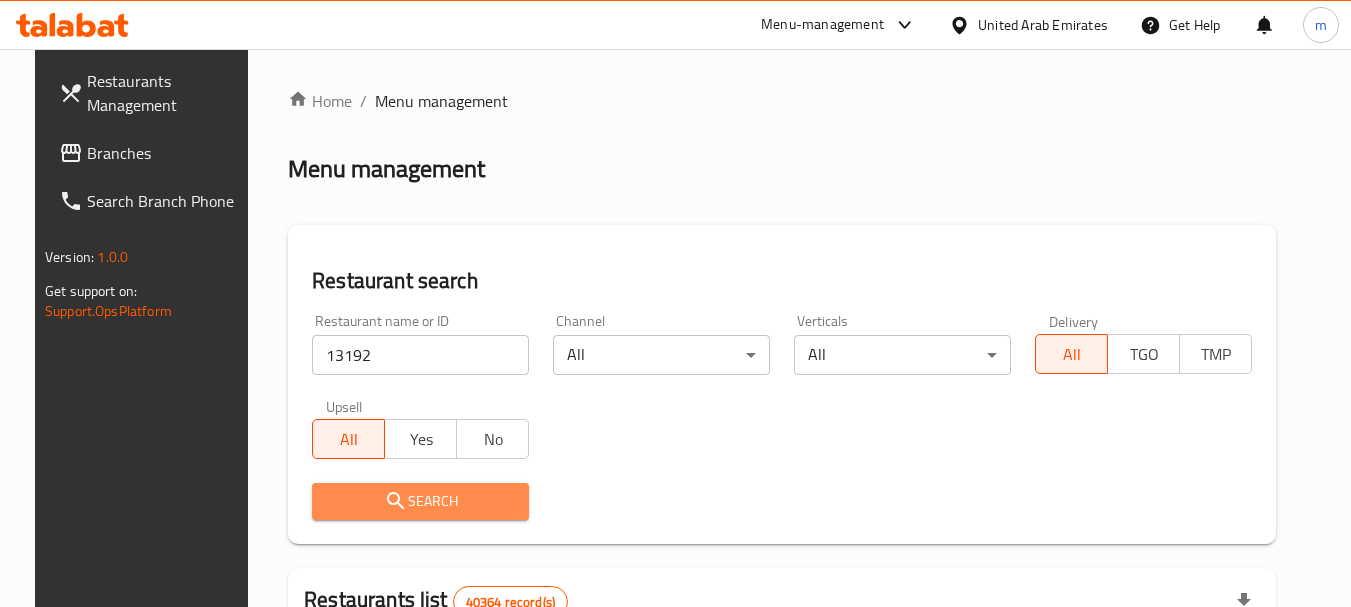click on "Search" at bounding box center [420, 501] 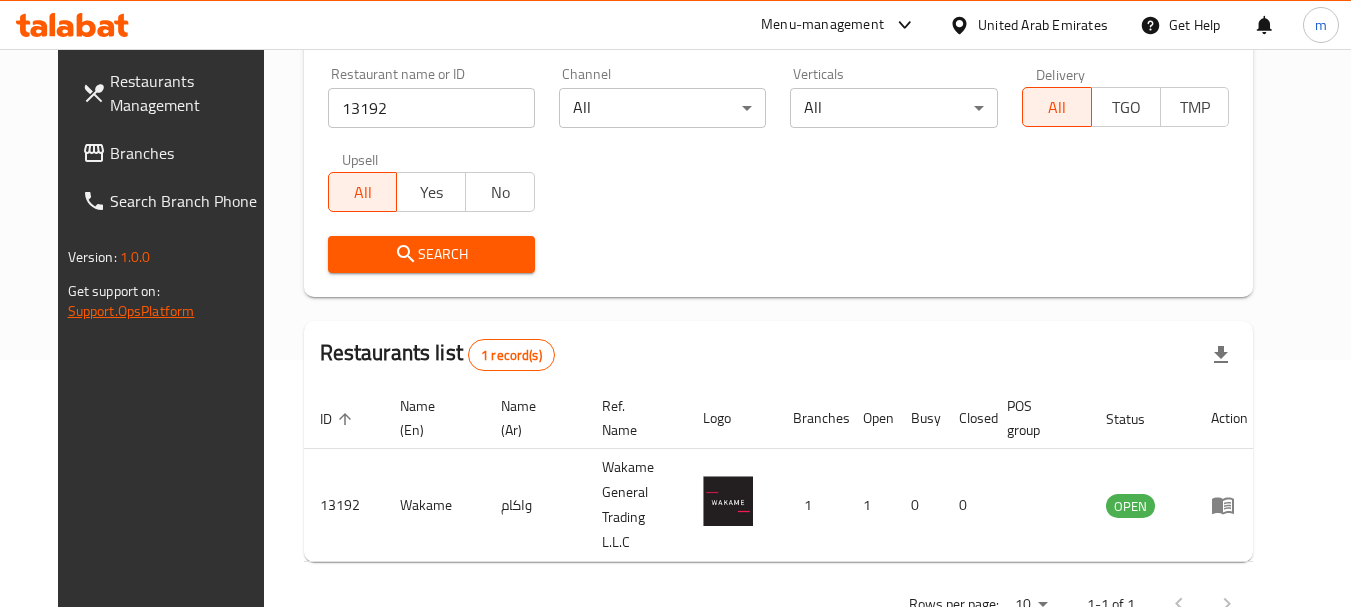 scroll, scrollTop: 268, scrollLeft: 0, axis: vertical 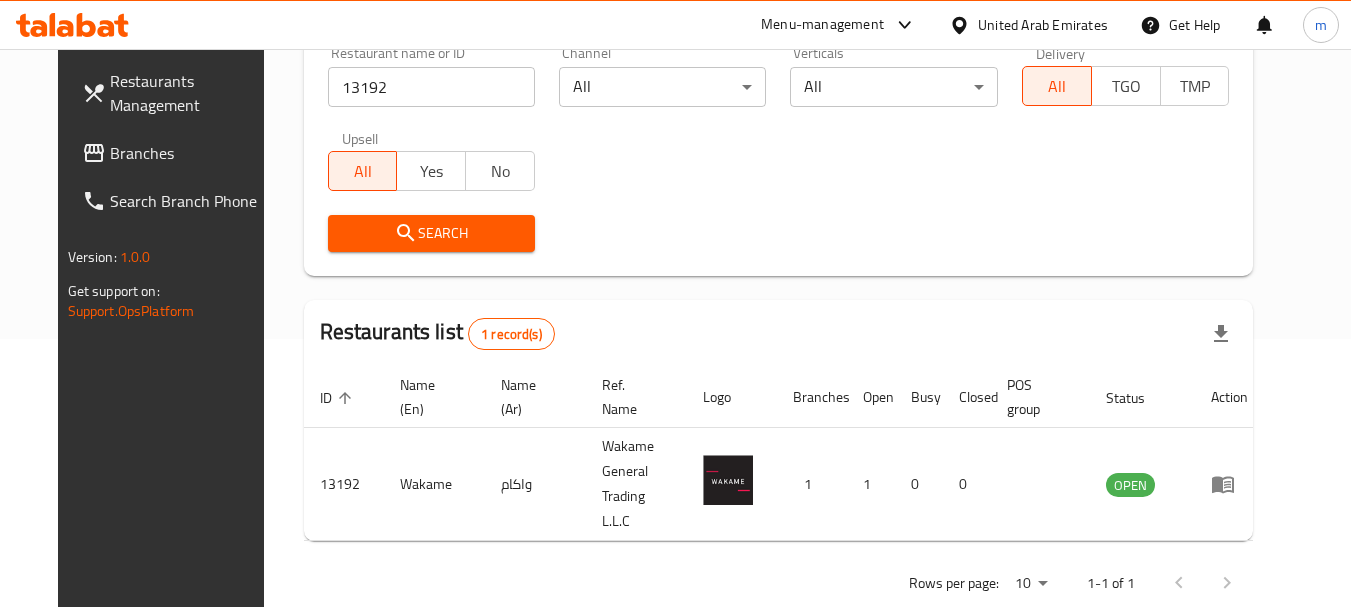 click on "Branches" at bounding box center (189, 153) 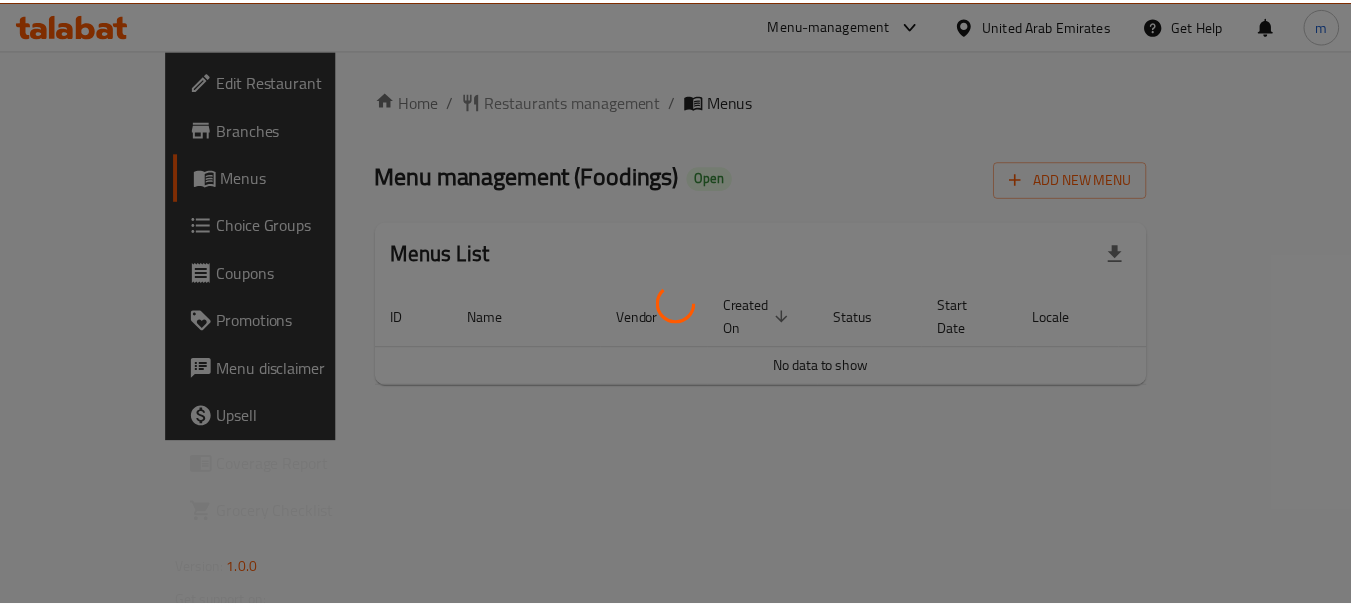 scroll, scrollTop: 0, scrollLeft: 0, axis: both 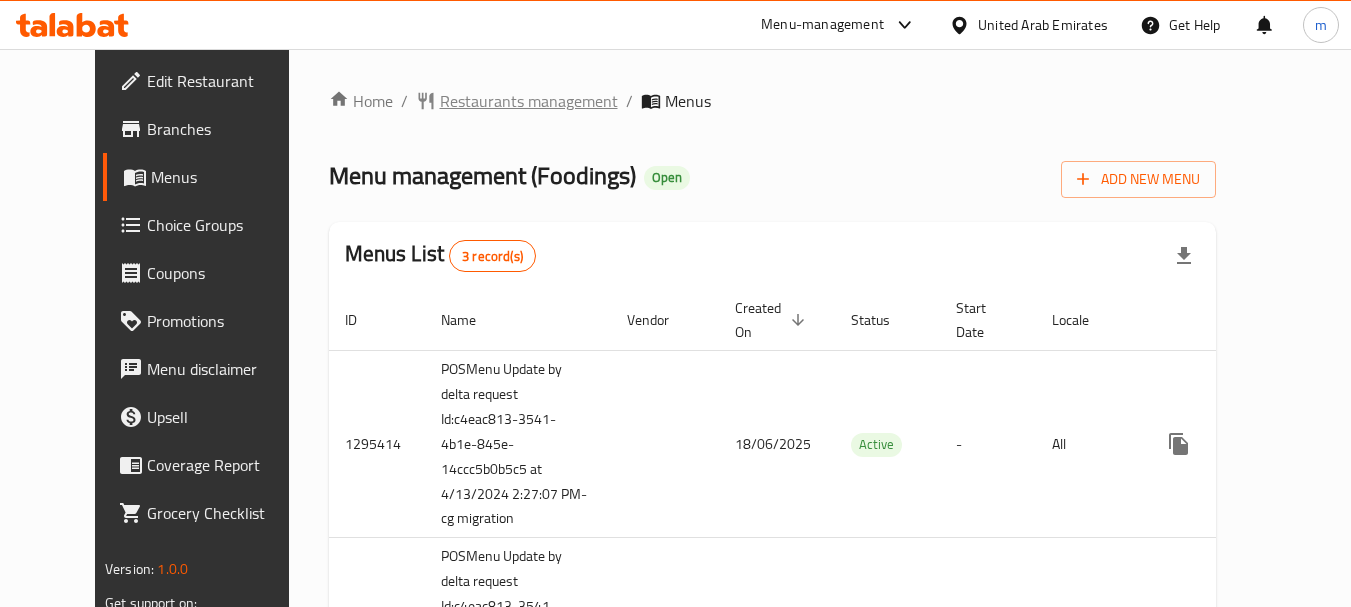 click on "Restaurants management" at bounding box center [529, 101] 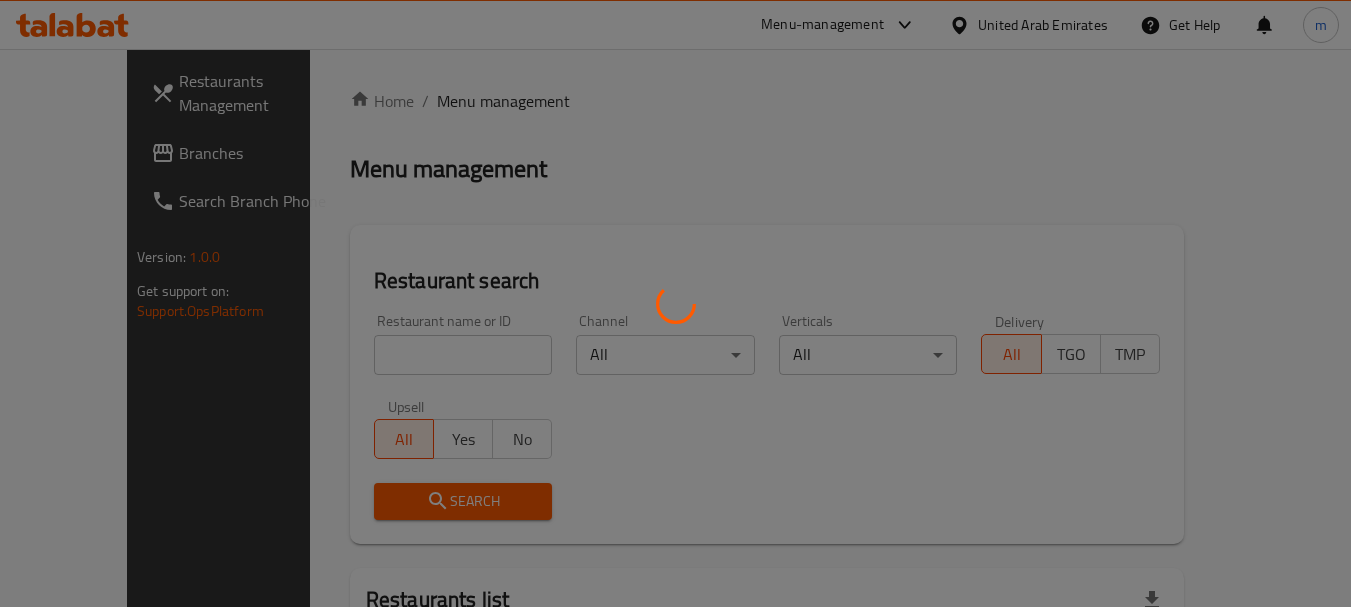 click at bounding box center (675, 303) 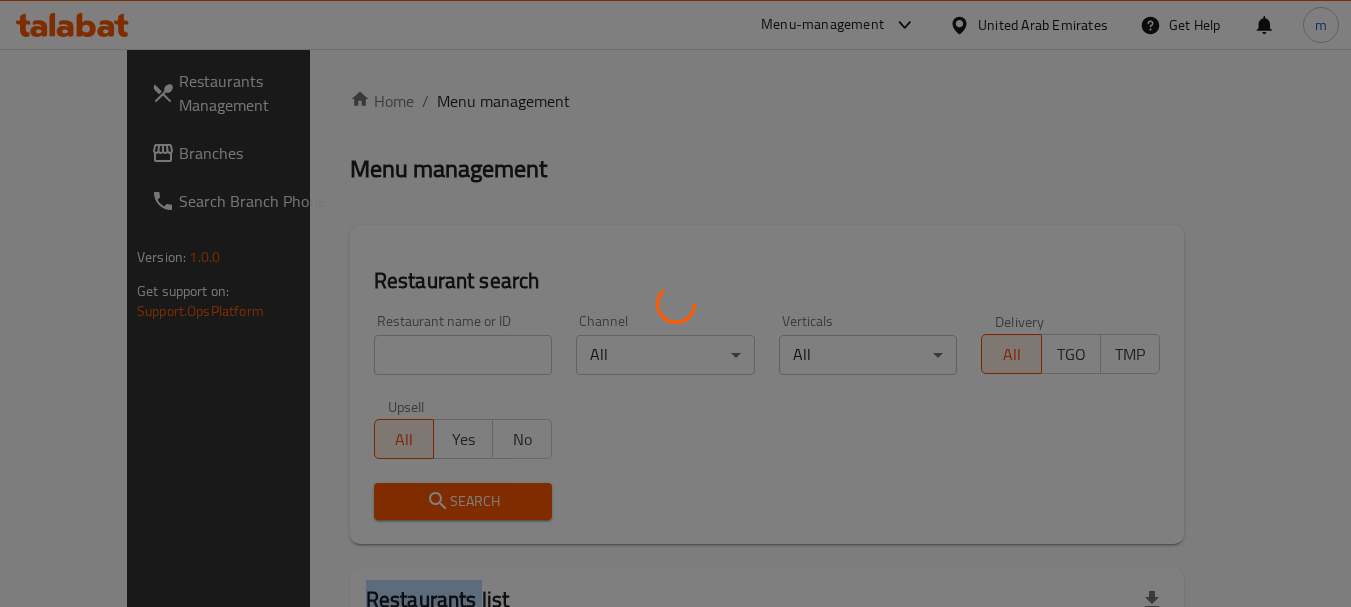 drag, startPoint x: 378, startPoint y: 358, endPoint x: 355, endPoint y: 360, distance: 23.086792 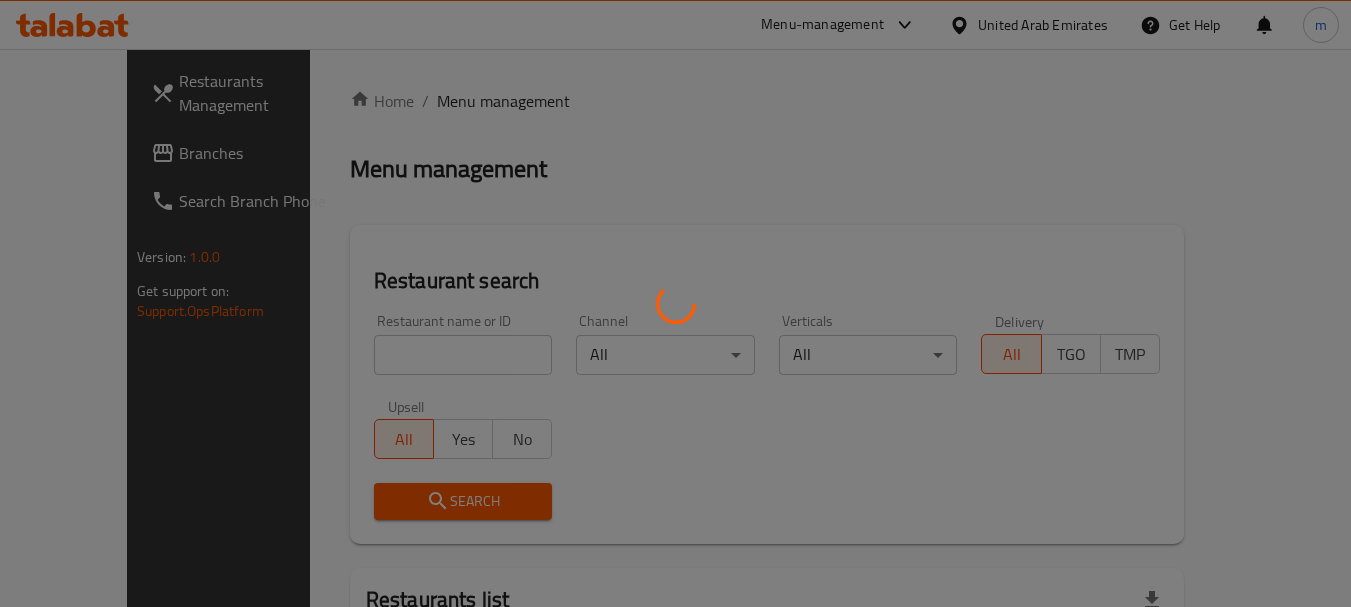 click at bounding box center [675, 303] 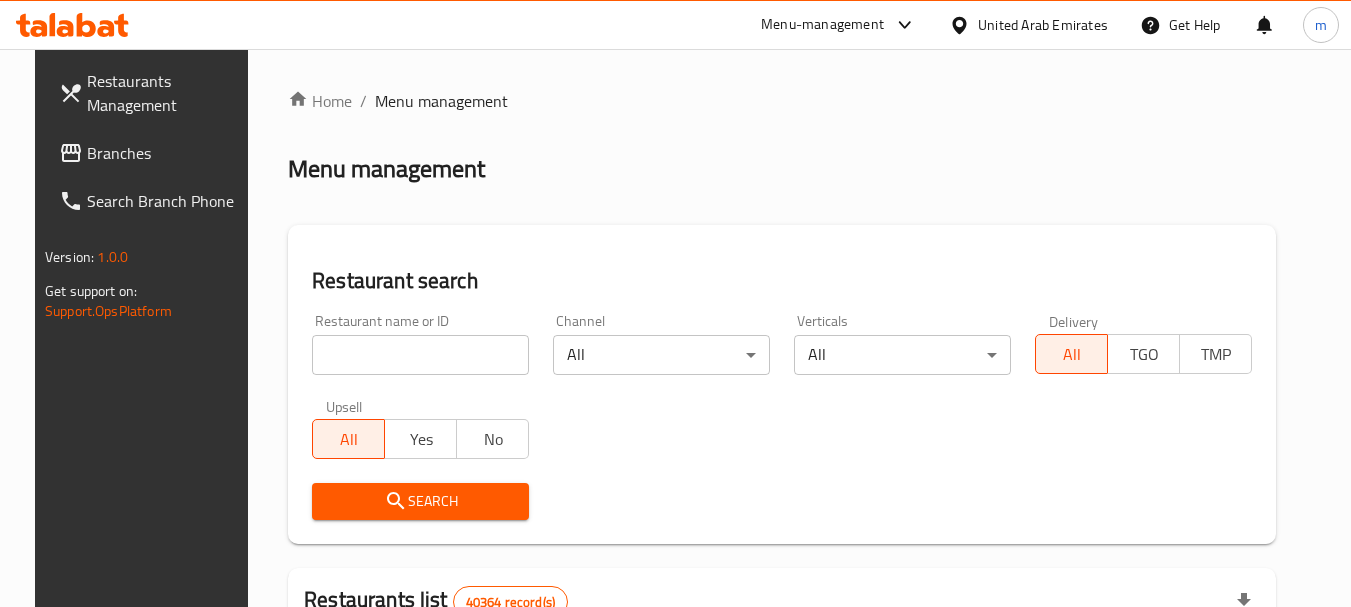 click on "Home / Menu management Menu management Restaurant search Restaurant name or ID Restaurant name or ID Channel All ​ Verticals All ​ Delivery All TGO TMP Upsell All Yes No   Search Restaurants list   40364 record(s) ID sorted ascending Name (En) Name (Ar) Ref. Name Logo Branches Open Busy Closed POS group Status Action 328 [BRAND] جوني روكيتس 37 0 1 0 OPEN 330 [BRAND] فرنش كونكشن 1 0 0 0 INACTIVE 339 [BRAND] أرز لبنان Al Karama,[NEIGHBORHOOD] ​ [NEIGHBORHOOD] 9 1 0 2 OPEN 340 [BRAND] ميجا رابس 3 0 0 0 INACTIVE 342 [BRAND] سانديلاز فلات براد 7 0 0 0 INACTIVE 343 [BRAND] كوخ التنين 1 0 0 0 INACTIVE 348 [BRAND] المطبخ التايلندى 1 0 0 0 INACTIVE 349 [BRAND] موغل 1 0 0 0 HIDDEN 350 [BRAND] (Old) هوت و كول 1 0 0 0 INACTIVE 355 [BRAND] الحبشة 11 1 0 0 HIDDEN Rows per page: 10 1-10 of 40364" at bounding box center [782, 717] 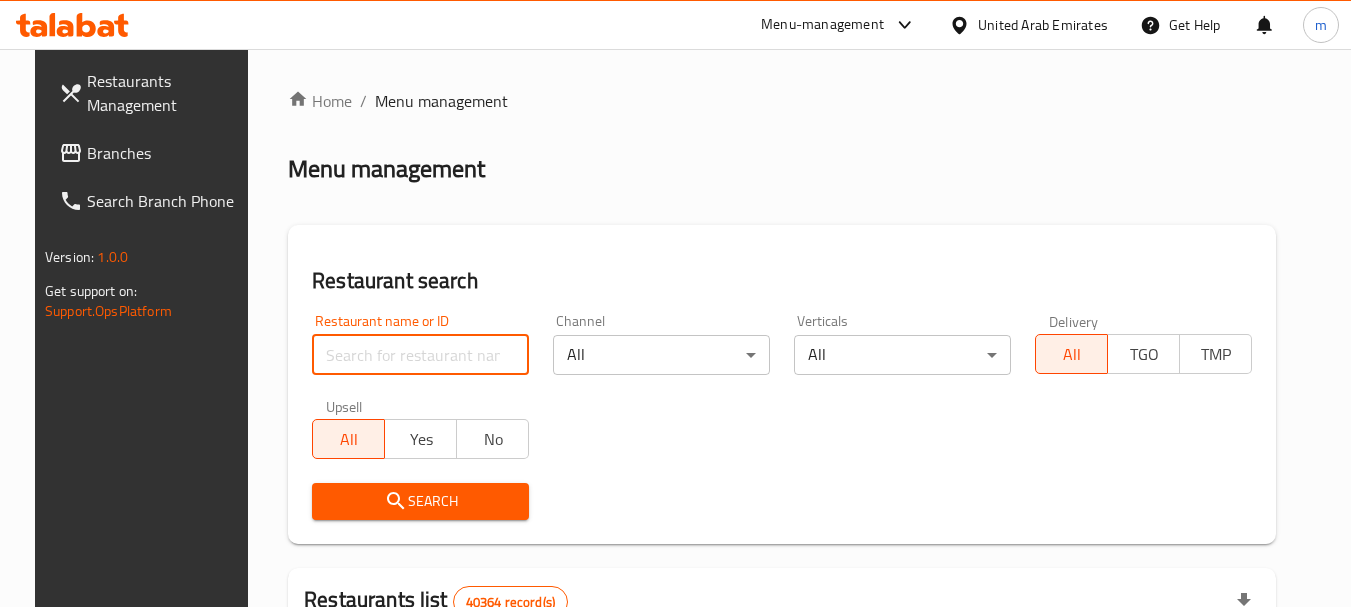 paste on "612513" 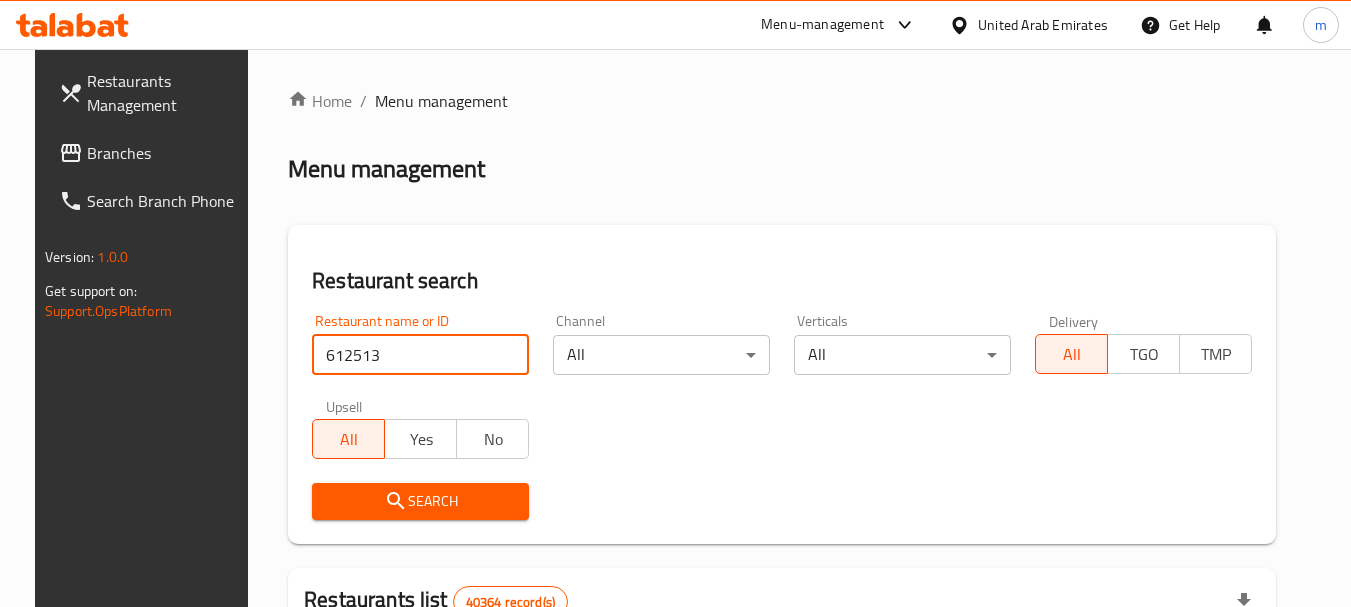 type on "612513" 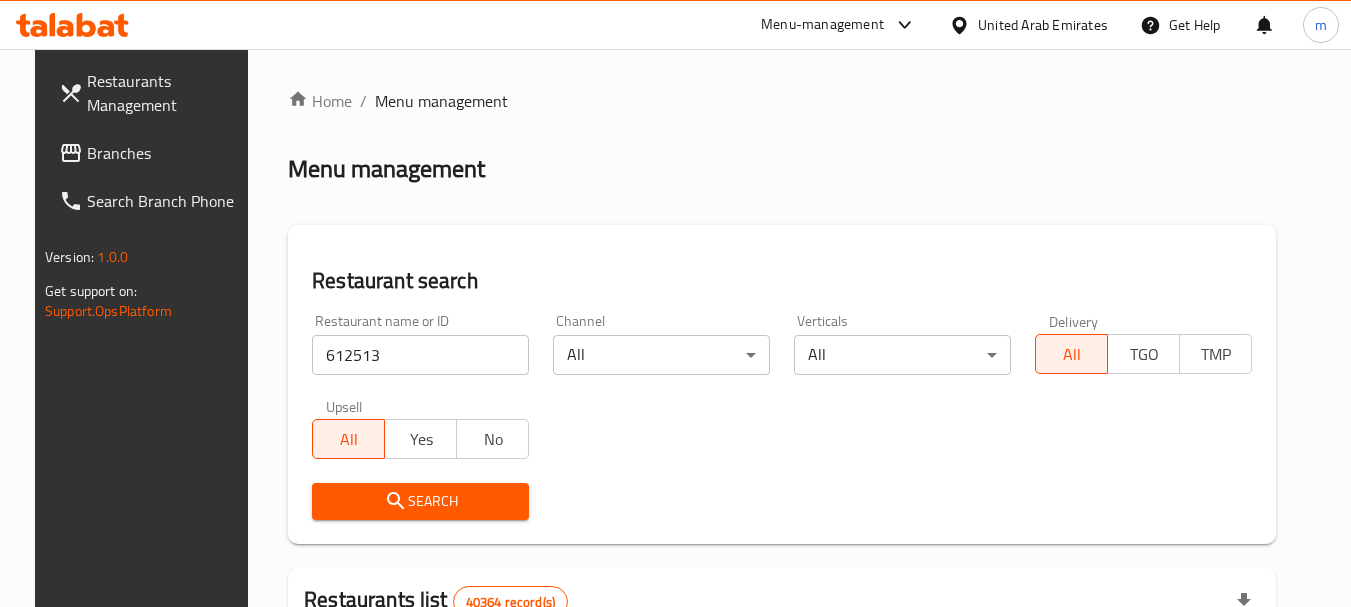 click on "Search" at bounding box center (420, 501) 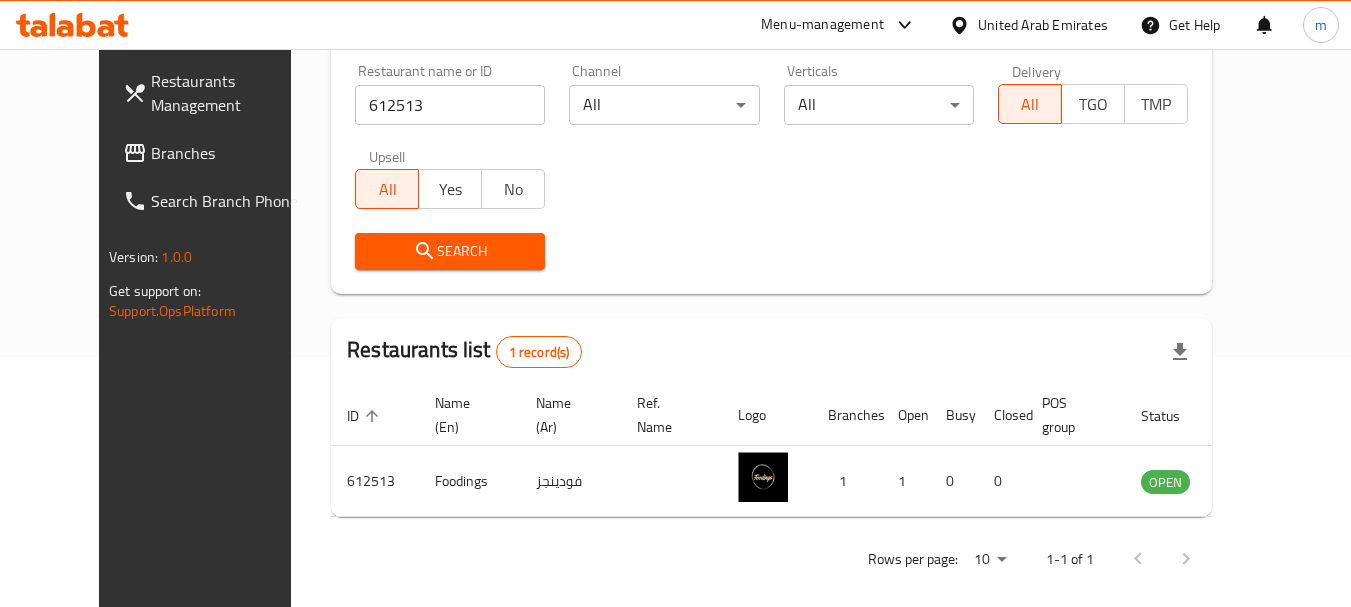 scroll, scrollTop: 268, scrollLeft: 0, axis: vertical 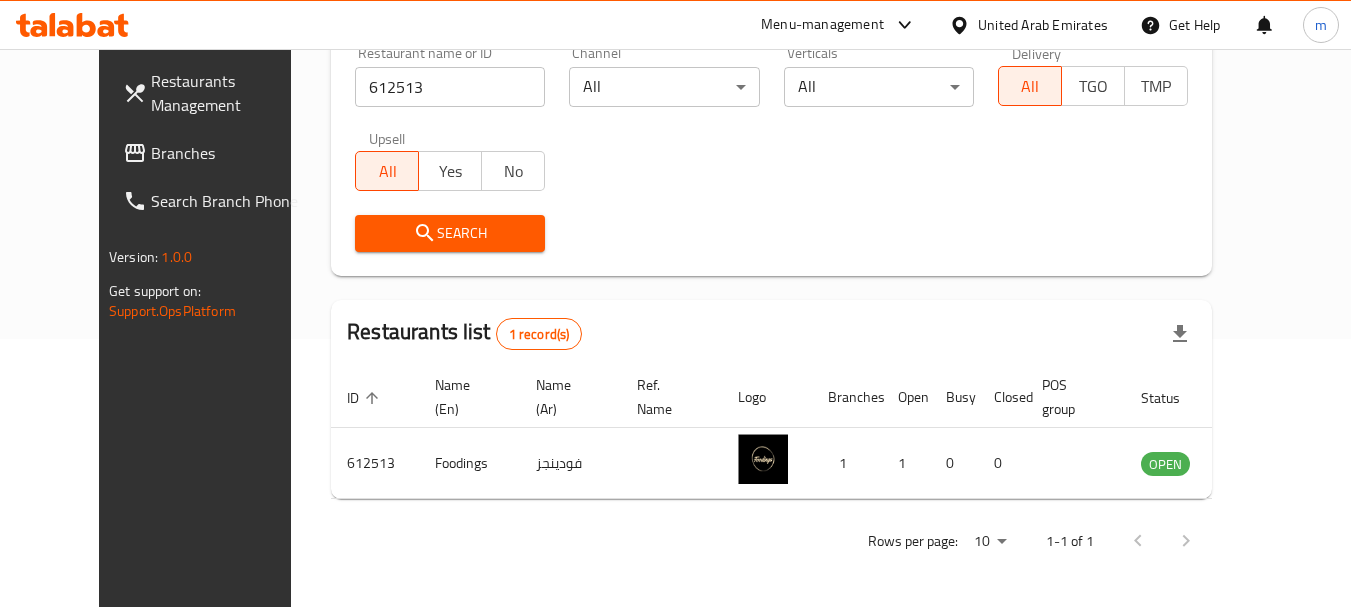 click on "Branches" at bounding box center (230, 153) 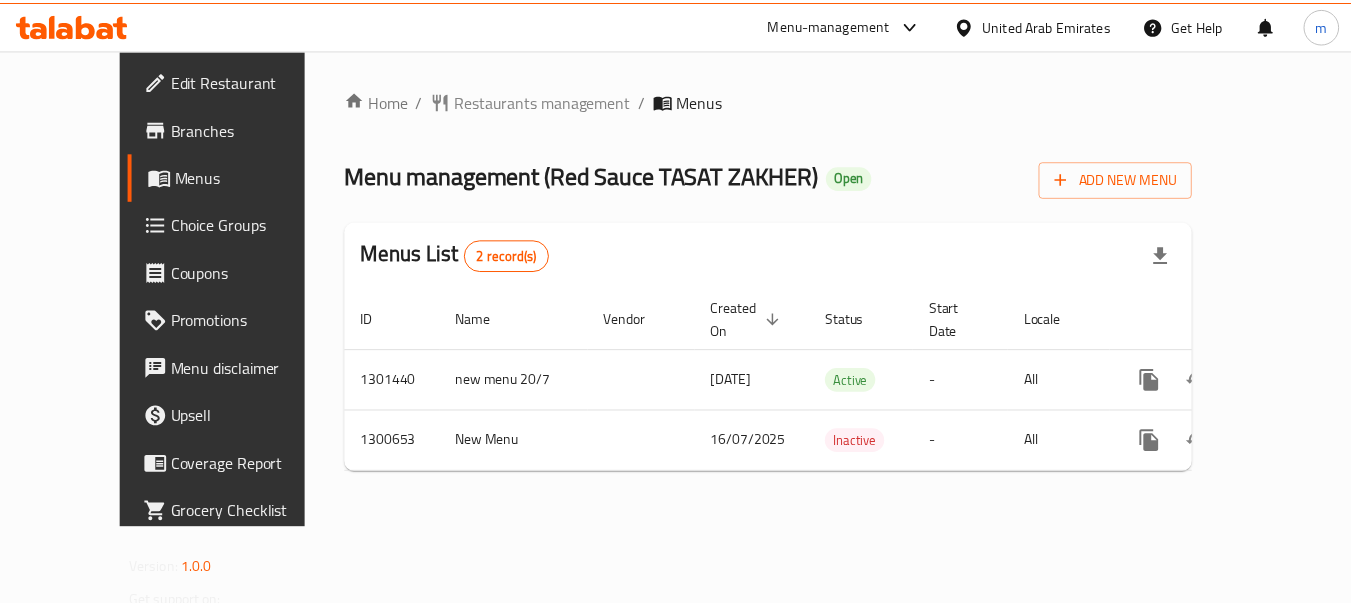 scroll, scrollTop: 0, scrollLeft: 0, axis: both 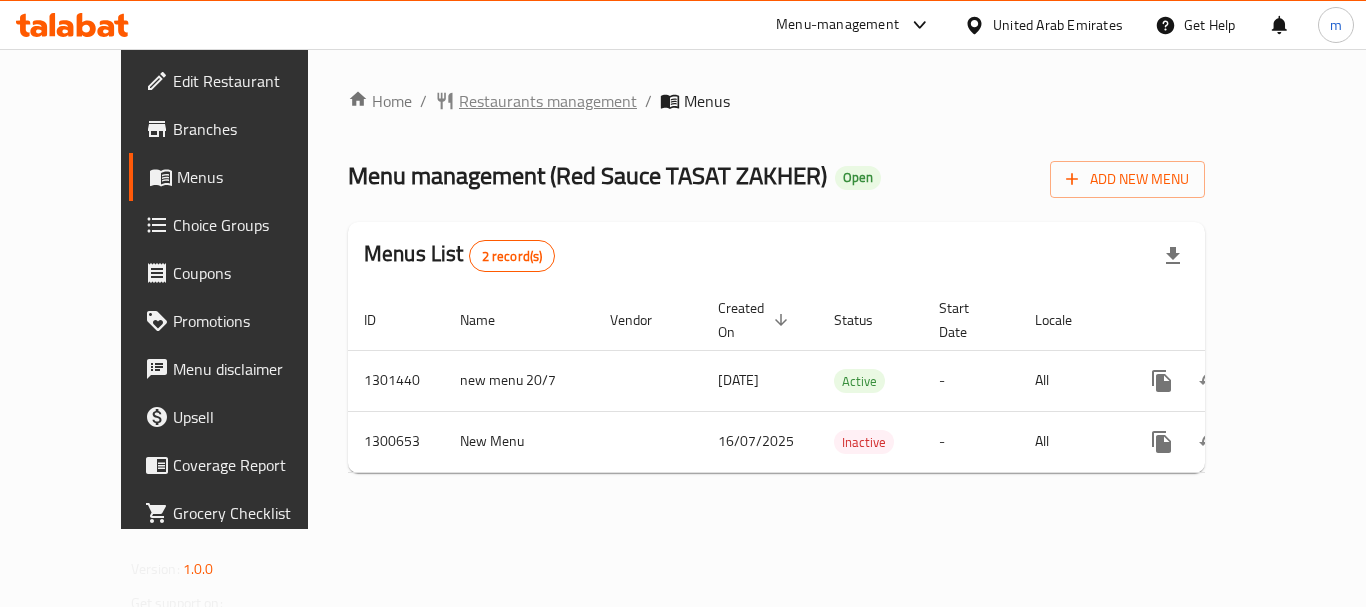 click on "Restaurants management" at bounding box center (548, 101) 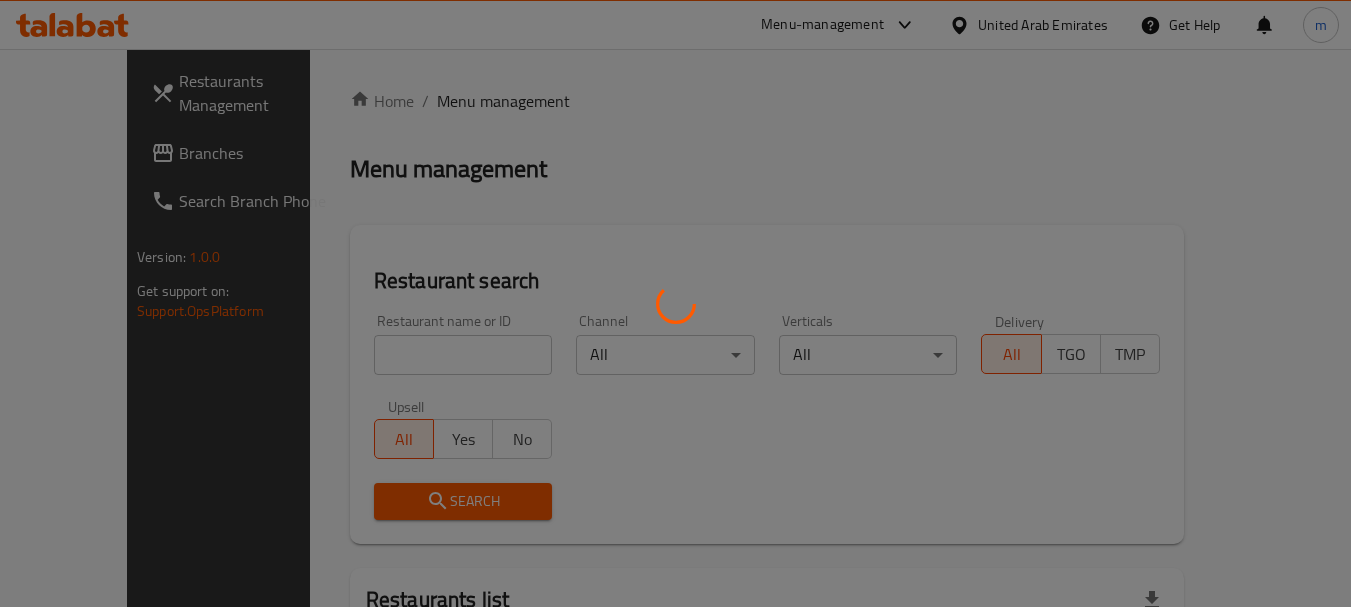click at bounding box center (675, 303) 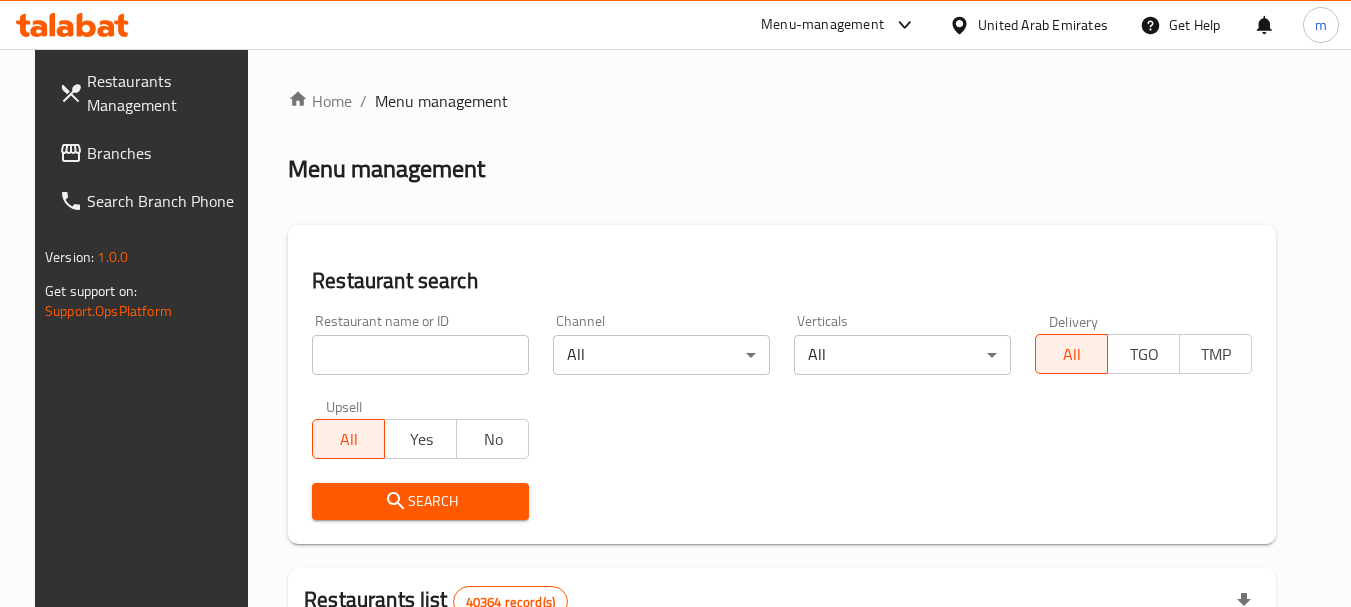 click at bounding box center (420, 355) 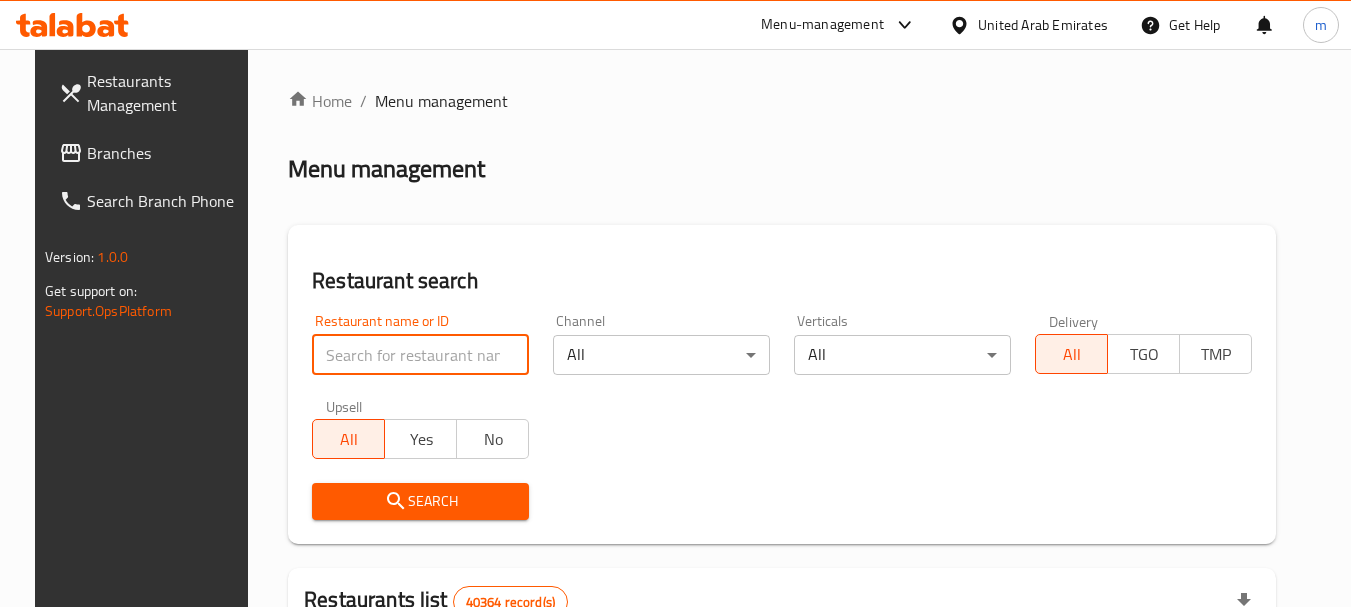 click at bounding box center (420, 355) 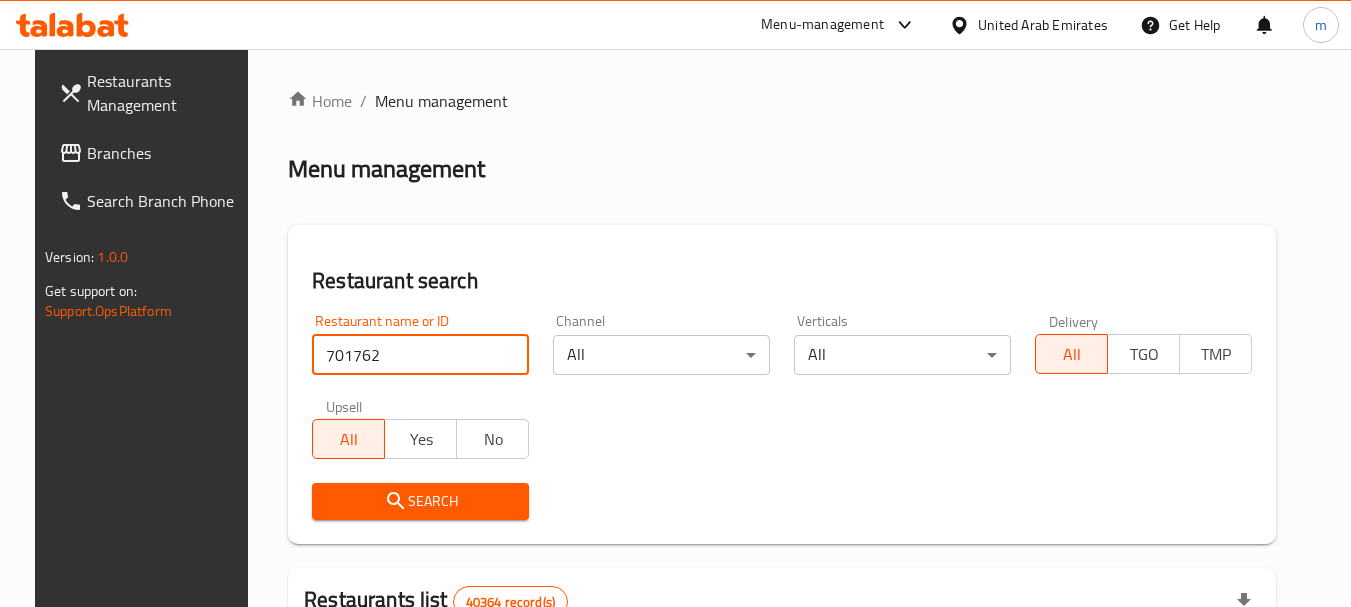 type on "701762" 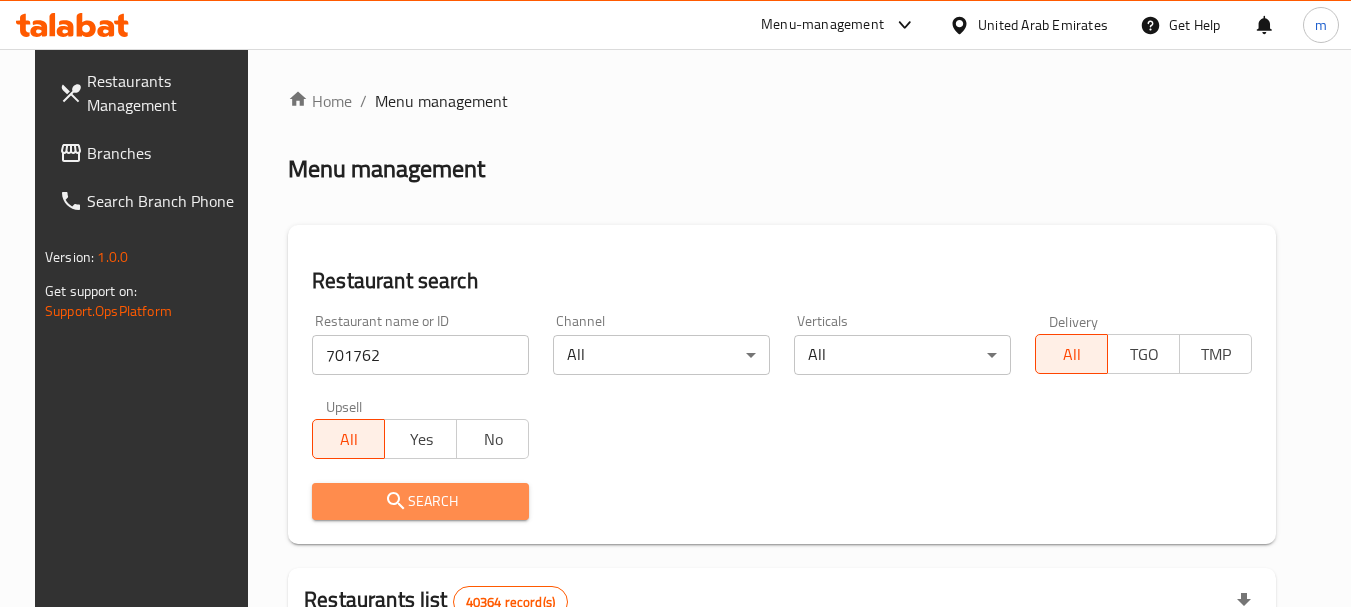 click 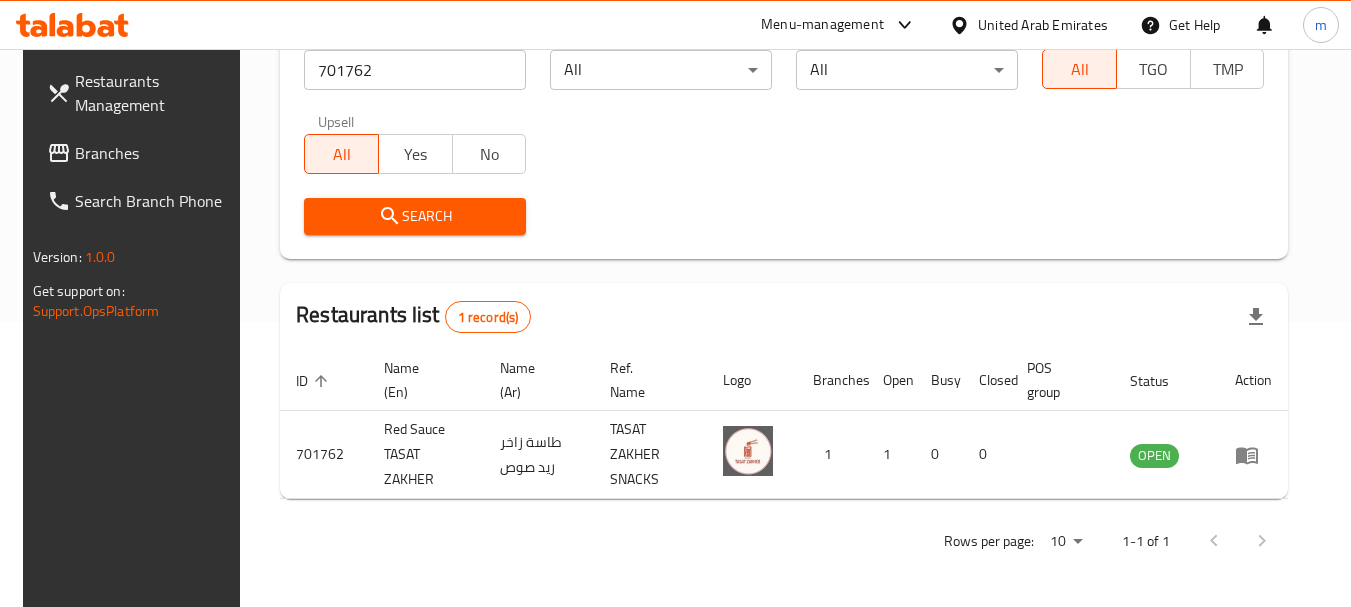 scroll, scrollTop: 285, scrollLeft: 0, axis: vertical 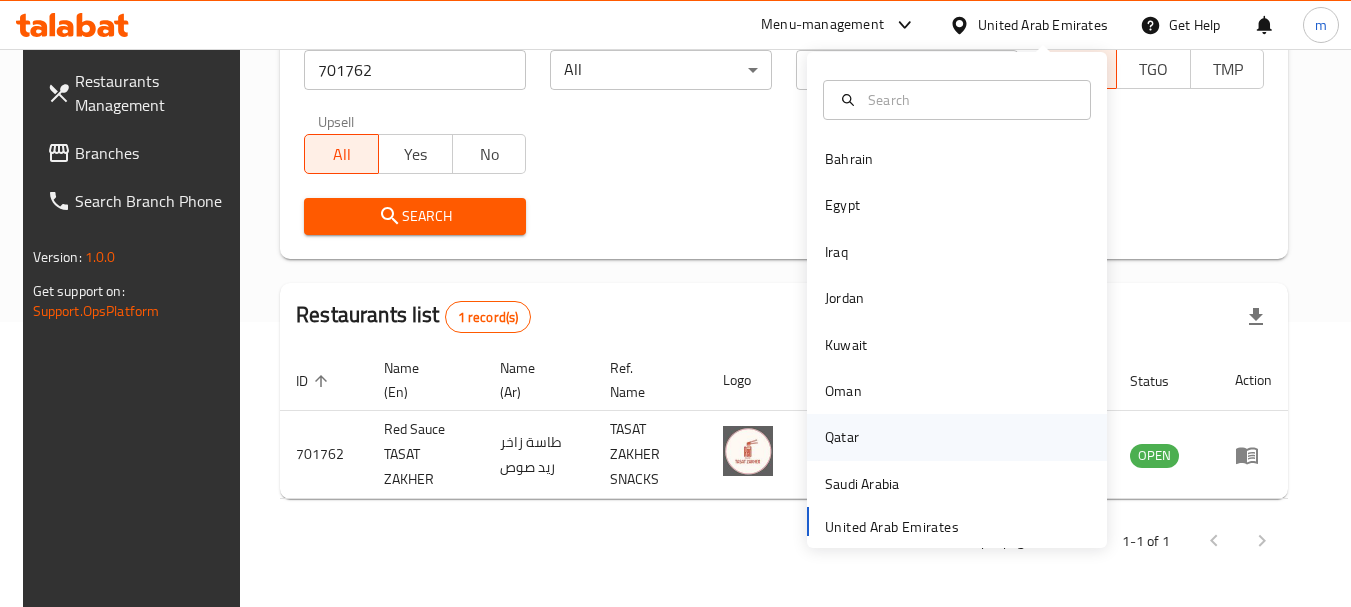 click on "Qatar" at bounding box center [842, 437] 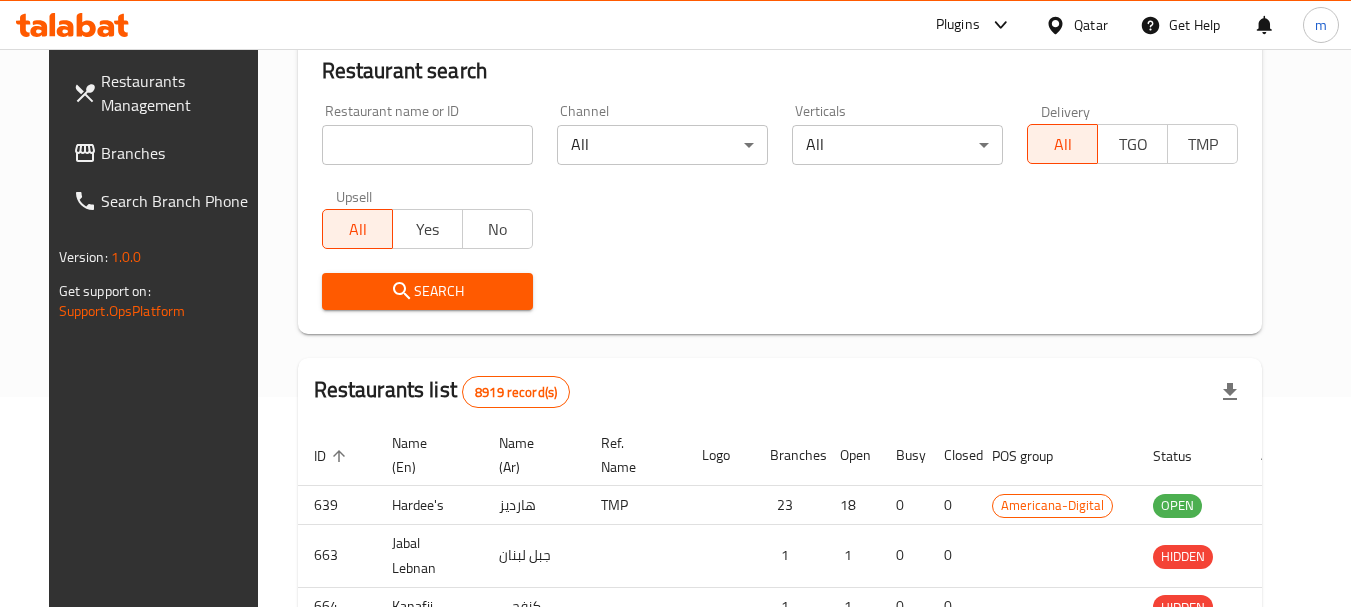 scroll, scrollTop: 285, scrollLeft: 0, axis: vertical 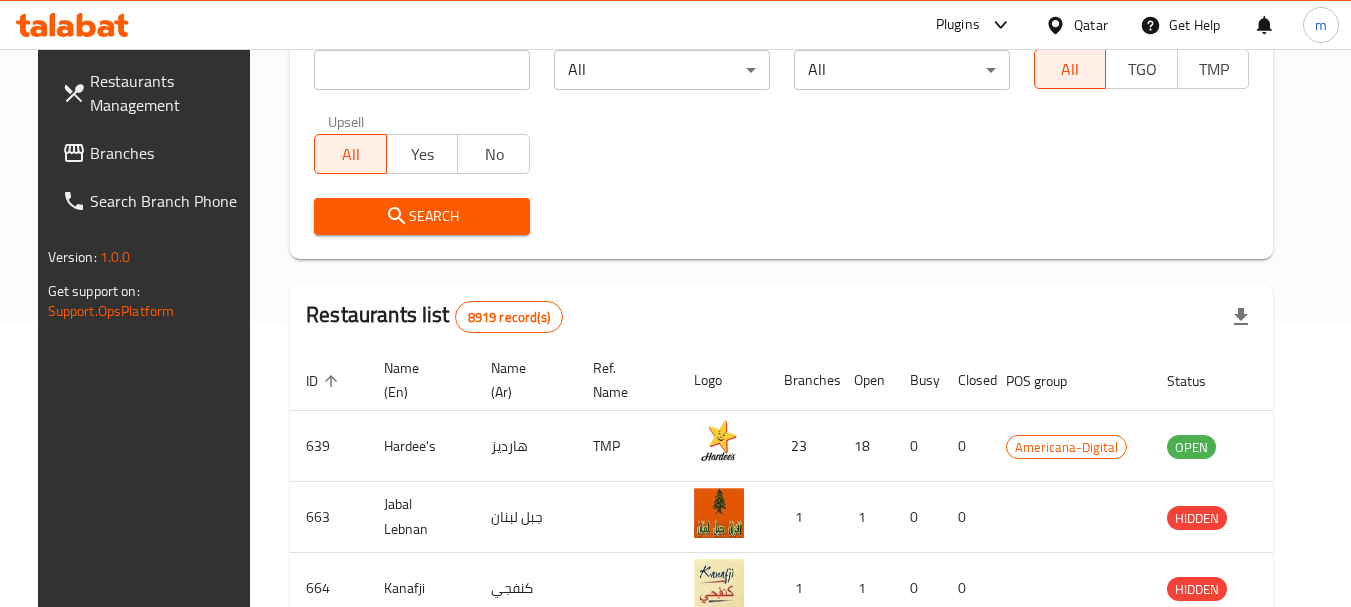 click on "Branches" at bounding box center (169, 153) 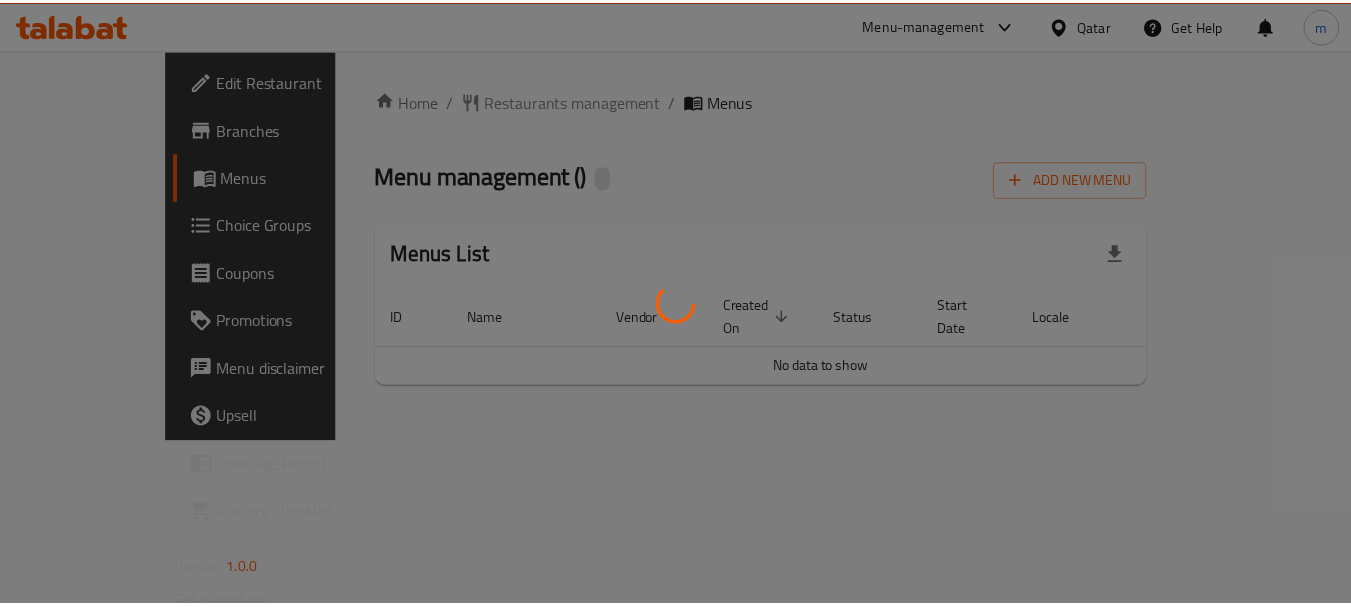 scroll, scrollTop: 0, scrollLeft: 0, axis: both 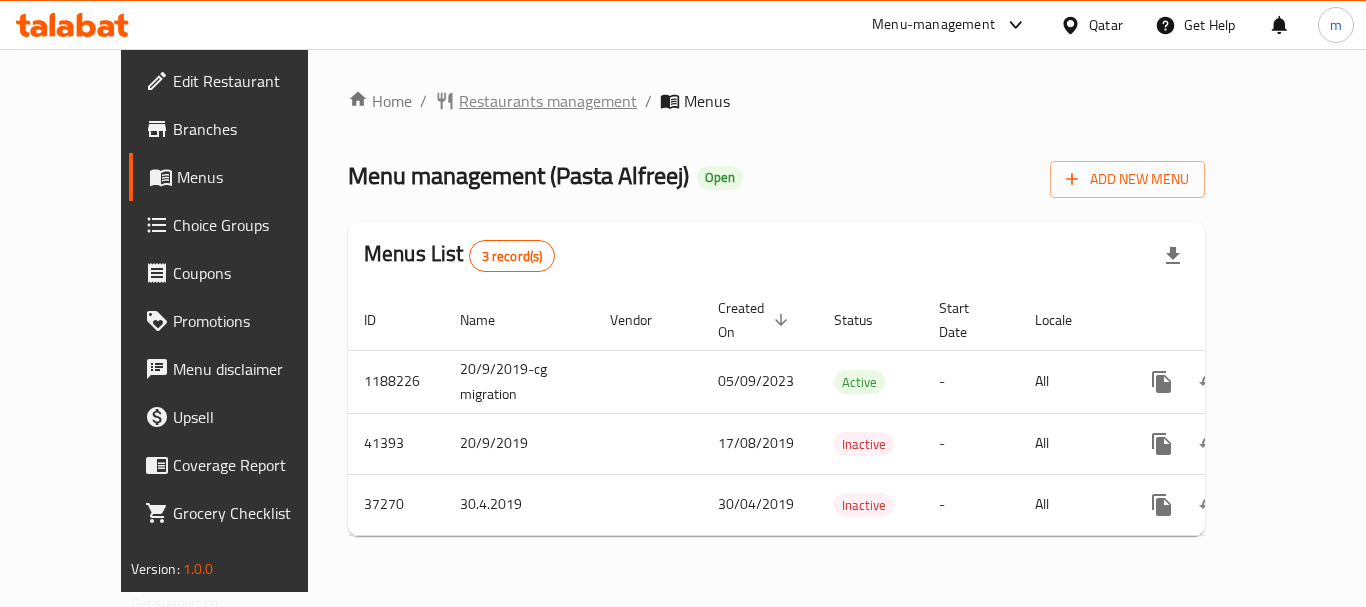 click on "Restaurants management" at bounding box center (548, 101) 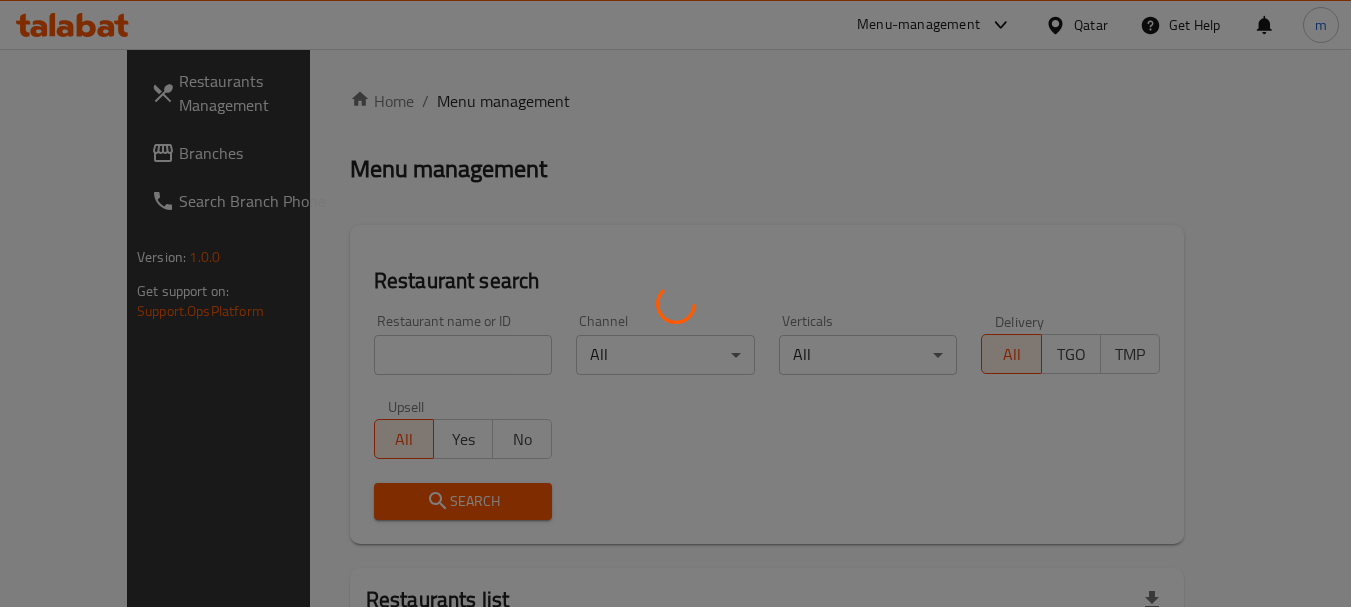 click at bounding box center (675, 303) 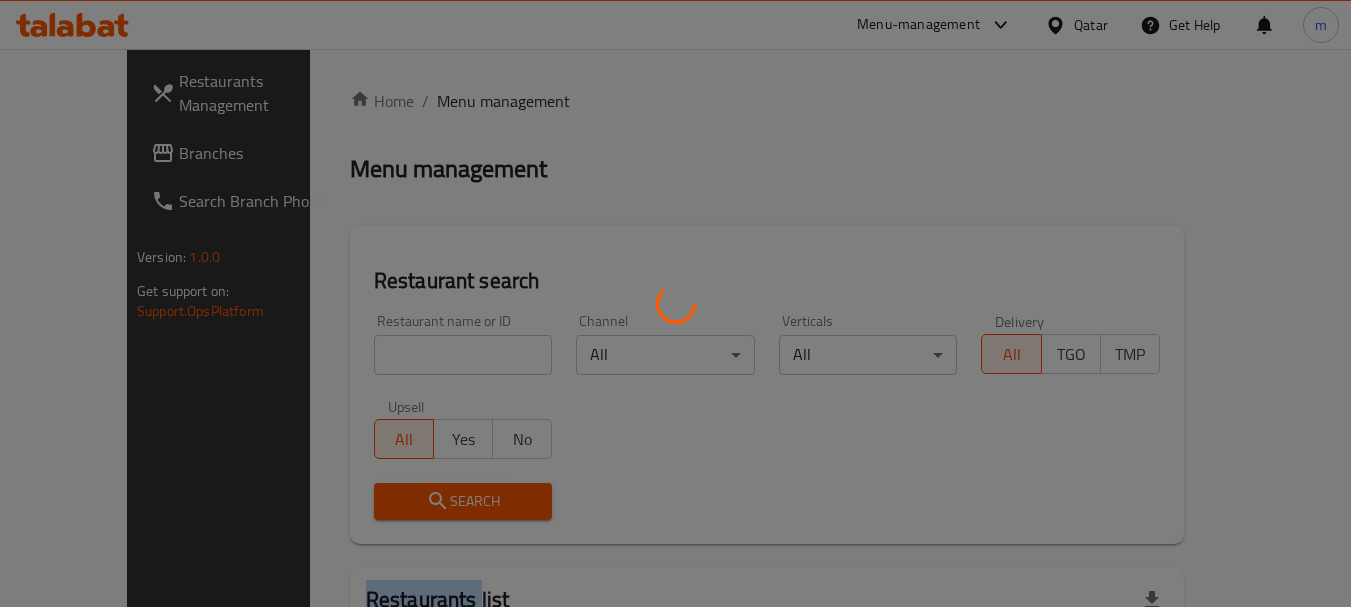 click on "Home / Menu management Menu management Restaurant search Restaurant name or ID Restaurant name or ID Channel All ​ Verticals All ​ Delivery All TGO TMP Upsell All Yes No   Search Restaurants list   ID sorted ascending Name (En) Name (Ar) Ref. Name Logo Branches Open Busy Closed POS group Status Action No data to show Rows per page: 10 0-0 of 0" at bounding box center (767, 444) 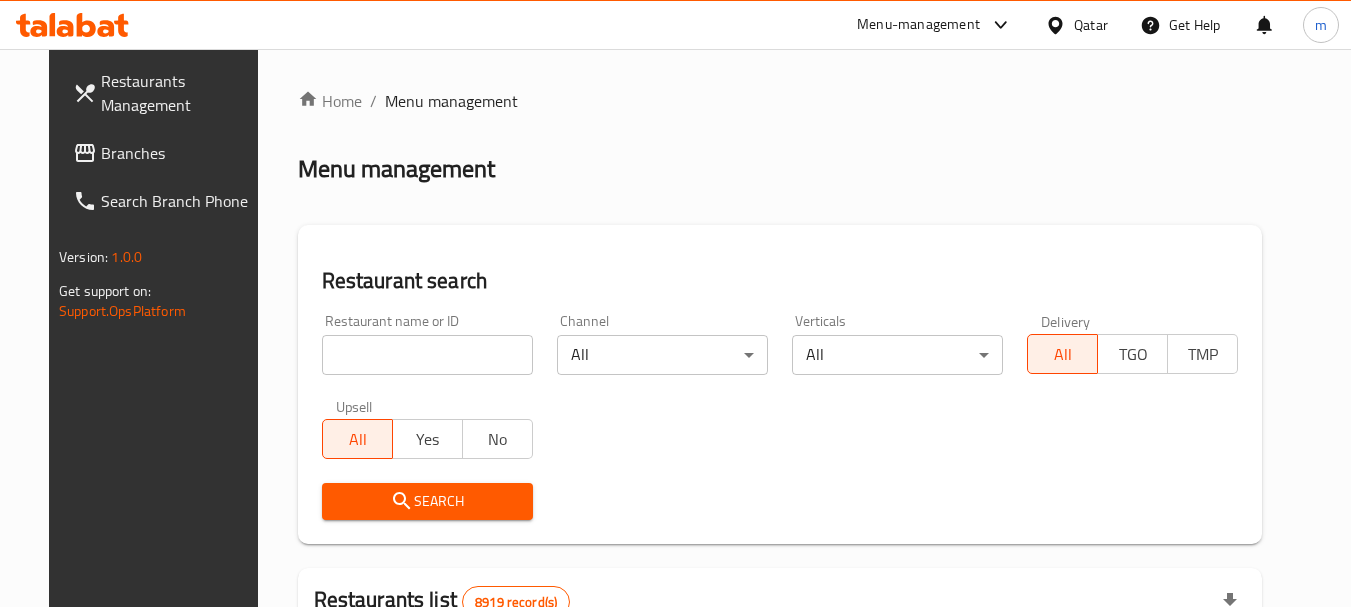 click at bounding box center [427, 355] 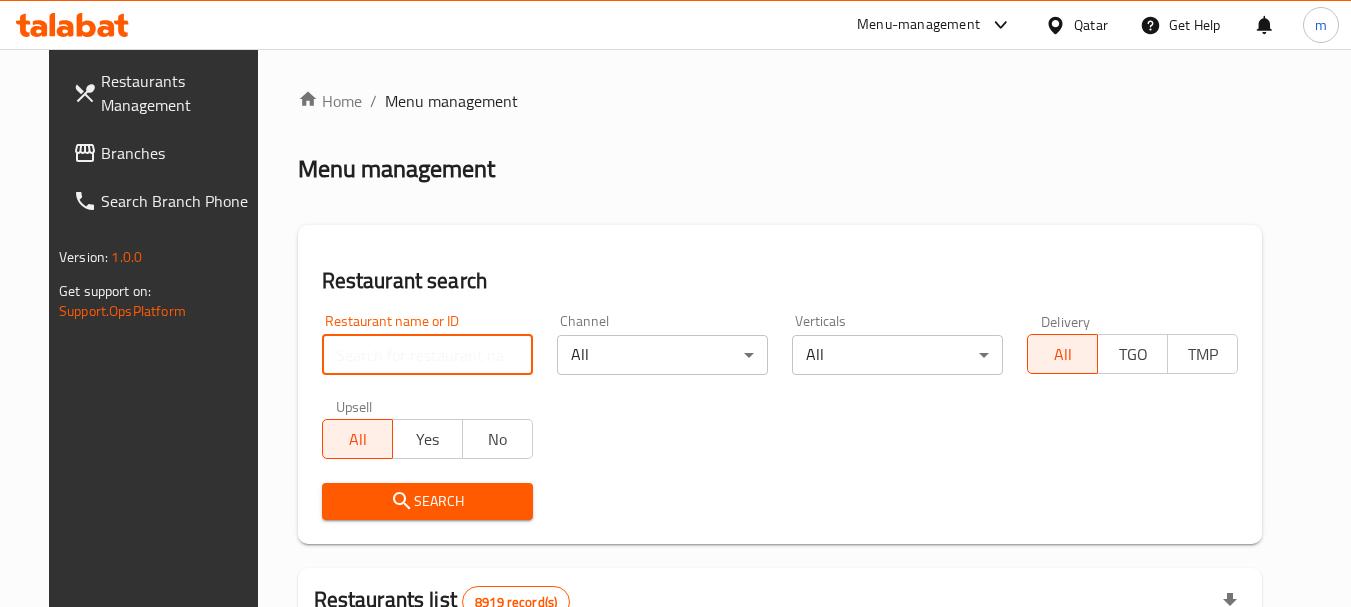 paste on "8965" 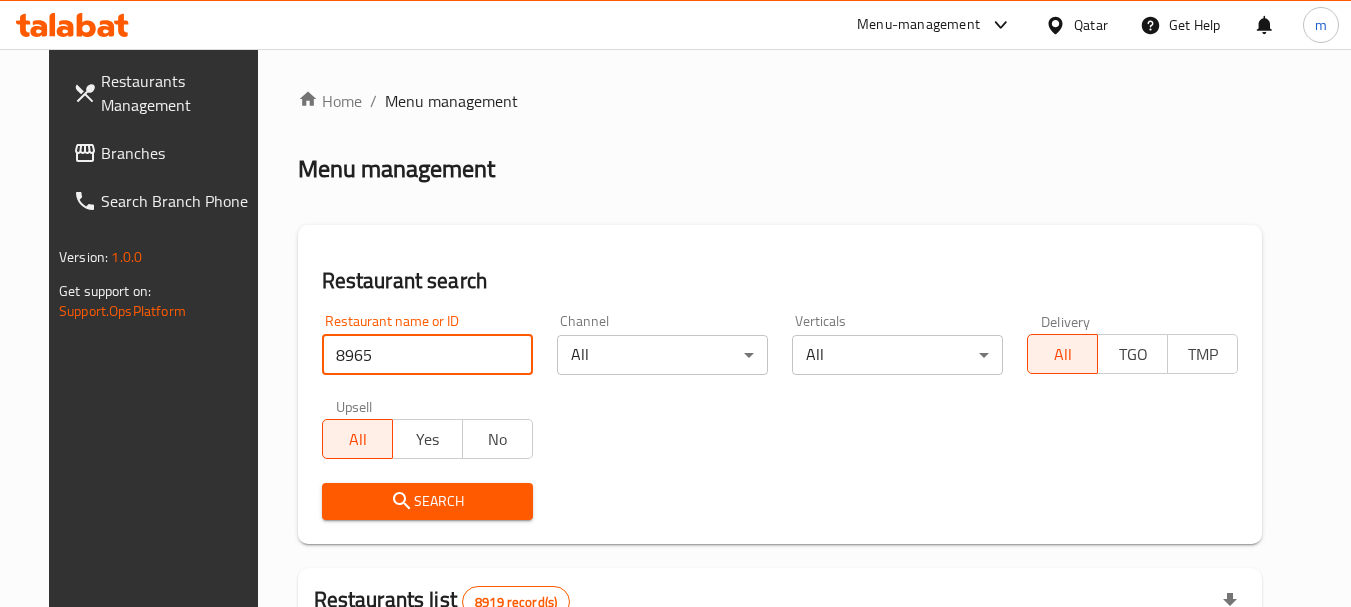 type on "8965" 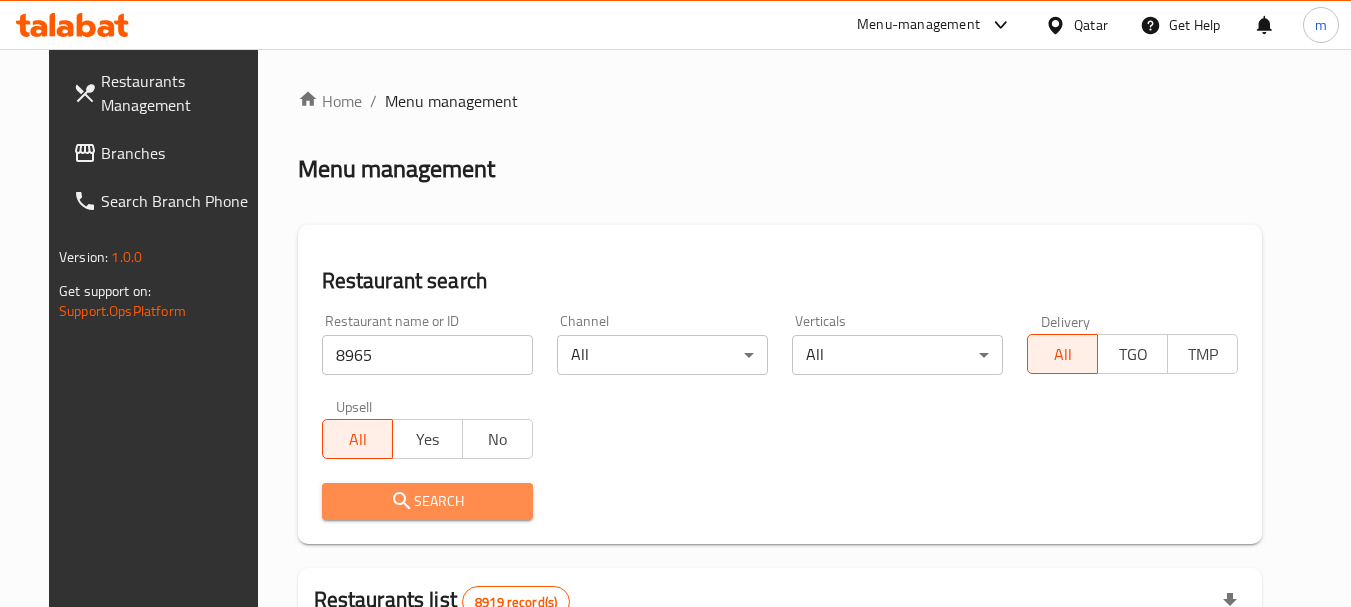click 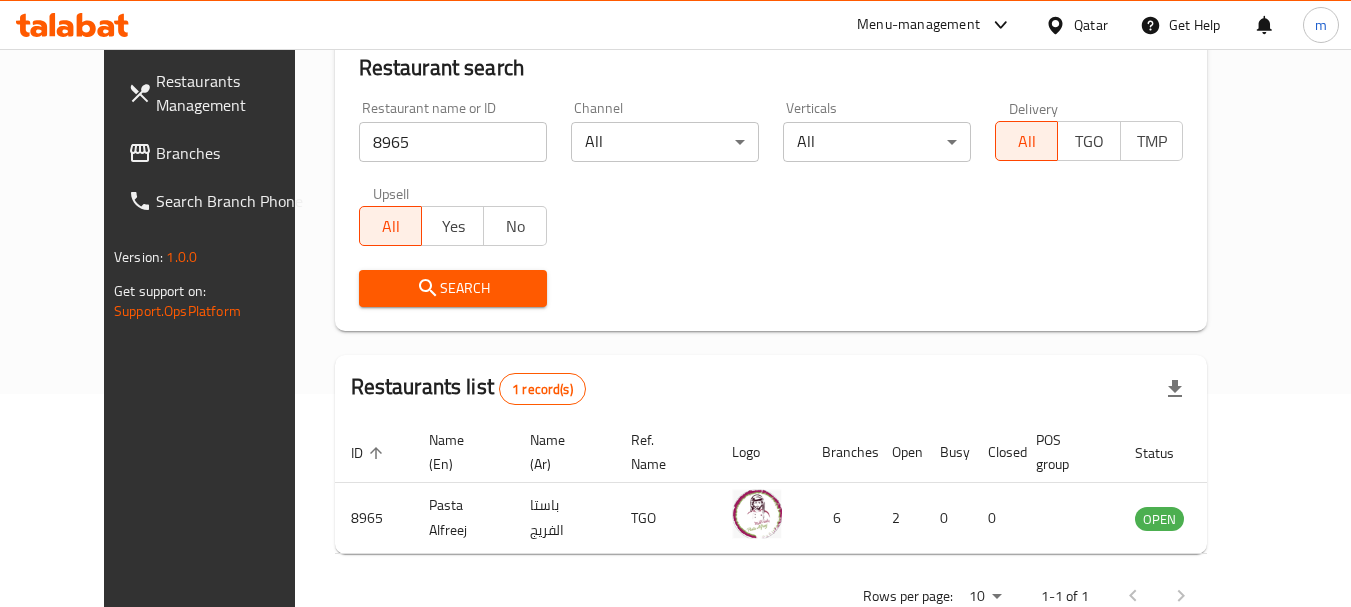 scroll, scrollTop: 252, scrollLeft: 0, axis: vertical 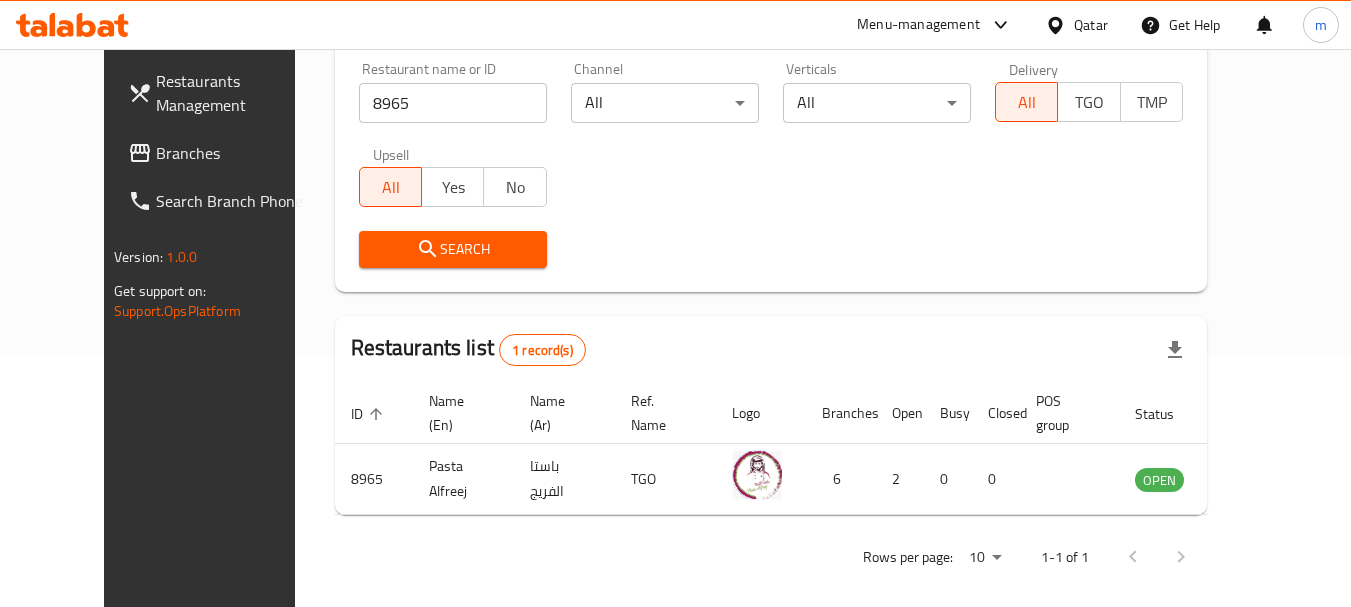 click on "Qatar" at bounding box center [1091, 25] 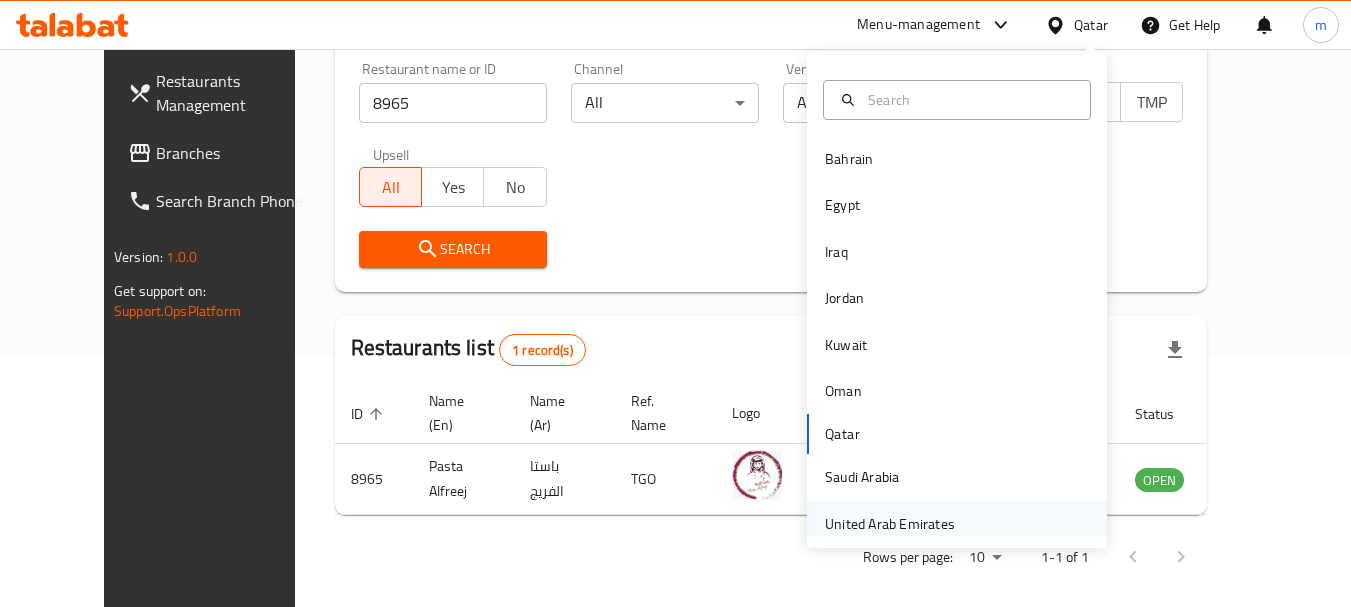 click on "United Arab Emirates" at bounding box center (890, 524) 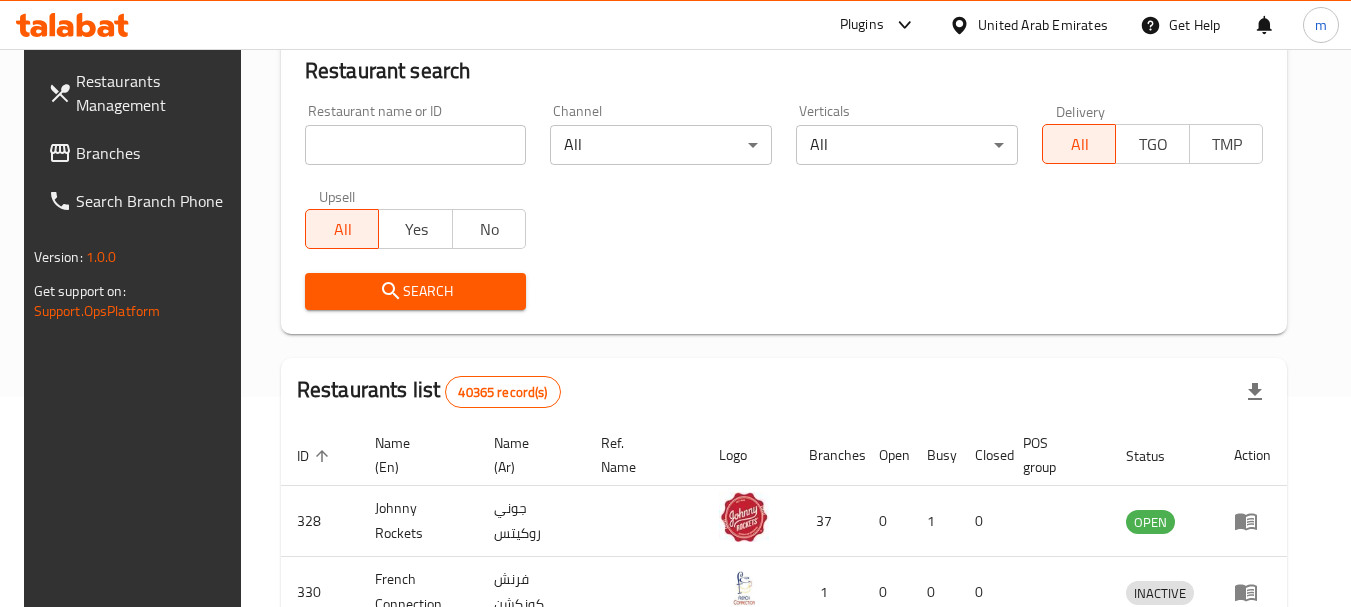 scroll, scrollTop: 252, scrollLeft: 0, axis: vertical 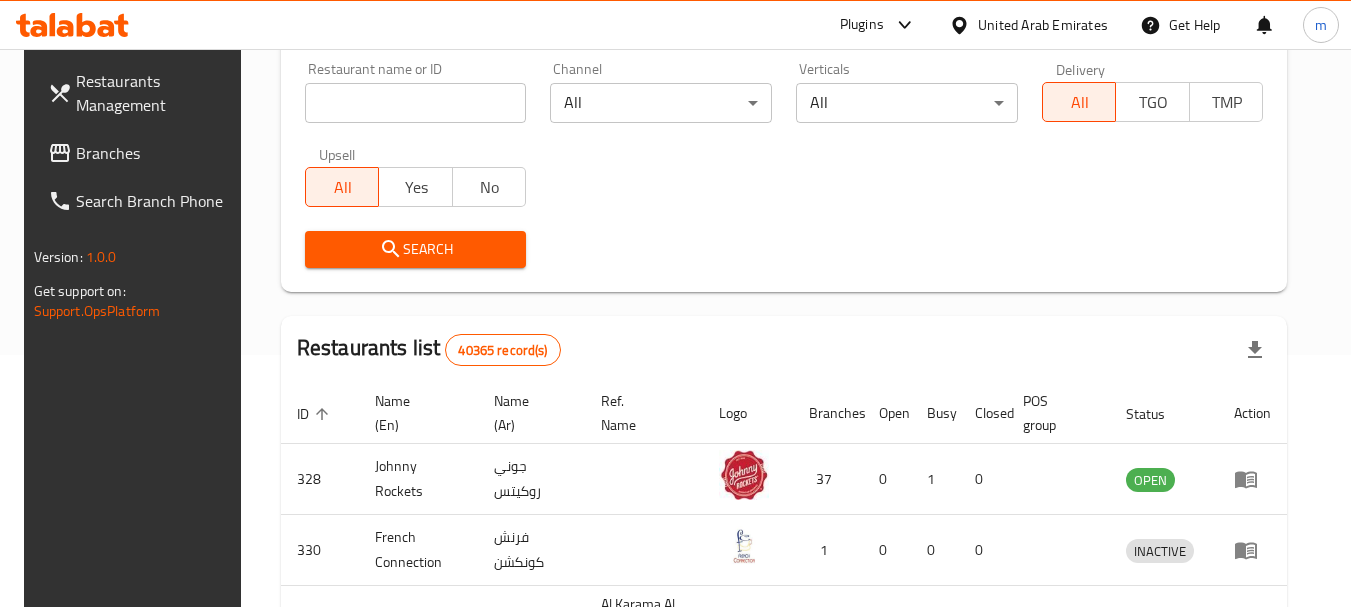 click on "Branches" at bounding box center (155, 153) 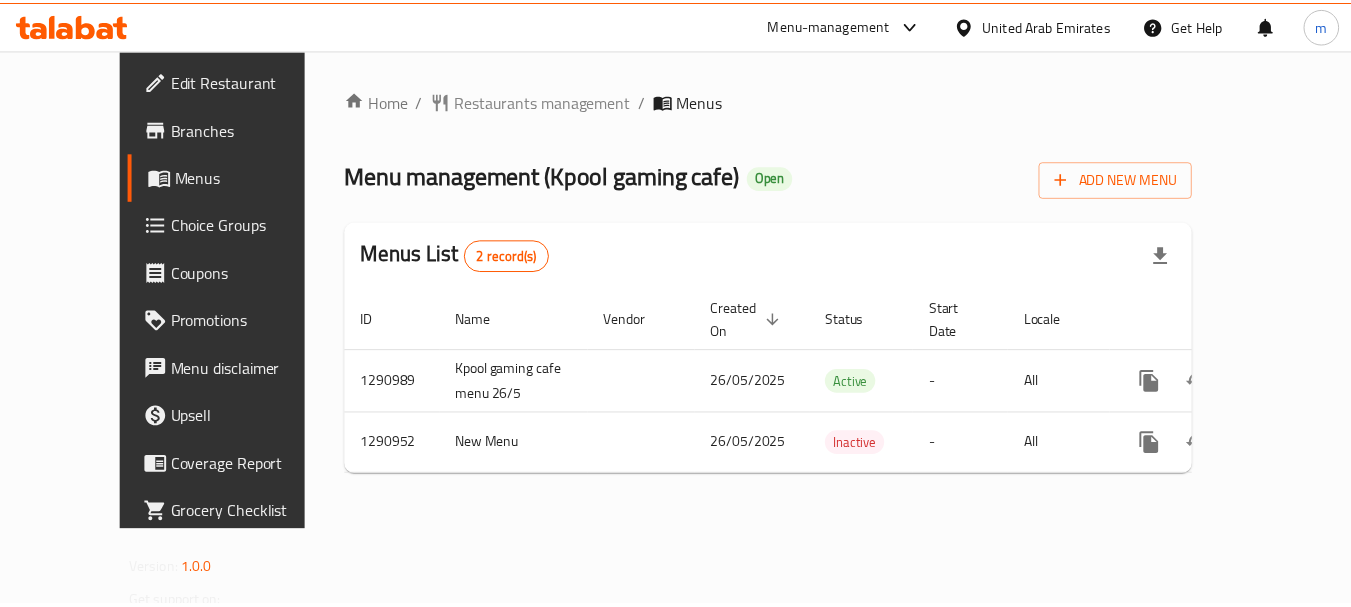 scroll, scrollTop: 0, scrollLeft: 0, axis: both 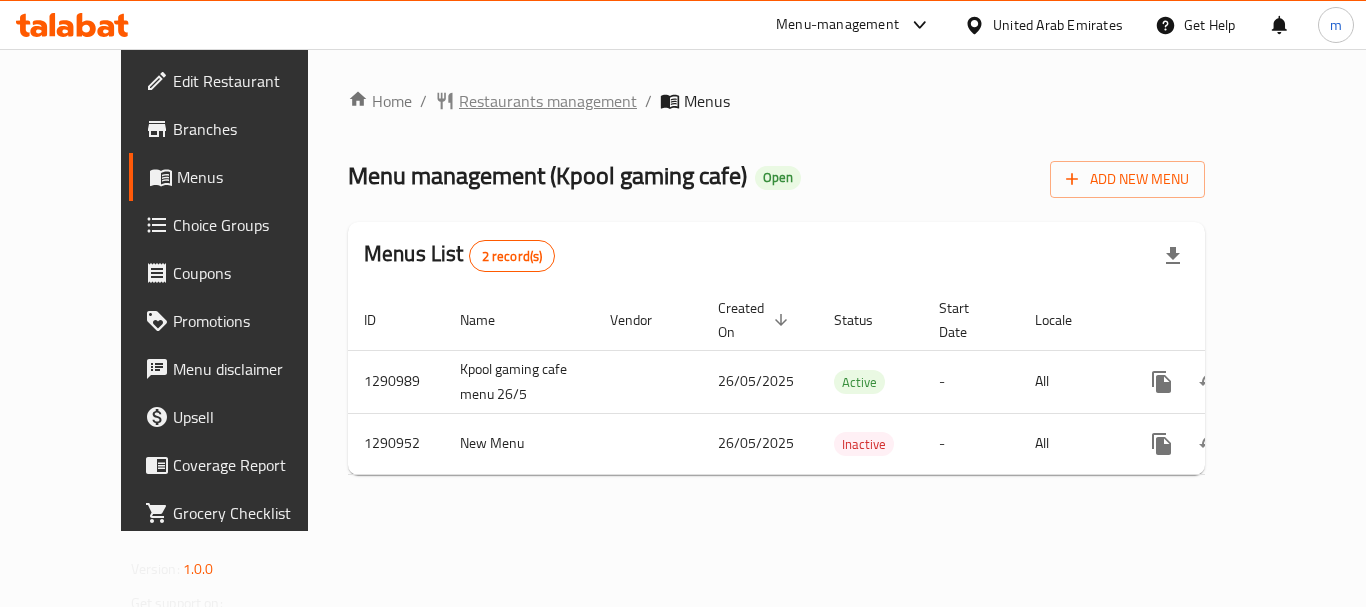 click on "Restaurants management" at bounding box center (548, 101) 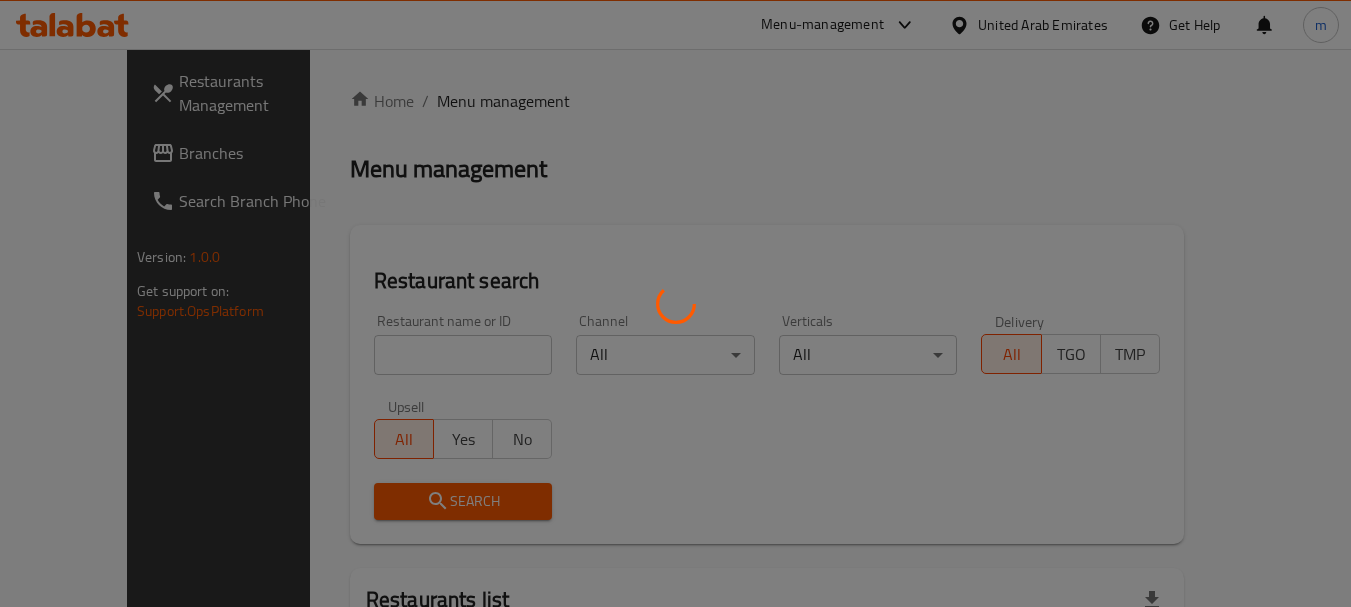 click at bounding box center [675, 303] 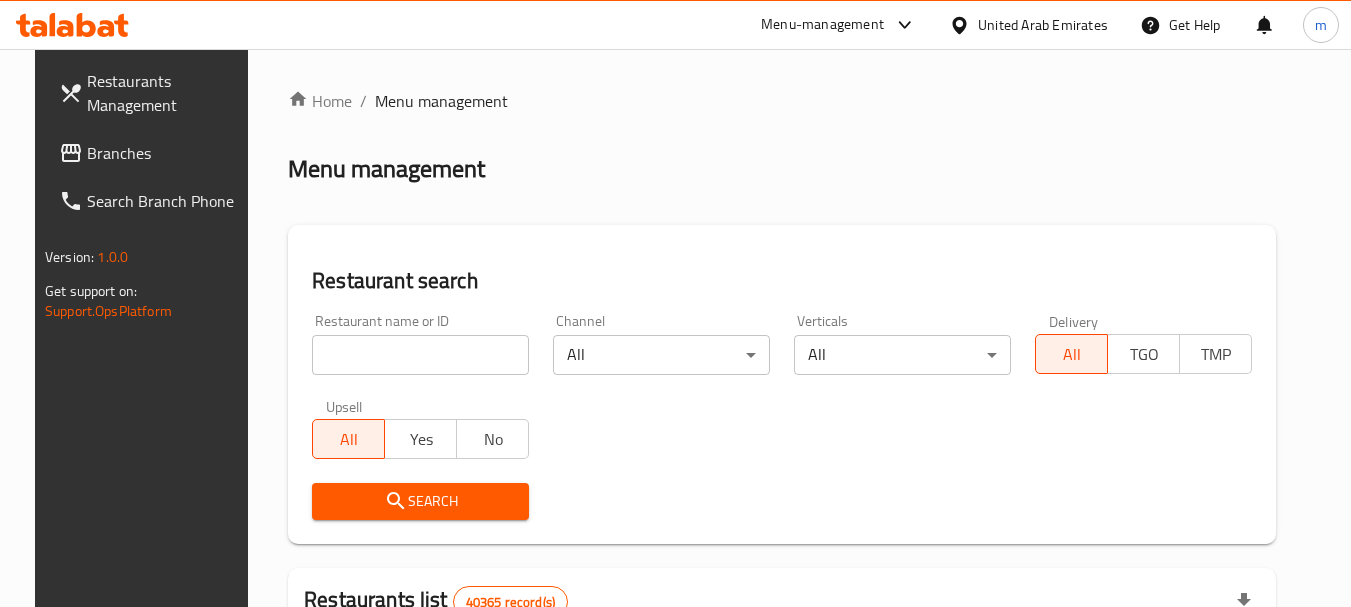 click on "Home / Menu management Menu management Restaurant search Restaurant name or ID Restaurant name or ID Channel All ​ Verticals All ​ Delivery All TGO TMP Upsell All Yes No   Search Restaurants list   40365 record(s) ID sorted ascending Name (En) Name (Ar) Ref. Name Logo Branches Open Busy Closed POS group Status Action 328 [NAME] [LAST] [NAME] [LAST] 37 0 1 0 OPEN 330 [NAME] [LAST] [NAME] [LAST] 1 0 0 0 INACTIVE 339 [NAME] [LAST] [NAME] [LAST] [ADDRESS] & [ADDRESS] 9 1 0 2 OPEN 340 [NAME] [LAST] [NAME] [LAST] 3 0 0 0 INACTIVE 342 [NAME] [LAST] [NAME] [LAST] 7 0 0 0 INACTIVE 343 [NAME] [LAST] [NAME] [LAST] 1 0 0 0 INACTIVE 348 [NAME] [LAST] [NAME] [LAST] 1 0 0 0 INACTIVE 349 [NAME] [LAST] [NAME] [LAST] 1 0 0 0 HIDDEN 350 [NAME] [LAST] [NAME] [LAST] 1 0 0 0 INACTIVE 355 [NAME] [LAST] [NAME] [LAST] 11 1 0 0 HIDDEN Rows per page: 10 1-10 of 40365" at bounding box center (782, 717) 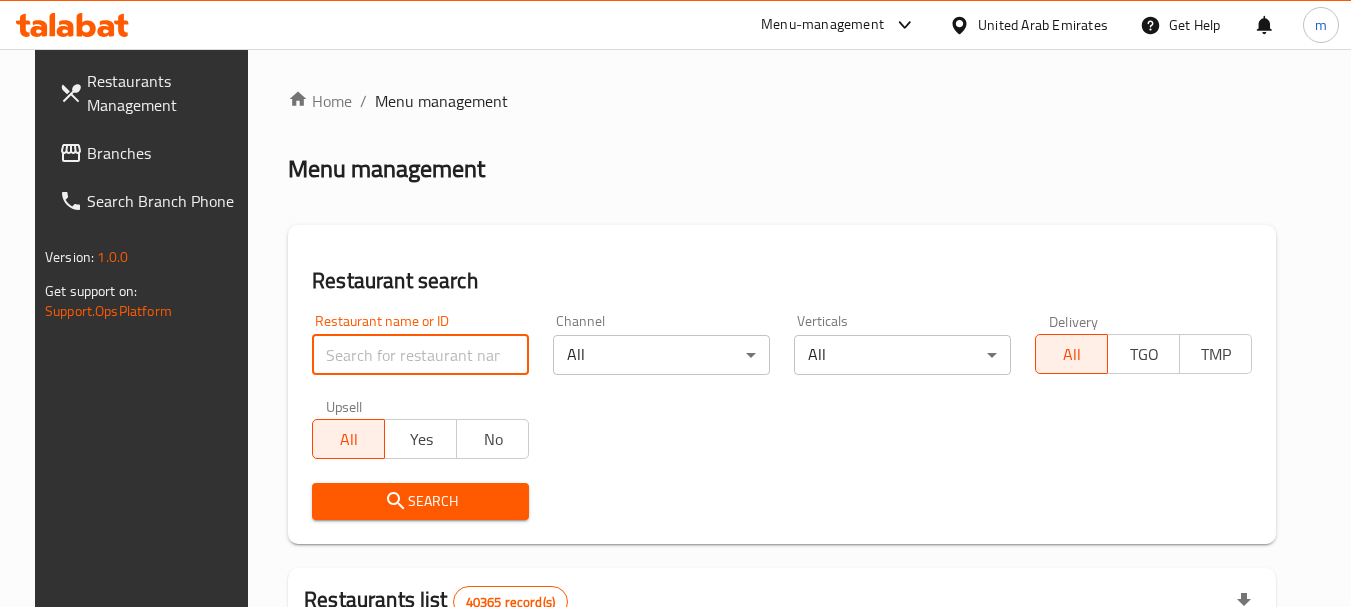 paste on "698425" 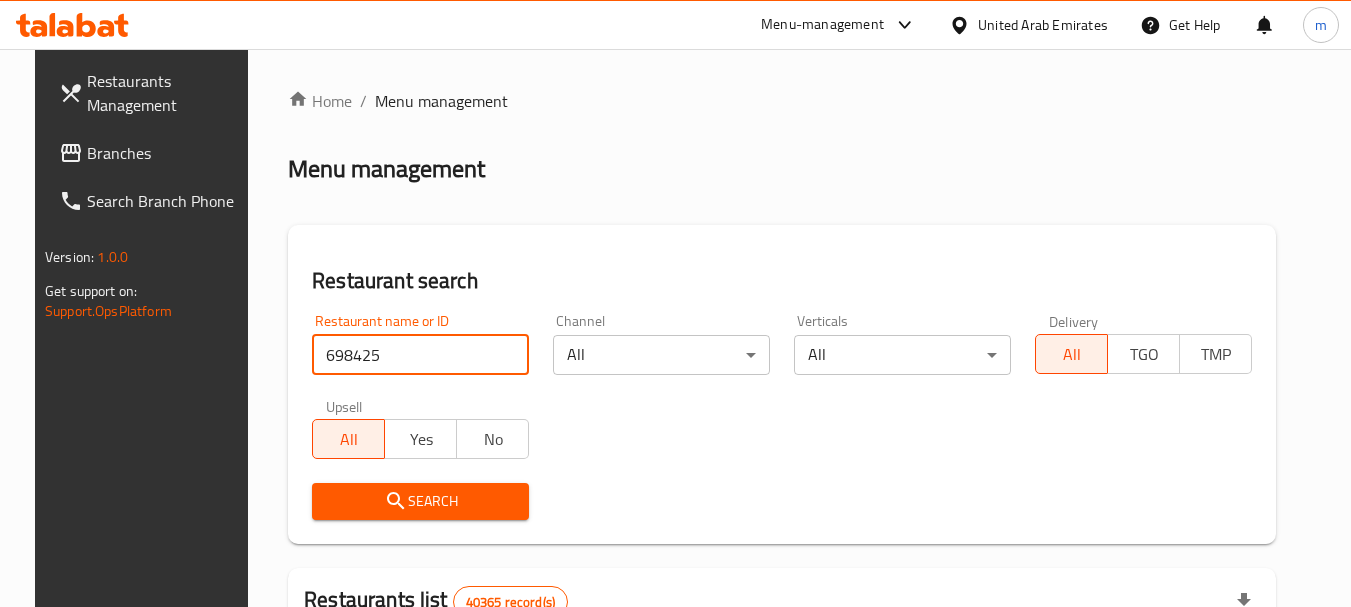 type on "698425" 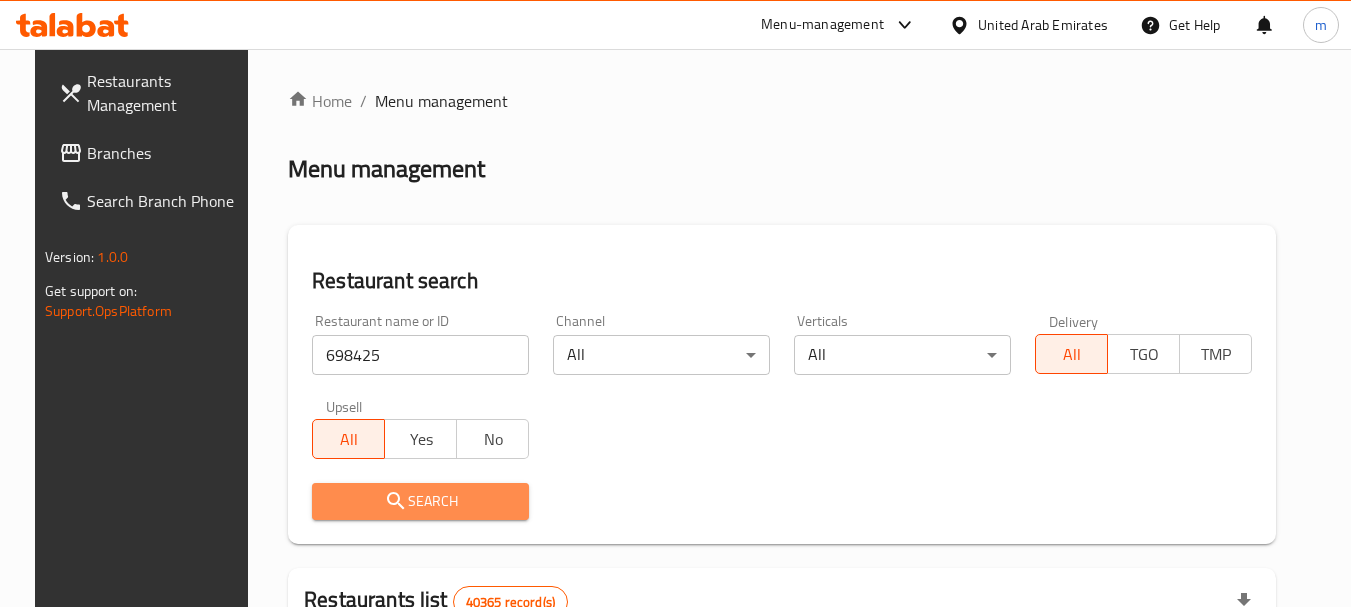 drag, startPoint x: 449, startPoint y: 494, endPoint x: 792, endPoint y: 418, distance: 351.31894 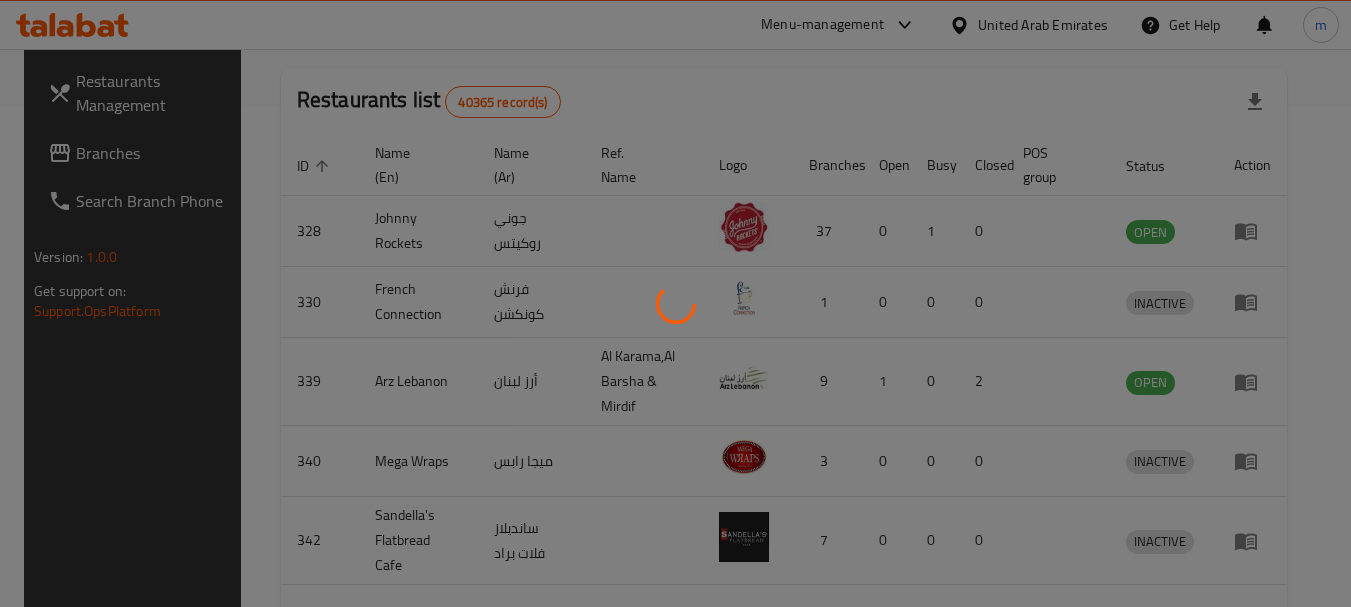 scroll, scrollTop: 268, scrollLeft: 0, axis: vertical 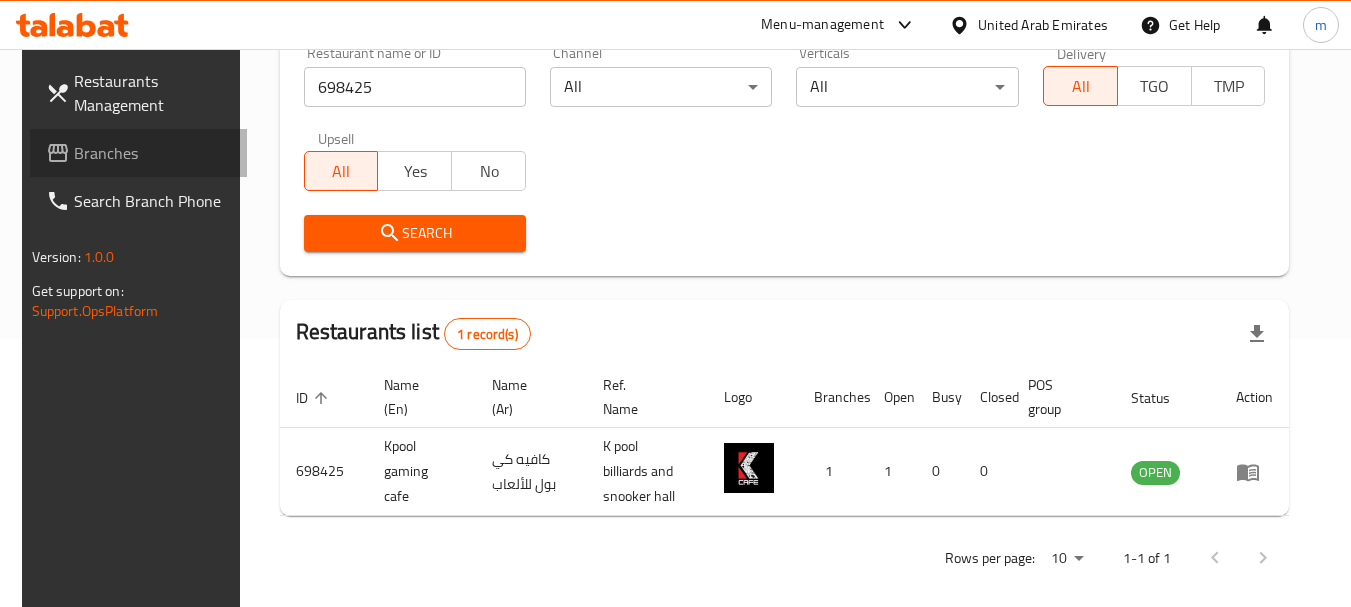click on "Branches" at bounding box center (153, 153) 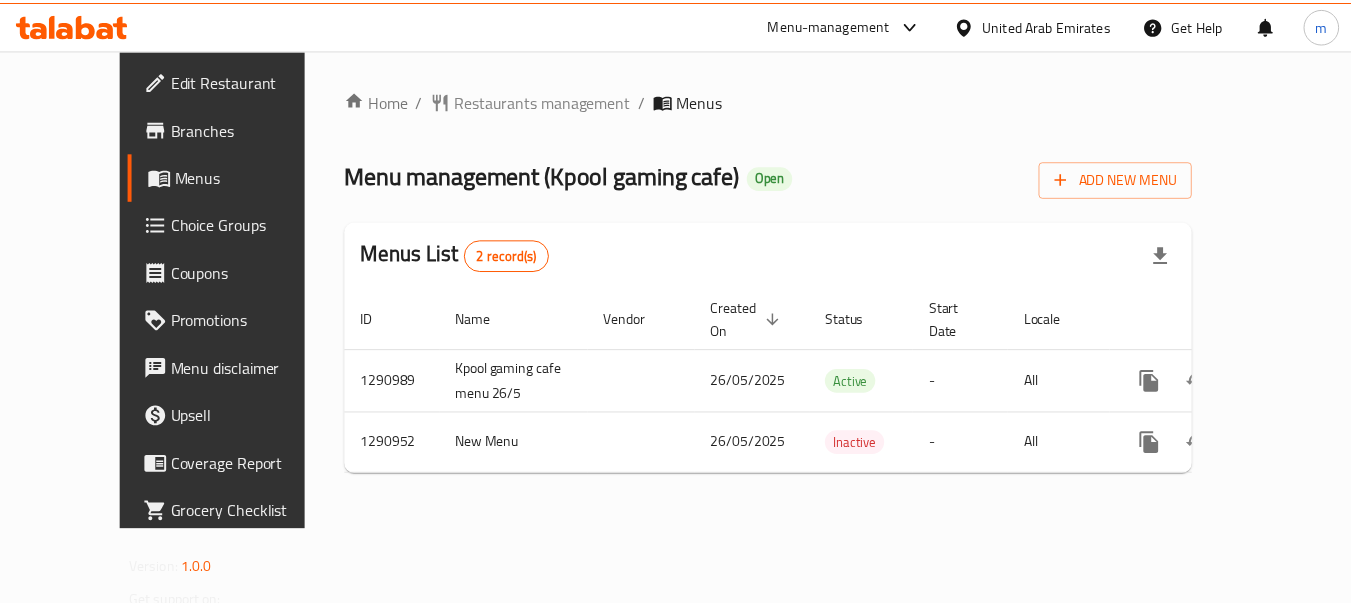 scroll, scrollTop: 0, scrollLeft: 0, axis: both 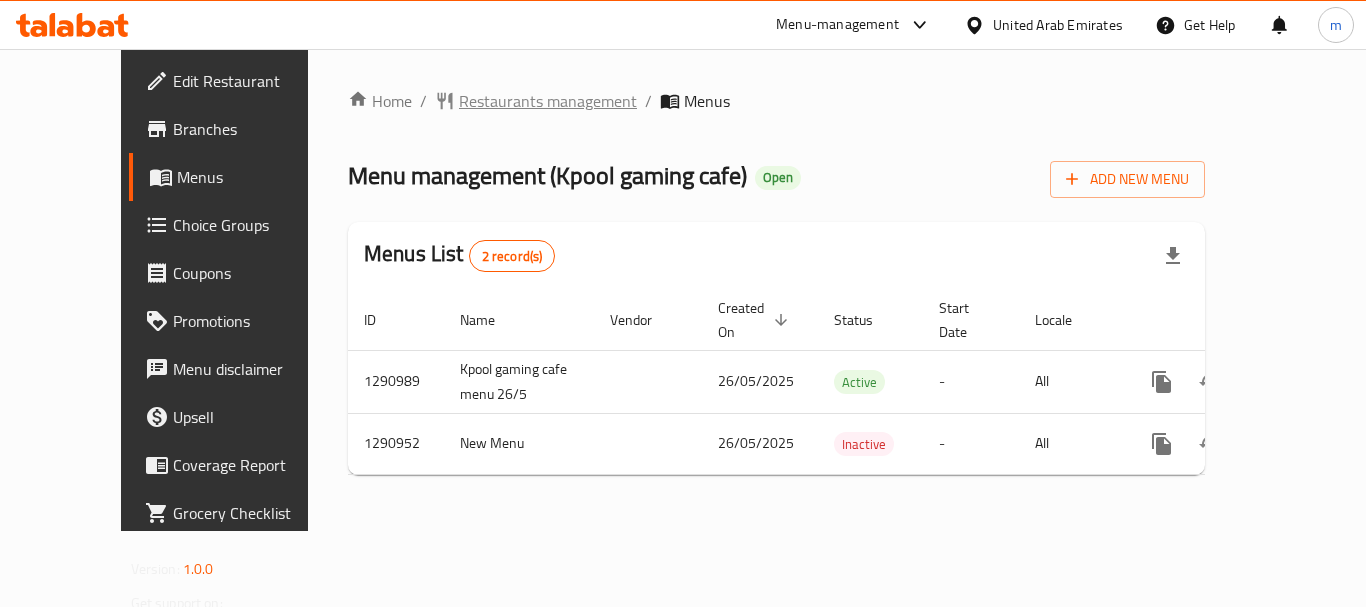 click on "Restaurants management" at bounding box center [548, 101] 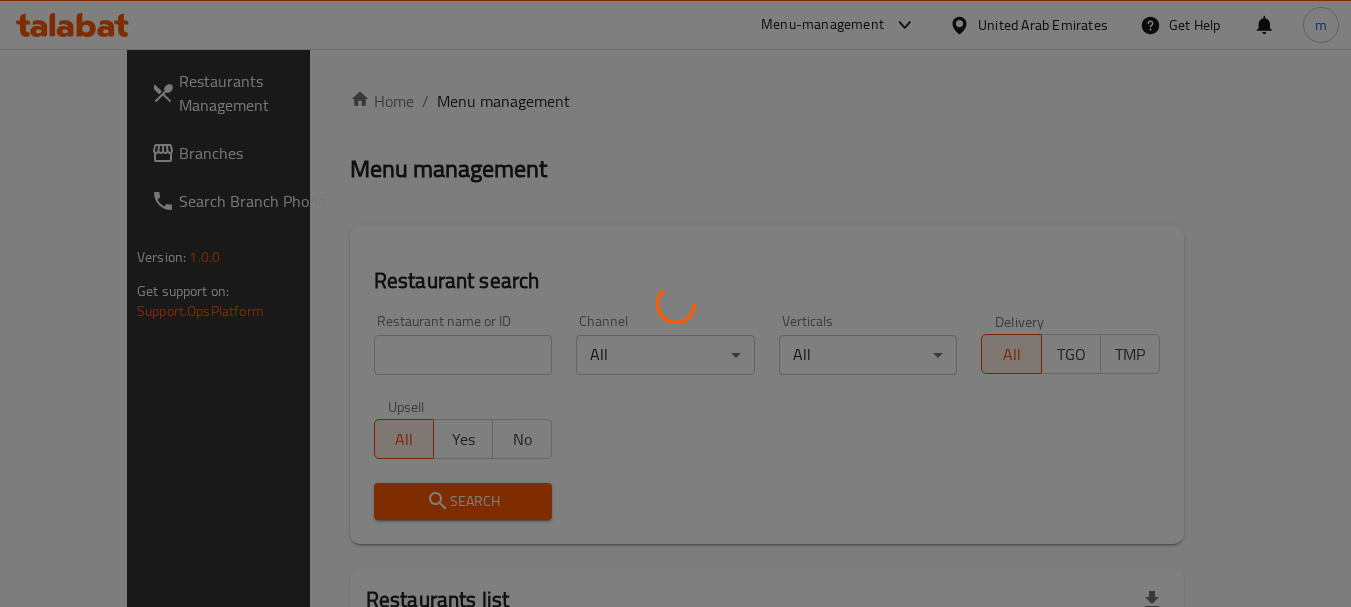 click at bounding box center [675, 303] 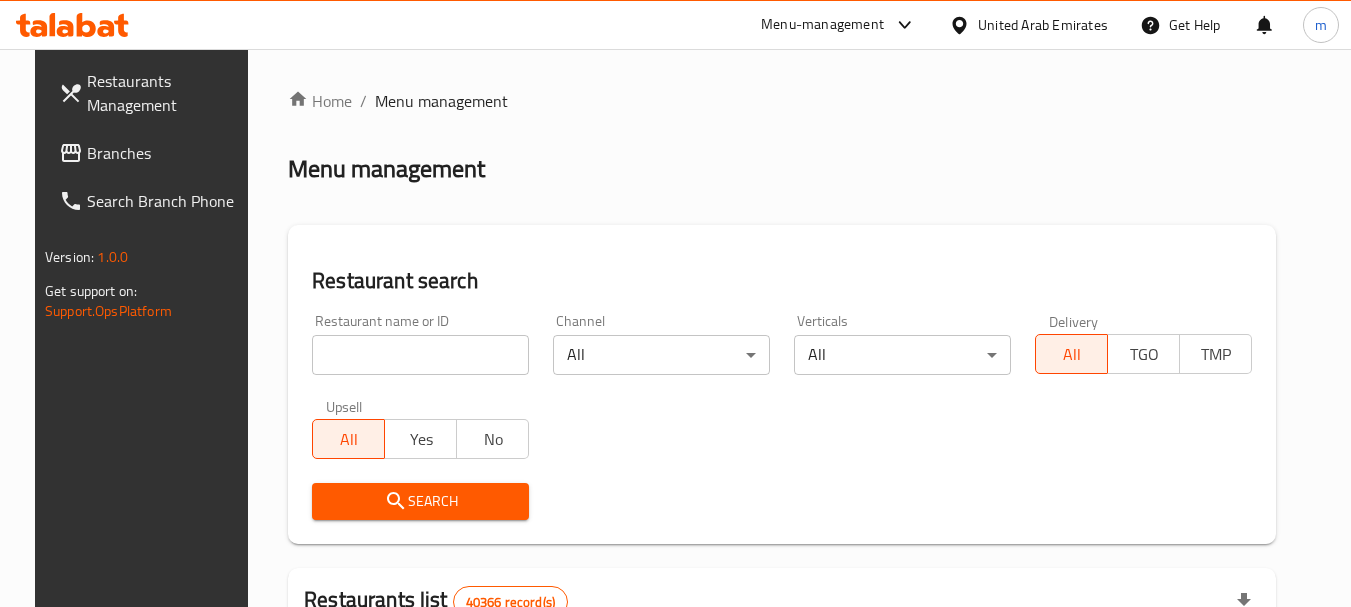 click on "Home / Menu management Menu management Restaurant search Restaurant name or ID Restaurant name or ID Channel All ​ Verticals All ​ Delivery All TGO TMP Upsell All Yes No   Search Restaurants list   40366 record(s) ID sorted ascending Name (En) Name (Ar) Ref. Name Logo Branches Open Busy Closed POS group Status Action 328 [BRAND] جوني روكيتس 37 0 1 0 OPEN 330 [BRAND] فرنش كونكشن 1 0 0 0 INACTIVE 339 [BRAND] أرز لبنان Al Karama,[NEIGHBORHOOD] ​ [NEIGHBORHOOD] 9 1 0 2 OPEN 340 [BRAND] ميجا رابس 3 0 0 0 INACTIVE 342 [BRAND] سانديلاز فلات براد 7 0 0 0 INACTIVE 343 [BRAND] كوخ التنين 1 0 0 0 INACTIVE 348 [BRAND] المطبخ التايلندى 1 0 0 0 INACTIVE 349 [BRAND] موغل 1 0 0 0 HIDDEN 350 [BRAND] (Old) هوت و كول 1 0 0 0 INACTIVE 355 [BRAND]  الحبشة 11 1 0 0 HIDDEN Rows per page: 10 1-10 of 40366" at bounding box center (782, 717) 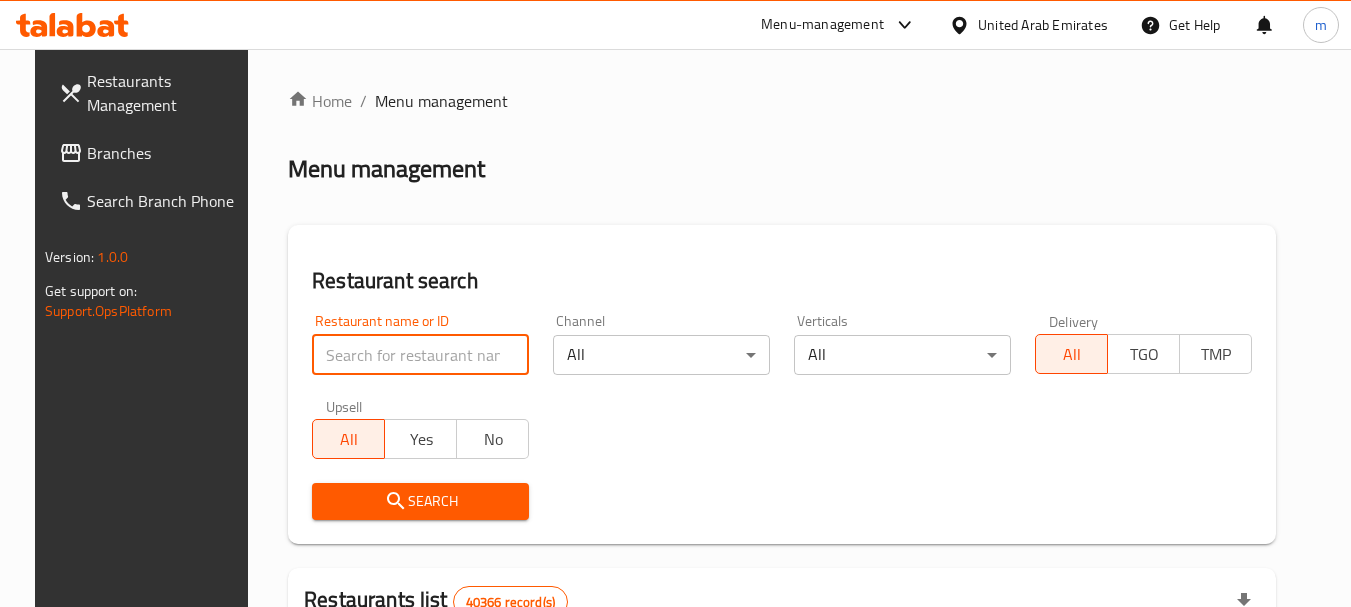 click at bounding box center (420, 355) 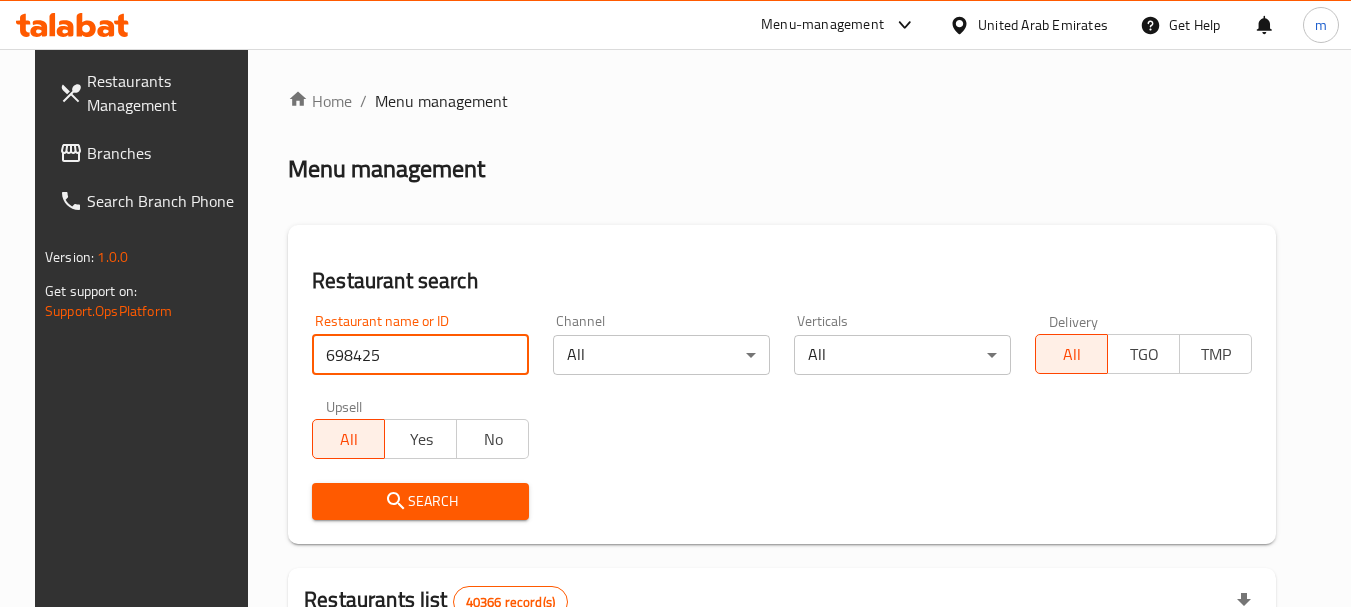 type on "698425" 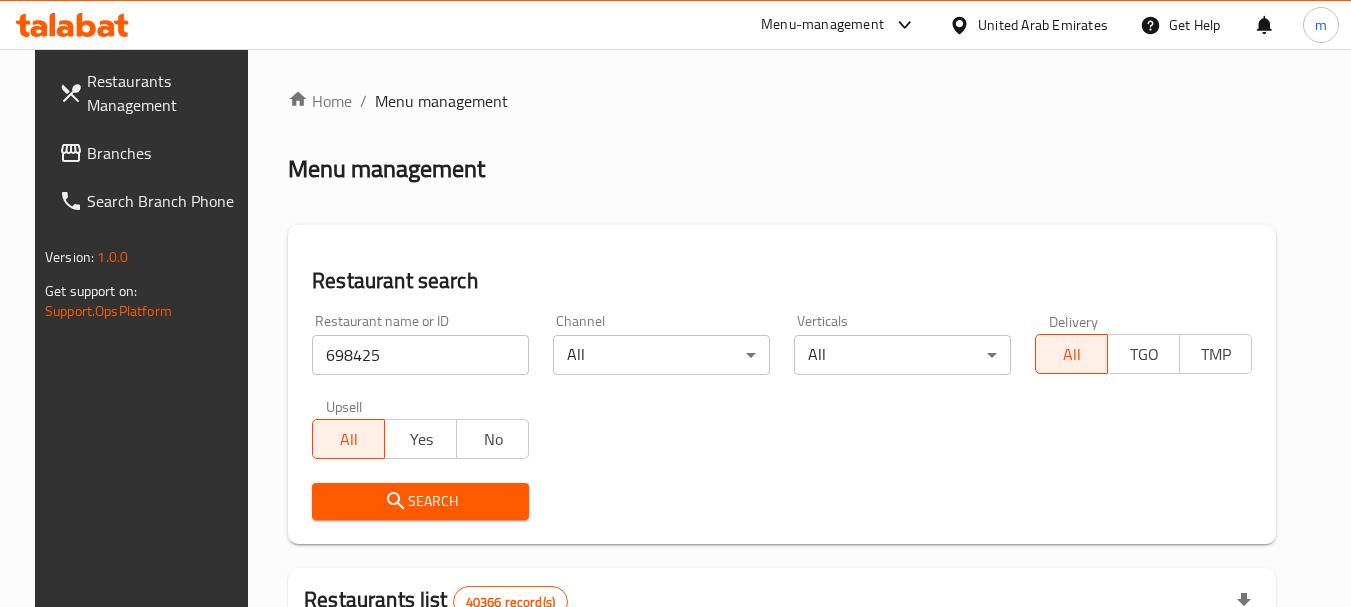 click on "Search" at bounding box center (420, 501) 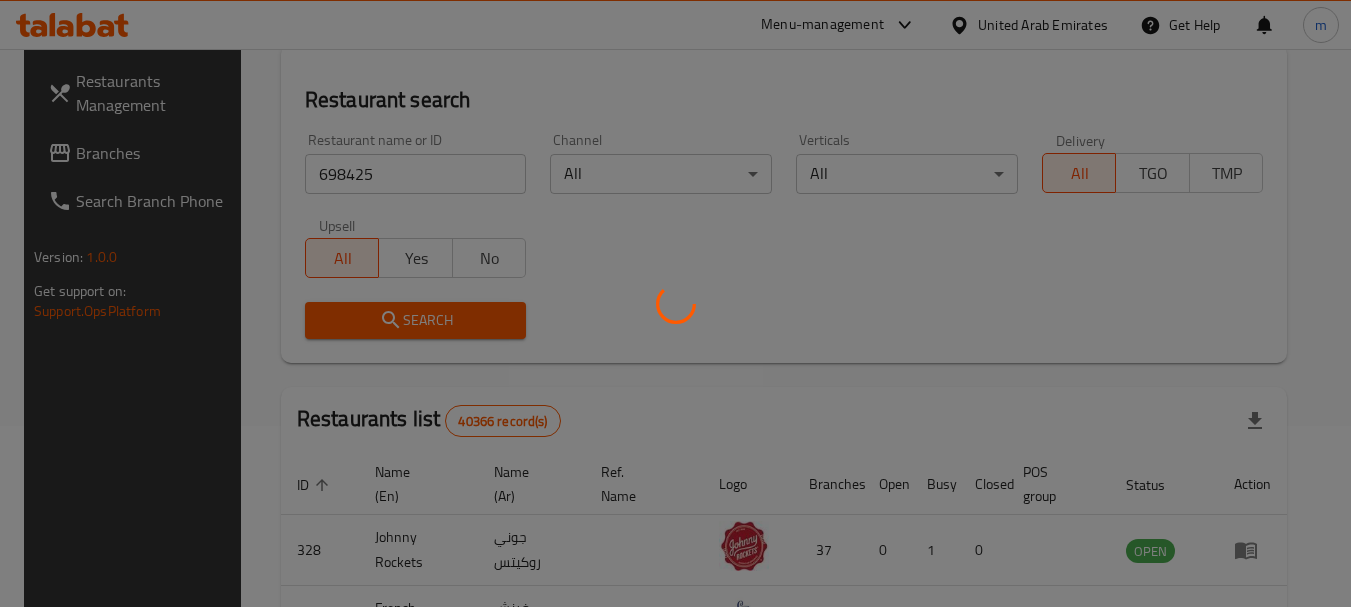 scroll, scrollTop: 200, scrollLeft: 0, axis: vertical 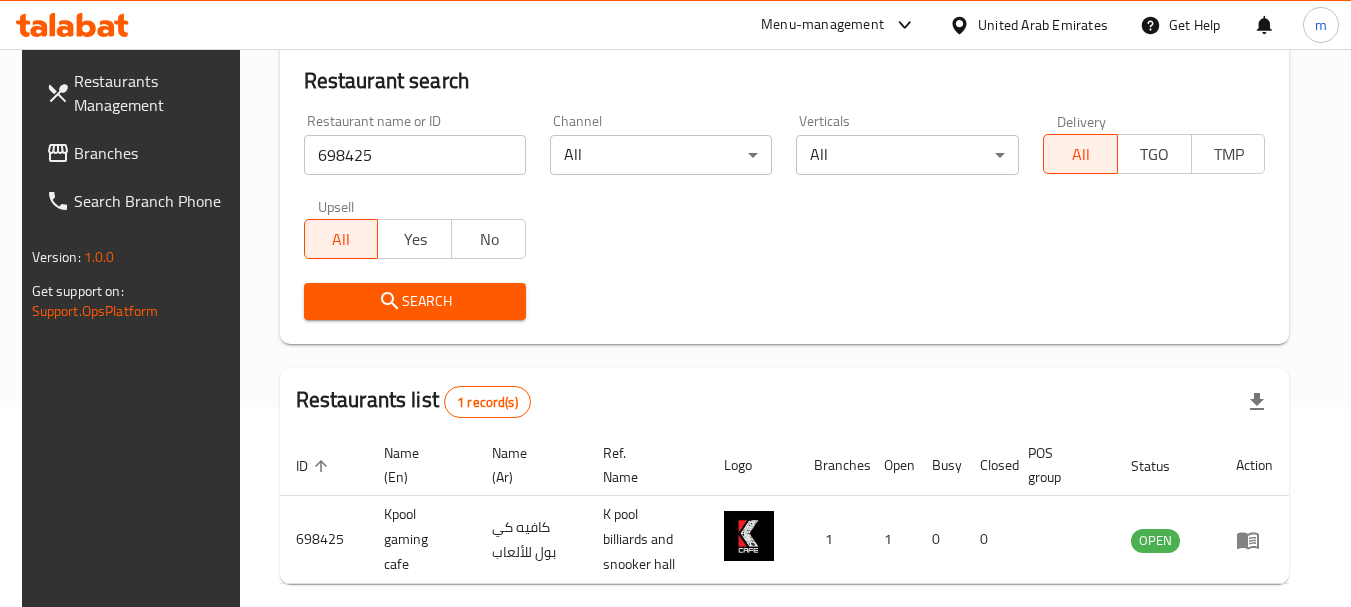 click on "Branches" at bounding box center (153, 153) 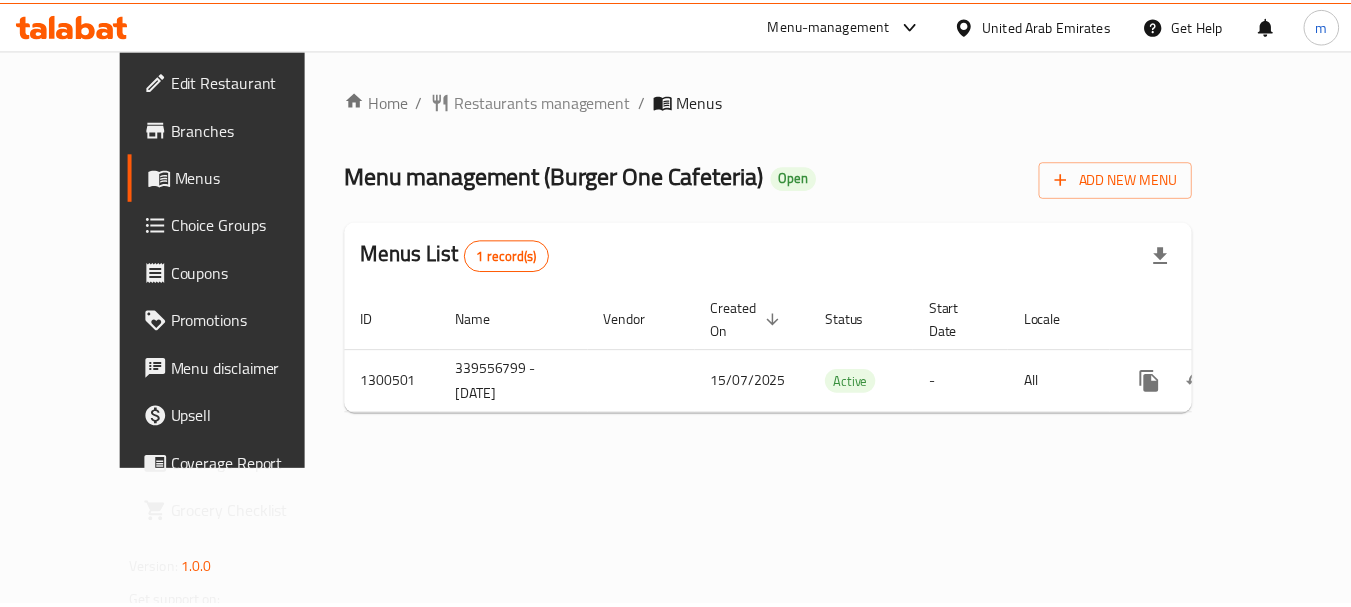 scroll, scrollTop: 0, scrollLeft: 0, axis: both 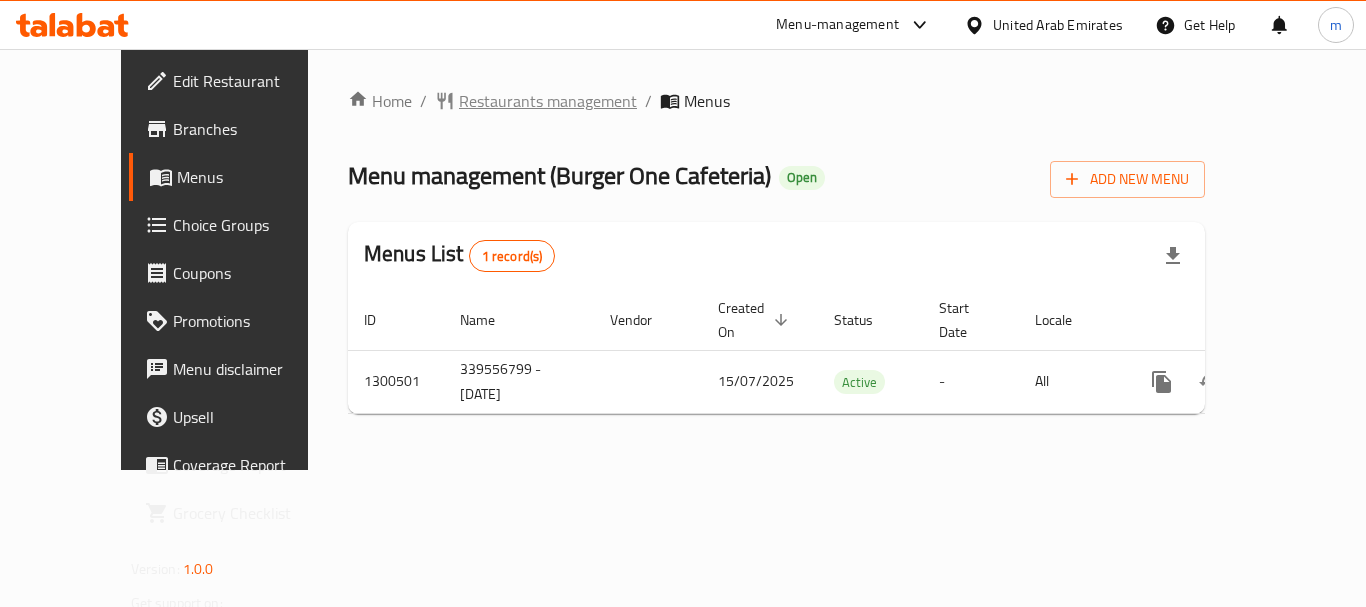 click on "Restaurants management" at bounding box center [548, 101] 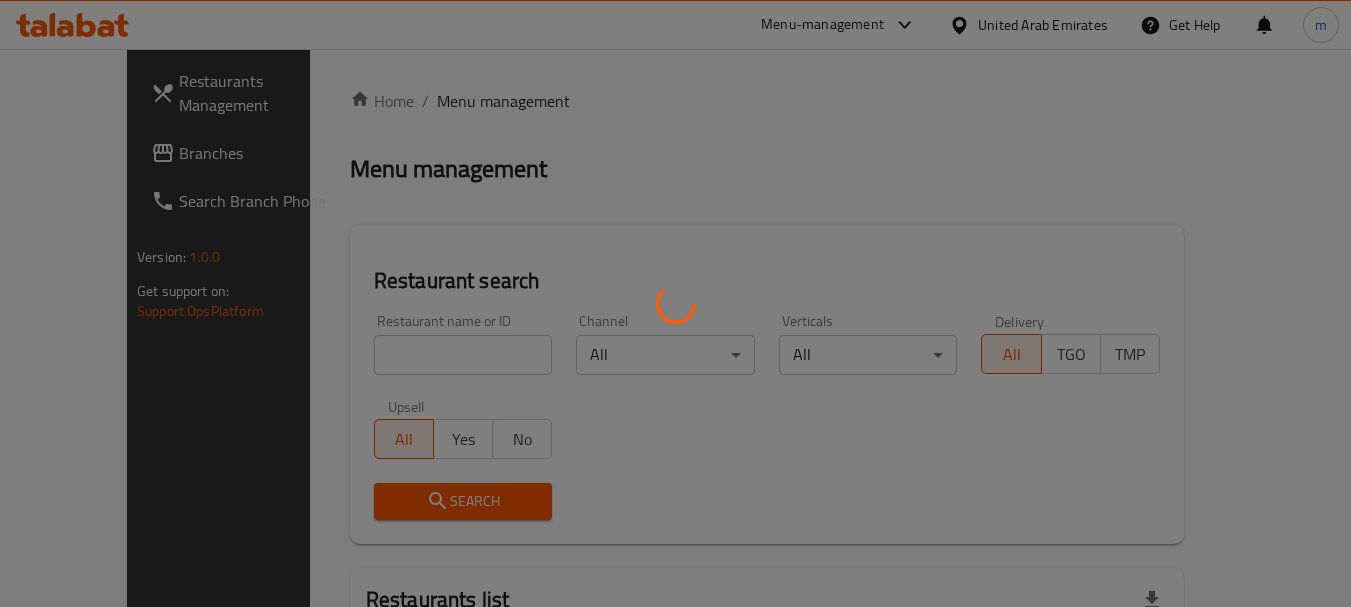 click at bounding box center [675, 303] 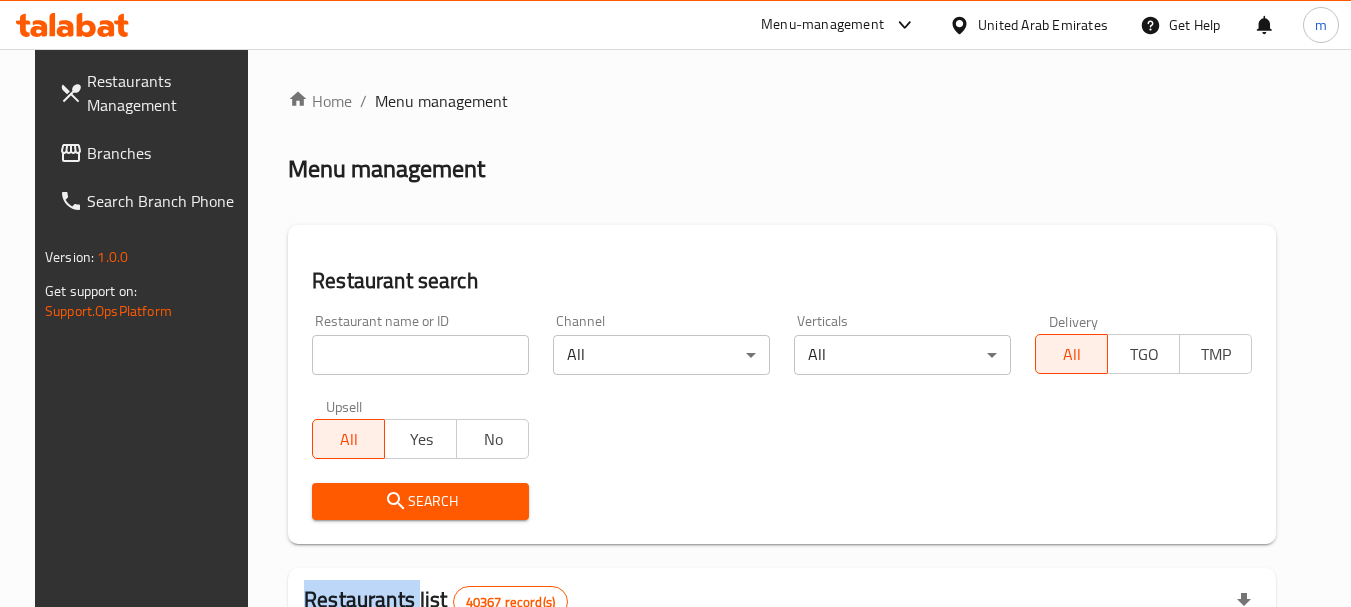 click at bounding box center (675, 303) 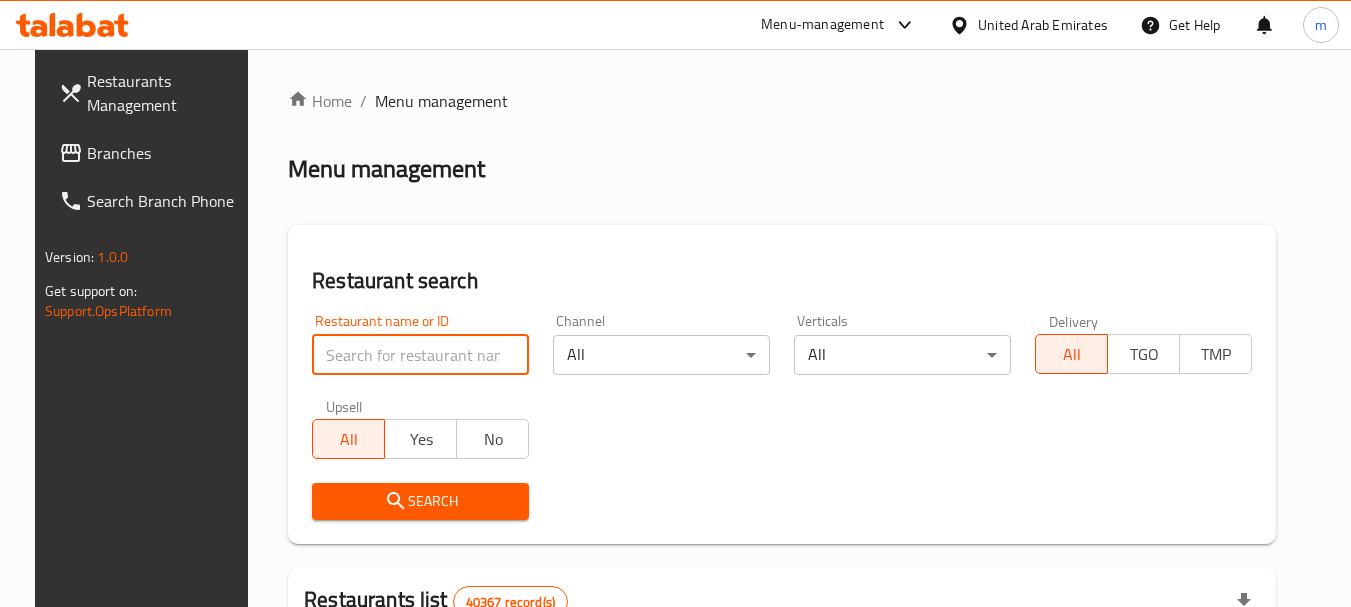 click at bounding box center [420, 355] 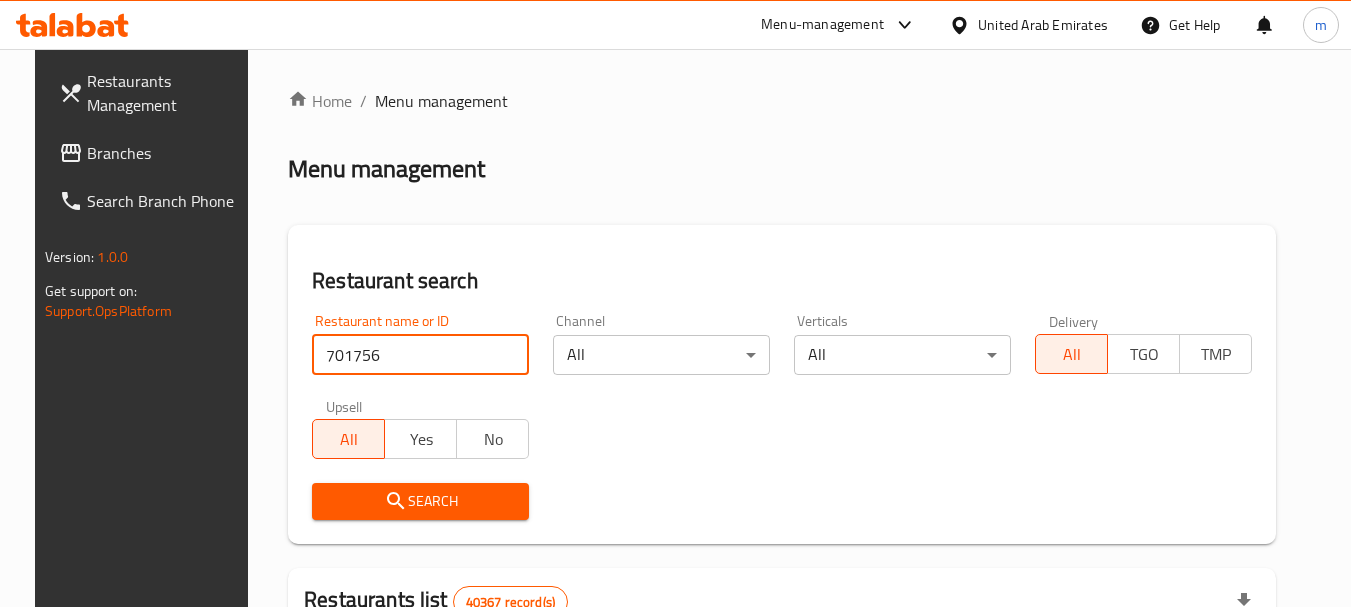 type on "701756" 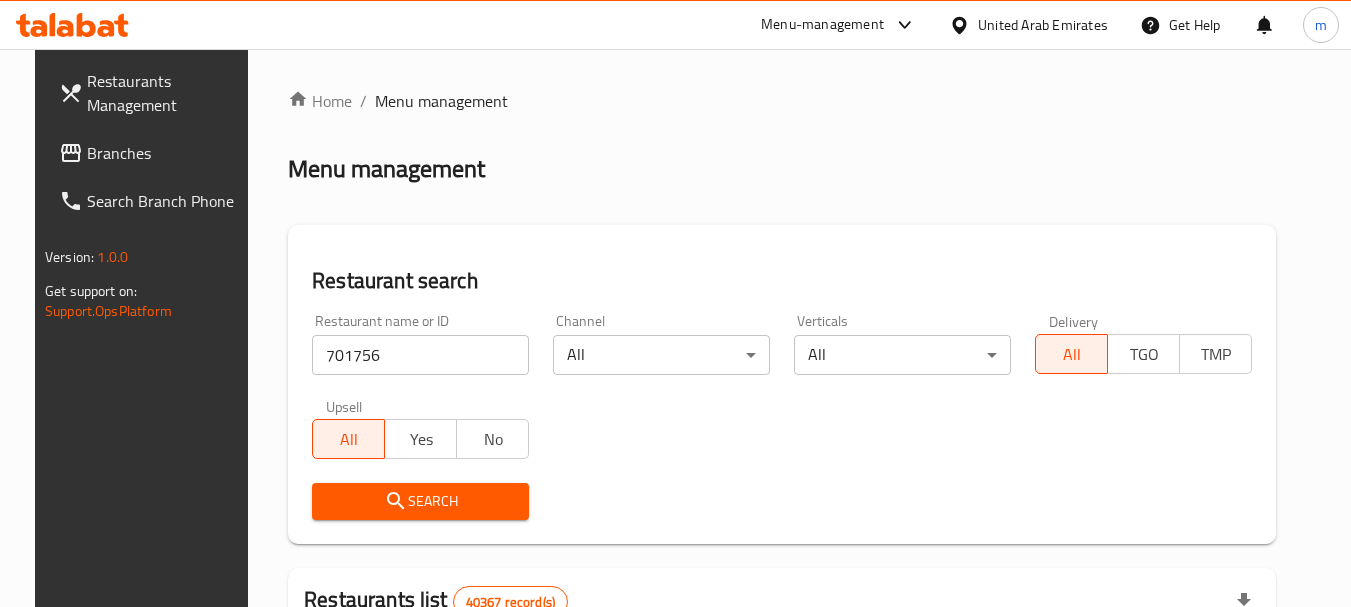 click on "Search" at bounding box center (420, 501) 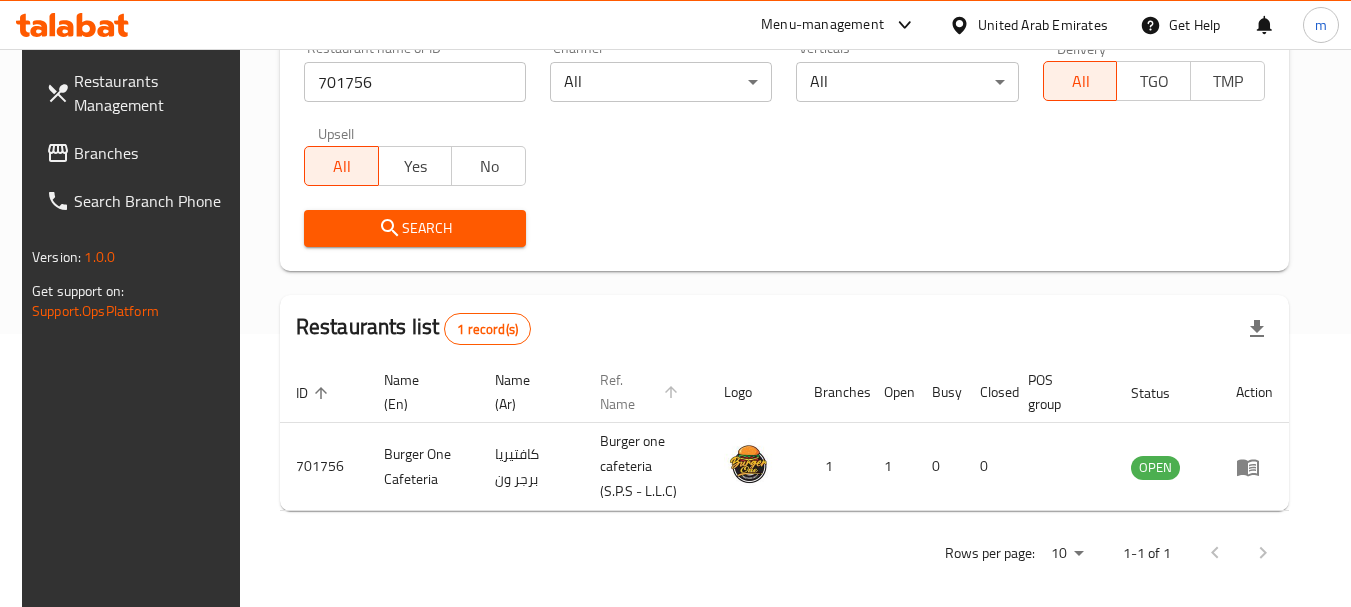 scroll, scrollTop: 285, scrollLeft: 0, axis: vertical 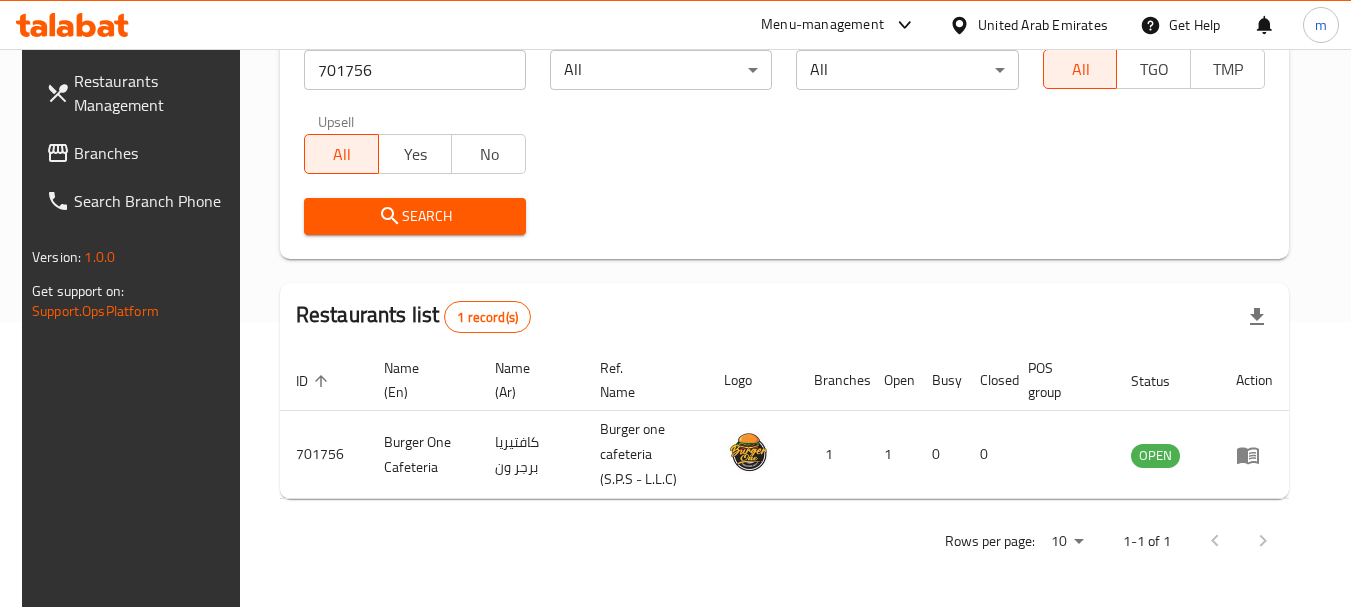 click on "Branches" at bounding box center (153, 153) 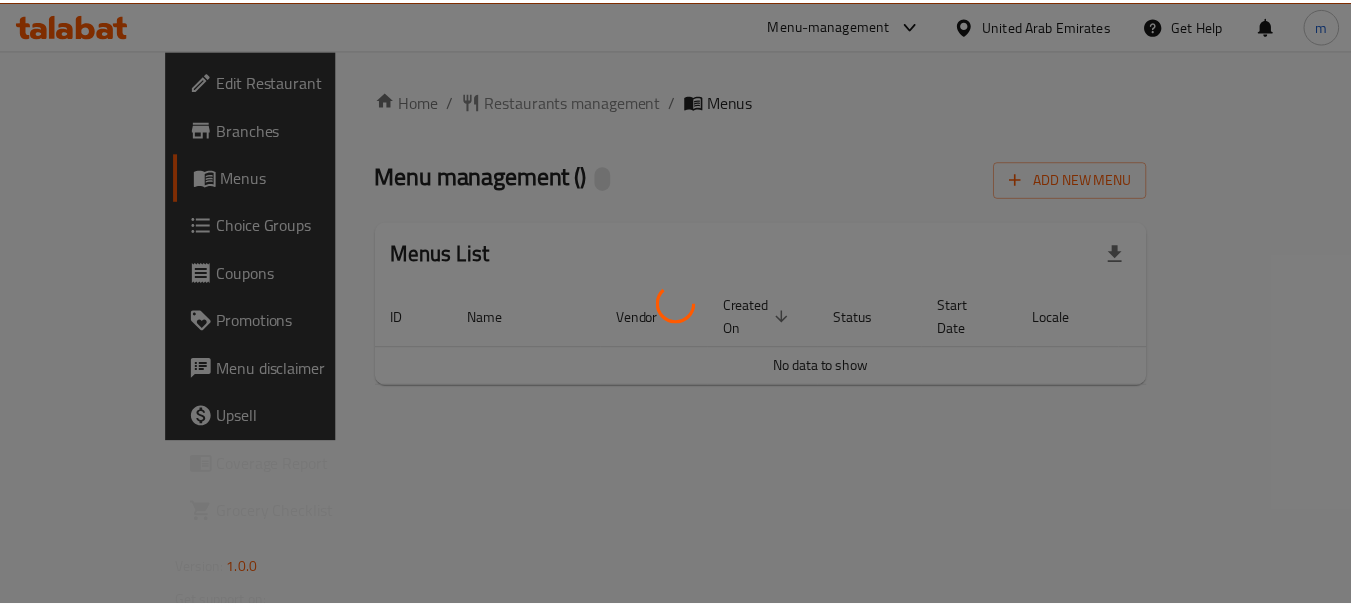 scroll, scrollTop: 0, scrollLeft: 0, axis: both 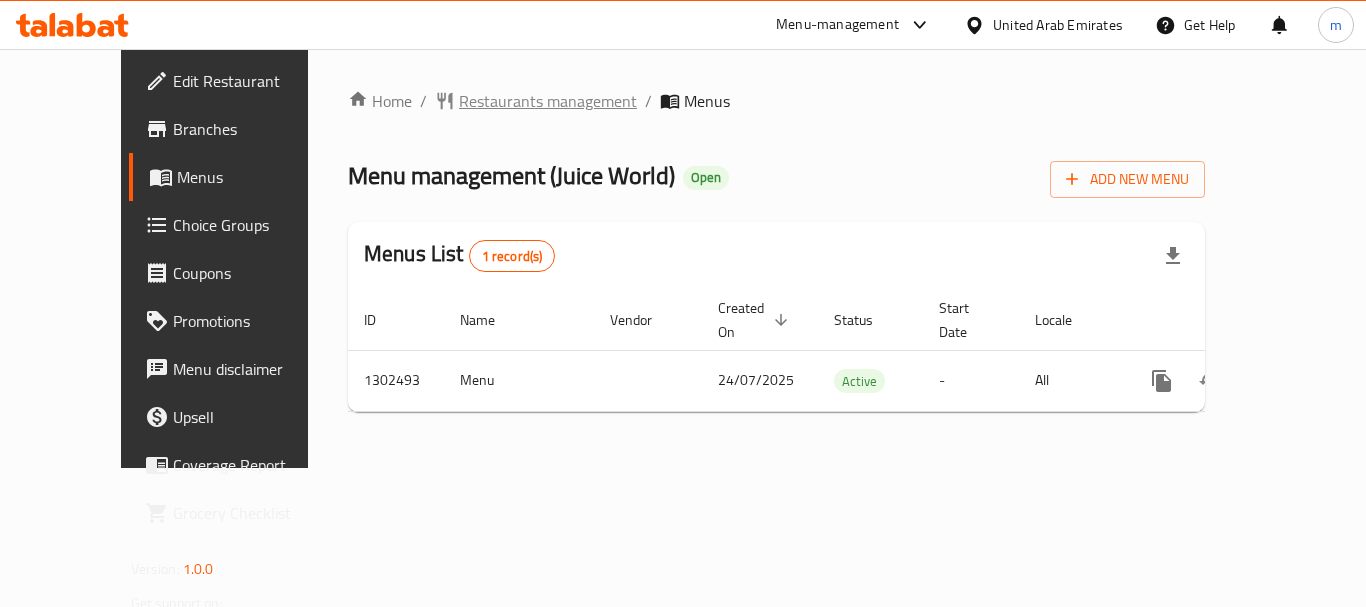 click on "Restaurants management" at bounding box center (548, 101) 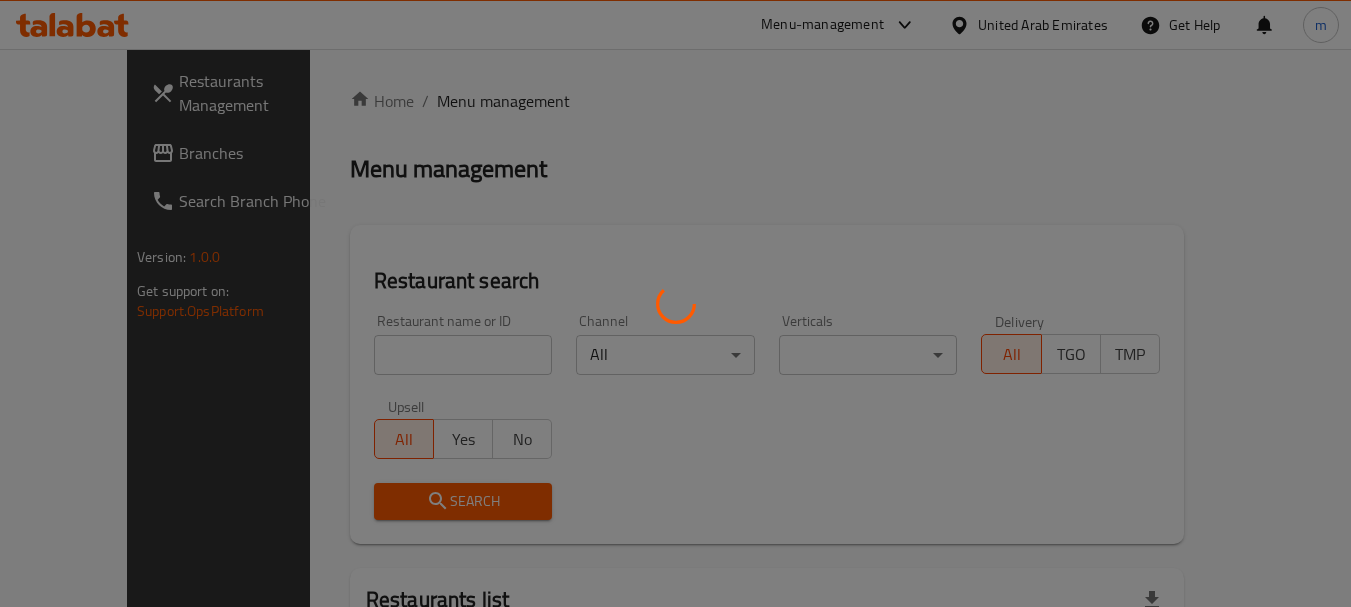 click at bounding box center (675, 303) 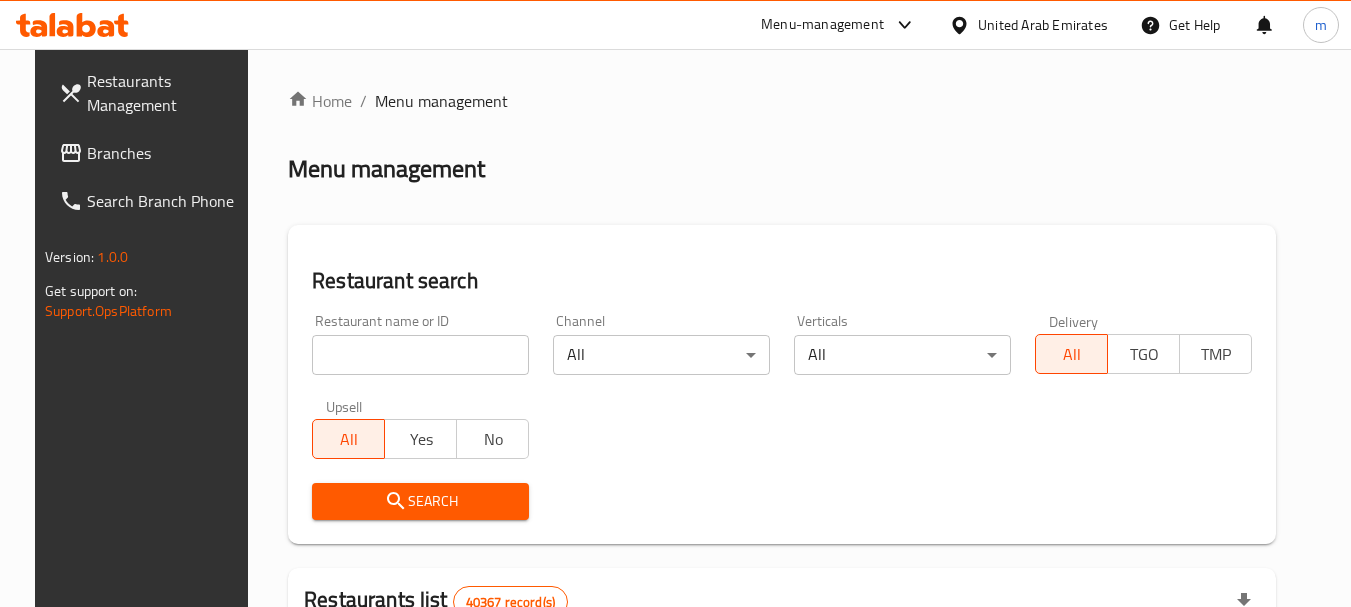 click at bounding box center [420, 355] 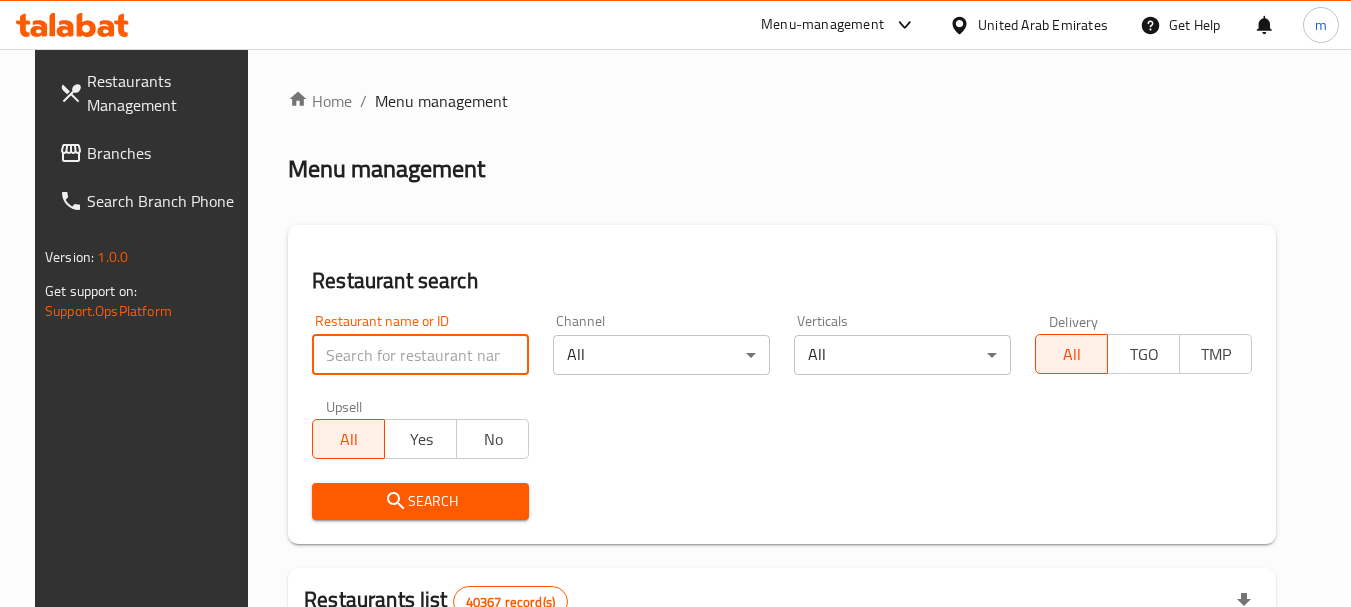 paste on "702432" 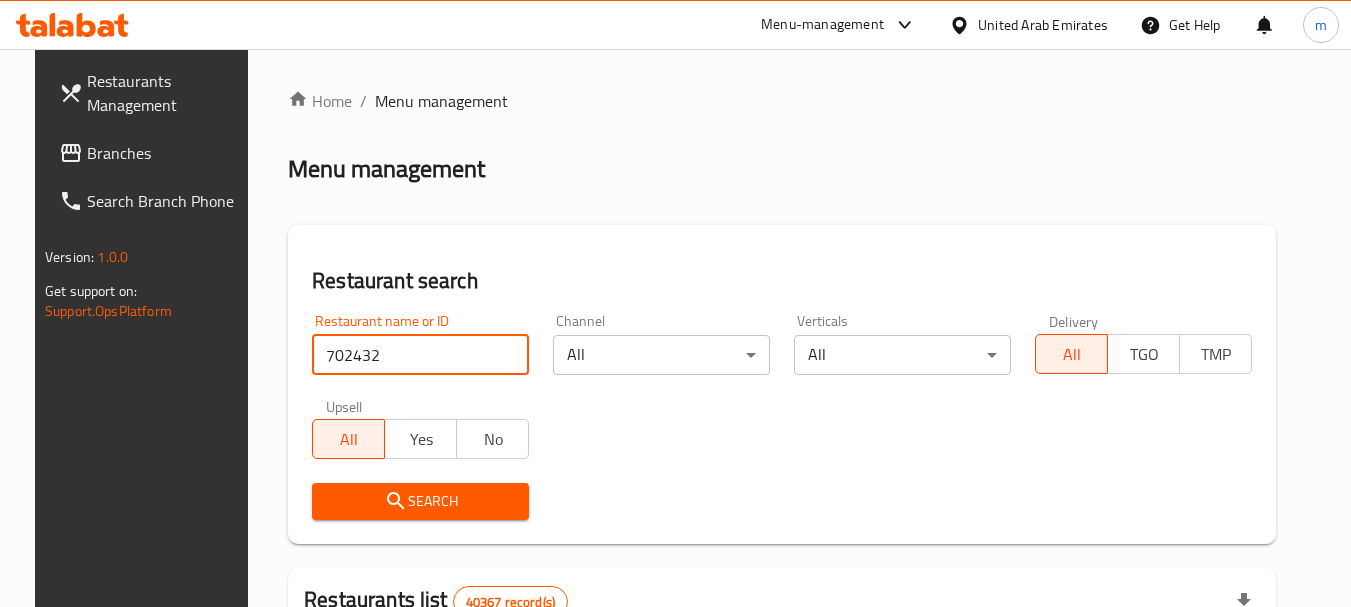 type on "702432" 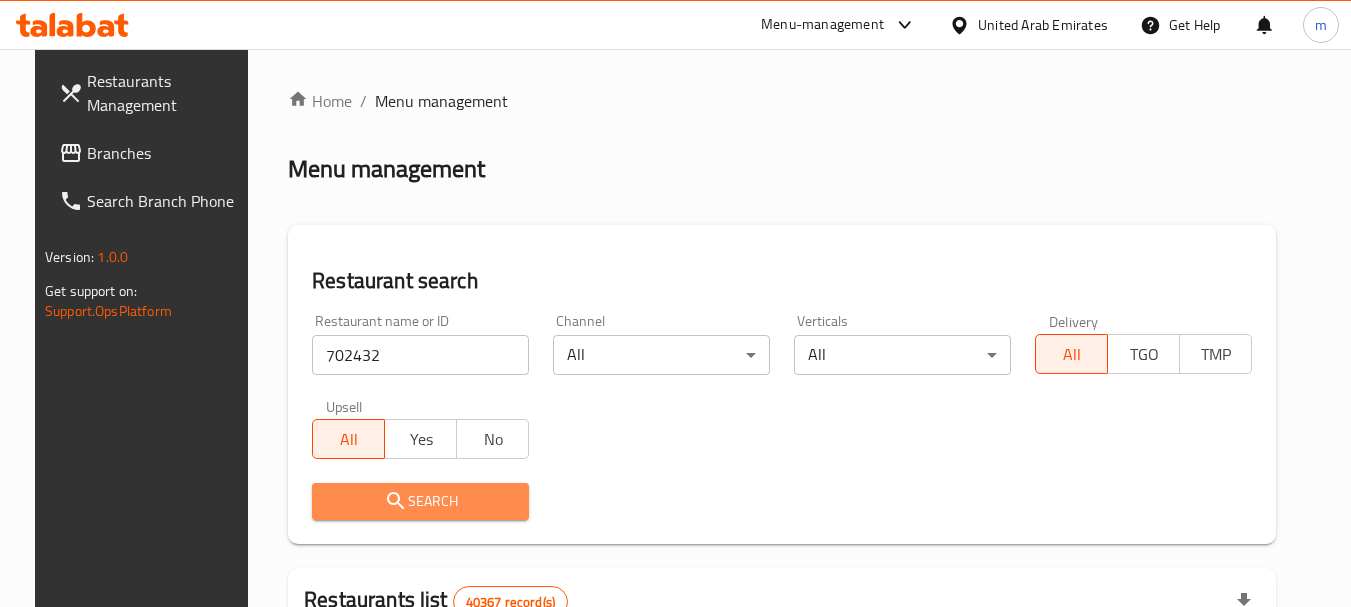 click on "Search" at bounding box center (420, 501) 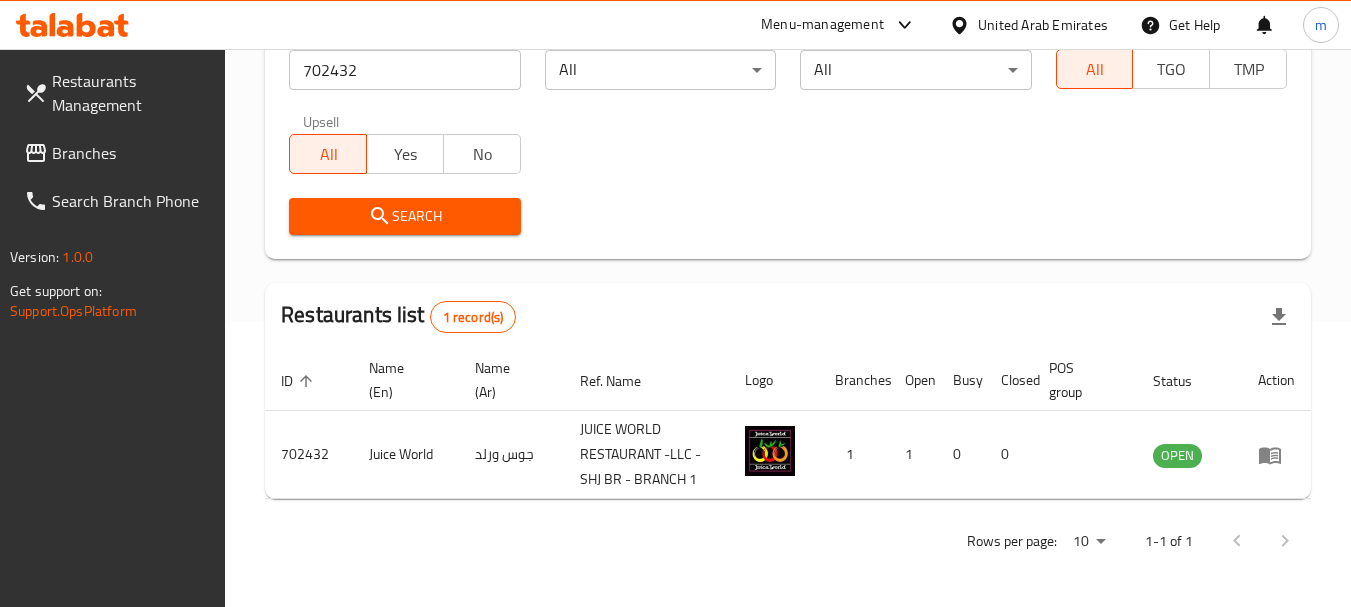 scroll, scrollTop: 285, scrollLeft: 0, axis: vertical 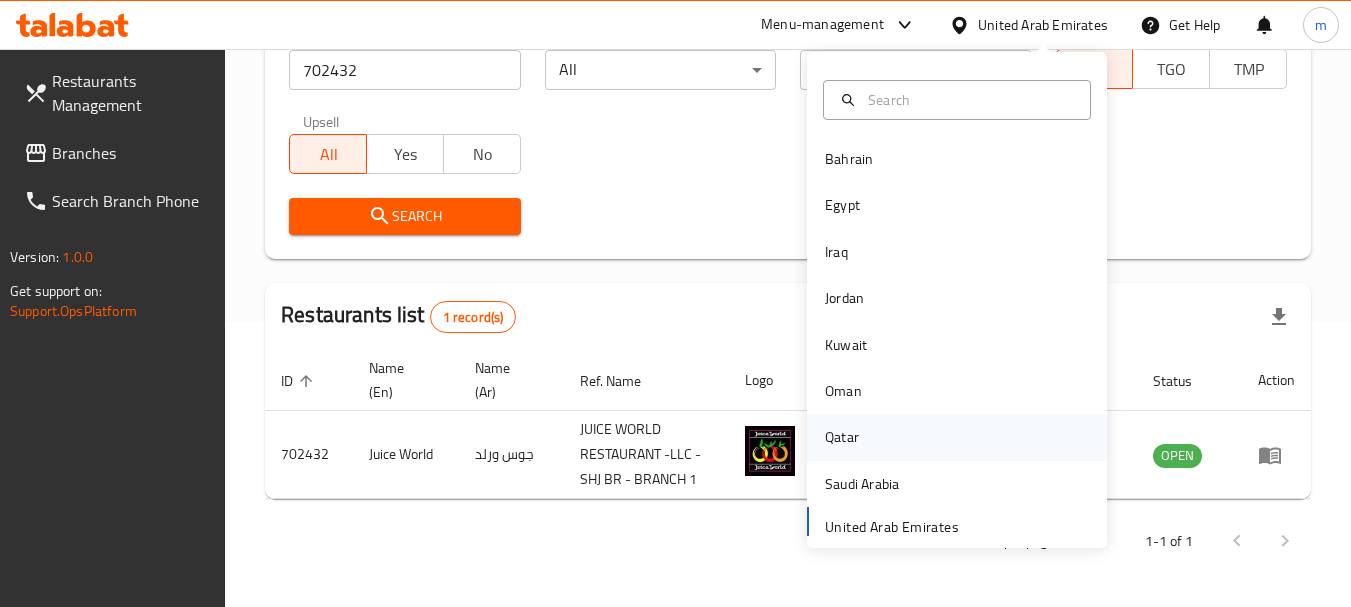 click on "Qatar" at bounding box center (842, 437) 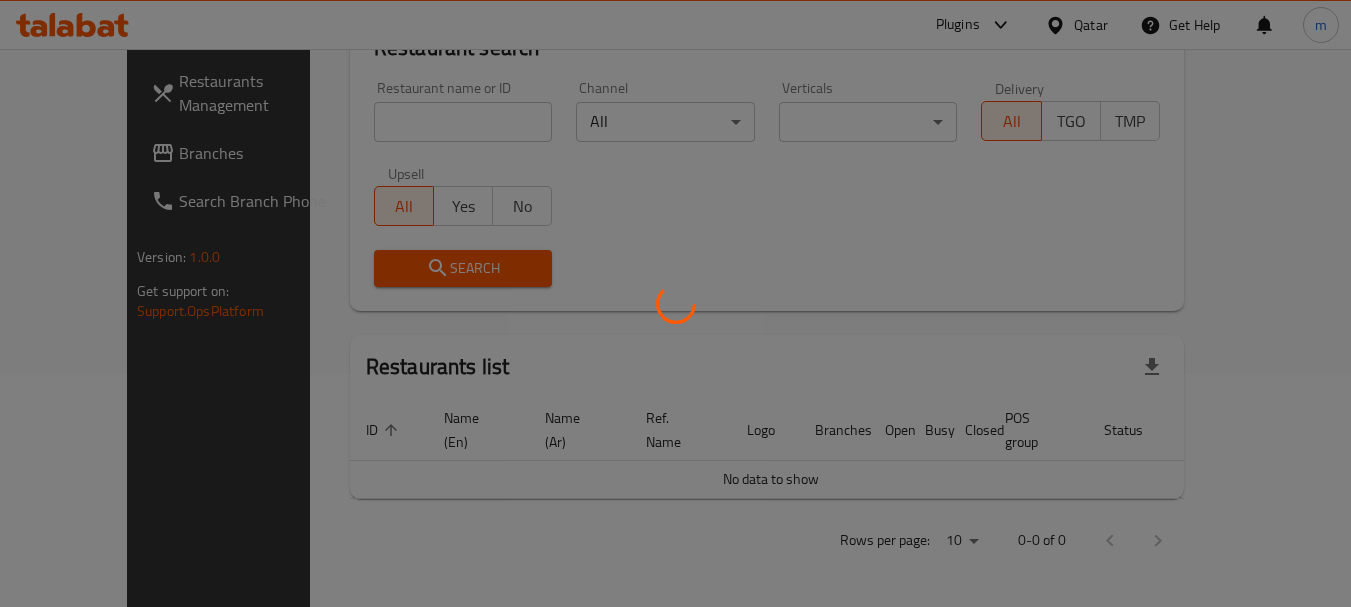 scroll, scrollTop: 210, scrollLeft: 0, axis: vertical 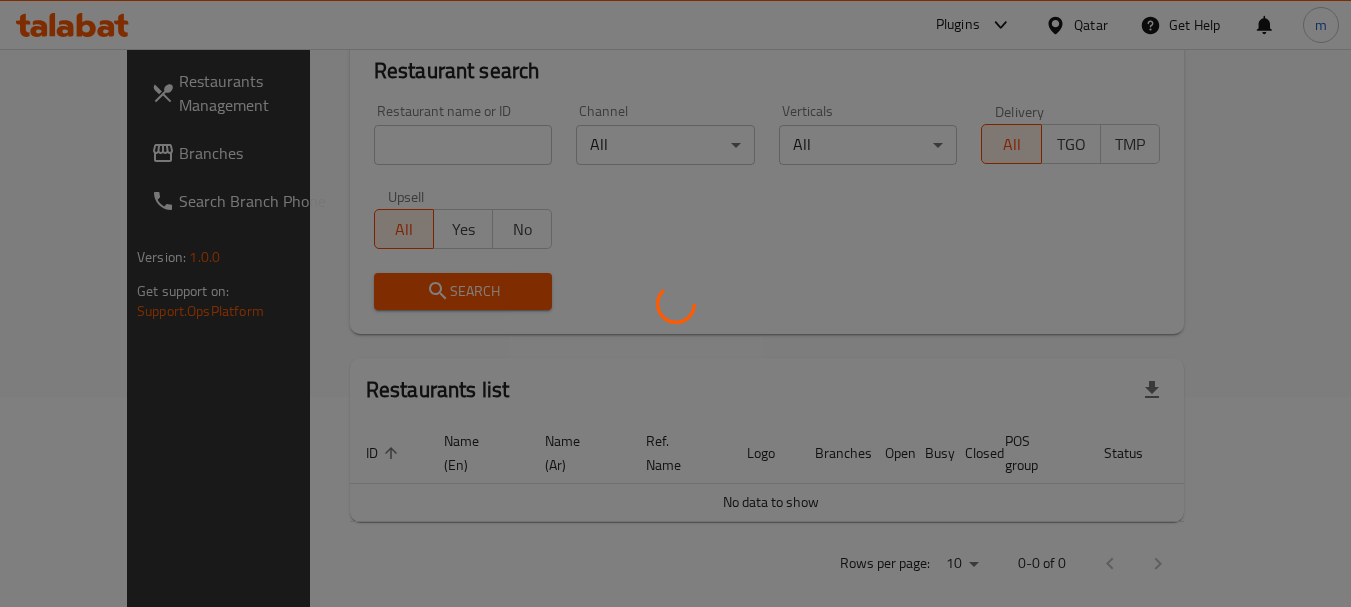 click at bounding box center (675, 303) 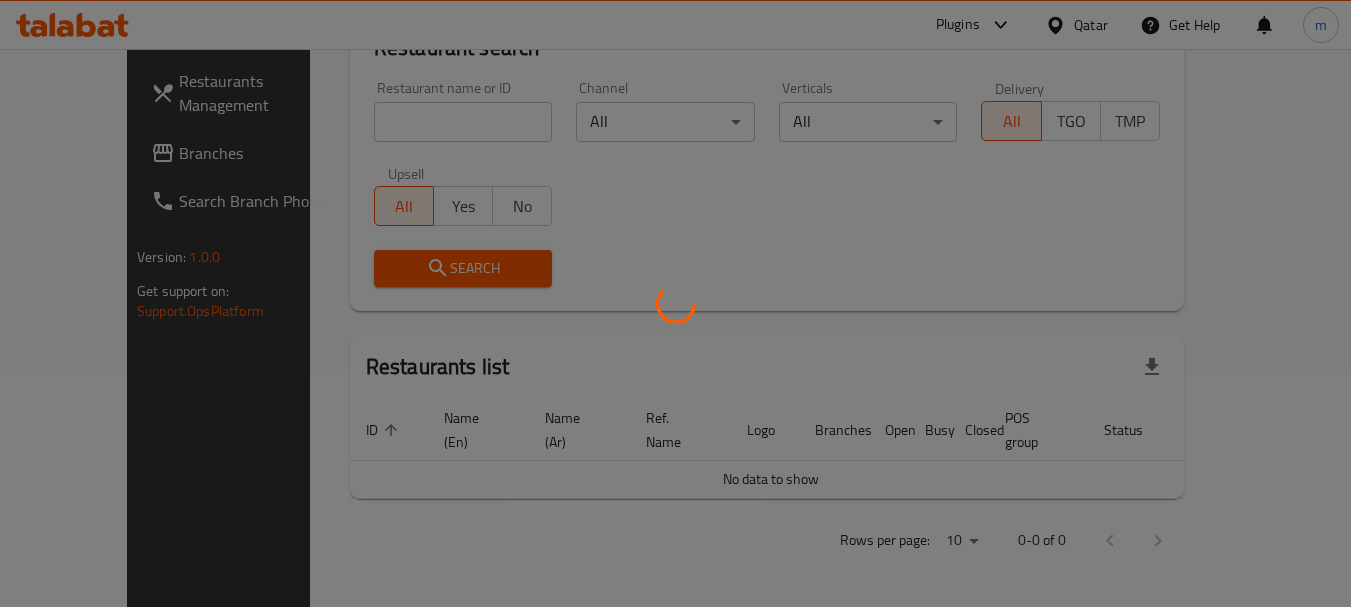 click at bounding box center (675, 303) 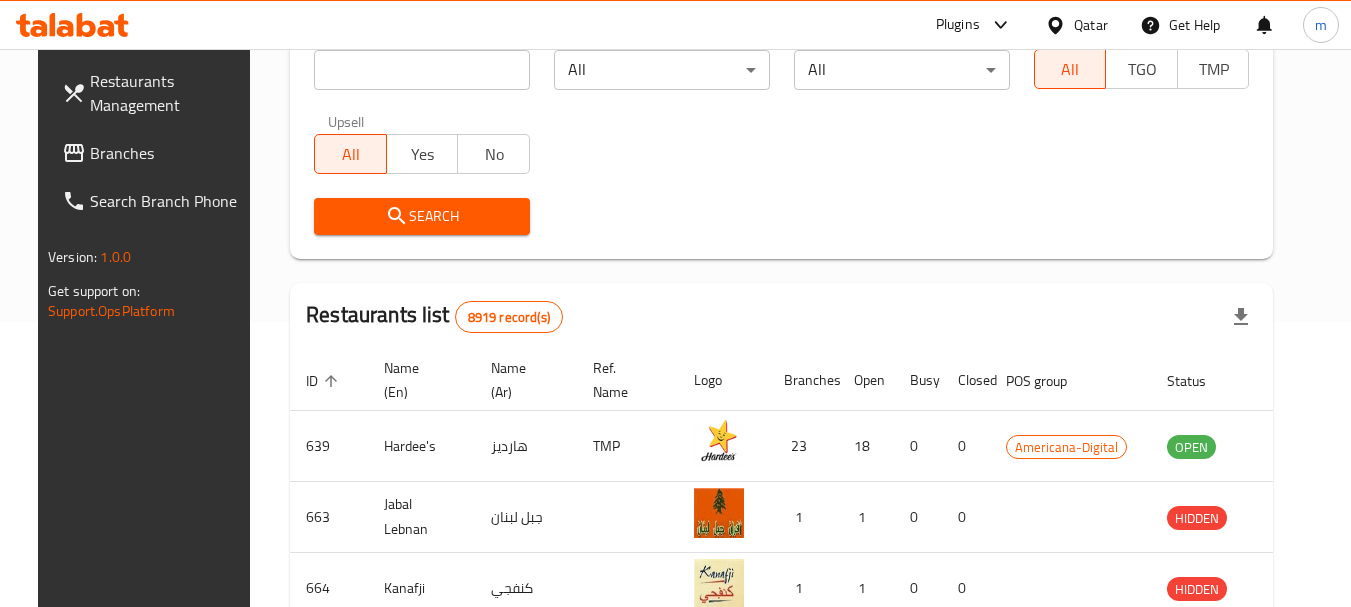 click on "Branches" at bounding box center (169, 153) 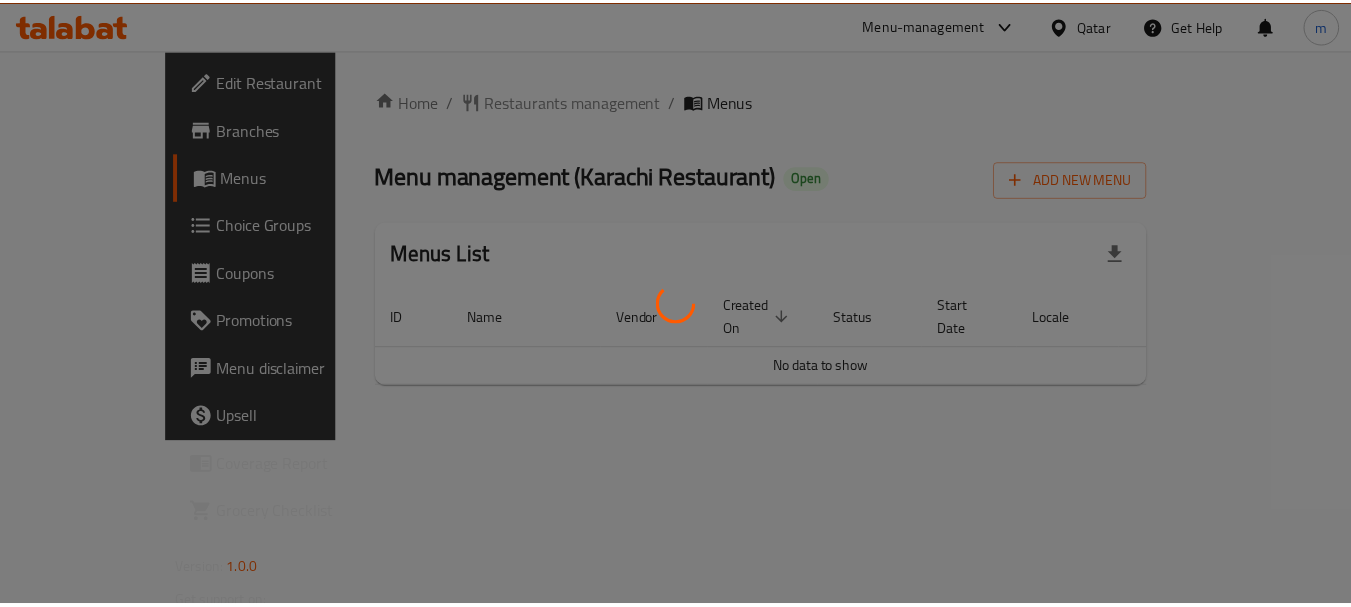 scroll, scrollTop: 0, scrollLeft: 0, axis: both 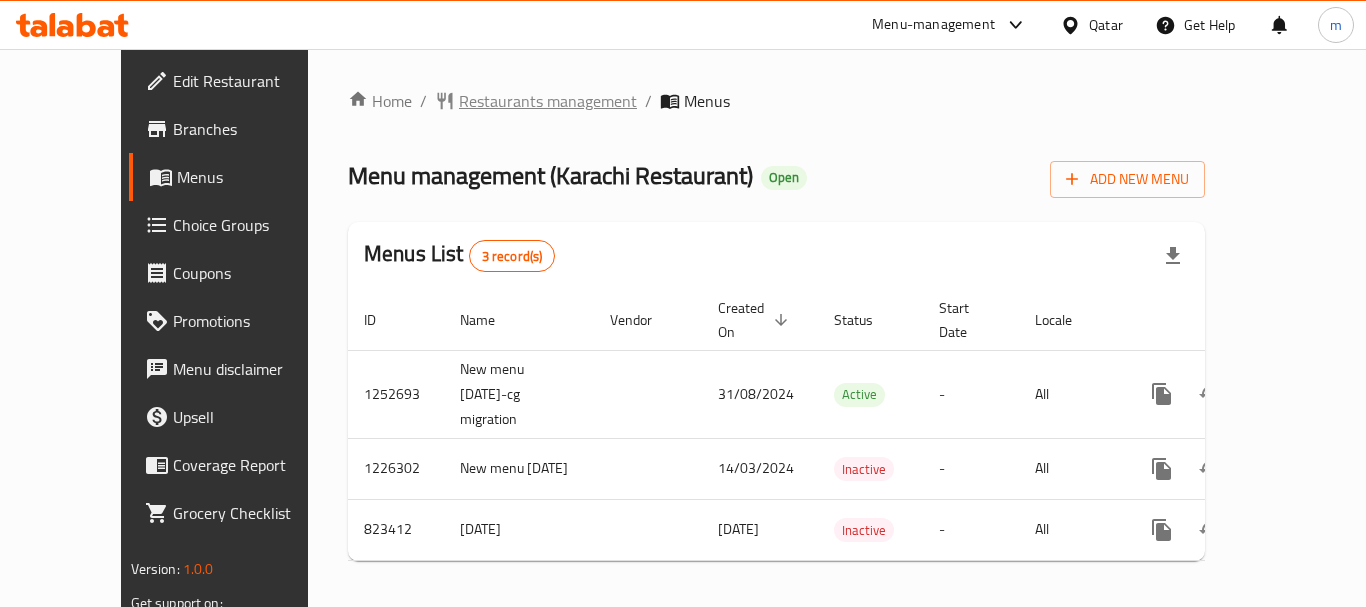 click on "Restaurants management" at bounding box center (548, 101) 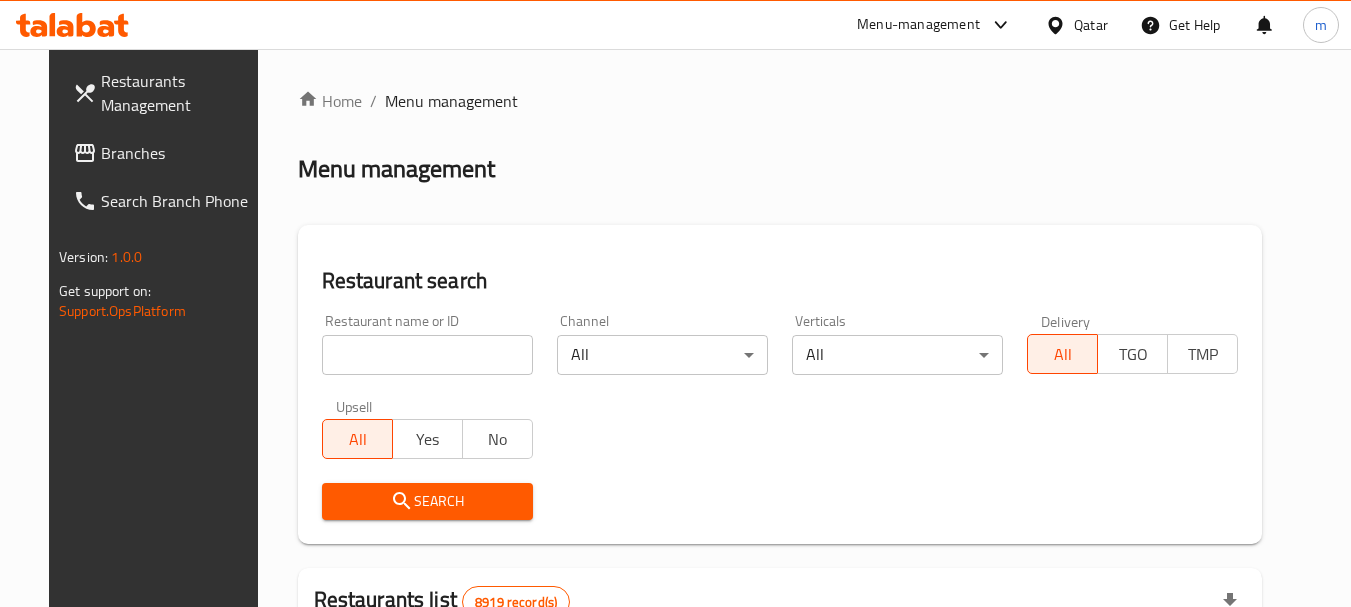 click at bounding box center (675, 303) 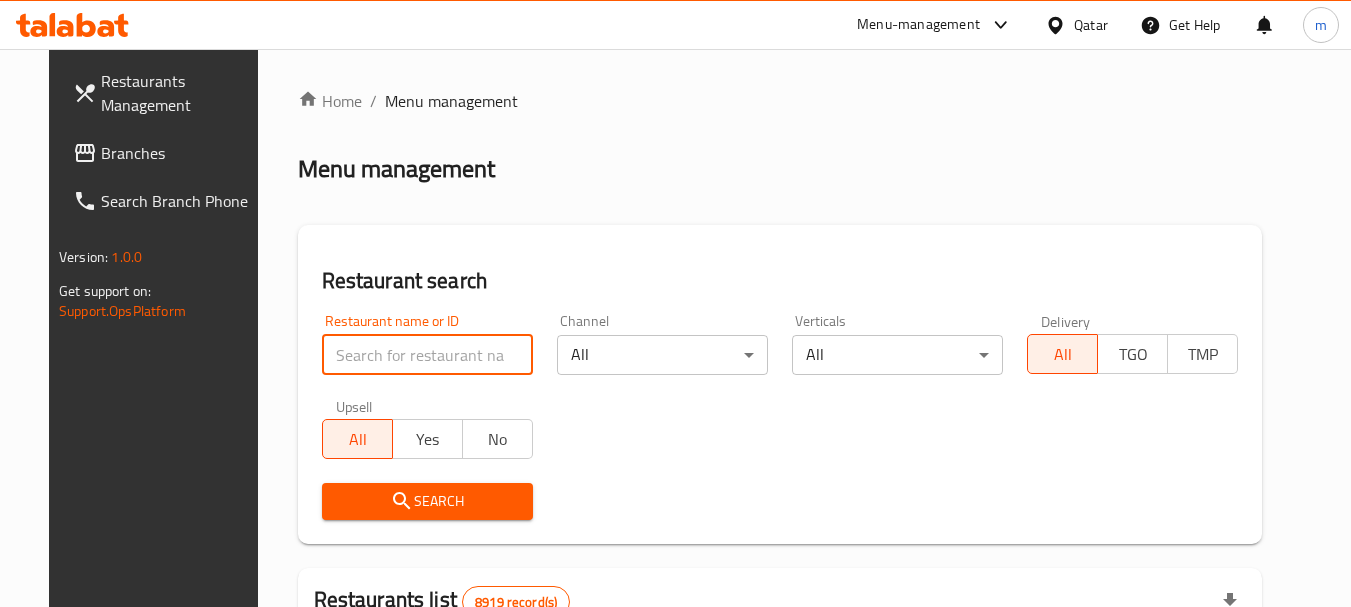 click at bounding box center (427, 355) 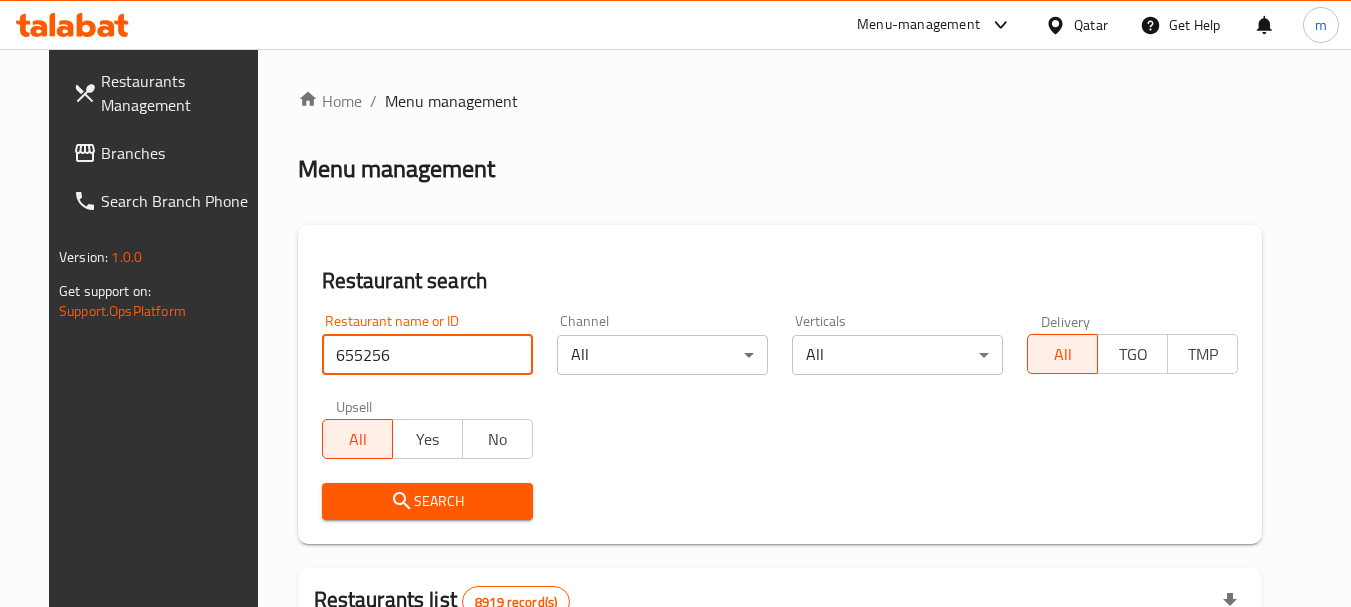 type on "655256" 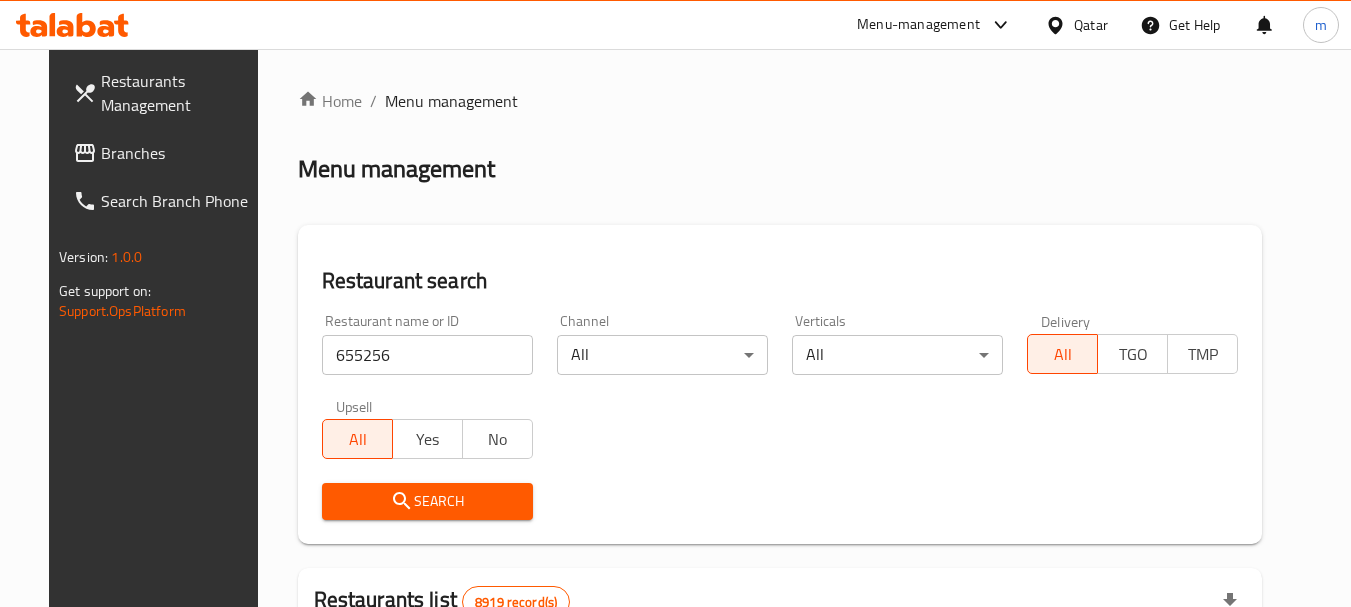 click on "Search" at bounding box center [427, 501] 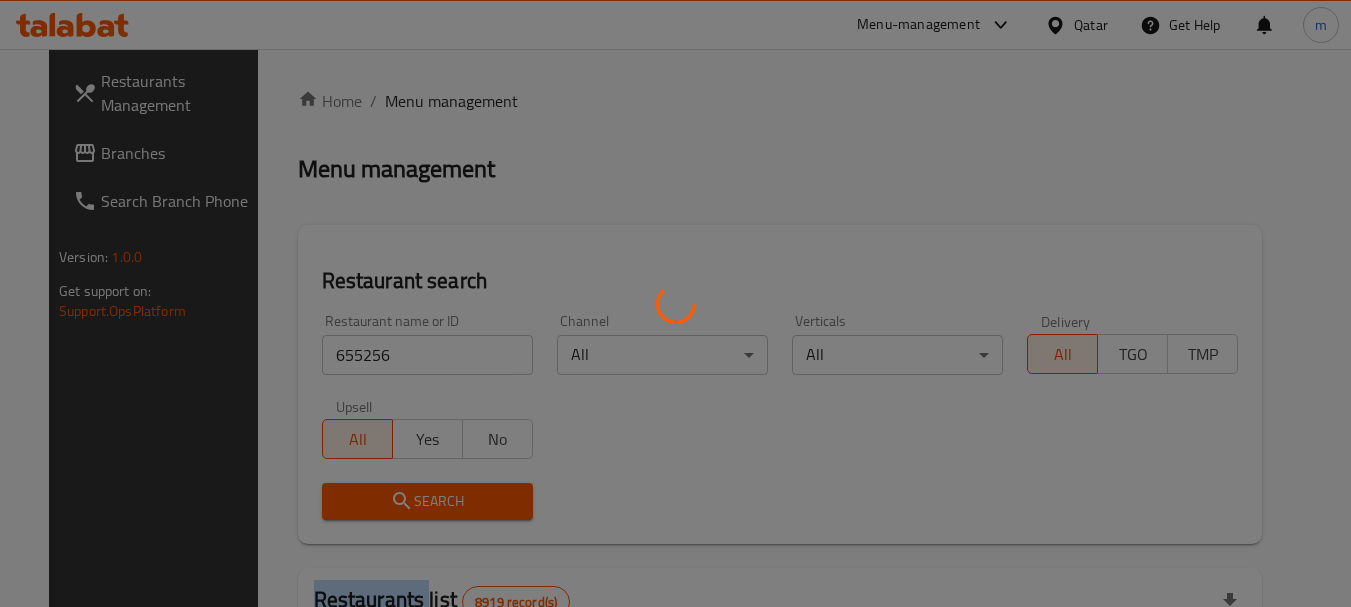 click at bounding box center [675, 303] 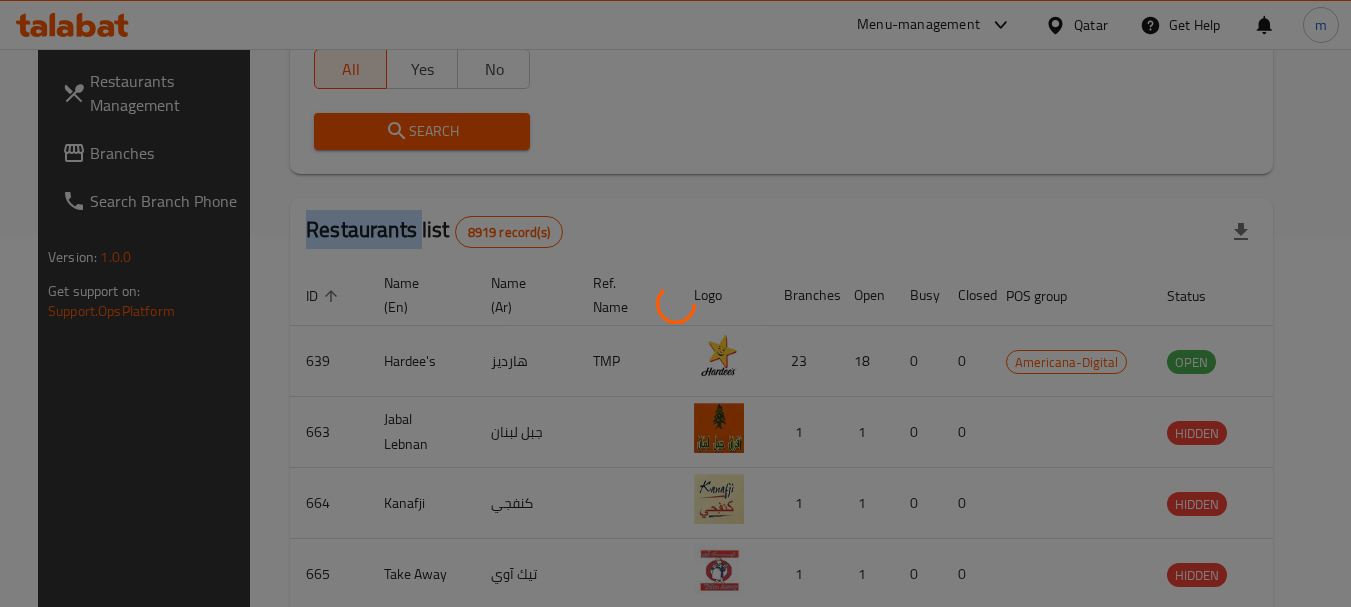 scroll, scrollTop: 268, scrollLeft: 0, axis: vertical 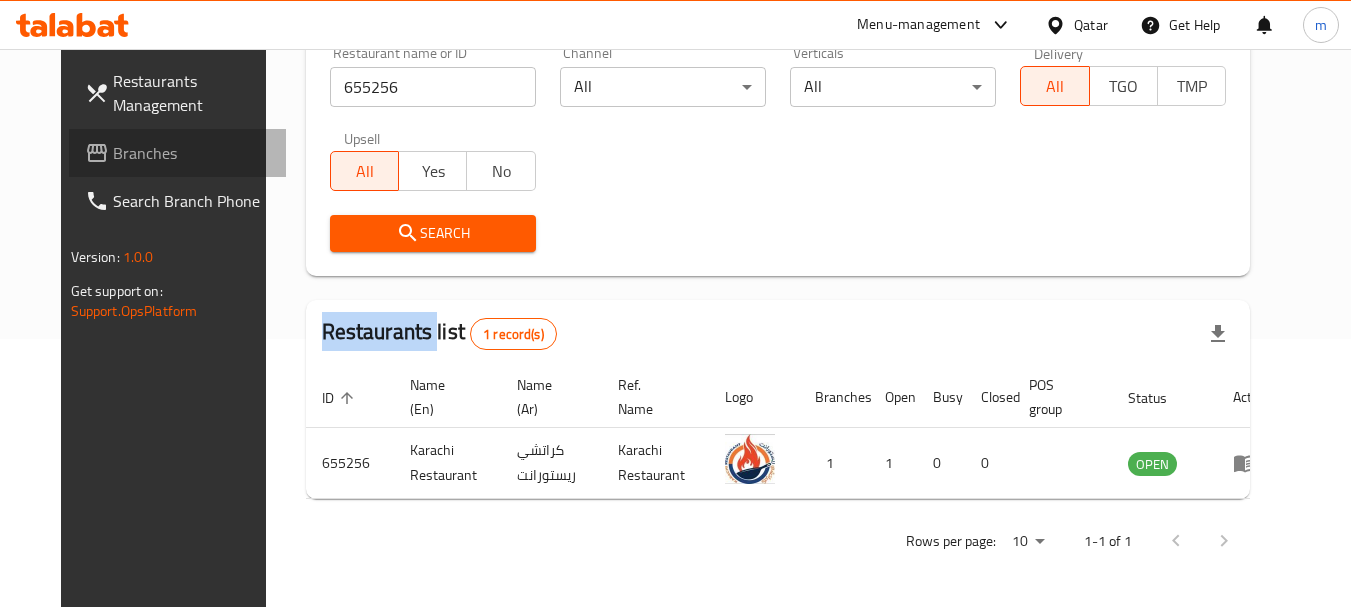 click on "Branches" at bounding box center [192, 153] 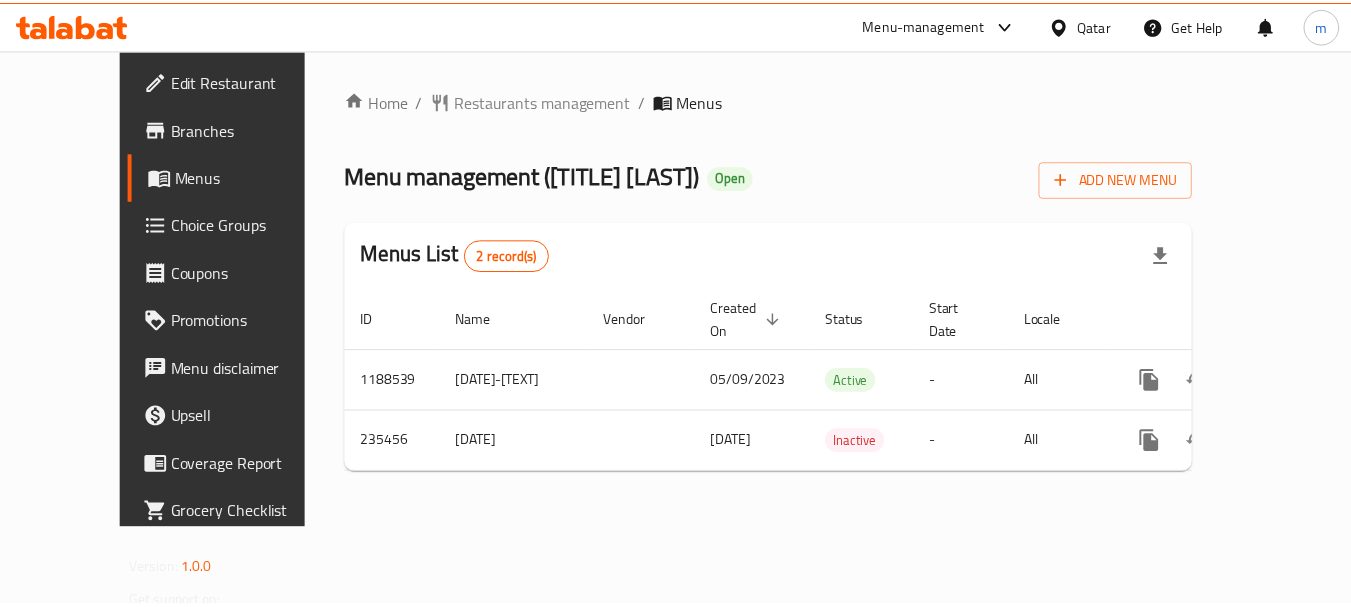 scroll, scrollTop: 0, scrollLeft: 0, axis: both 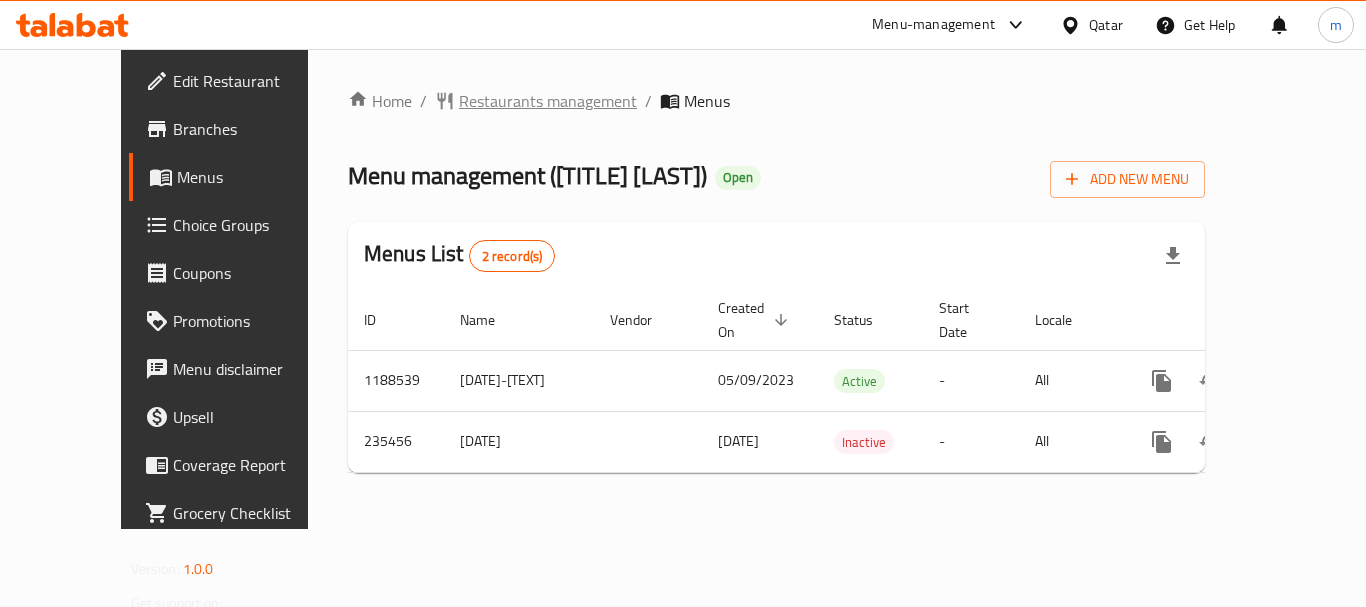 click on "Restaurants management" at bounding box center (548, 101) 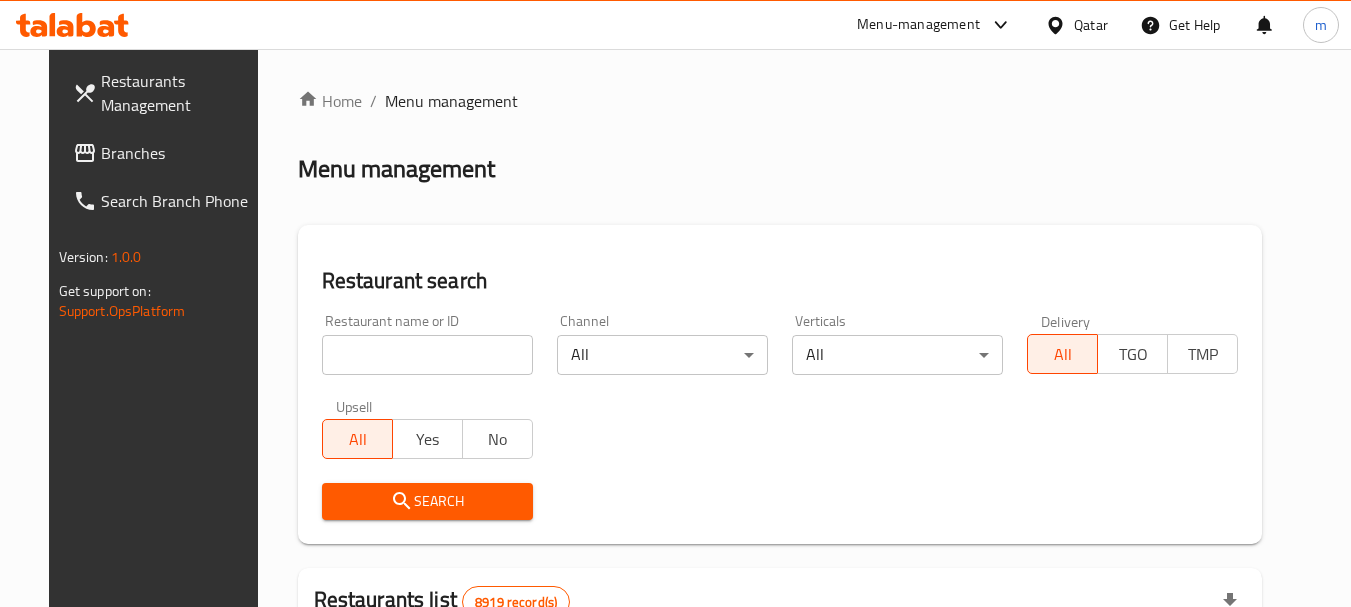 click on "Home / Menu management Menu management Restaurant search Restaurant name or ID Restaurant name or ID Channel All ​ Verticals All ​ Delivery All TGO TMP Upsell All Yes No   Search Restaurants list   8919 record(s) ID sorted ascending Name (En) Name (Ar) Ref. Name Logo Branches Open Busy Closed POS group Status Action 639 Hardee's هارديز TMP 23 18 0 0 Americana-Digital OPEN 663 Jabal Lebnan جبل لبنان 1 1 0 0 HIDDEN 664 Kanafji كنفجي 1 1 0 0 HIDDEN 665 Take Away تيك آوي 1 1 0 0 HIDDEN 666 Zaman Al-Khair Restaurant مطعم زمان الخير 1 0 0 0 INACTIVE 667 Al-Rabwah الربوة 1 0 0 0 INACTIVE 672 Bait Jedy بيت جدي 1 1 0 0 HIDDEN 673 Coffee Centre مركز القهوة 1 0 0 0 INACTIVE 676 Morning fresh مورنيج فريش 1 1 0 0 HIDDEN 680 Al-Qarmouty القرموطي 1 0 0 0 HIDDEN Rows per page: 10 1-10 of 8919" at bounding box center (780, 693) 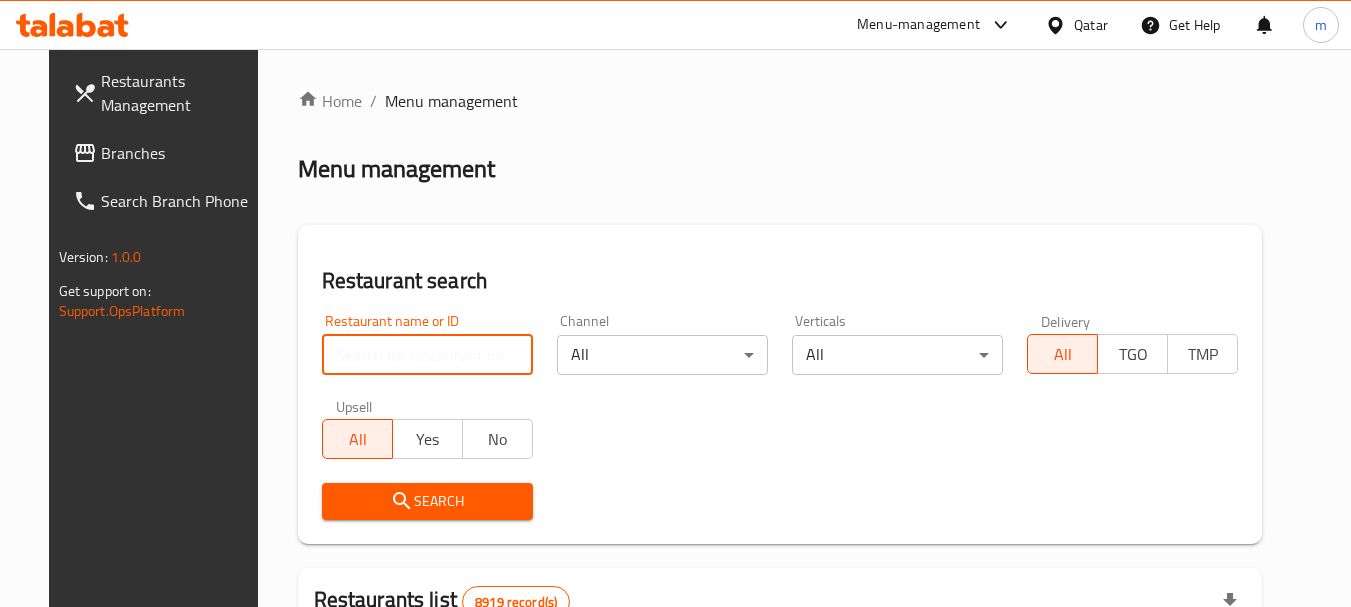 paste on "626576" 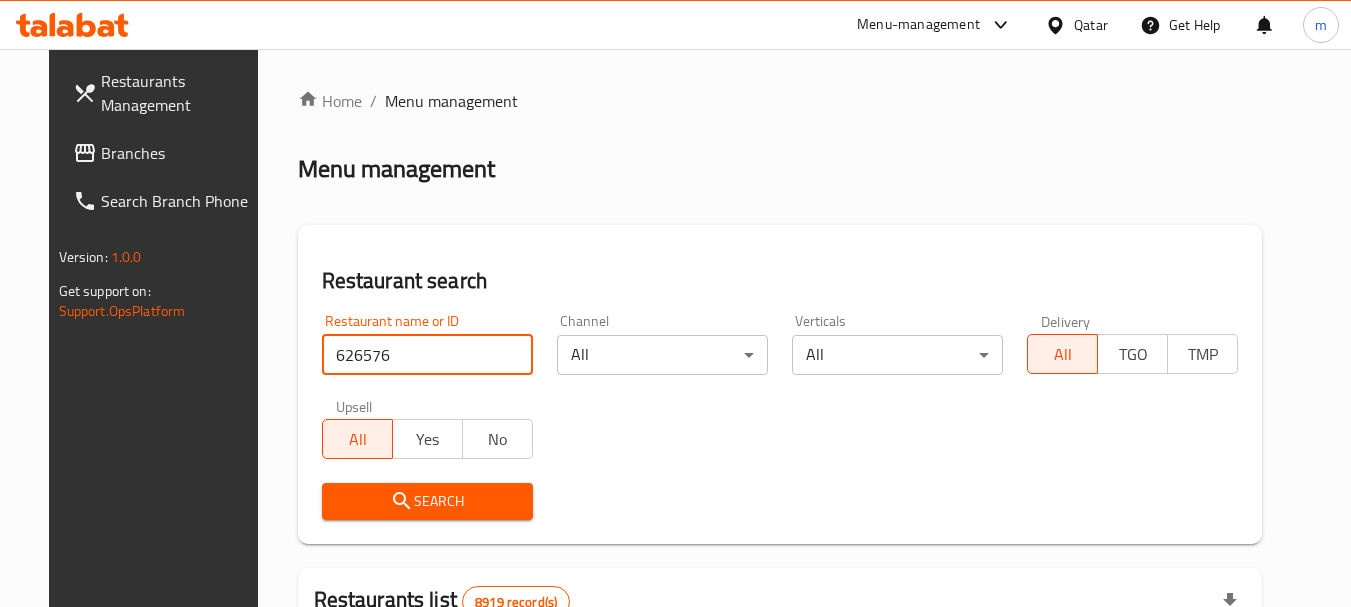 type on "626576" 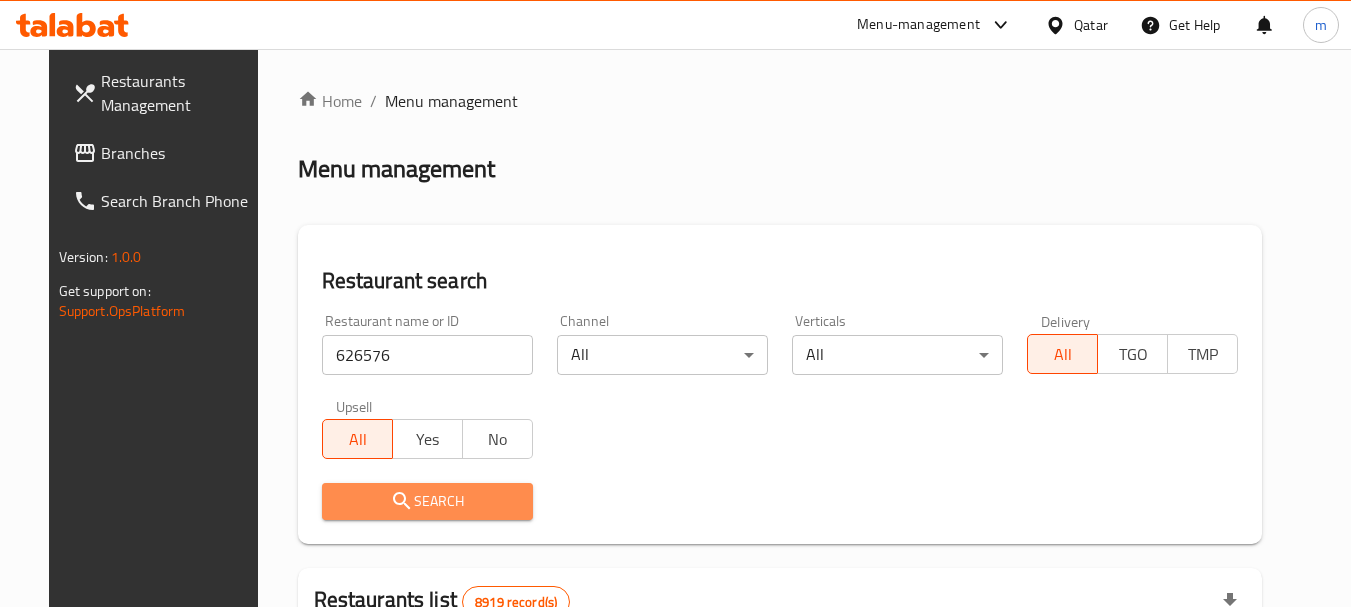 drag, startPoint x: 398, startPoint y: 510, endPoint x: 635, endPoint y: 439, distance: 247.40656 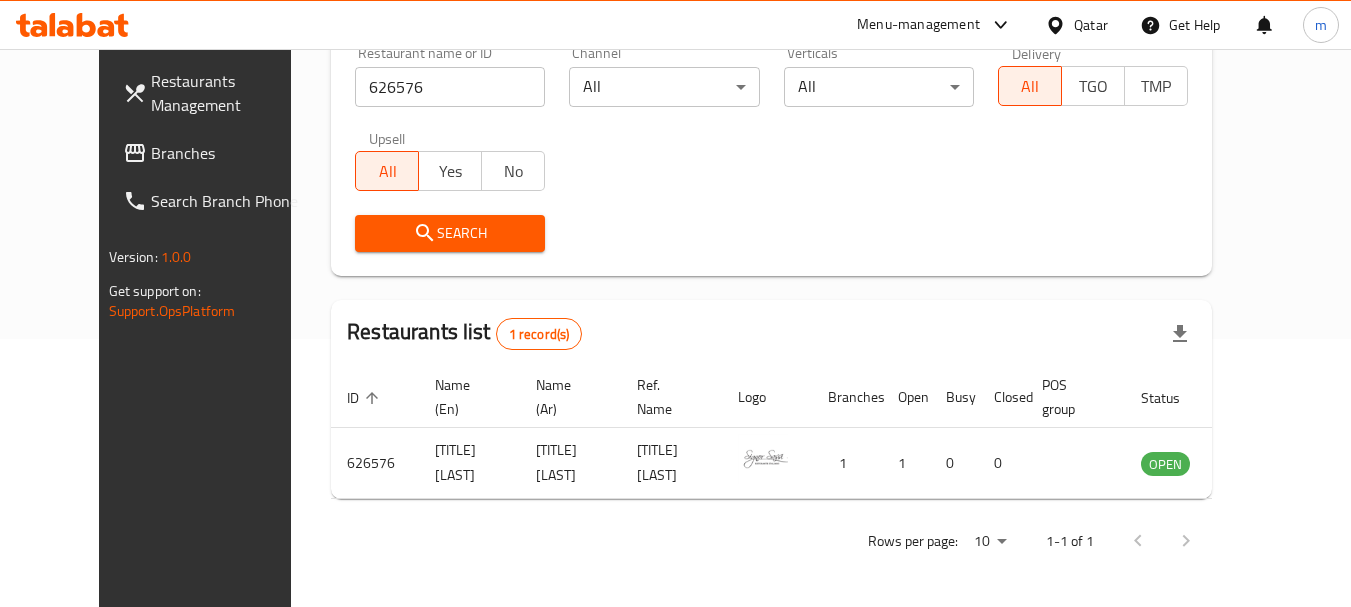 scroll, scrollTop: 268, scrollLeft: 0, axis: vertical 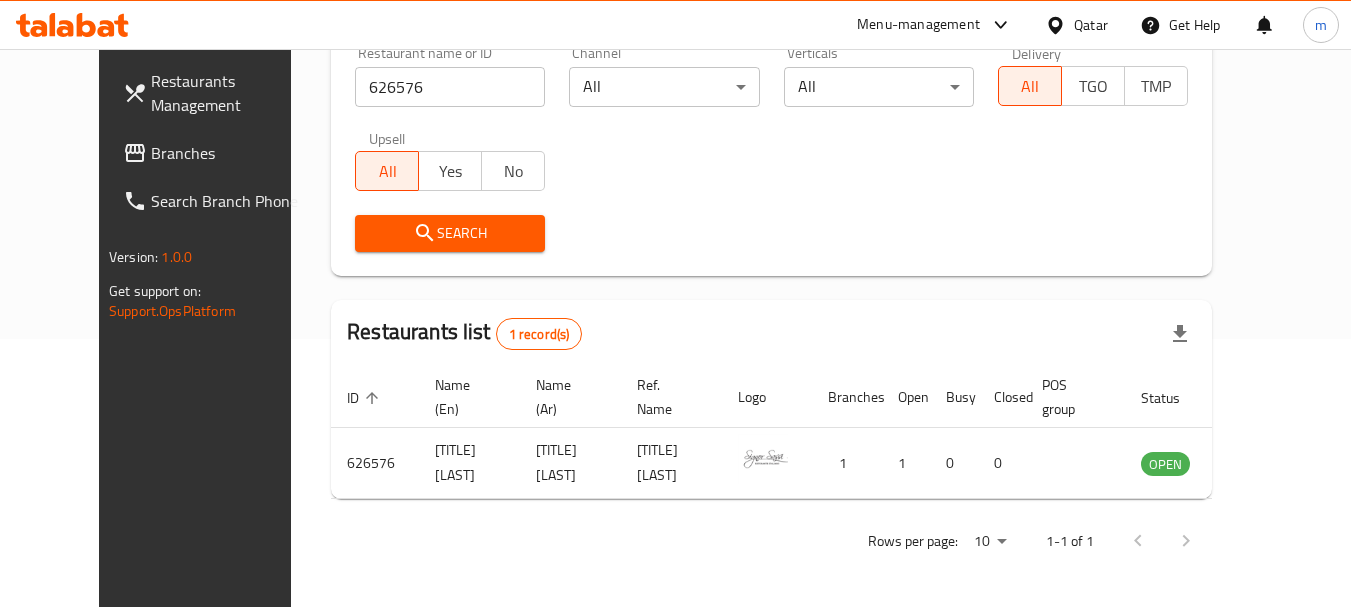 click on "Branches" at bounding box center [230, 153] 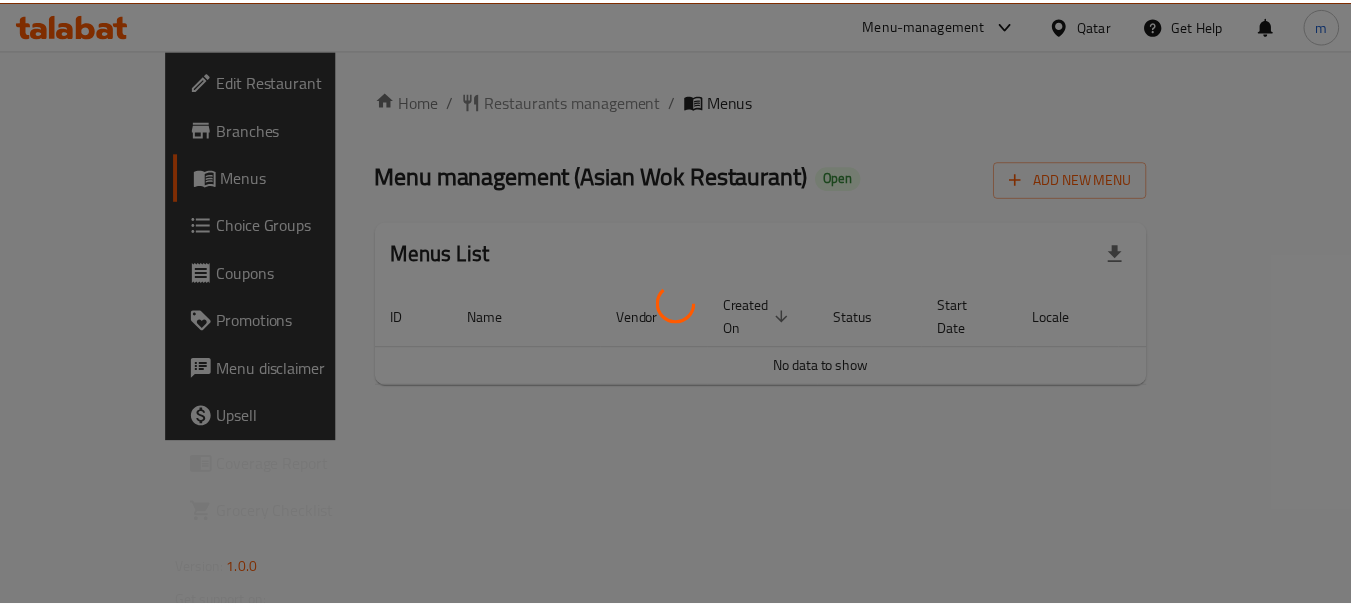 scroll, scrollTop: 0, scrollLeft: 0, axis: both 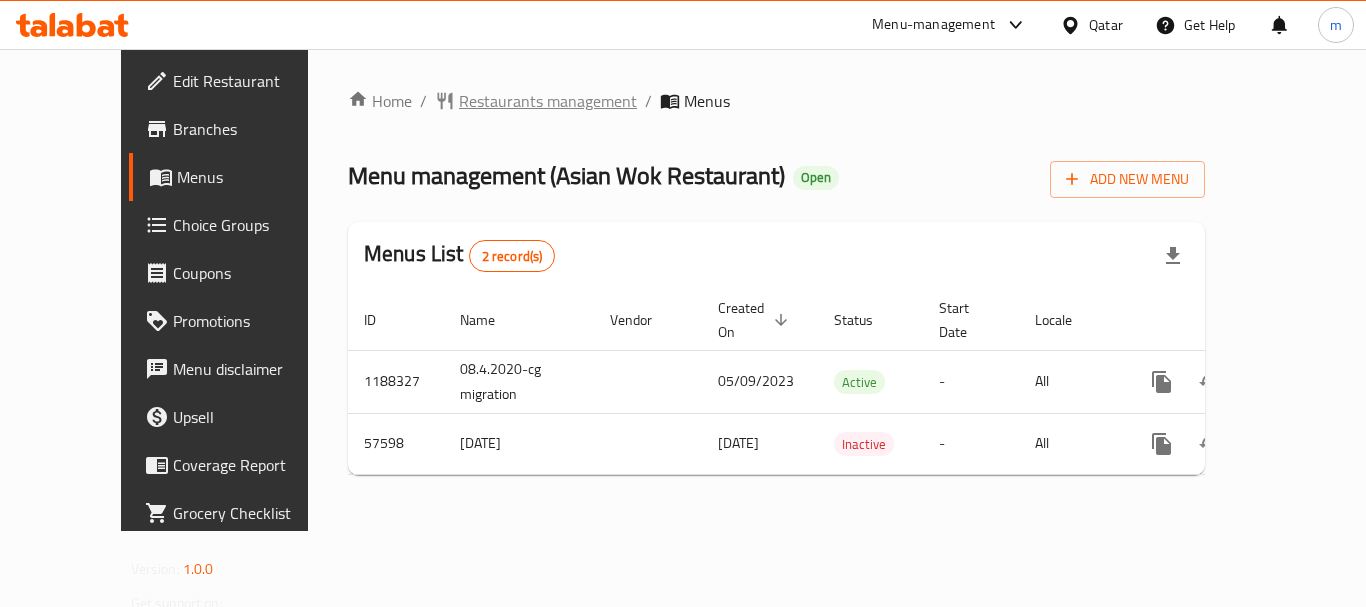 click on "Restaurants management" at bounding box center [548, 101] 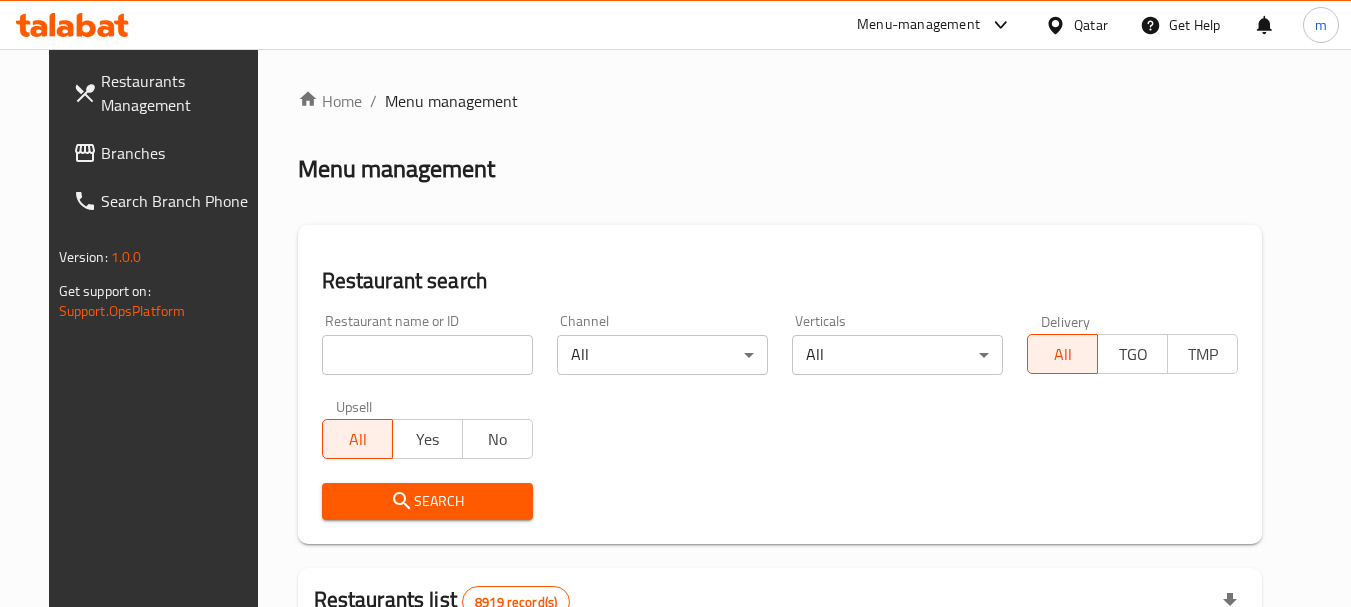 click on "Home / Menu management Menu management Restaurant search Restaurant name or ID Restaurant name or ID Channel All ​ Verticals All ​ Delivery All TGO TMP Upsell All Yes No   Search Restaurants list   8919 record(s) ID sorted ascending Name (En) Name (Ar) Ref. Name Logo Branches Open Busy Closed POS group Status Action 639 Hardee's هارديز TMP 23 18 0 0 Americana-Digital OPEN 663 Jabal Lebnan جبل لبنان 1 1 0 0 HIDDEN 664 Kanafji كنفجي 1 1 0 0 HIDDEN 665 Take Away تيك آوي 1 1 0 0 HIDDEN 666 Zaman Al-Khair Restaurant مطعم زمان الخير 1 0 0 0 INACTIVE 667 Al-Rabwah الربوة 1 0 0 0 INACTIVE 672 Bait Jedy بيت جدي 1 1 0 0 HIDDEN 673 Coffee Centre مركز القهوة 1 0 0 0 INACTIVE 676 Morning fresh مورنيج فريش 1 1 0 0 HIDDEN 680 Al-Qarmouty القرموطي 1 0 0 0 HIDDEN Rows per page: 10 1-10 of 8919" at bounding box center [780, 693] 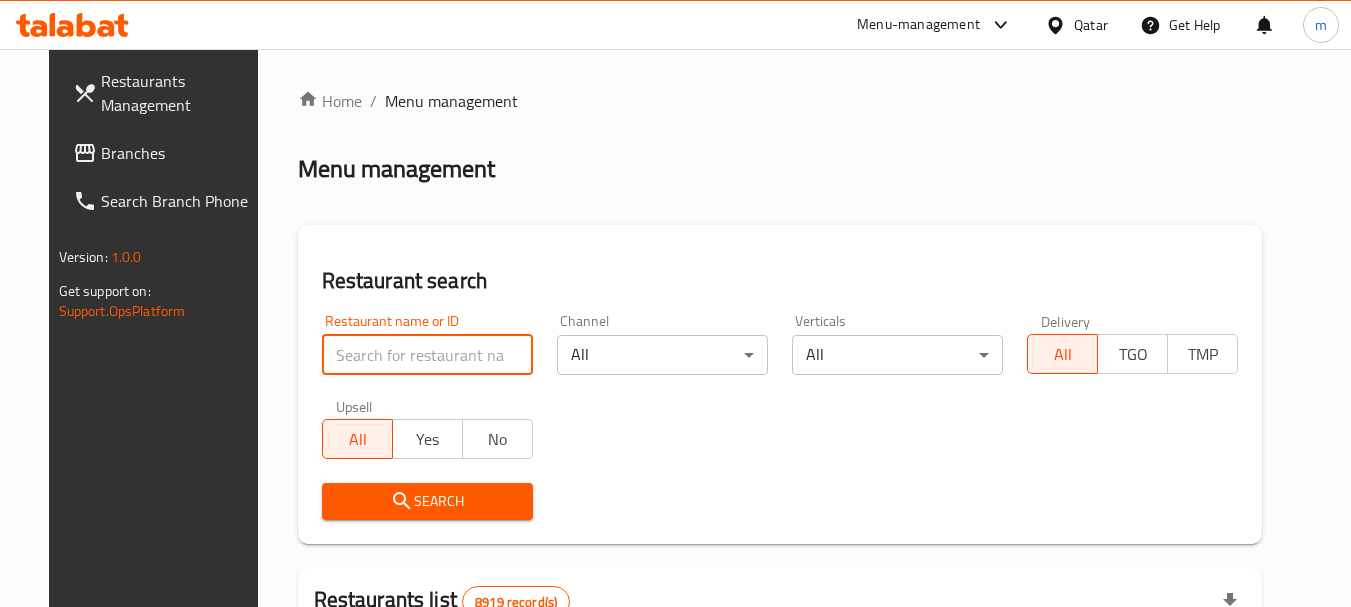 click at bounding box center [427, 355] 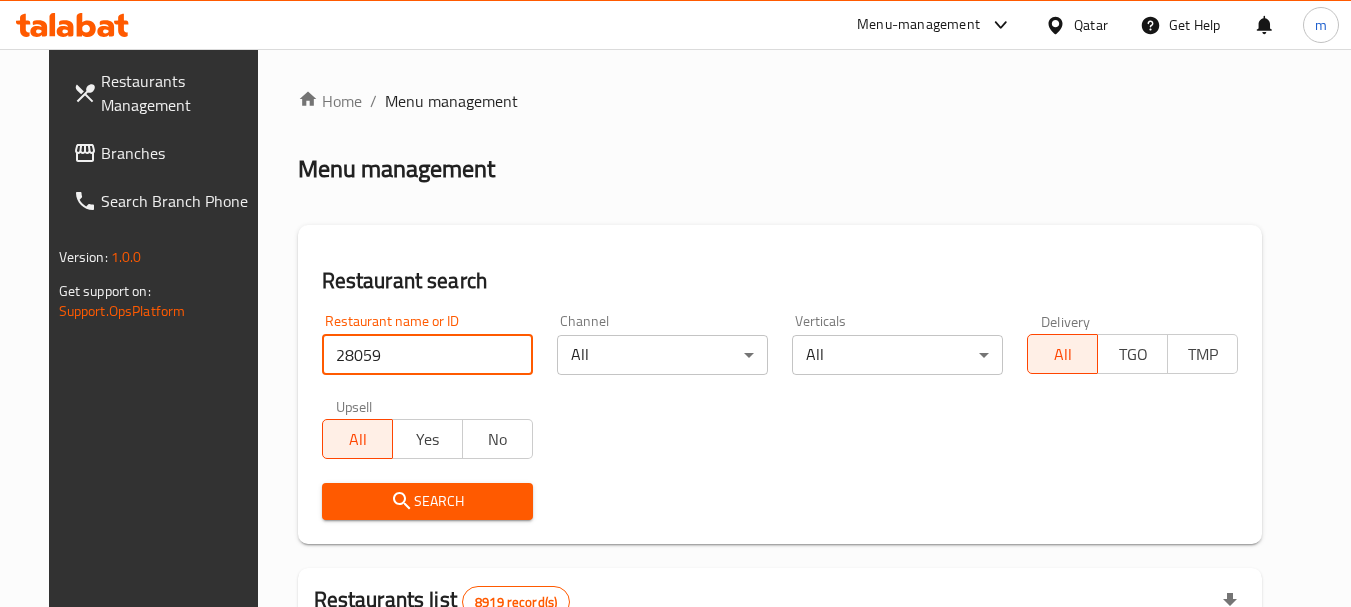 type on "28059" 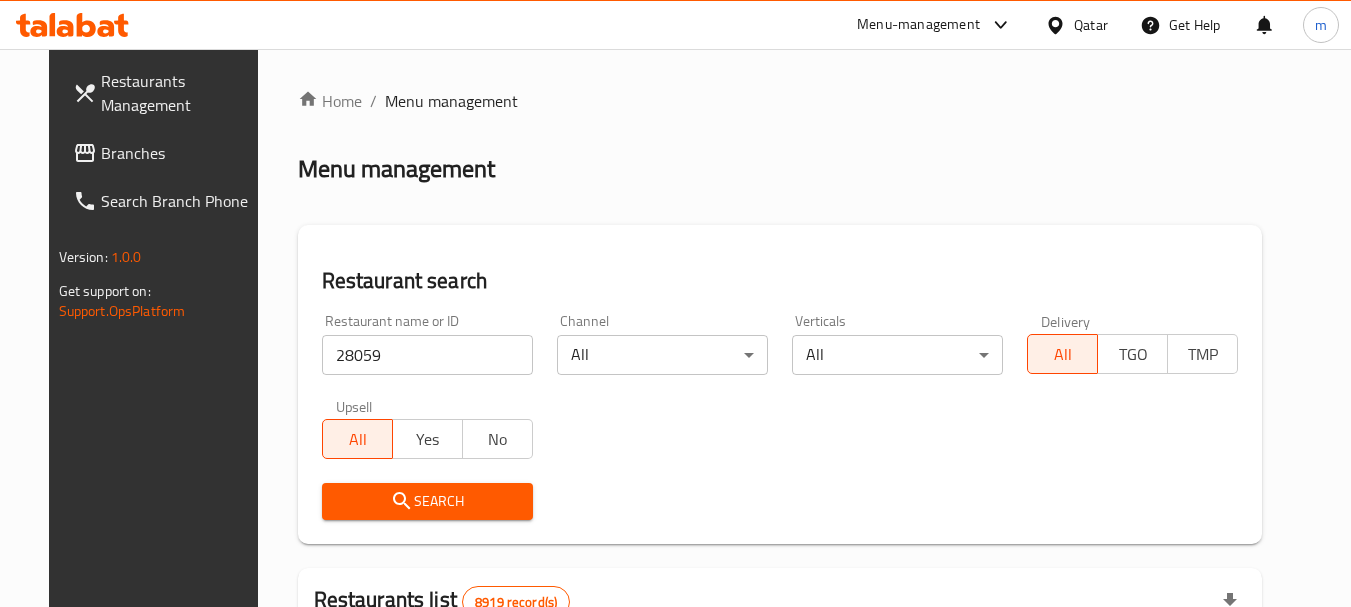 click on "Search" at bounding box center (427, 501) 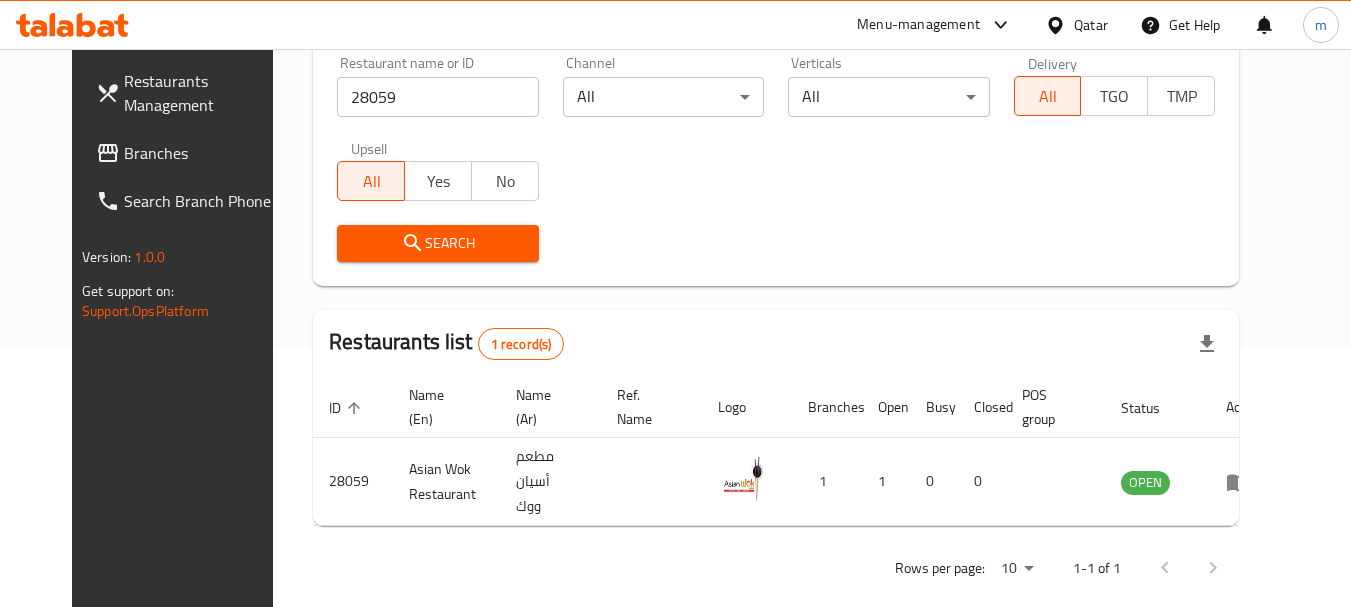 scroll, scrollTop: 268, scrollLeft: 0, axis: vertical 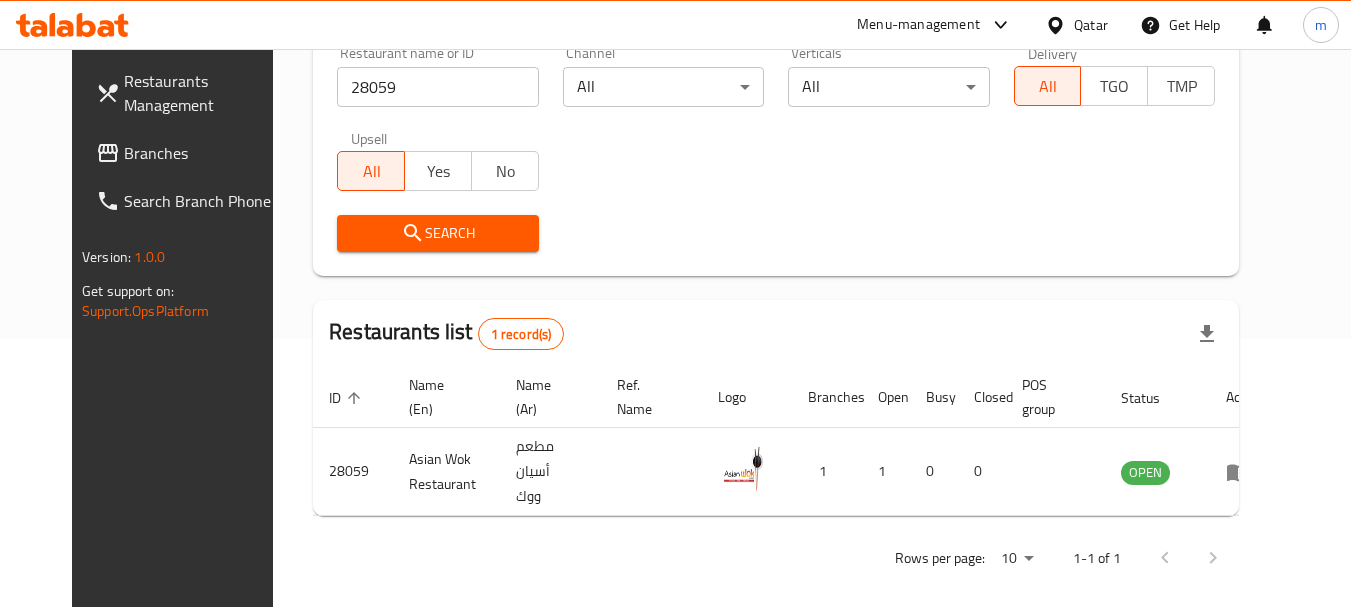 click at bounding box center [1059, 25] 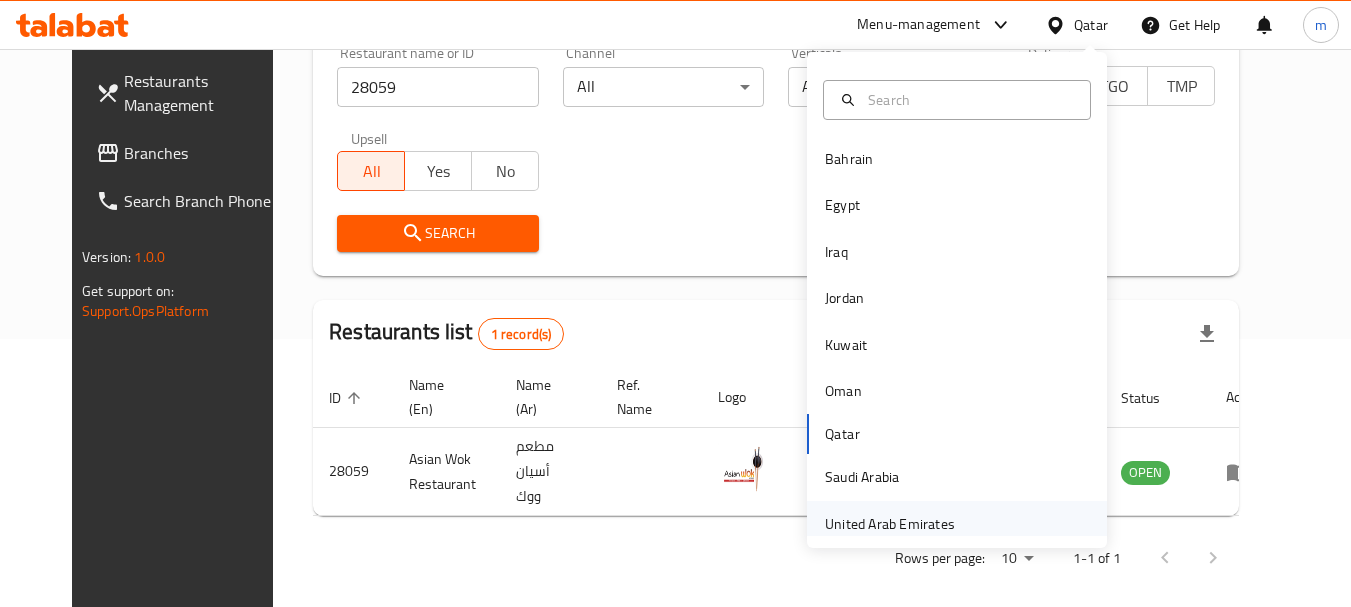 click on "United Arab Emirates" at bounding box center [890, 524] 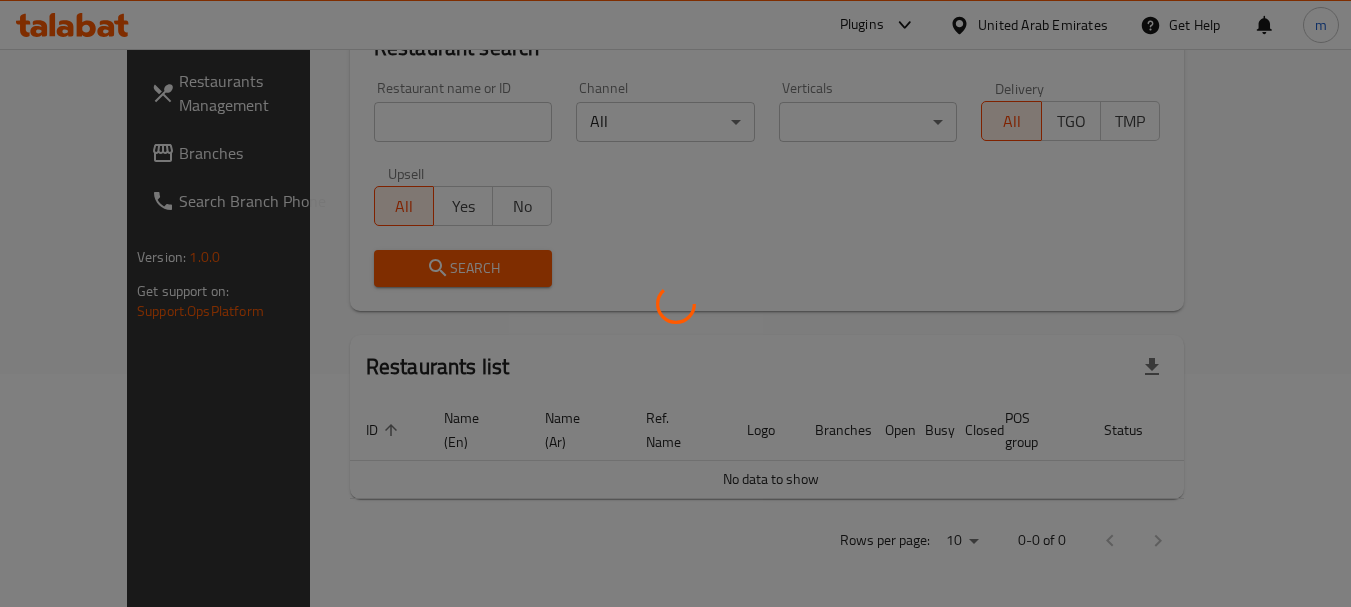 scroll, scrollTop: 210, scrollLeft: 0, axis: vertical 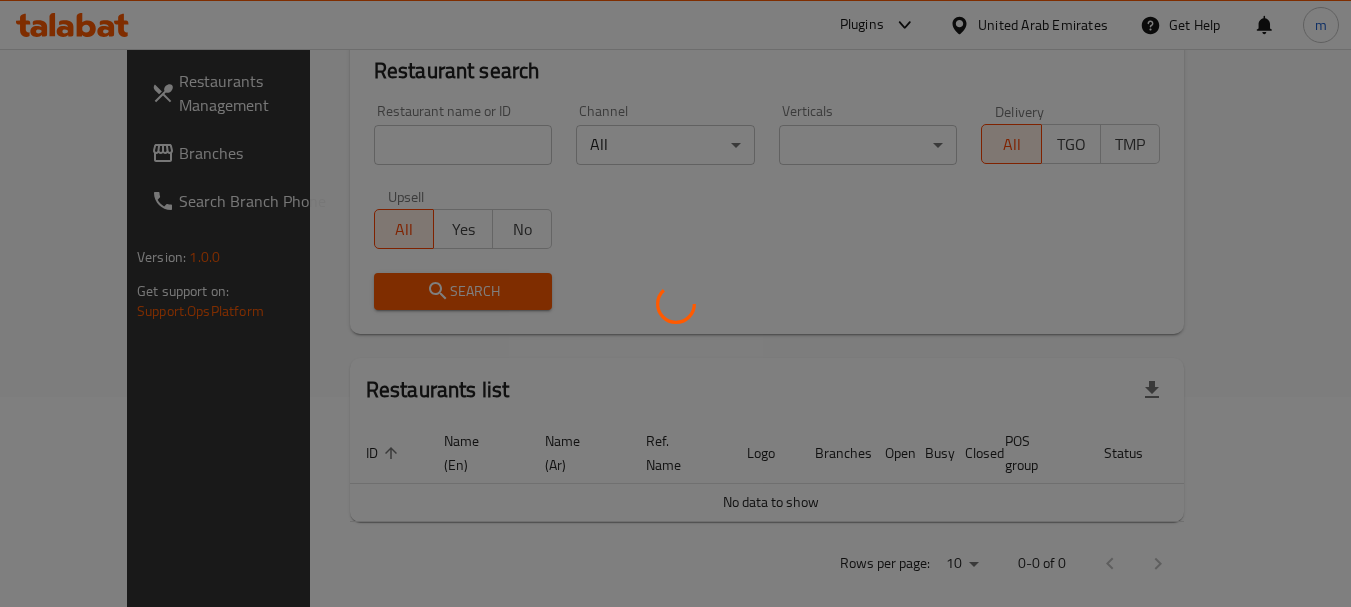 click at bounding box center (675, 303) 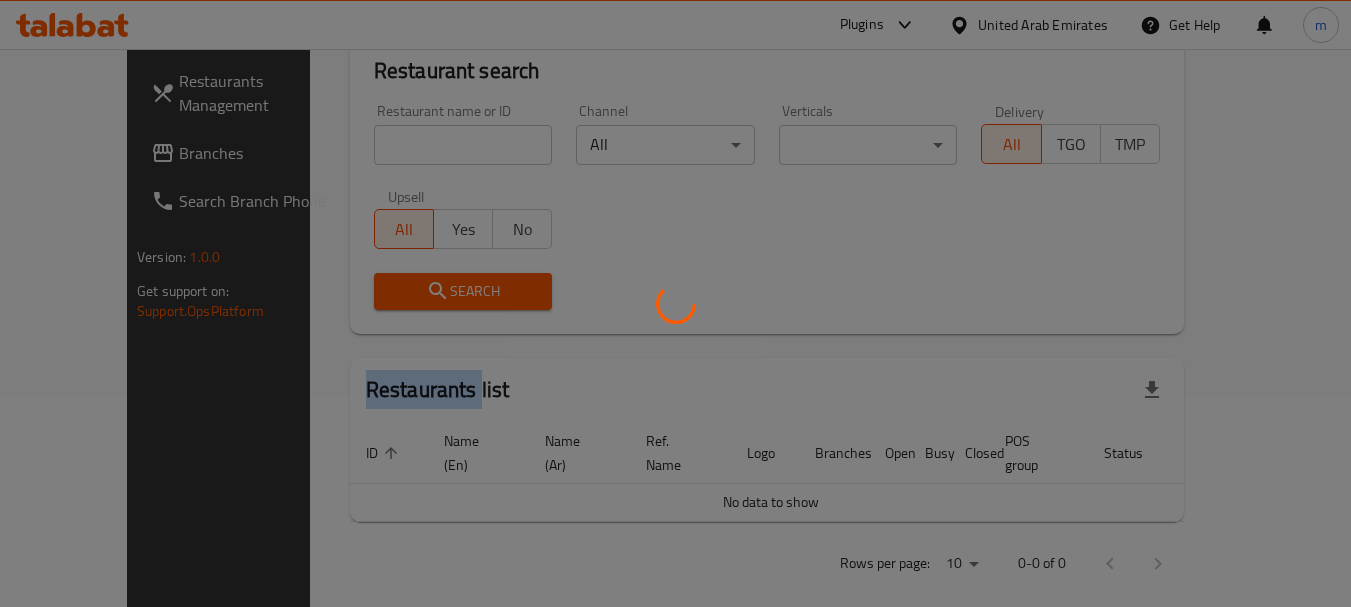 click at bounding box center [675, 303] 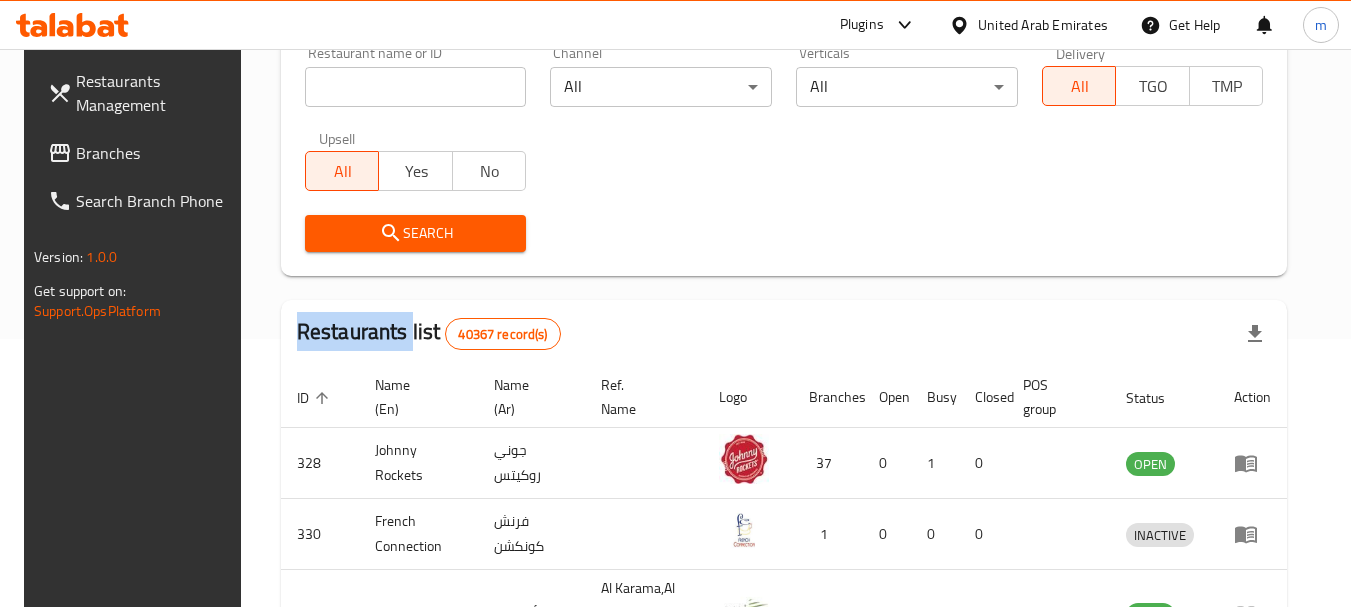 click on "Branches" at bounding box center [155, 153] 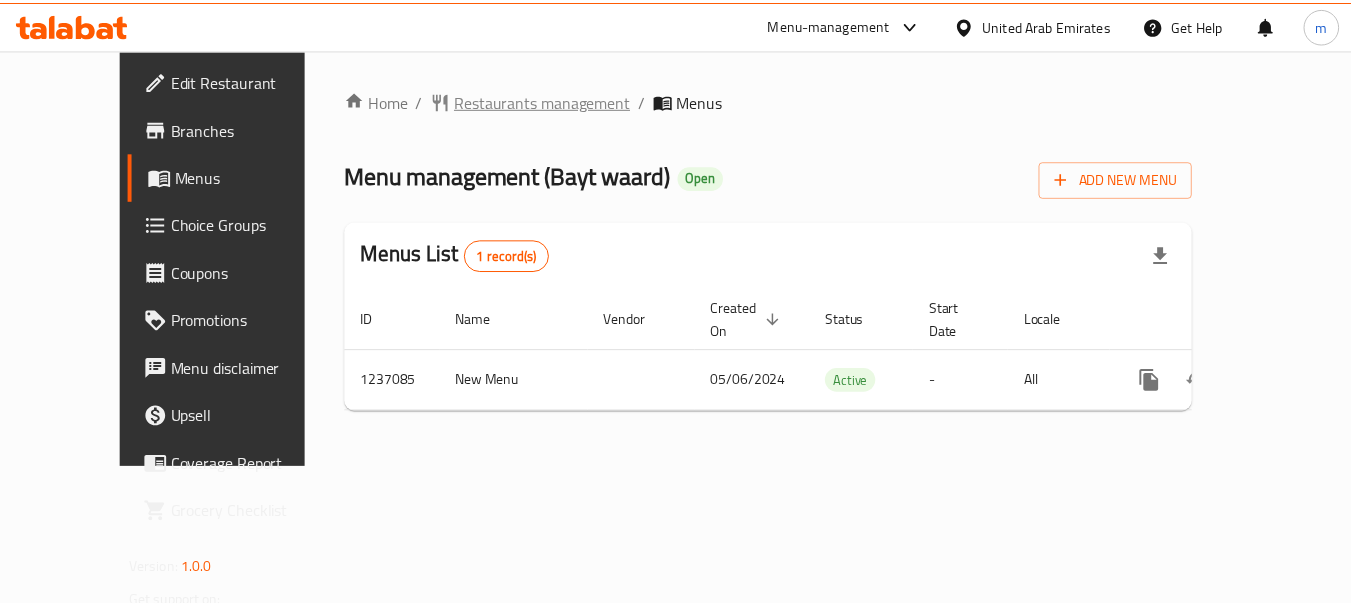 scroll, scrollTop: 0, scrollLeft: 0, axis: both 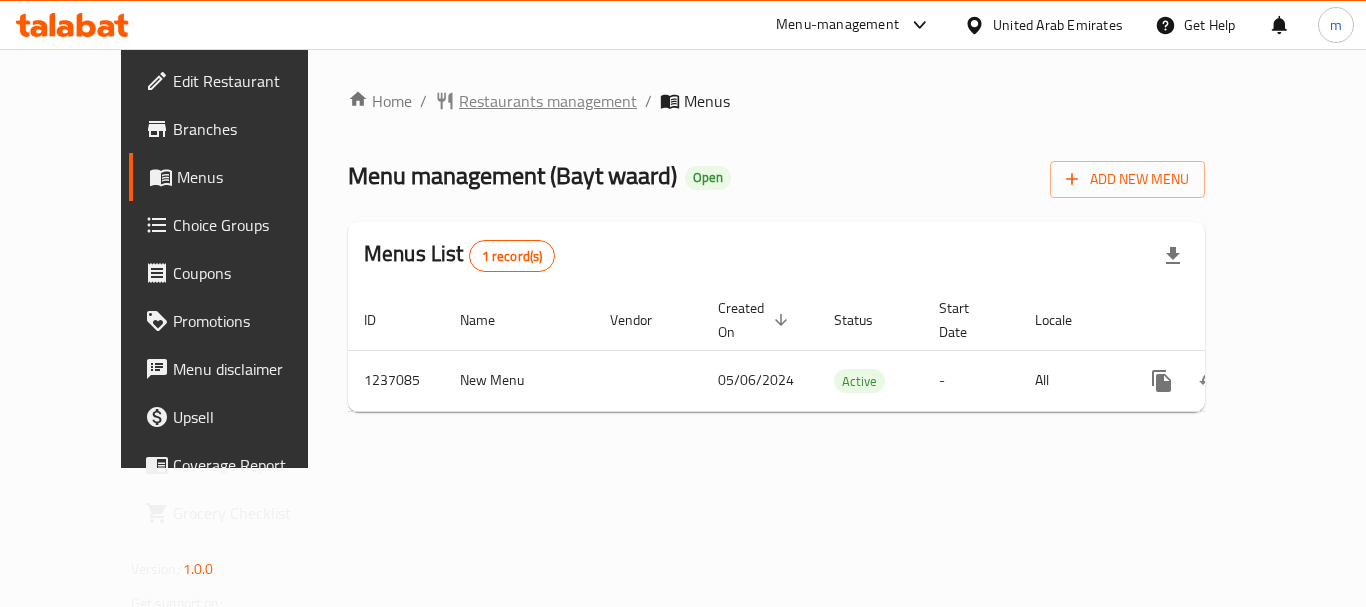 click on "Restaurants management" at bounding box center (548, 101) 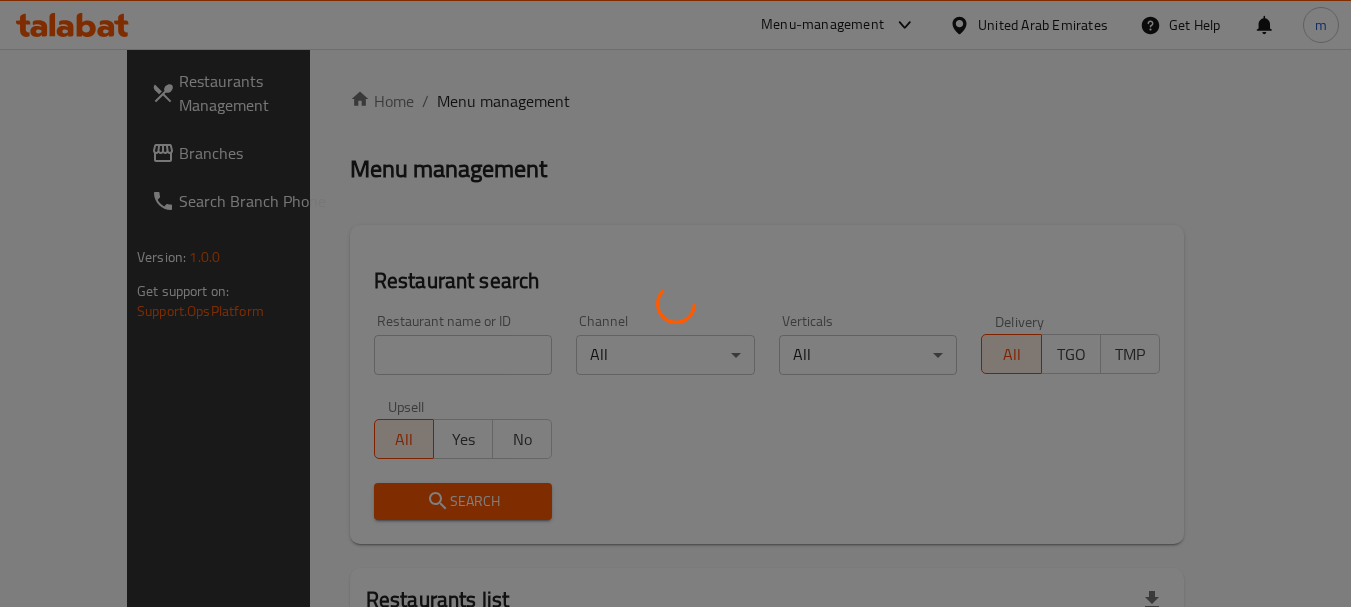 click at bounding box center [675, 303] 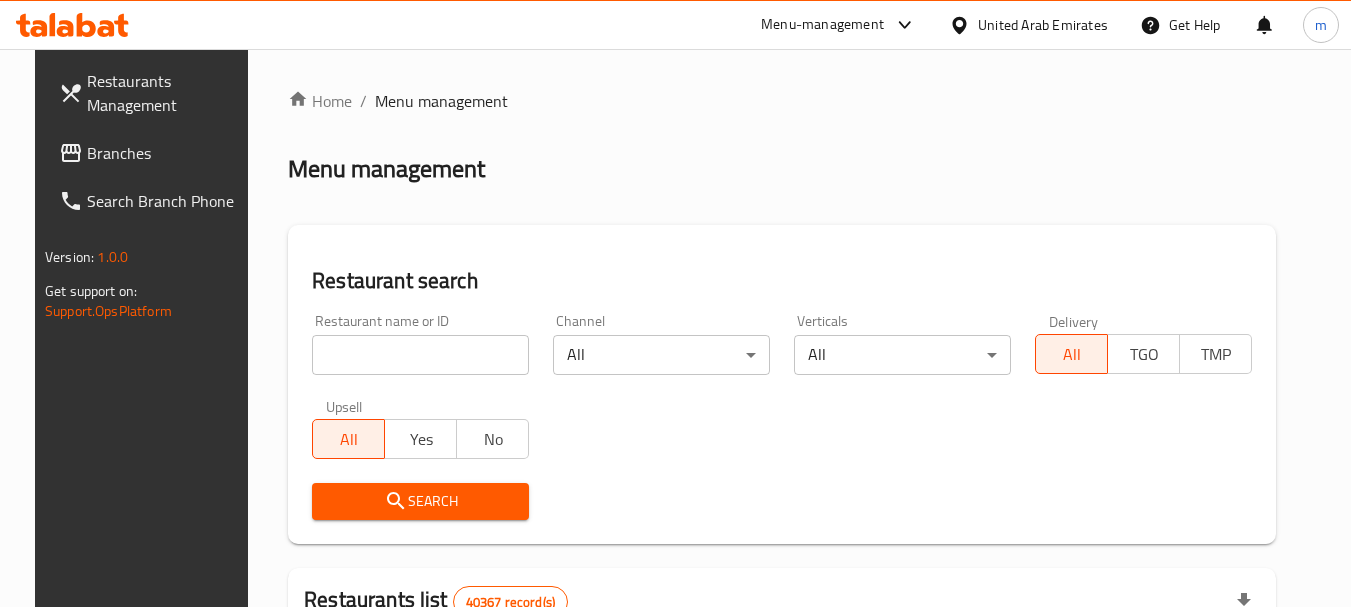 click on "Home / Menu management Menu management Restaurant search Restaurant name or ID Restaurant name or ID Channel All ​ Verticals All ​ Delivery All TGO TMP Upsell All Yes No   Search Restaurants list   40367 record(s) ID sorted ascending Name (En) Name (Ar) Ref. Name Logo Branches Open Busy Closed POS group Status Action 328 [NAME] [NAME] 37 0 1 0 OPEN 330 [NAME] [NAME] 1 0 0 0 INACTIVE 339 [NAME] [NAME] [NEIGHBORHOOD],[NEIGHBORHOOD] ​ & [NEIGHBORHOOD] 9 1 0 2 OPEN 340 [NAME] [NAME] 3 0 0 0 INACTIVE 342 [NAME] [NAME] 7 0 0 0 INACTIVE 343 [NAME] [NAME] 1 0 0 0 INACTIVE 348 [NAME] [NAME] 1 0 0 0 HIDDEN 349 [NAME]  [NAME] 1 0 0 0 HIDDEN 350 [NAME] (Old) [NAME] 1 0 0 0 INACTIVE 355 [NAME]  [NAME] 11 1 0 0 HIDDEN Rows per page: 10 1-10 of 40367" at bounding box center [782, 717] 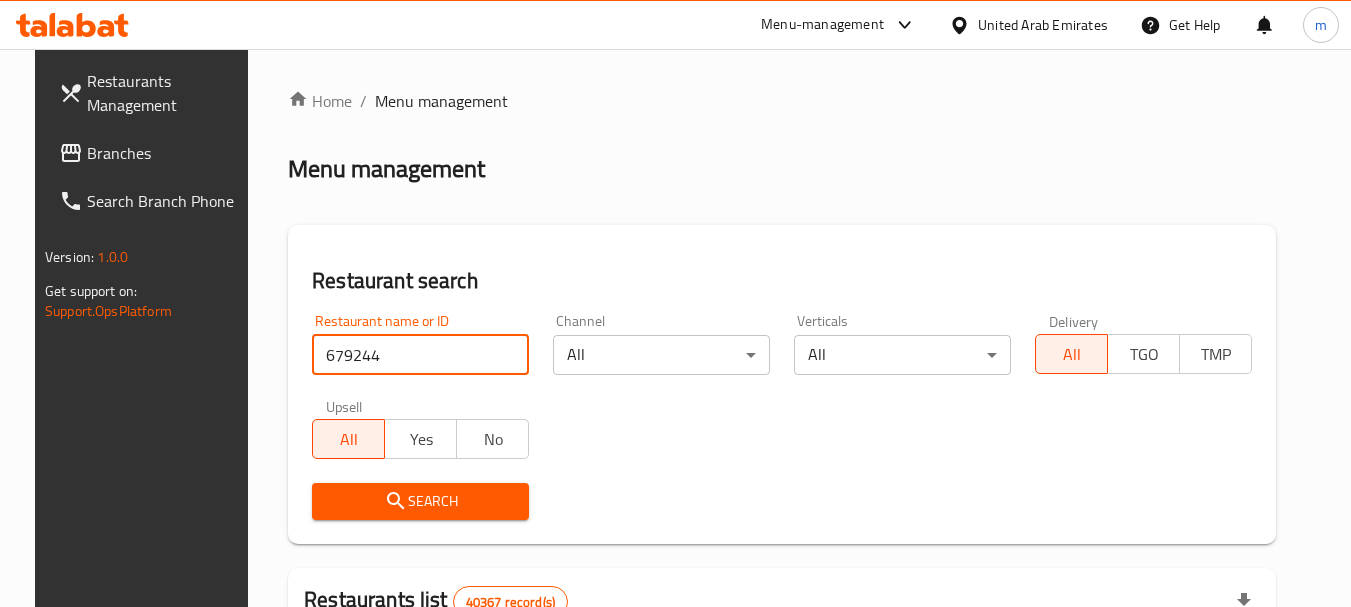 type on "679244" 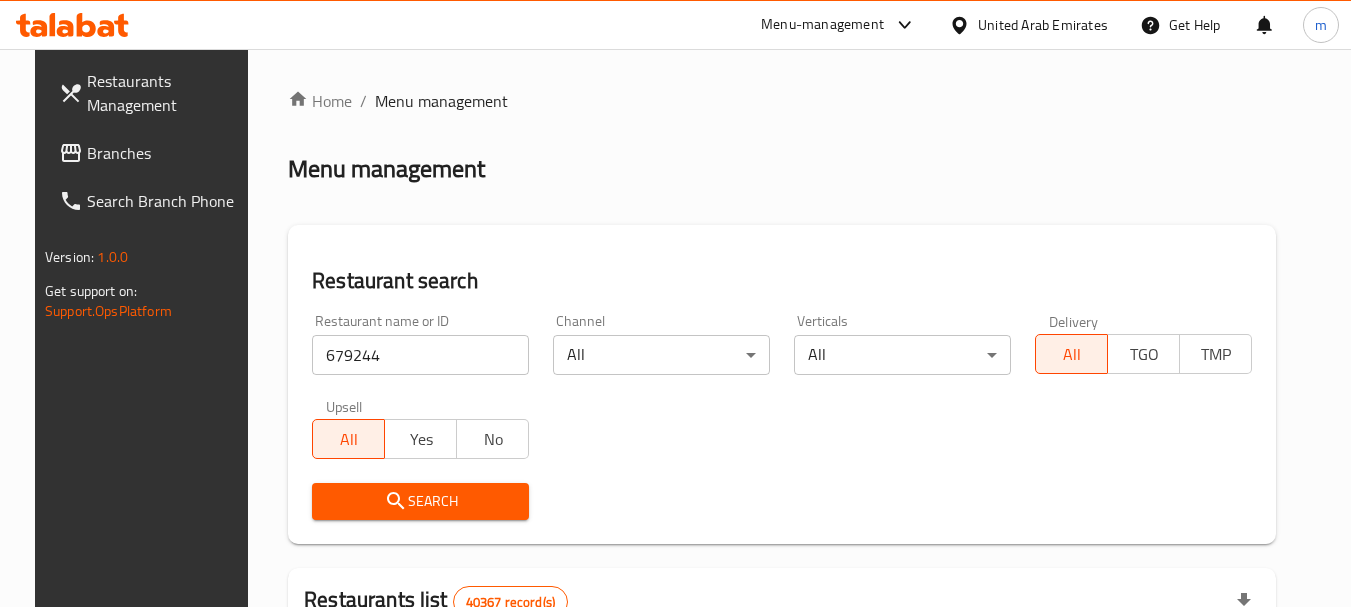click on "Search" at bounding box center (420, 501) 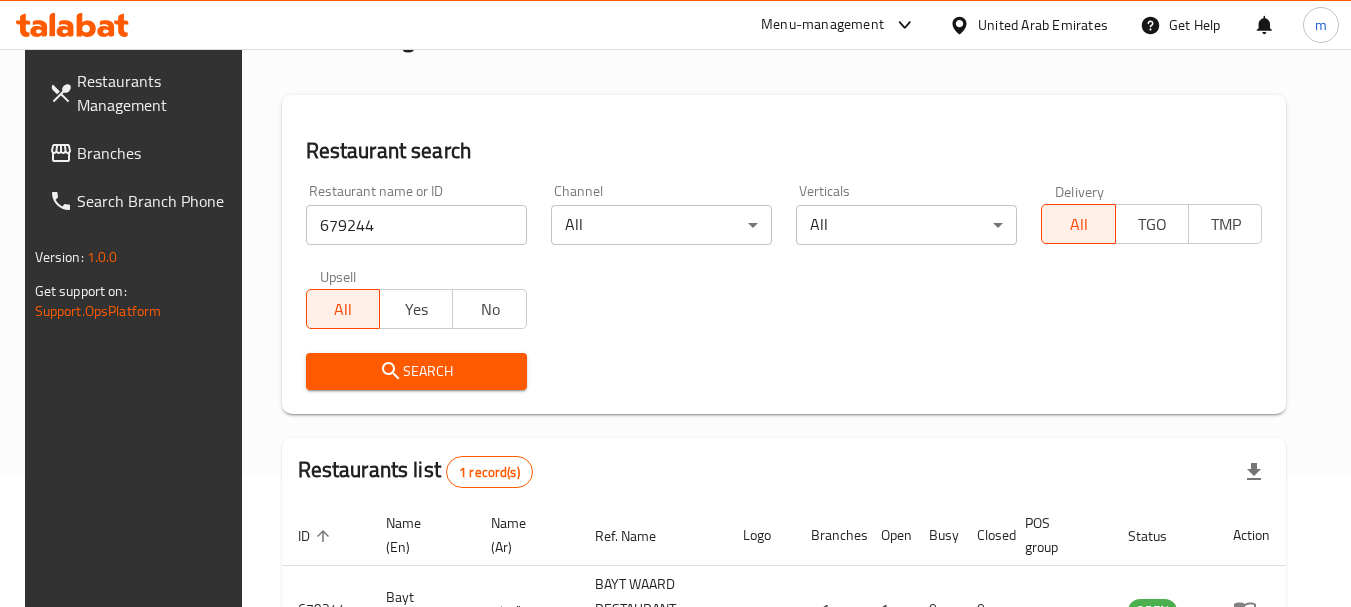 scroll, scrollTop: 285, scrollLeft: 0, axis: vertical 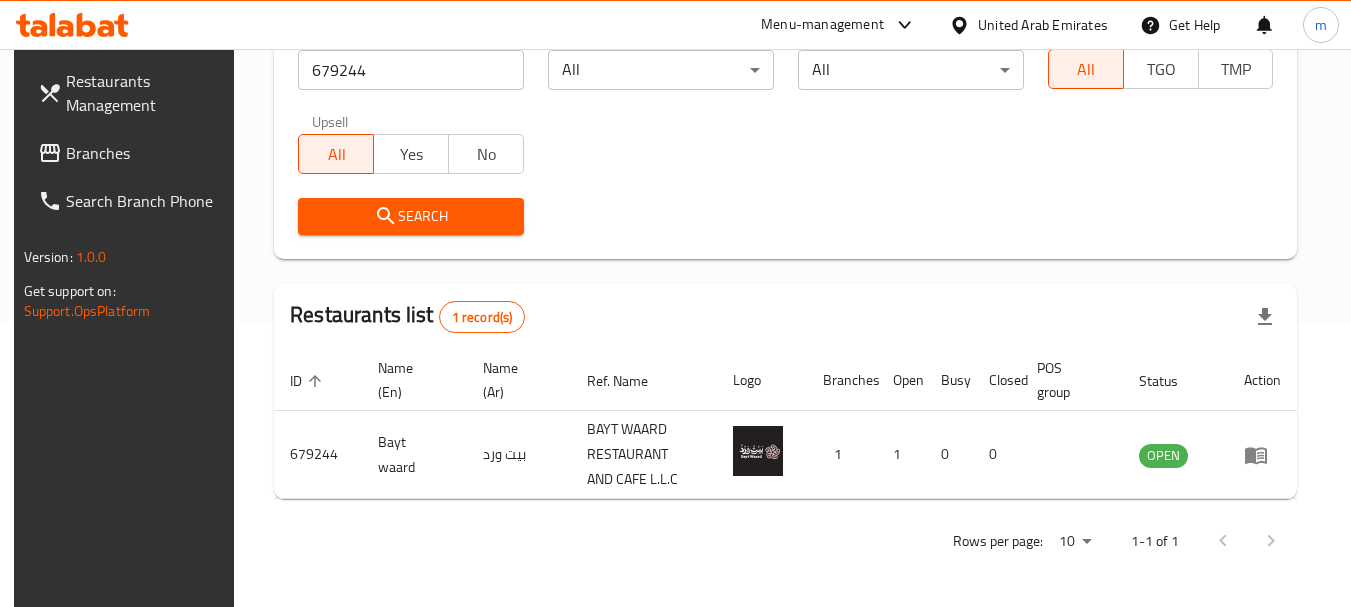 click on "Branches" at bounding box center [145, 153] 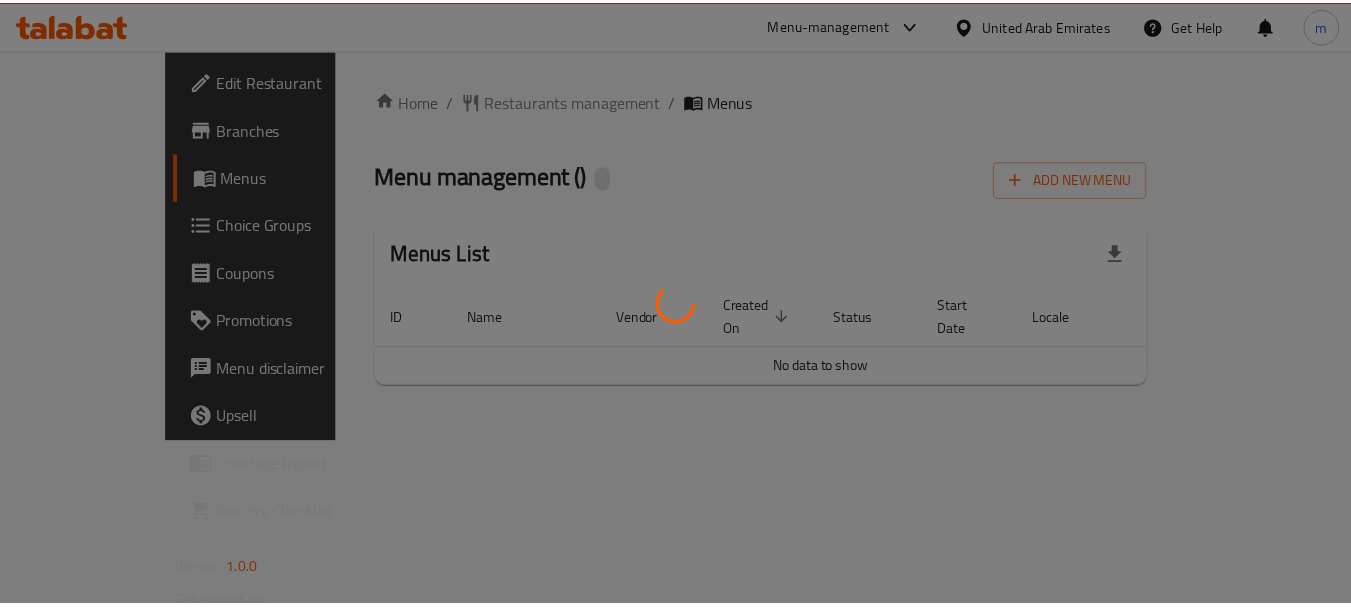 scroll, scrollTop: 0, scrollLeft: 0, axis: both 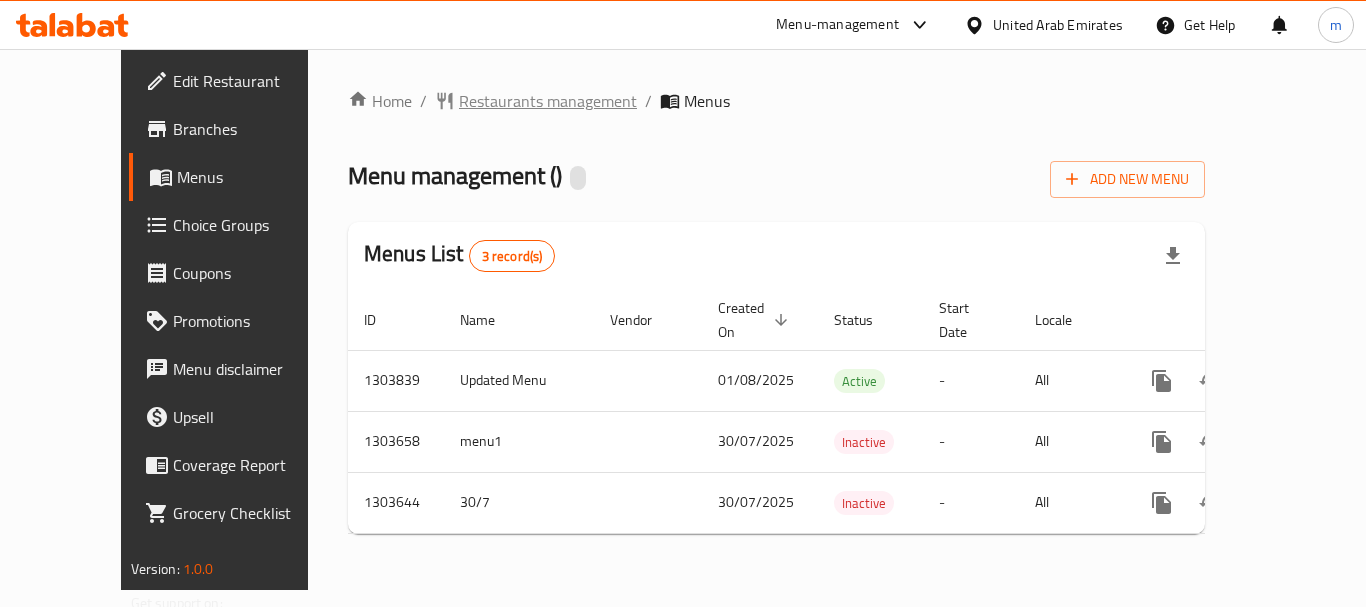 click on "Restaurants management" at bounding box center [548, 101] 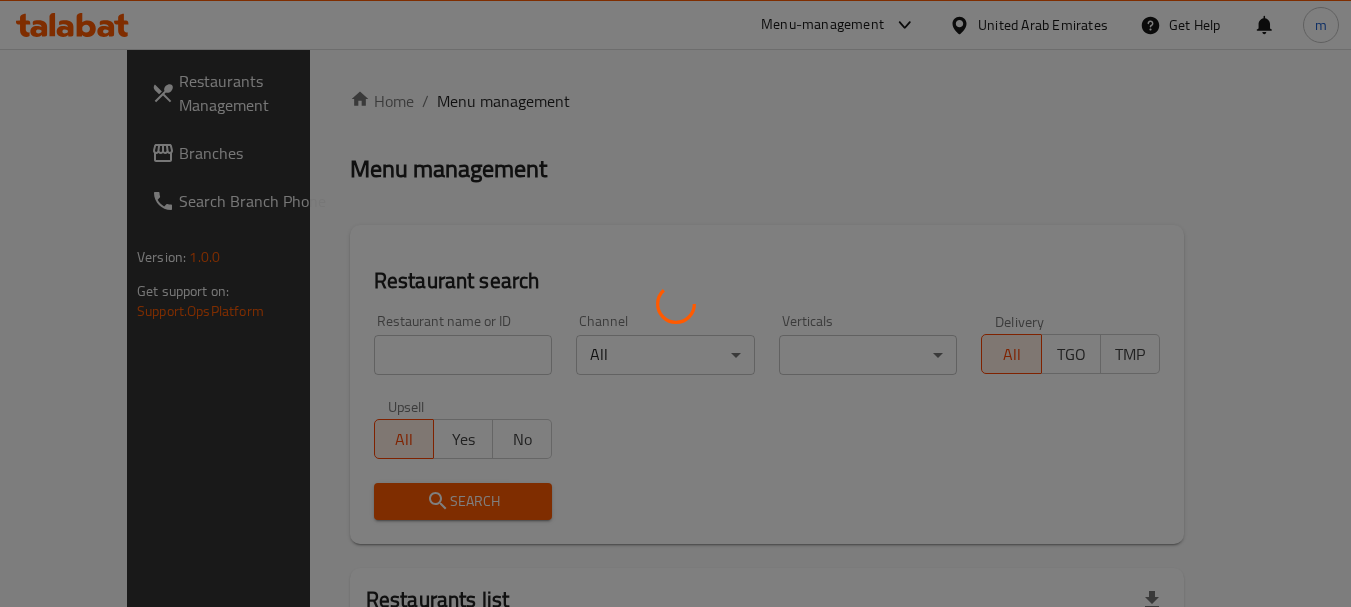 click at bounding box center [675, 303] 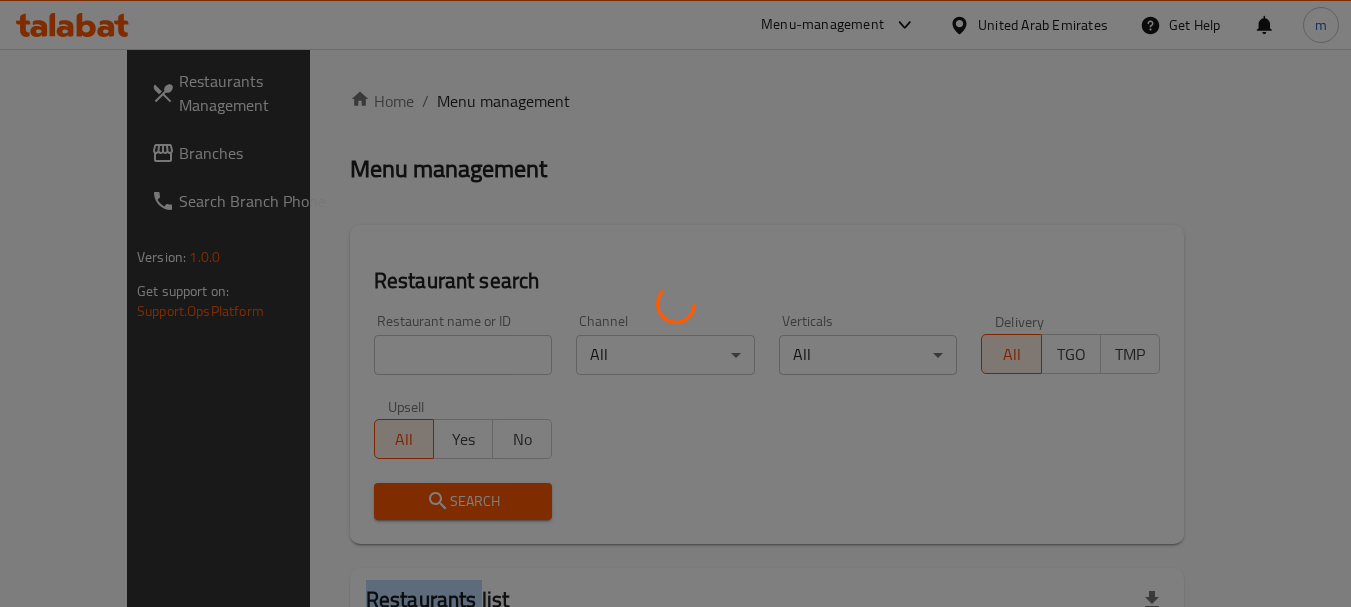 click at bounding box center [675, 303] 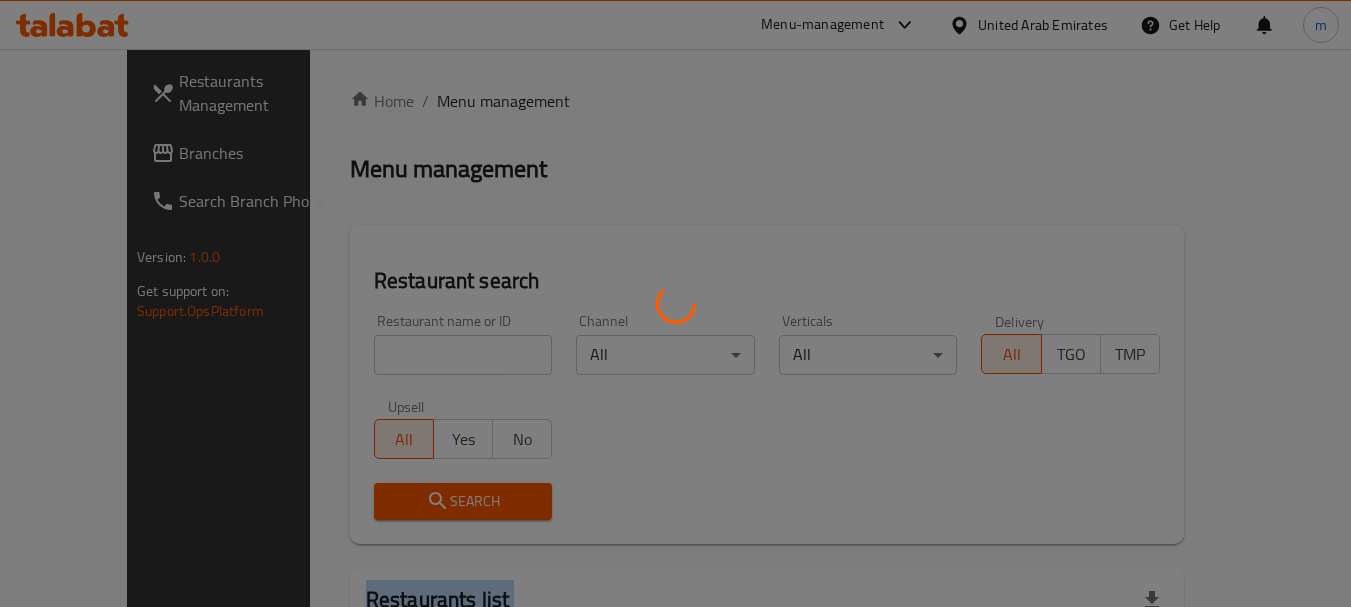 click at bounding box center [675, 303] 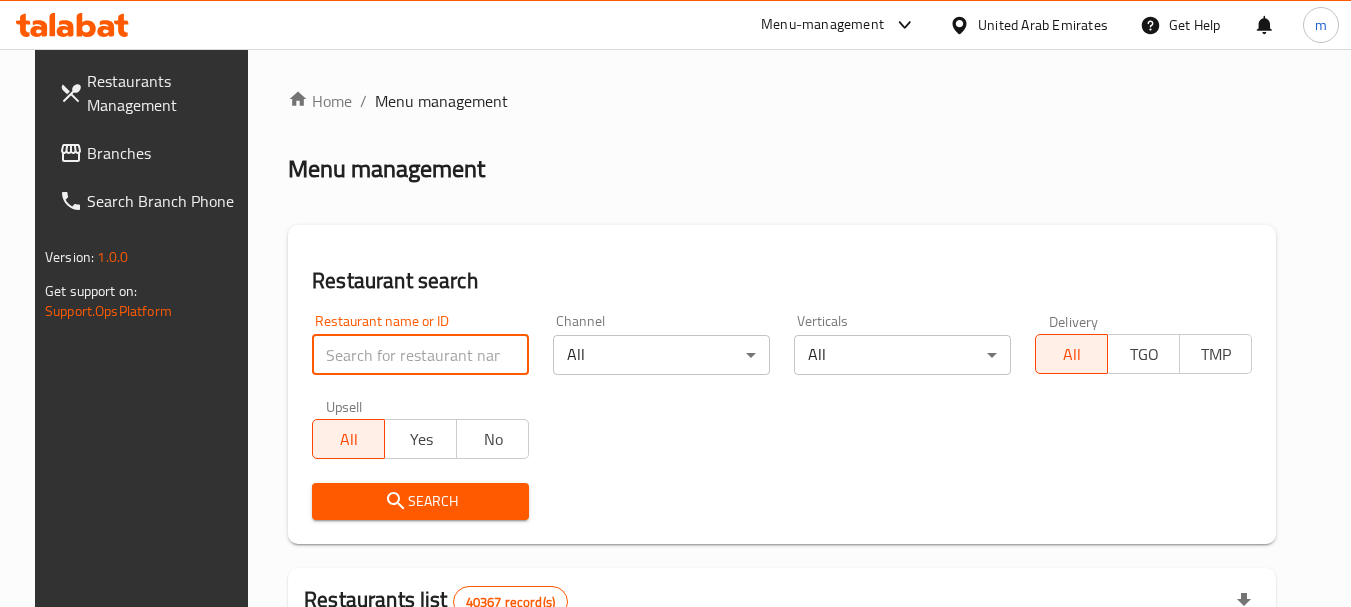 click at bounding box center [420, 355] 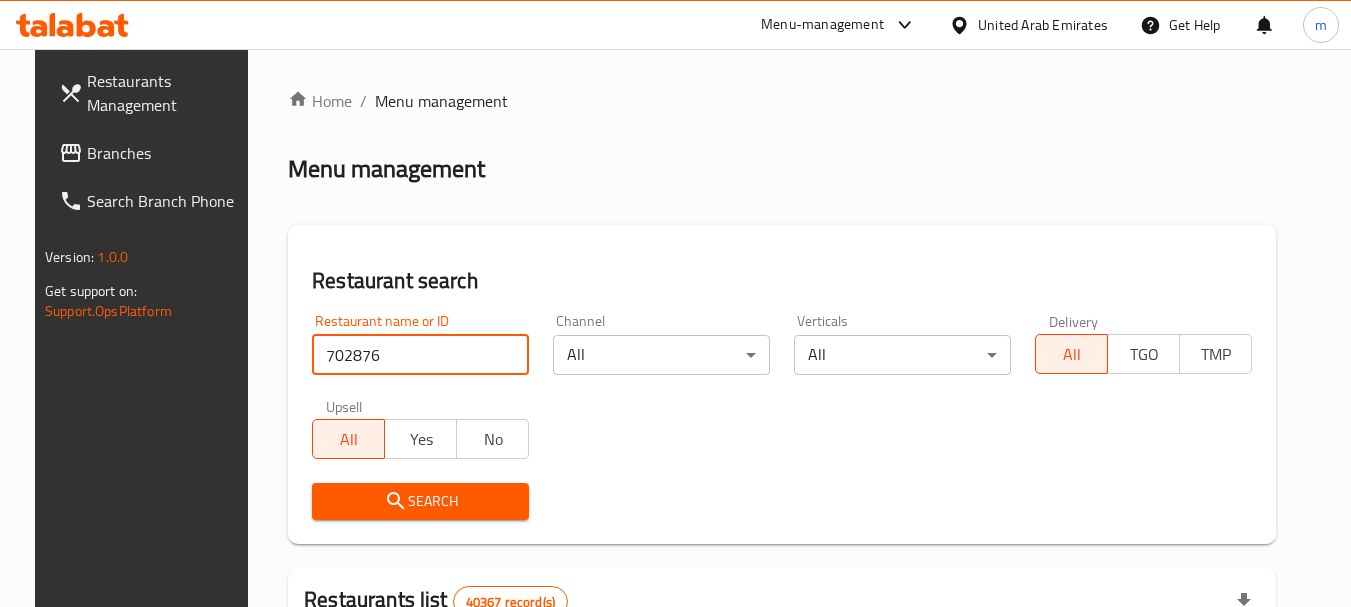 type on "702876" 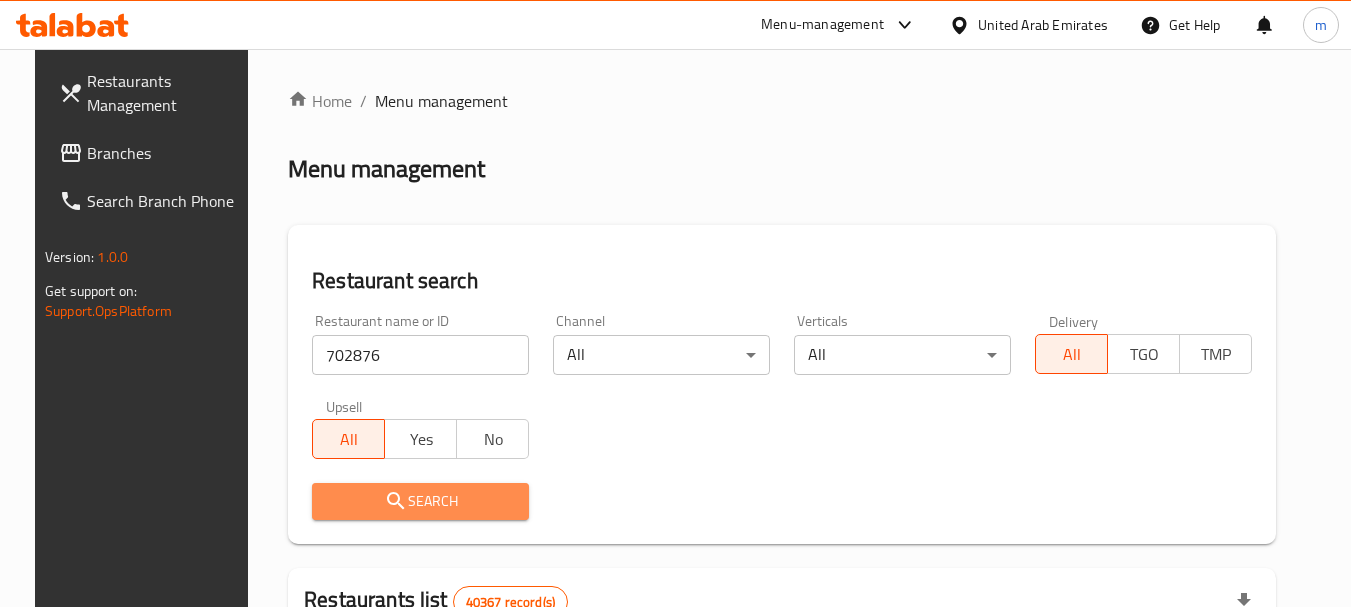 click on "Search" at bounding box center (420, 501) 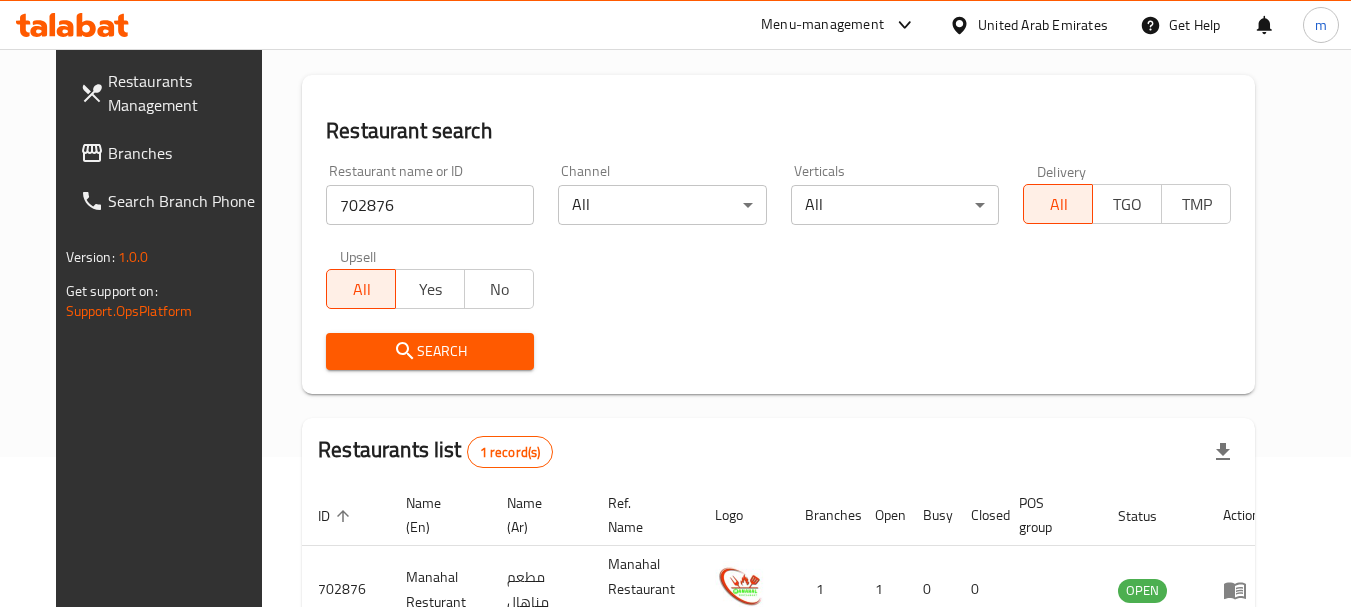 scroll, scrollTop: 268, scrollLeft: 0, axis: vertical 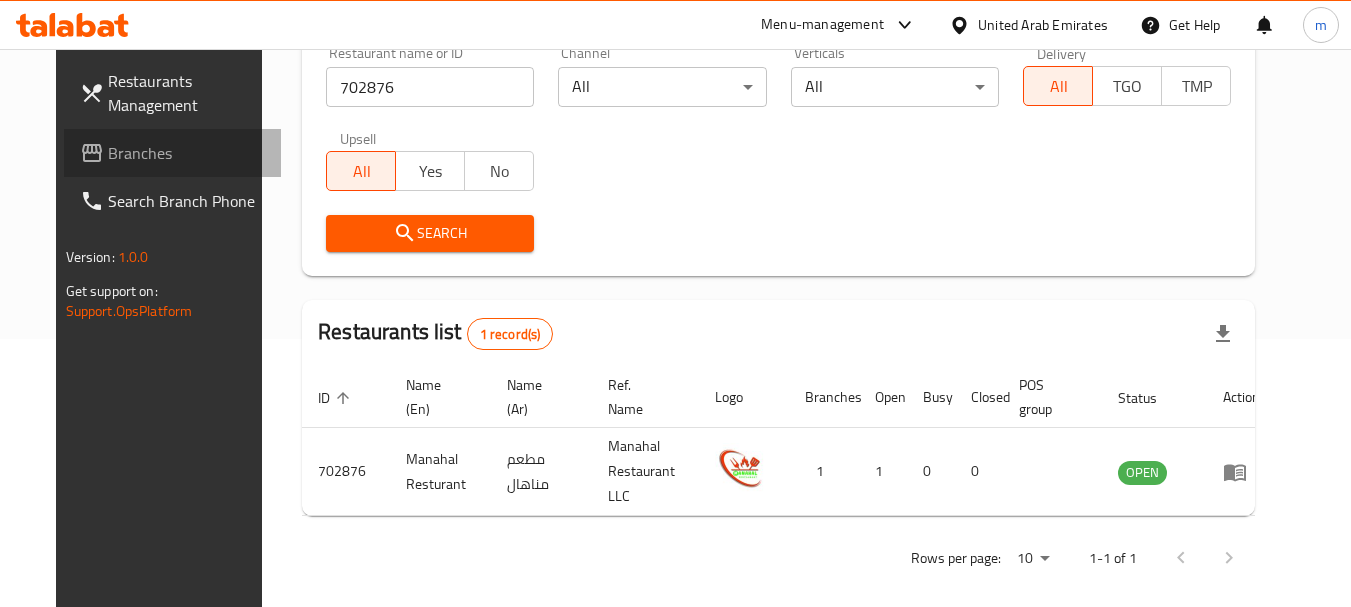 click on "Branches" at bounding box center [187, 153] 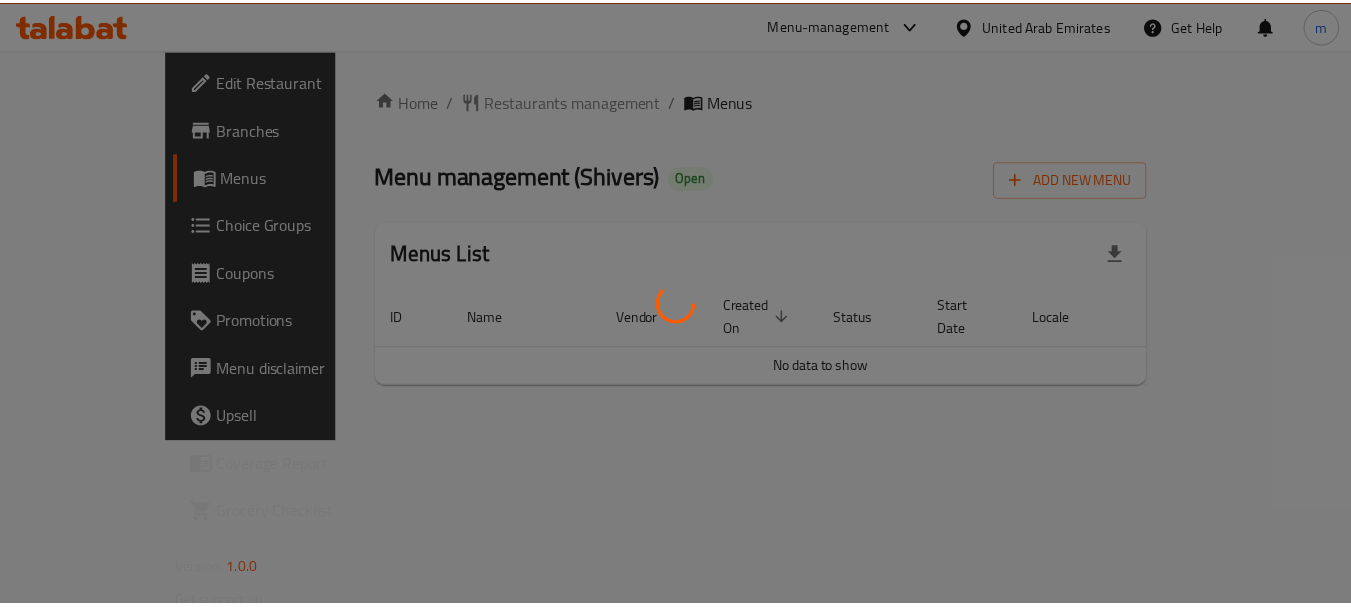 scroll, scrollTop: 0, scrollLeft: 0, axis: both 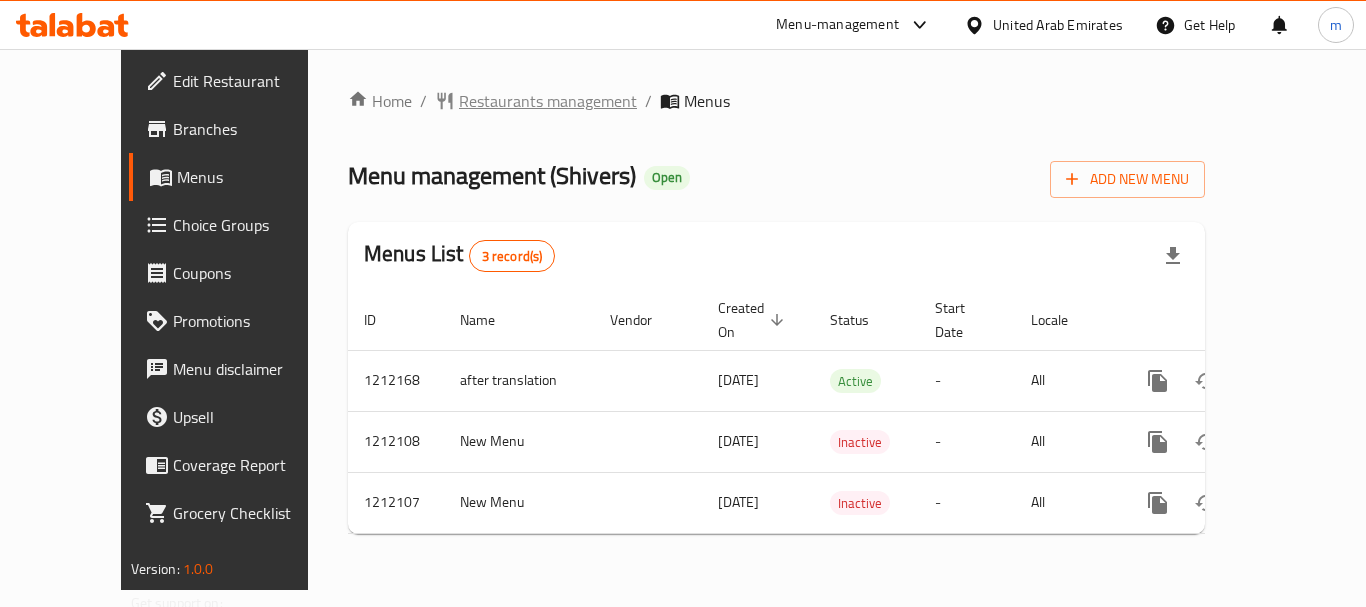 click on "Restaurants management" at bounding box center [548, 101] 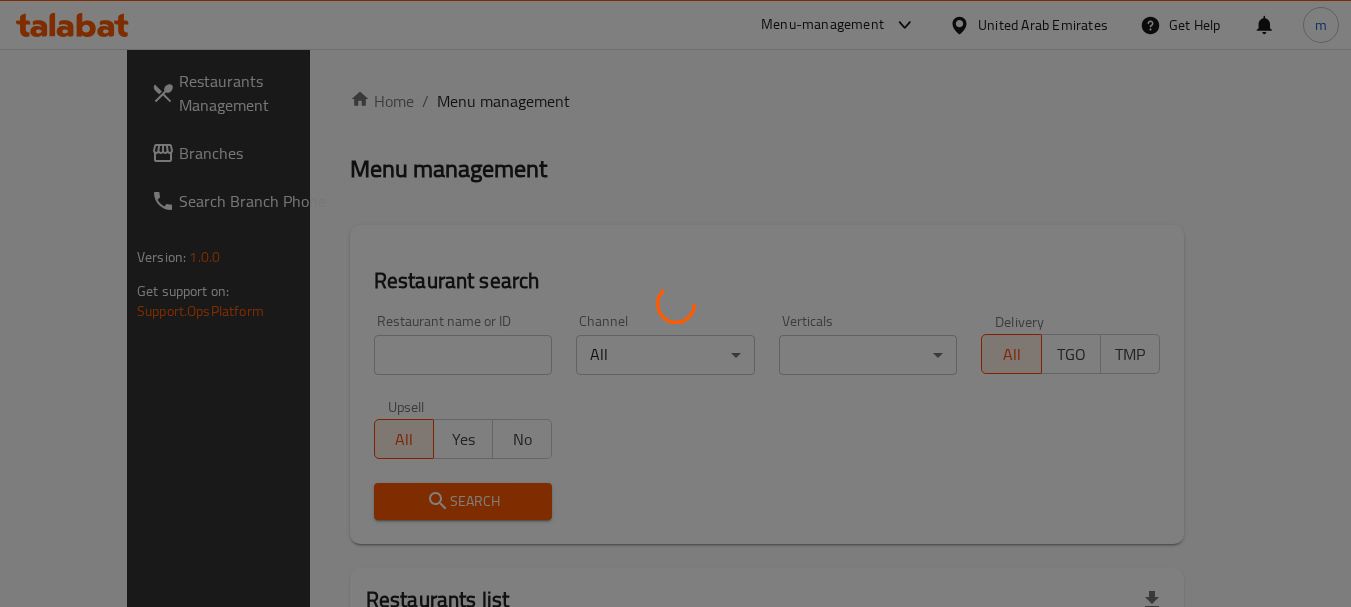 click at bounding box center (675, 303) 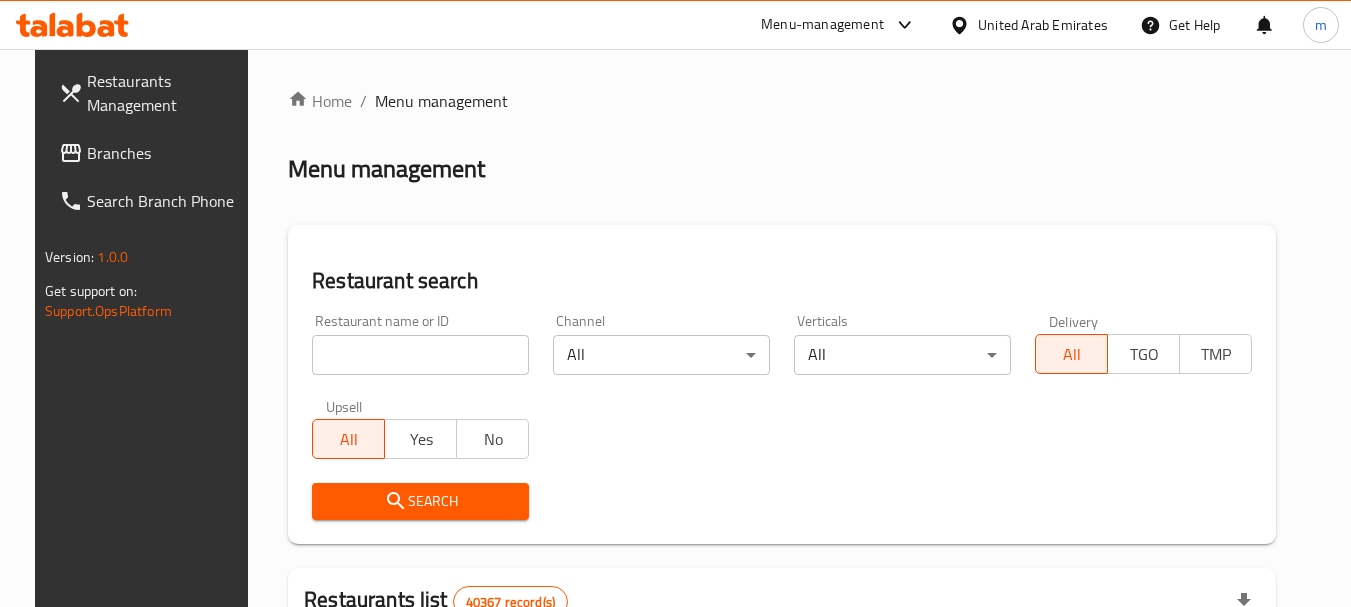 click at bounding box center (675, 303) 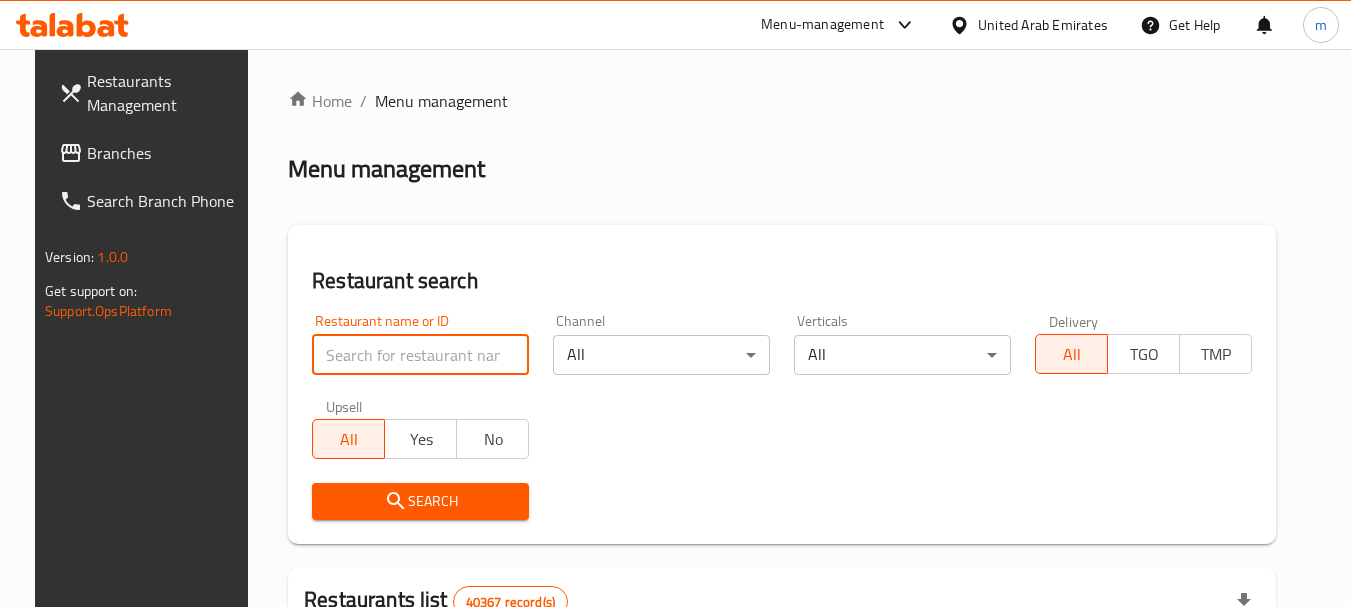paste on "671457" 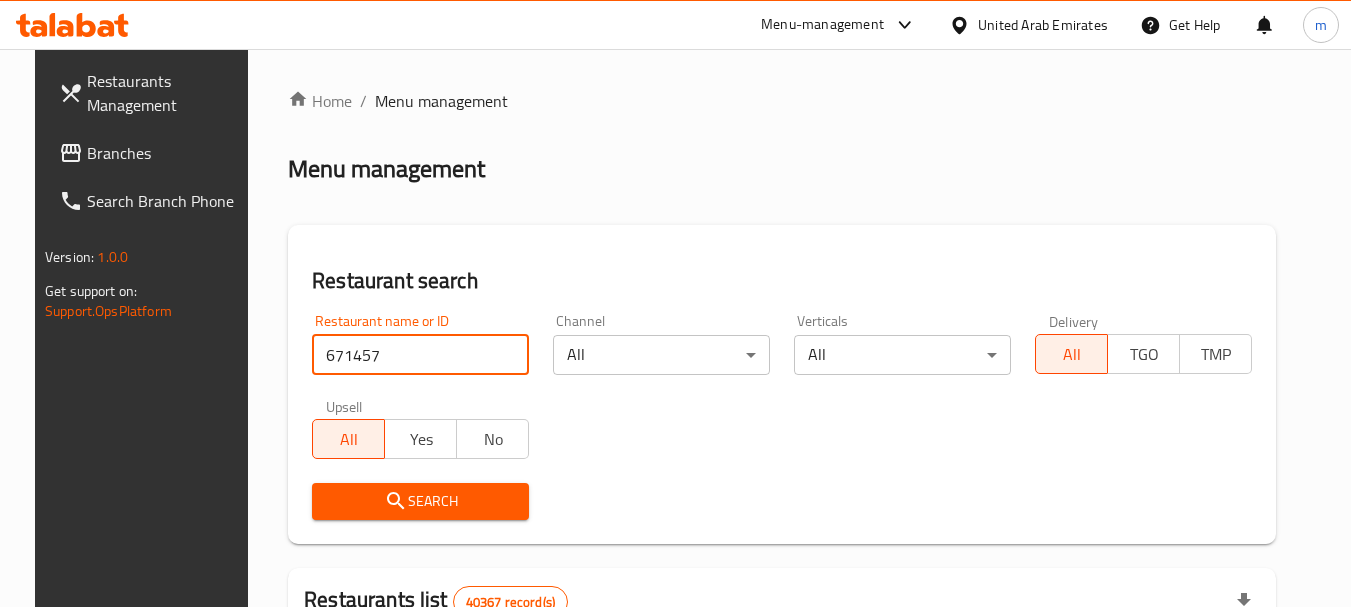 type on "671457" 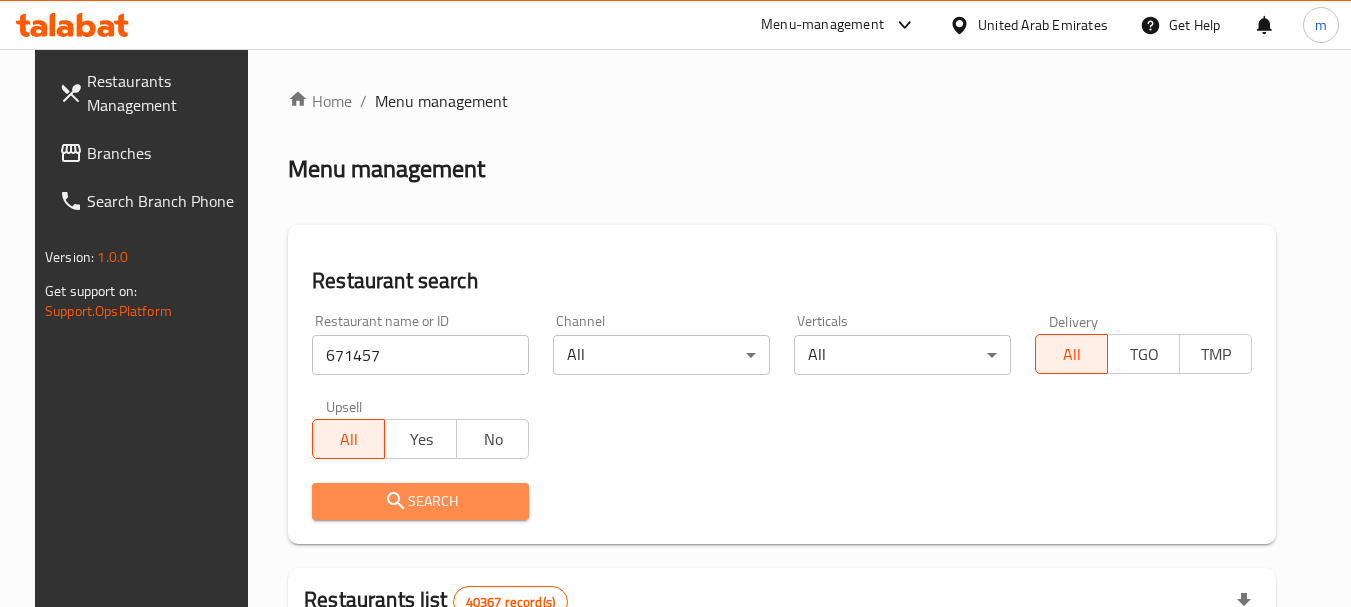 click on "Search" at bounding box center (420, 501) 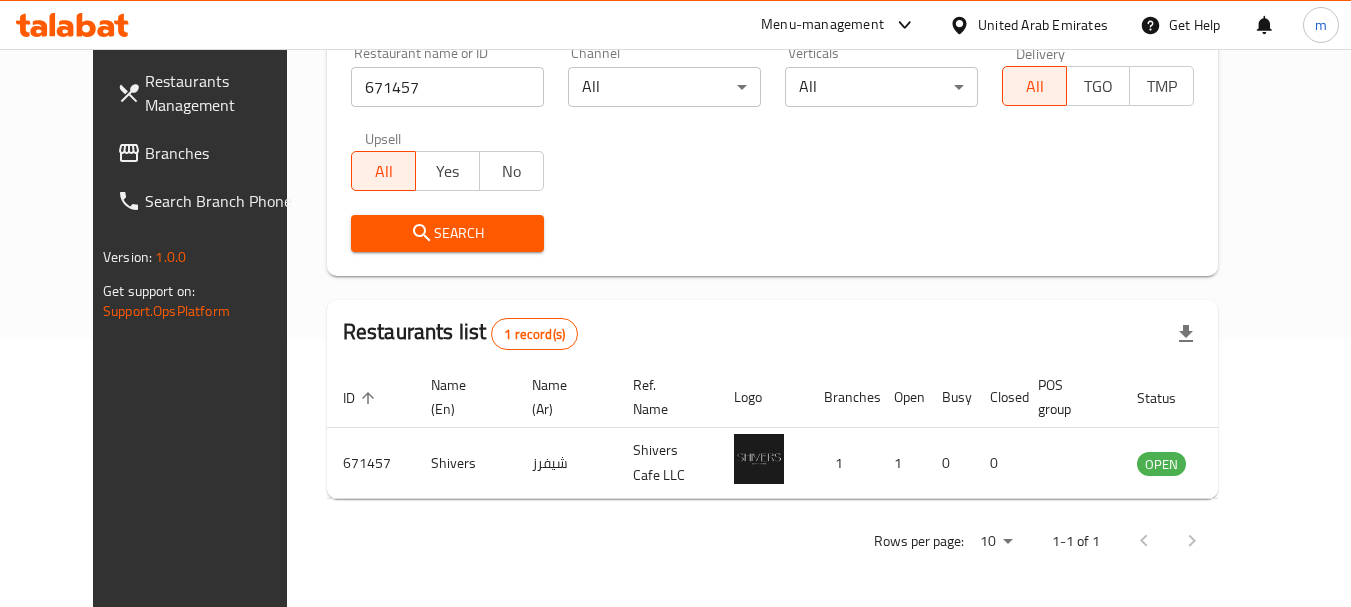 scroll, scrollTop: 268, scrollLeft: 0, axis: vertical 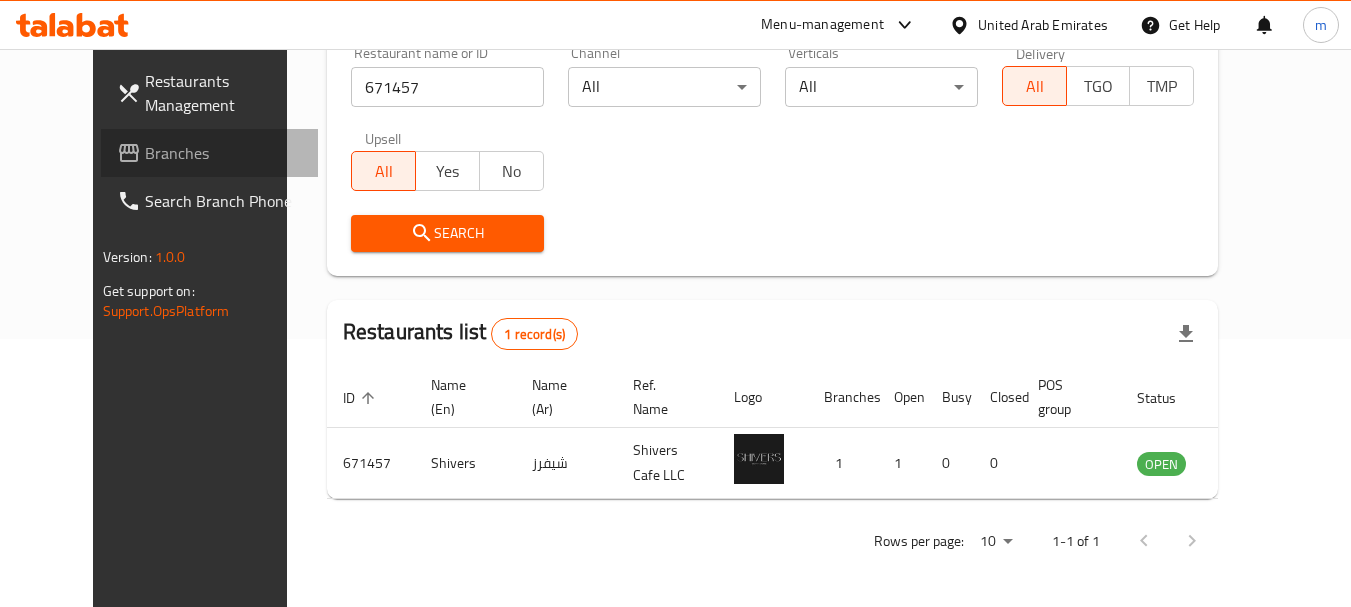 click on "Branches" at bounding box center [224, 153] 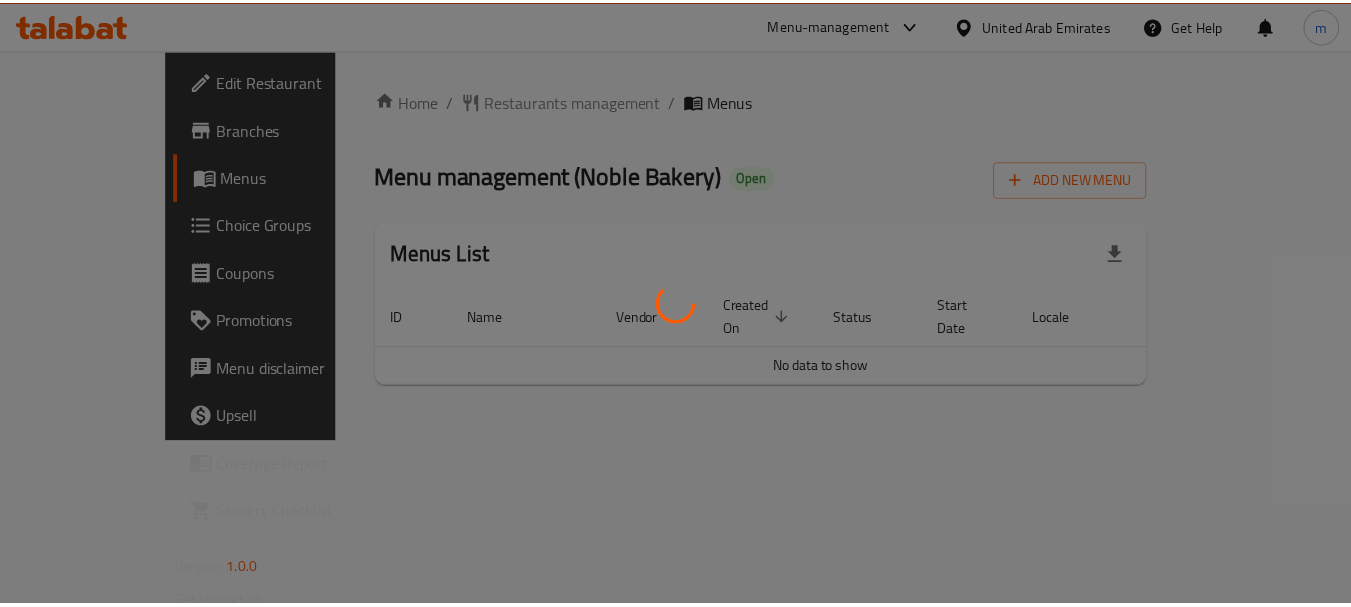 scroll, scrollTop: 0, scrollLeft: 0, axis: both 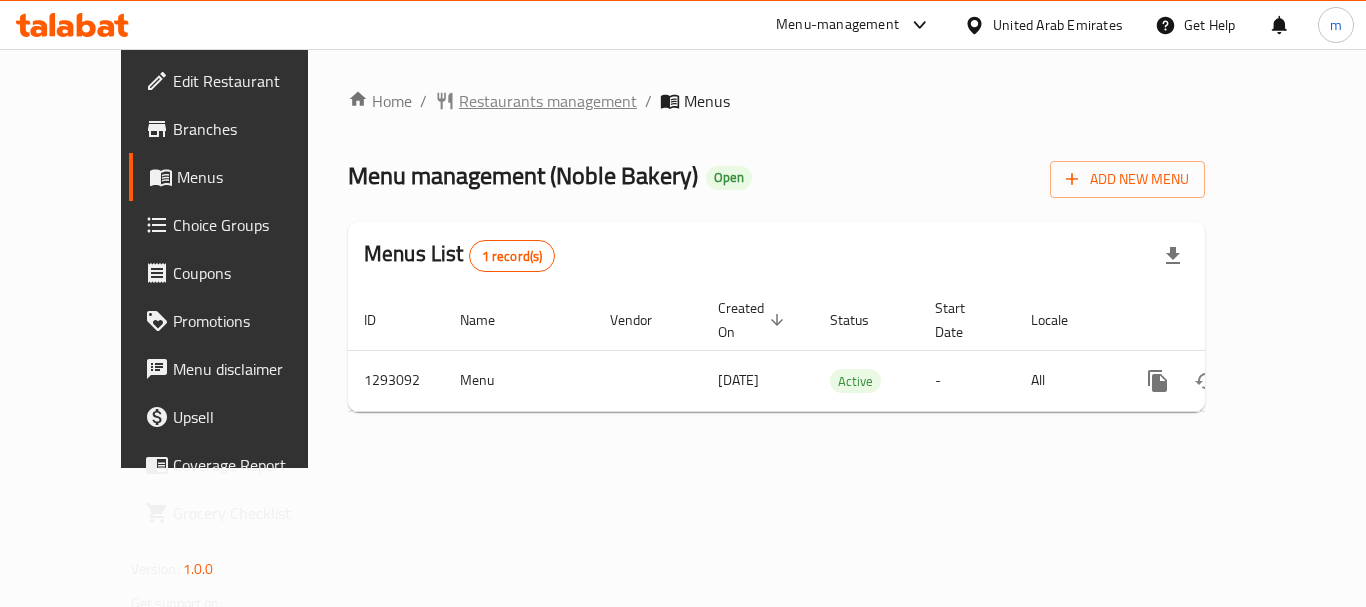 click on "Restaurants management" at bounding box center [548, 101] 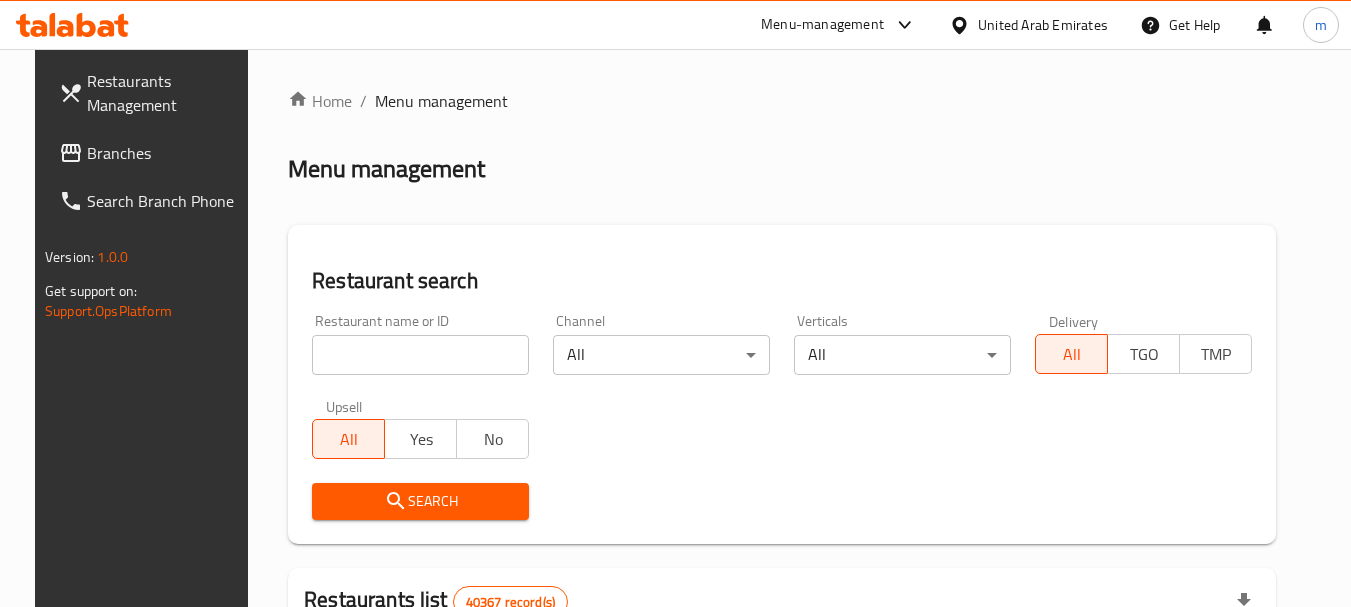 click at bounding box center [675, 303] 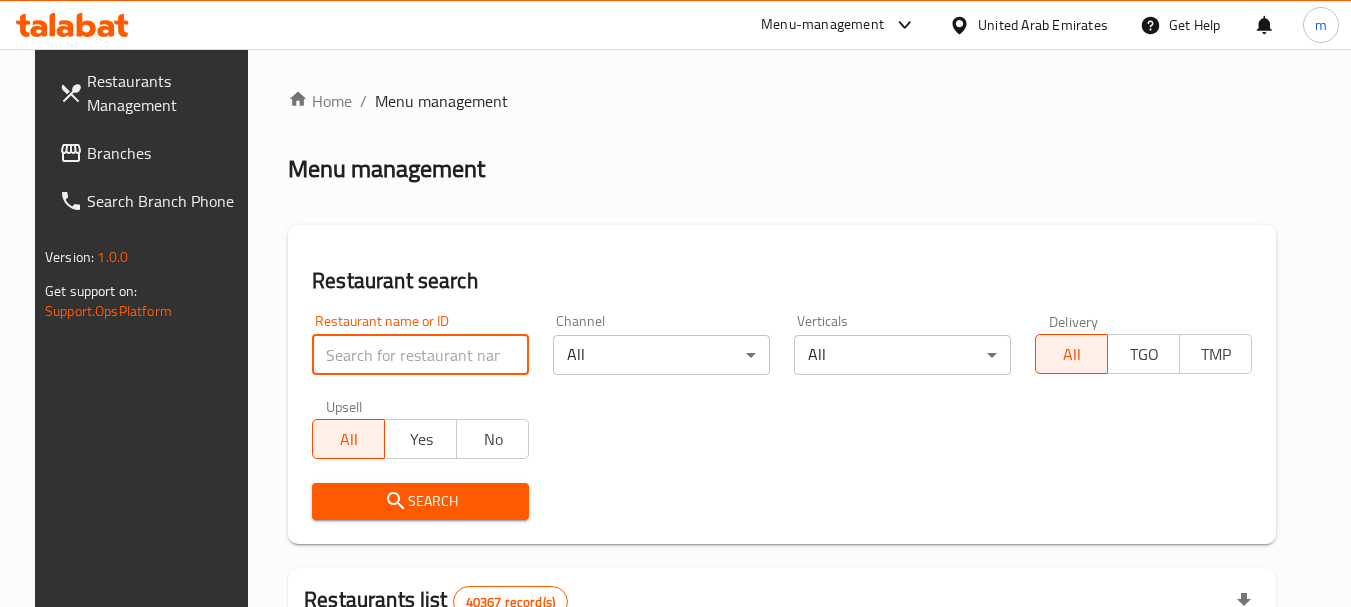 click at bounding box center (420, 355) 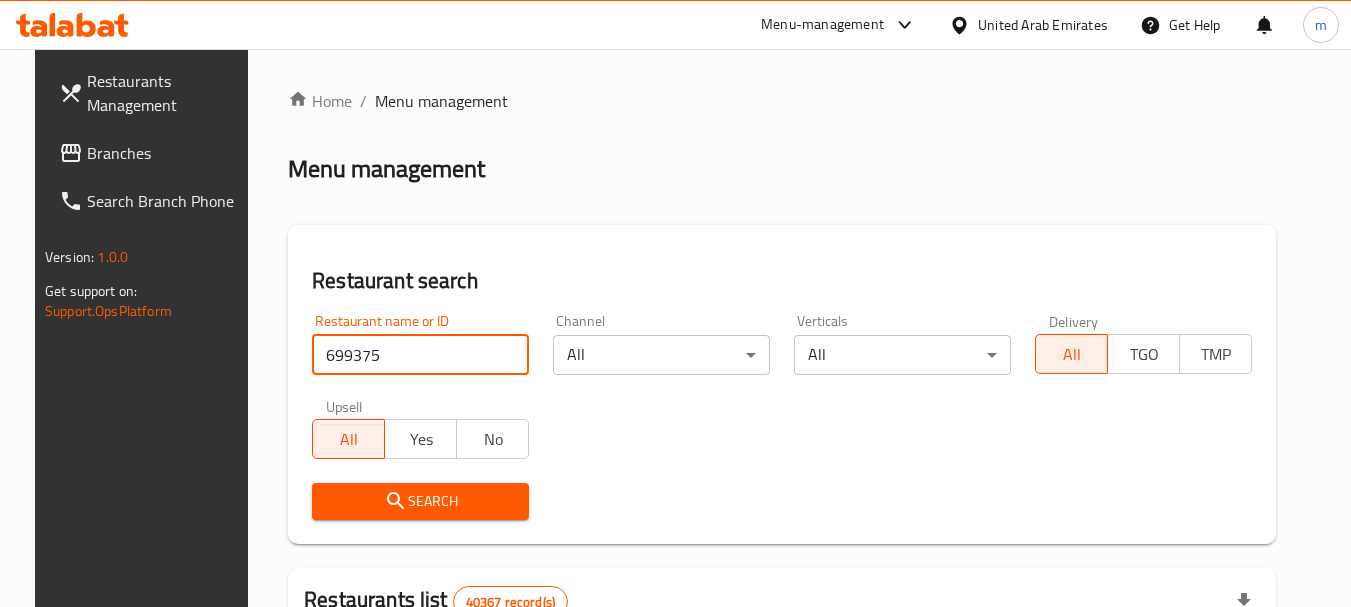 type on "699375" 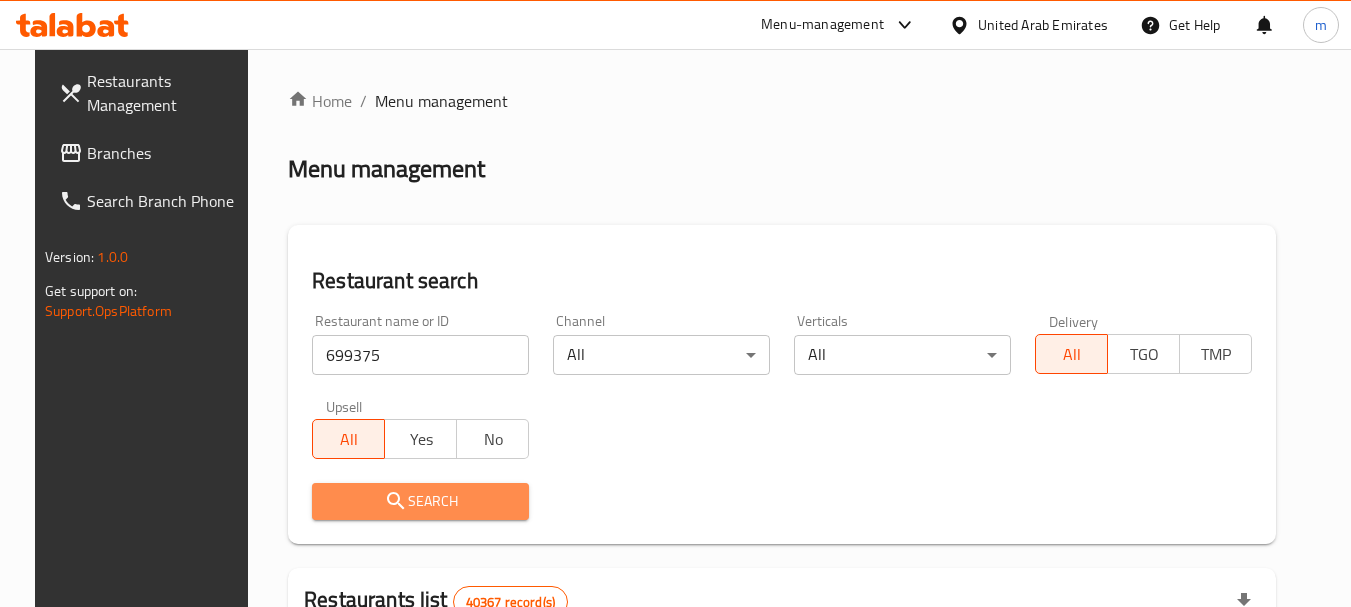 drag, startPoint x: 403, startPoint y: 503, endPoint x: 482, endPoint y: 475, distance: 83.81527 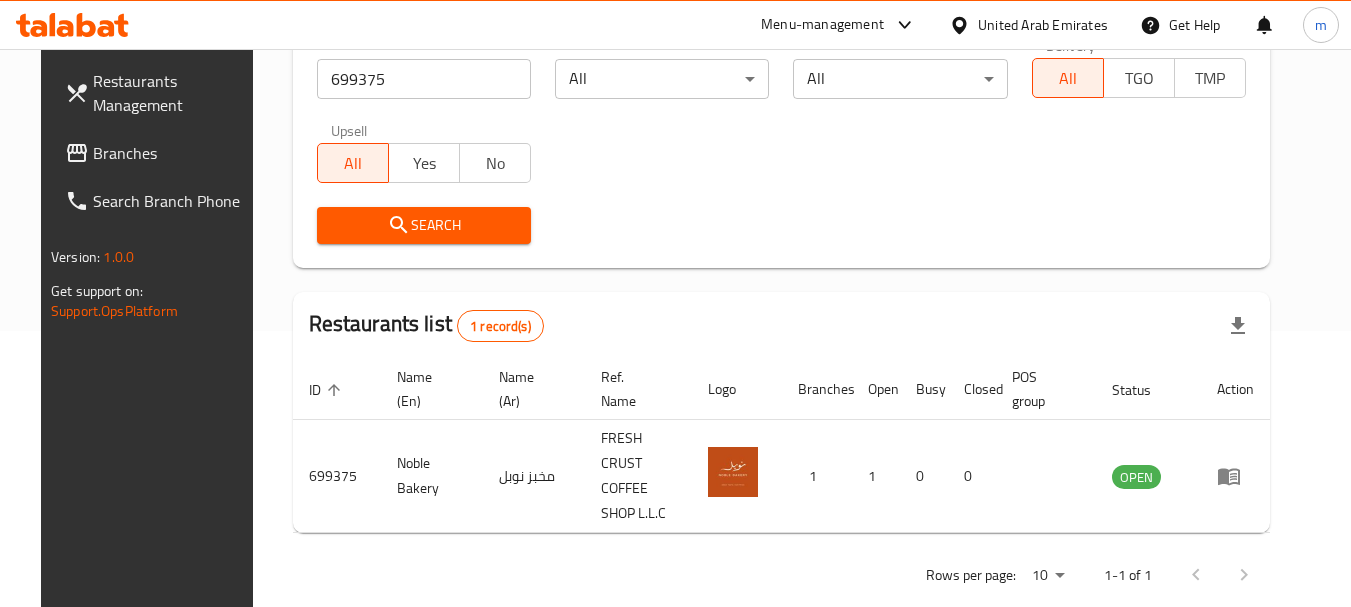 scroll, scrollTop: 285, scrollLeft: 0, axis: vertical 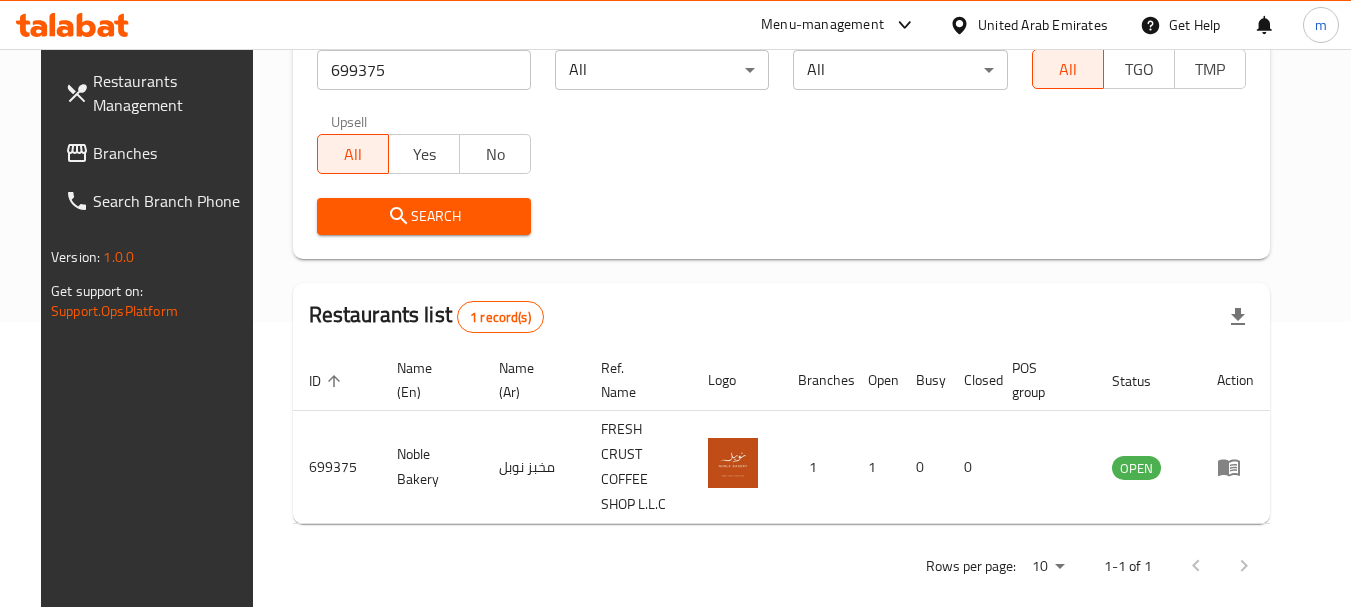 click on "United Arab Emirates" at bounding box center (1043, 25) 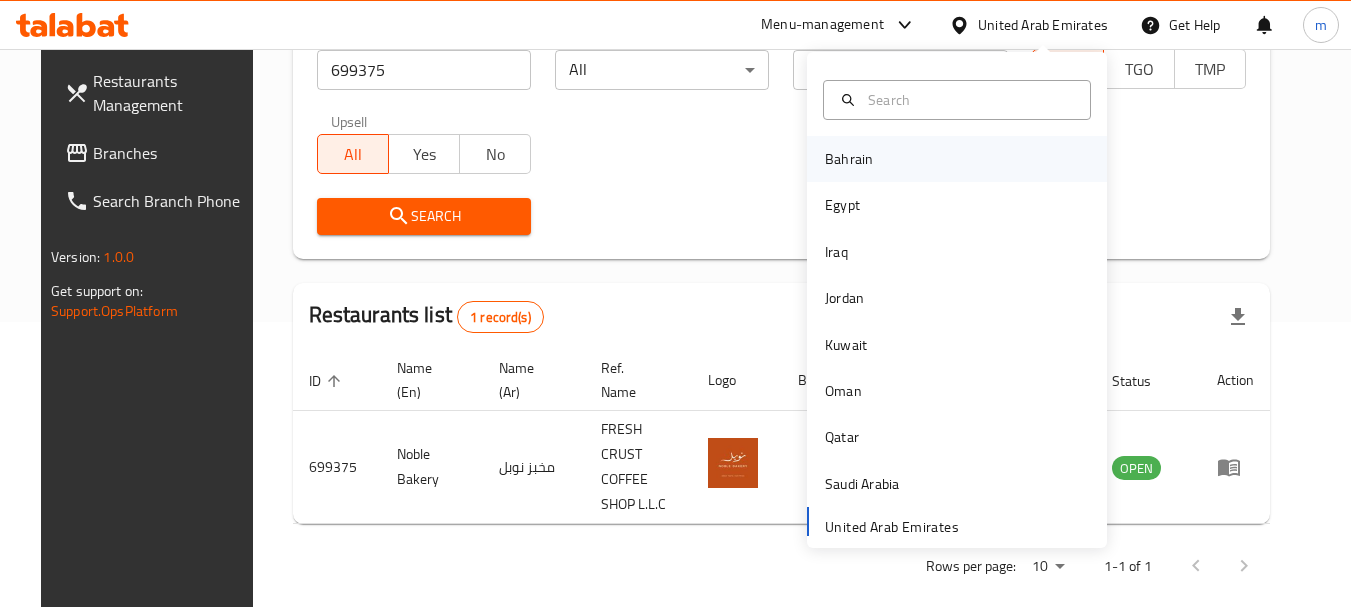 click on "Bahrain" at bounding box center [849, 159] 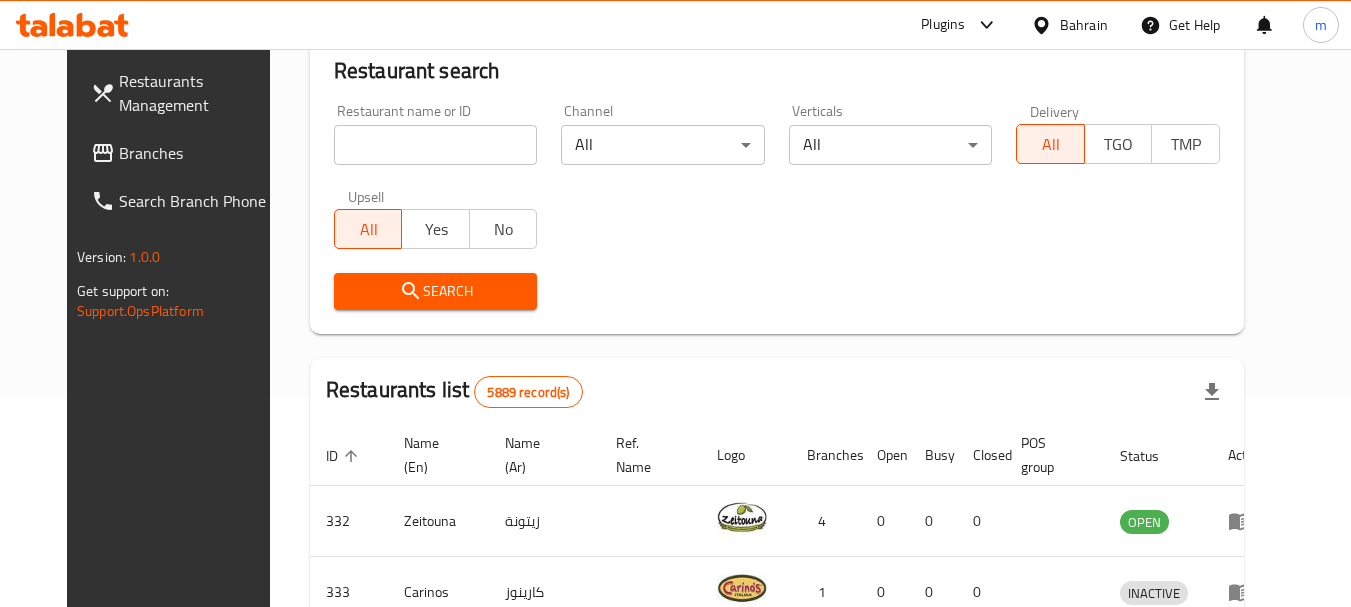 scroll, scrollTop: 285, scrollLeft: 0, axis: vertical 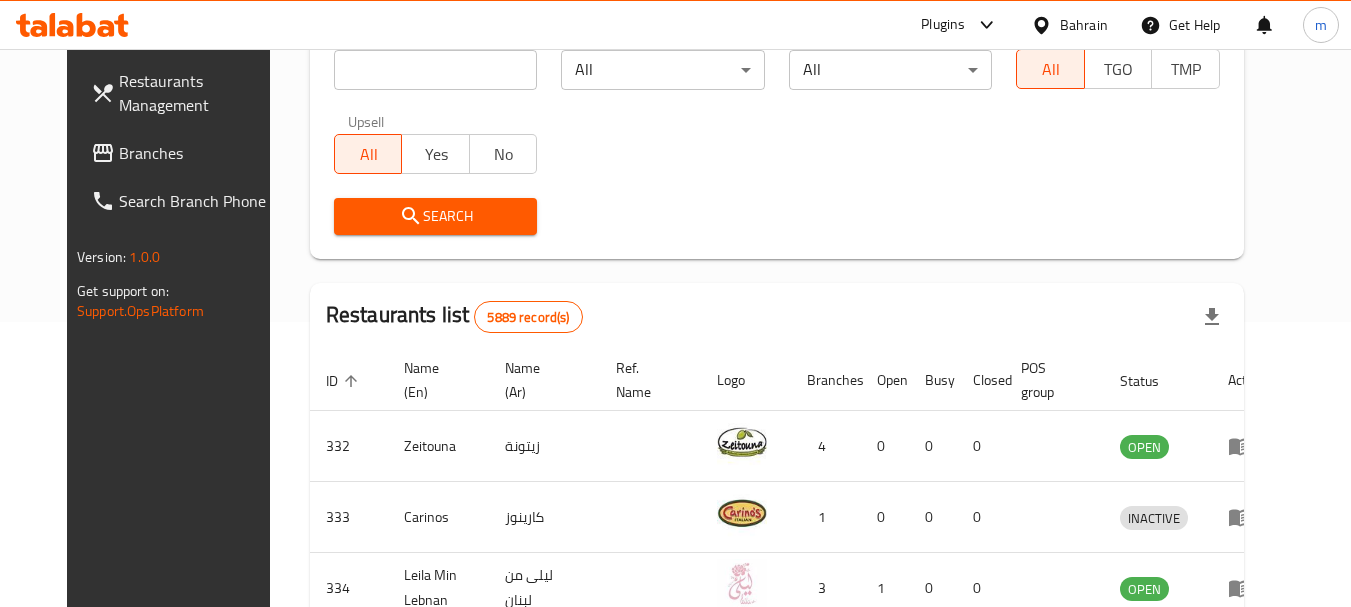 click on "Branches" at bounding box center (198, 153) 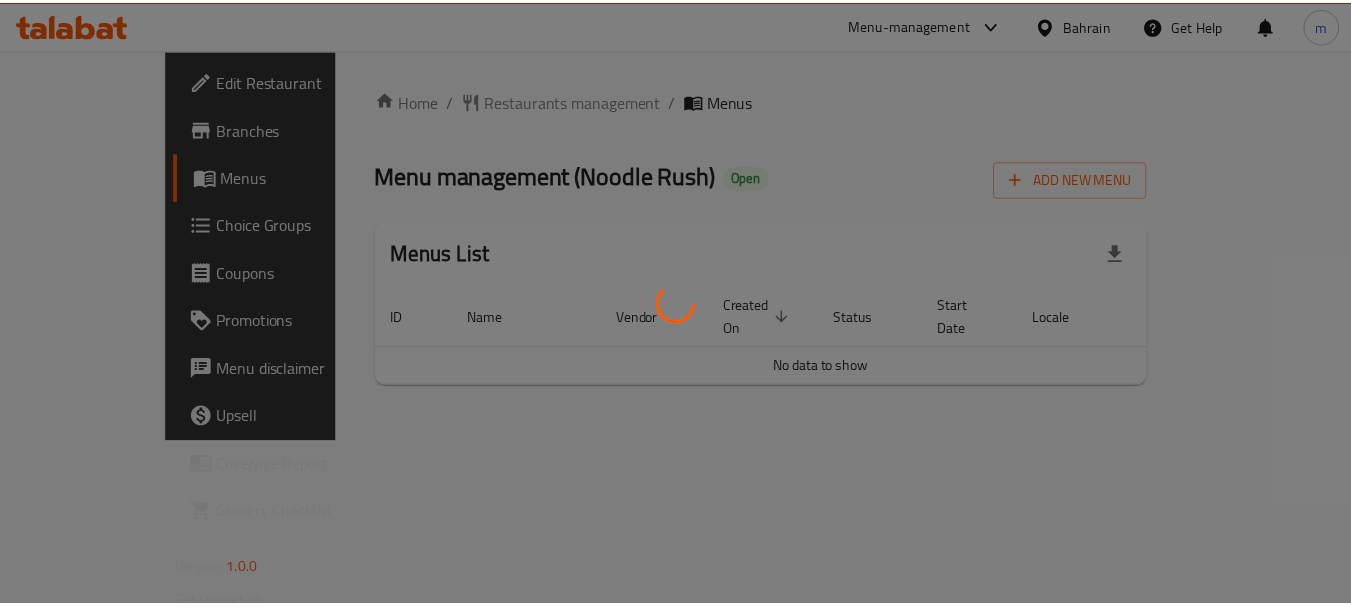scroll, scrollTop: 0, scrollLeft: 0, axis: both 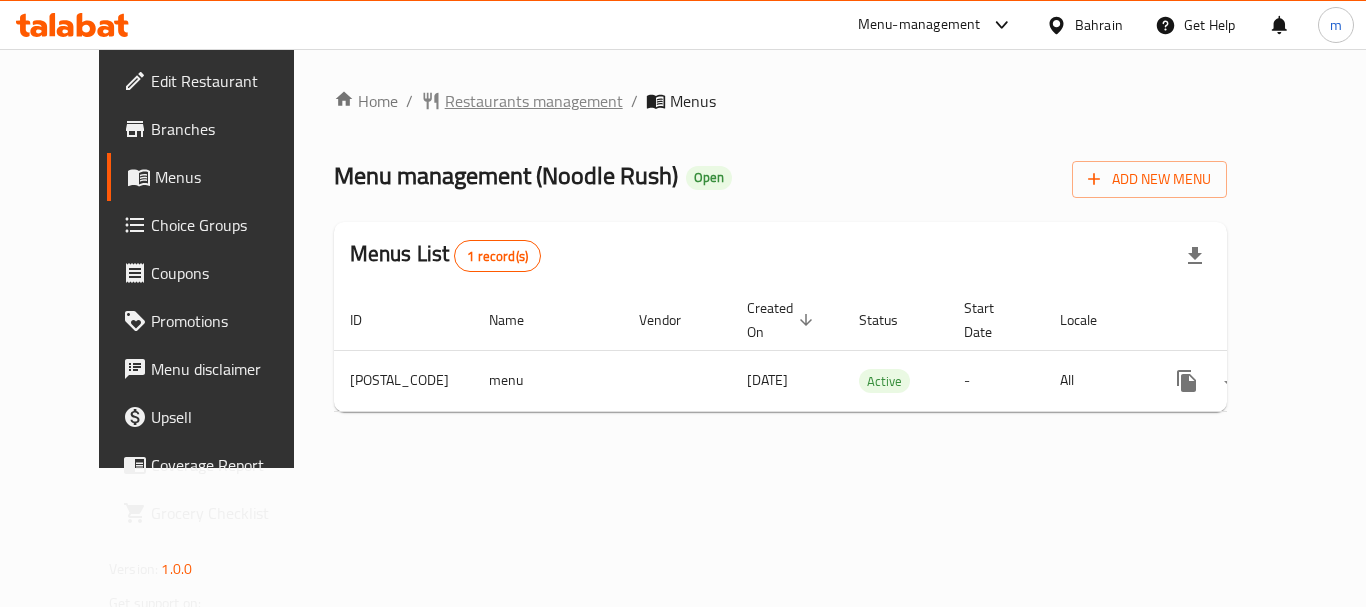 click on "Restaurants management" at bounding box center (534, 101) 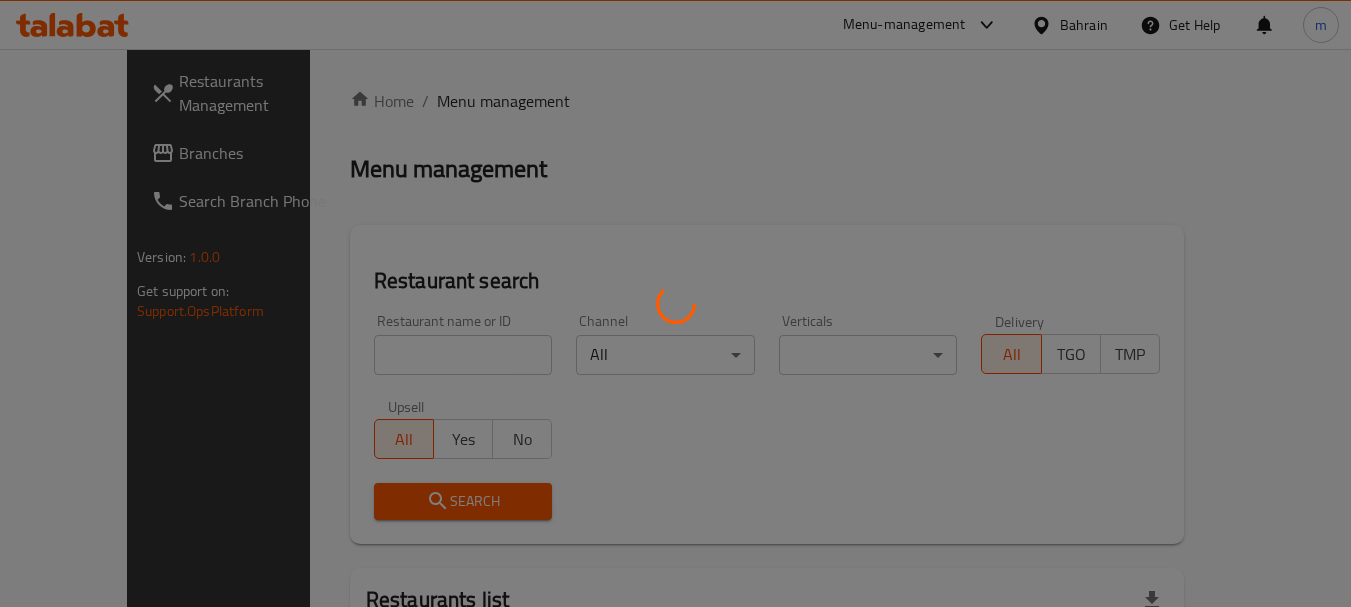click at bounding box center [675, 303] 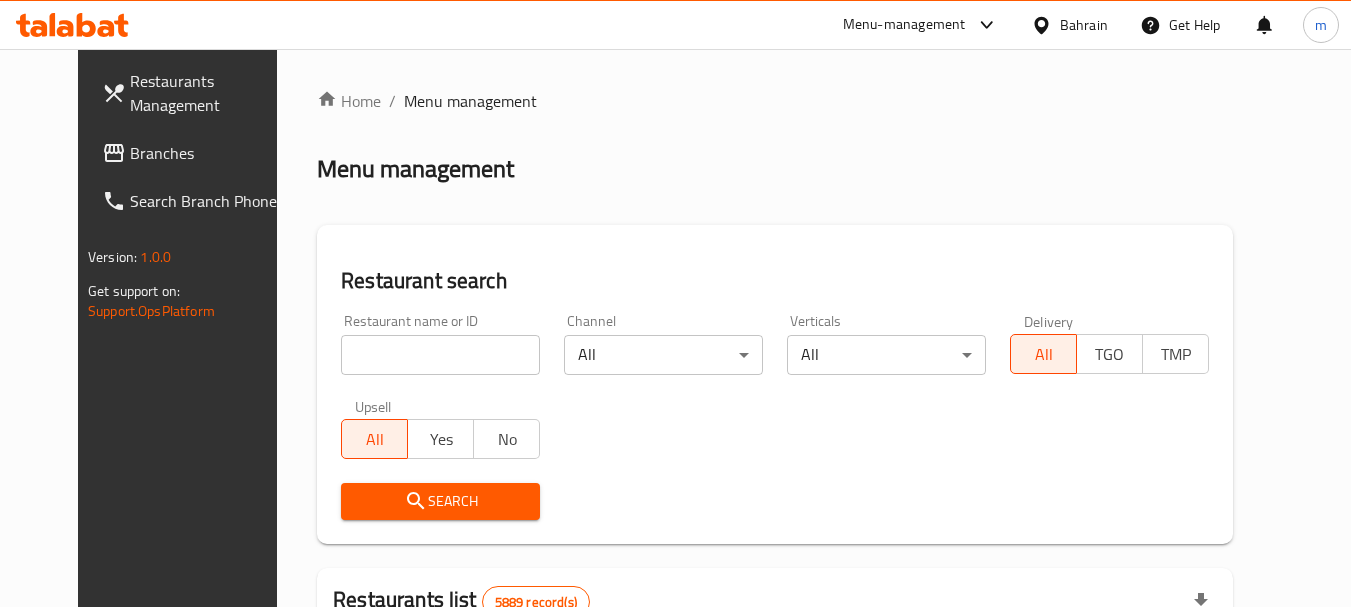 click on "Home / Menu management Menu management Restaurant search Restaurant name or ID Restaurant name or ID Channel All ​ Verticals All ​ Delivery All TGO TMP Upsell All Yes No   Search Restaurants list   5889 record(s) ID sorted ascending Name (En) Name (Ar) Ref. Name Logo Branches Open Busy Closed POS group Status Action 332 Zeitouna زيتونة 4 0 0 0 OPEN 333 Carinos كارينوز 1 0 0 0 INACTIVE 334 Leila Min Lebnan ليلى من لبنان 3 1 0 0 OPEN 335 Johnny Rockets جوني روكيتس 4 0 0 0 INACTIVE 336 Hussien حسين 1 0 0 0 INACTIVE 337 2466 2466 1 0 0 0 INACTIVE 341 Healthy Calorie هيلثي كالوري 7 2 0 1 OPEN 344 Franks A Lot فرانكس ألوت 2 1 0 0 OPEN 346 Mr.Candy مستر.كاندي 1 0 0 0 INACTIVE 351 REDPAN BURGER STEAK رد بان برجر ستيك 1 0 0 0 INACTIVE Rows per page: 10 1-10 of 5889" at bounding box center (775, 693) 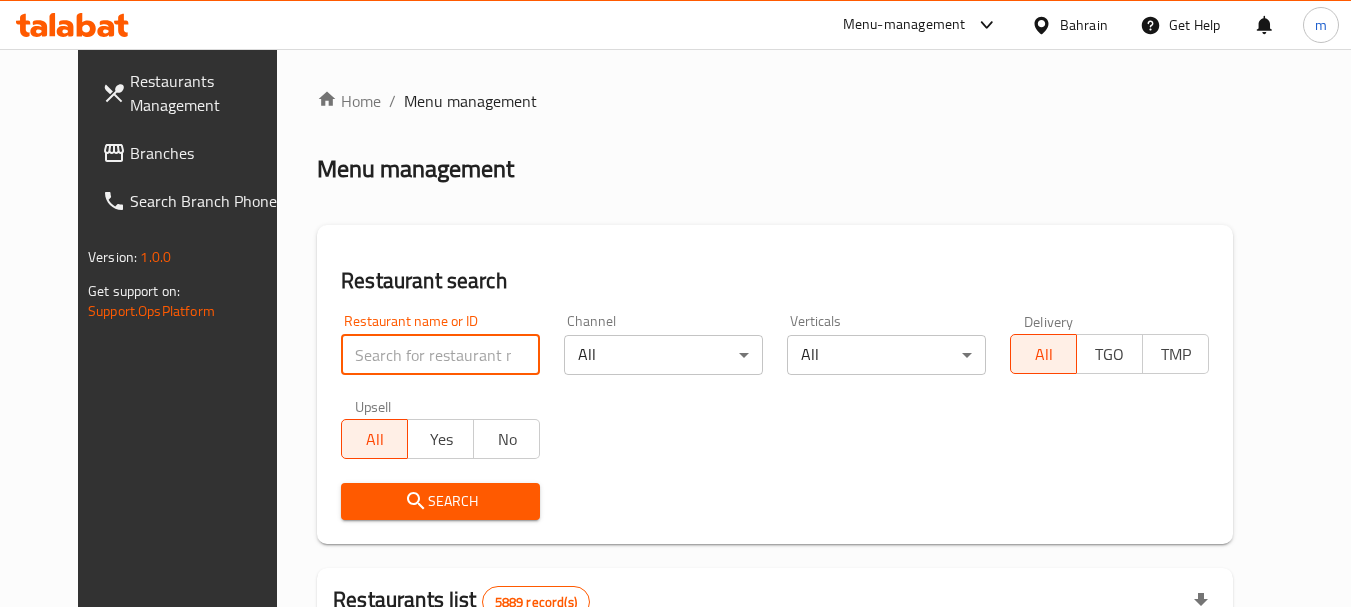 paste on "701937" 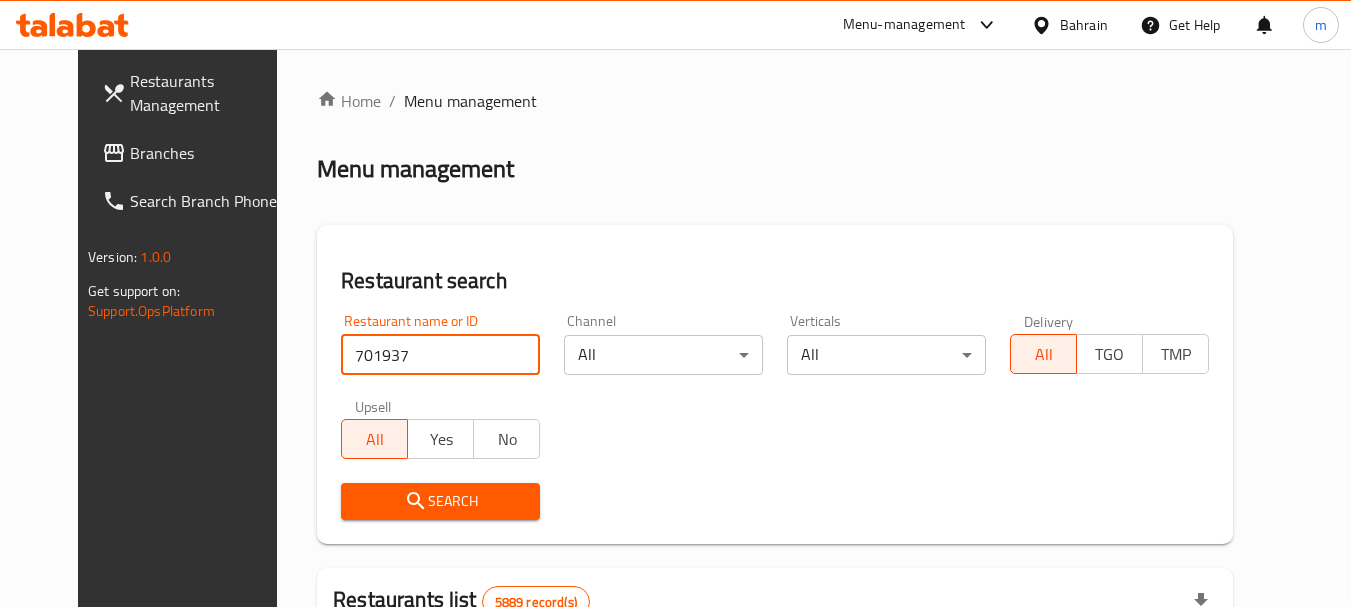 type on "701937" 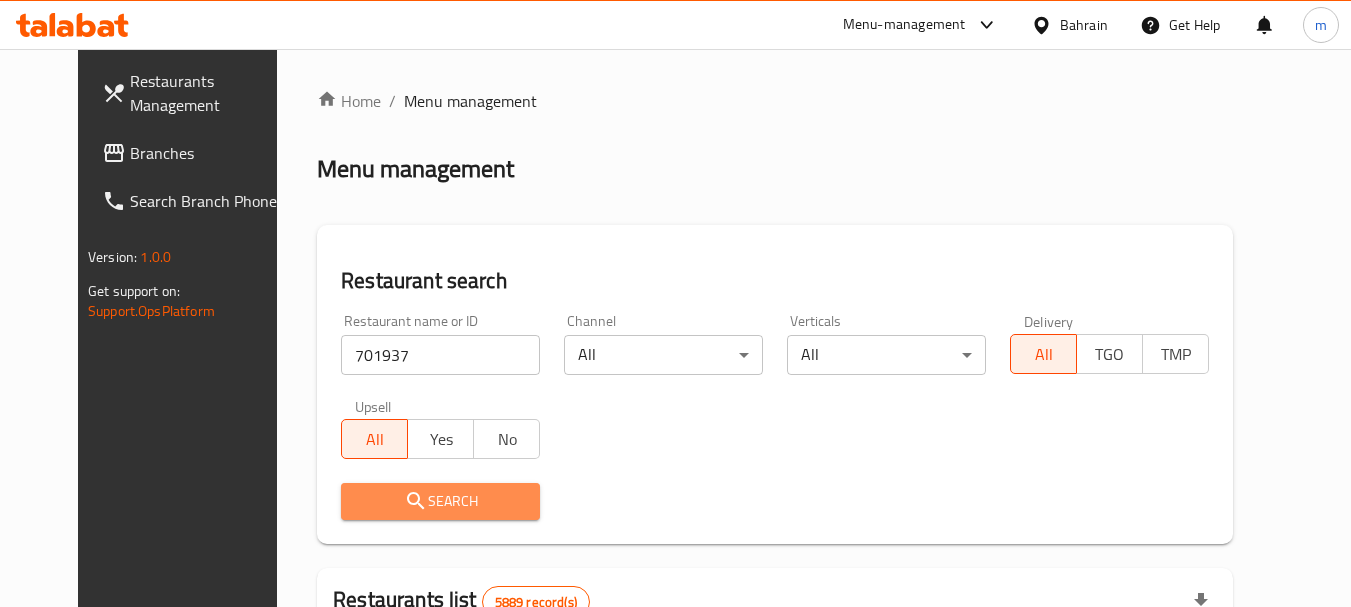 drag, startPoint x: 391, startPoint y: 493, endPoint x: 591, endPoint y: 417, distance: 213.95326 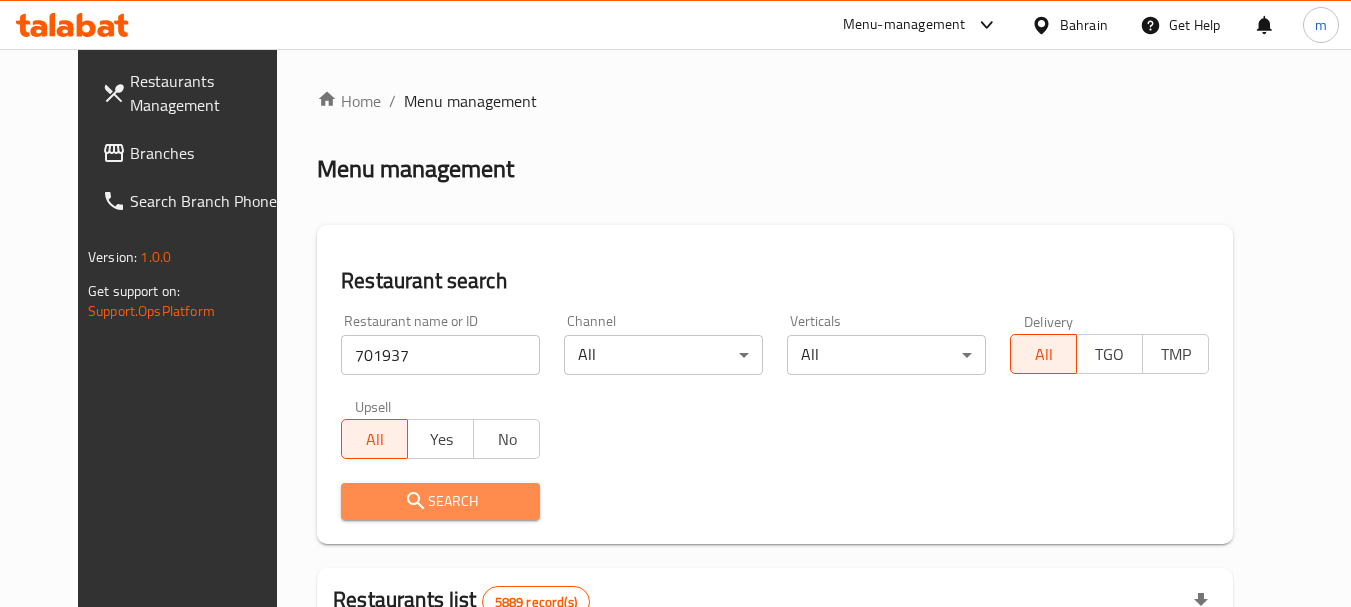 click on "Search" at bounding box center (440, 501) 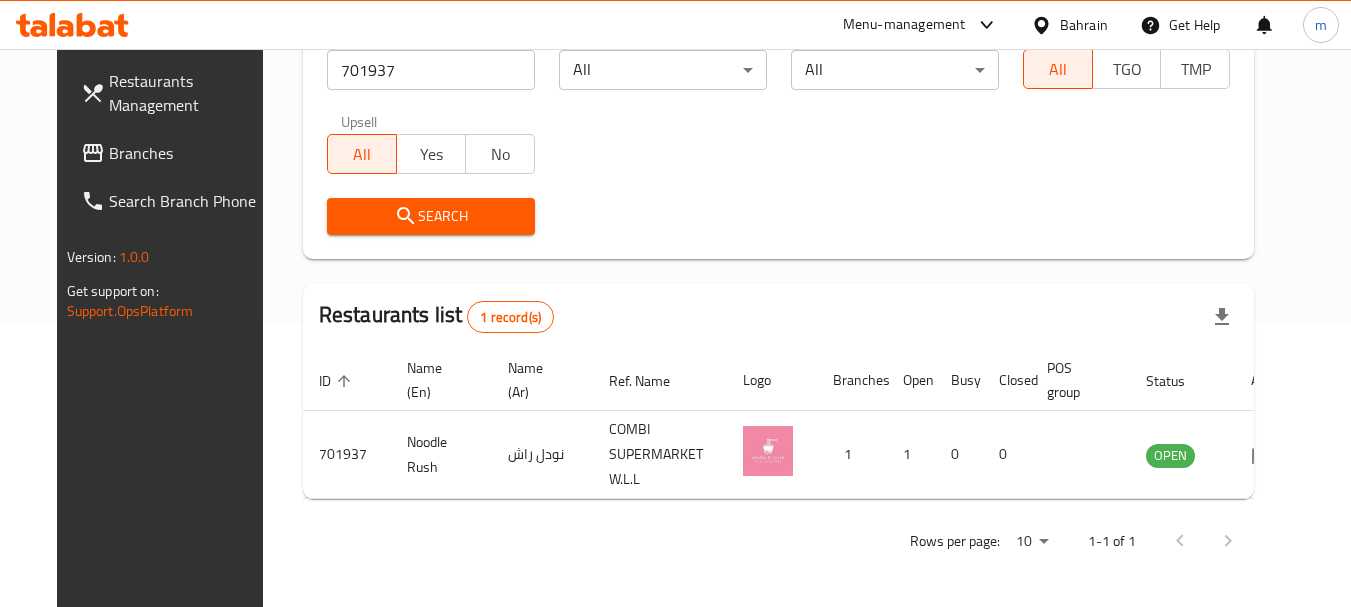 scroll, scrollTop: 285, scrollLeft: 0, axis: vertical 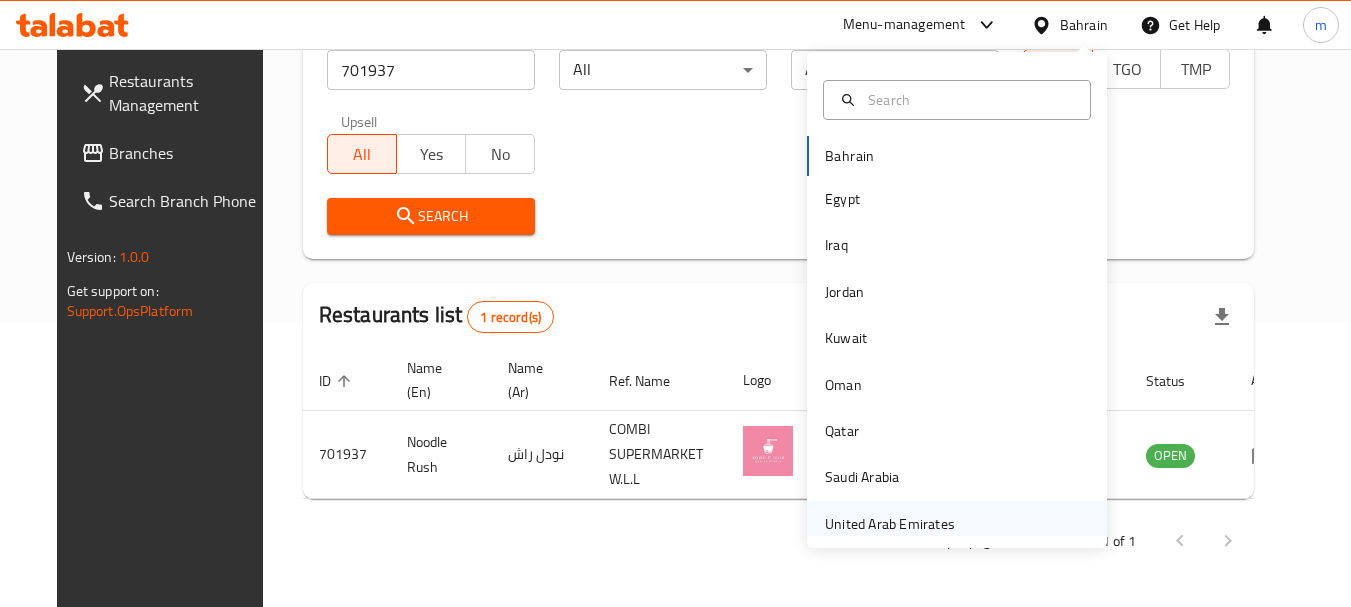 click on "United Arab Emirates" at bounding box center [890, 524] 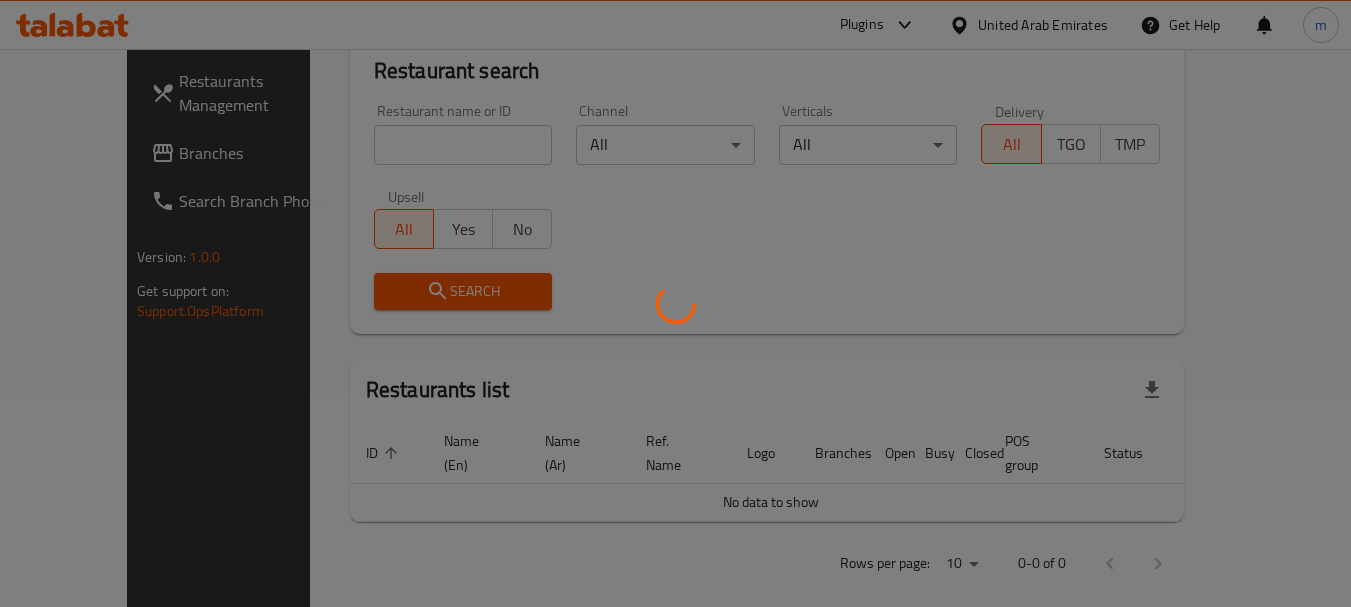 scroll, scrollTop: 285, scrollLeft: 0, axis: vertical 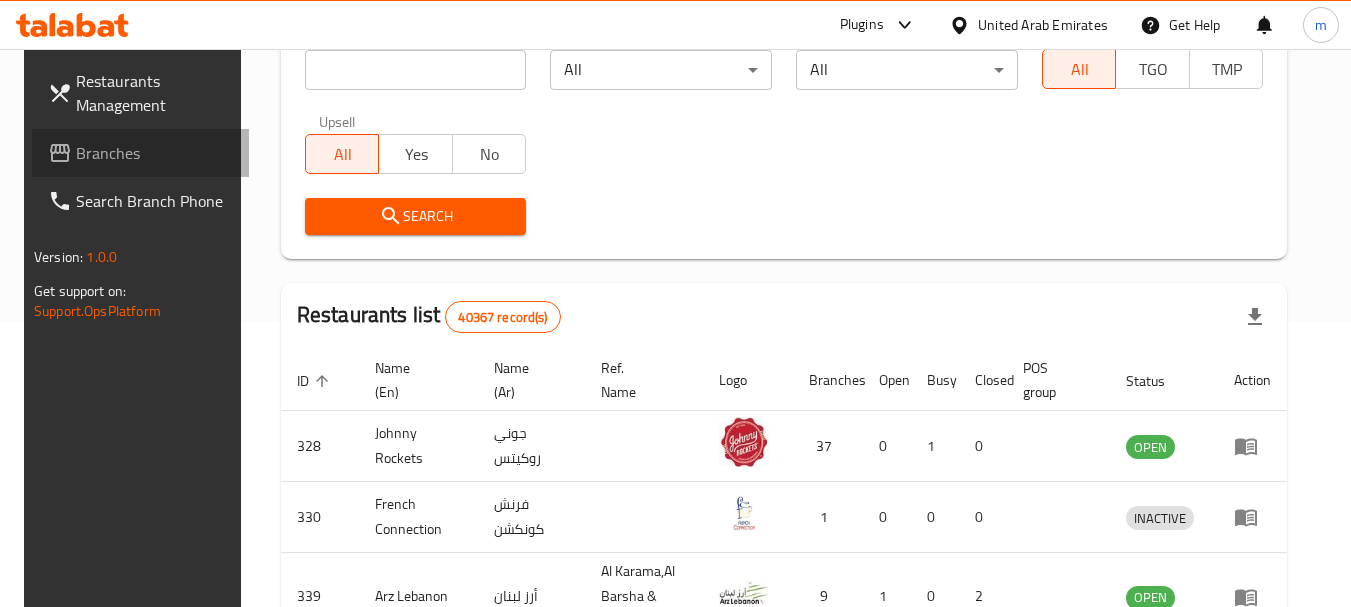 click on "Branches" at bounding box center [155, 153] 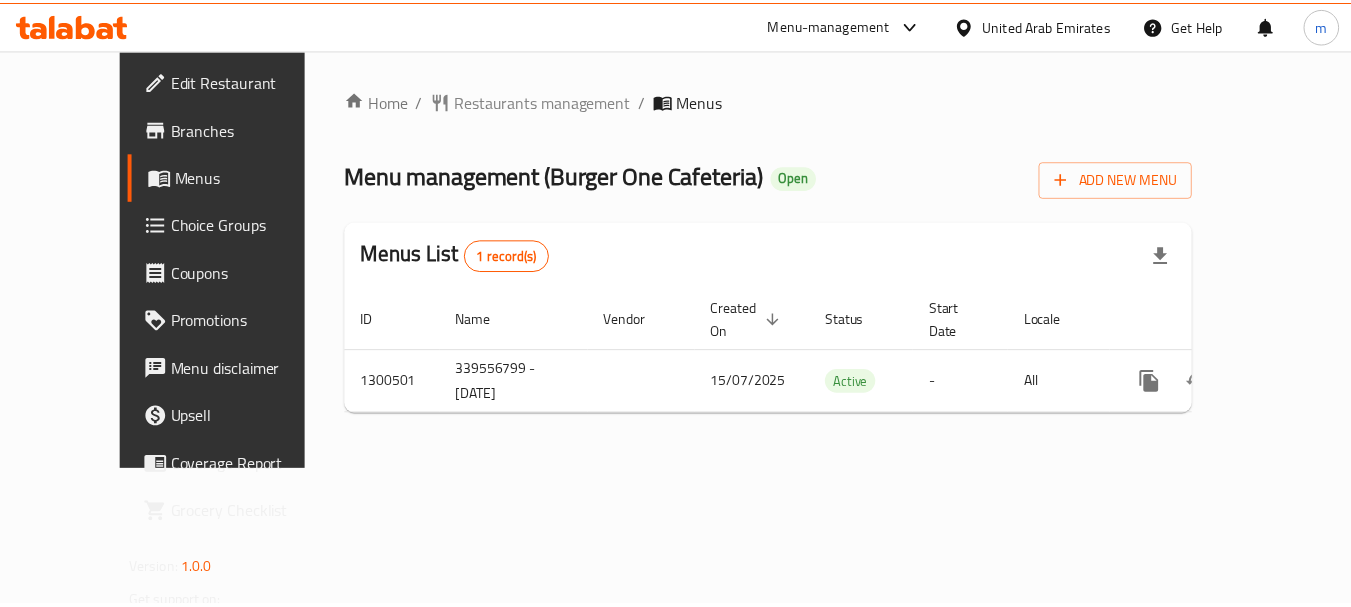 scroll, scrollTop: 0, scrollLeft: 0, axis: both 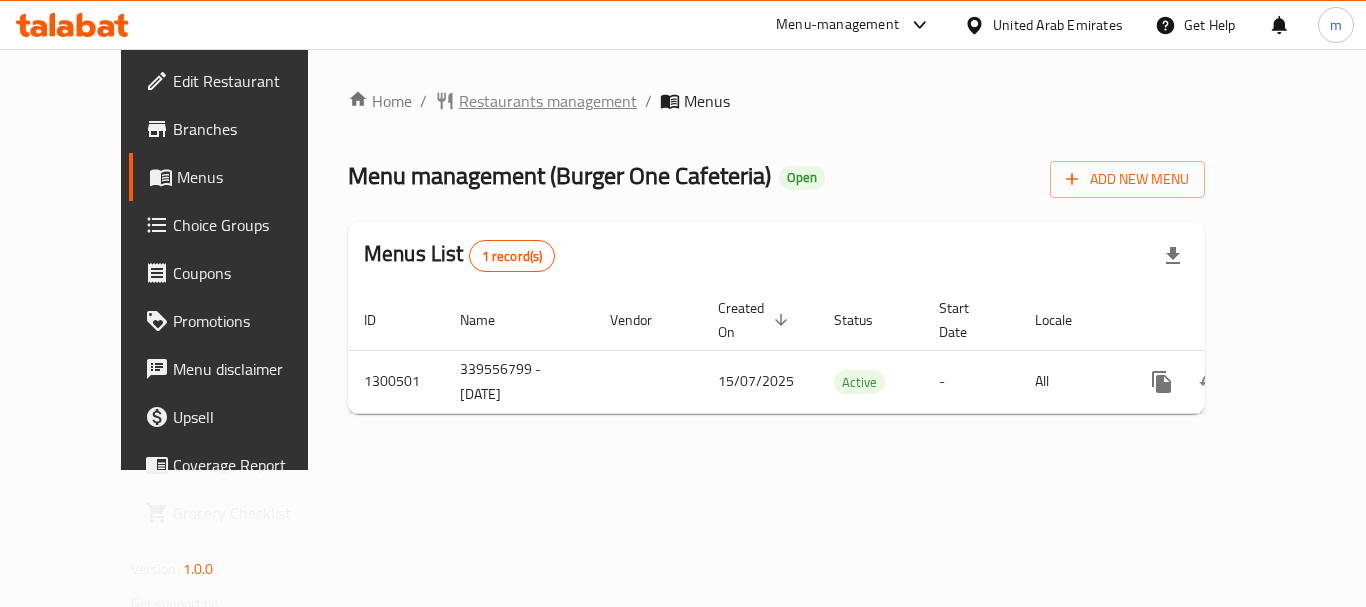 click on "Restaurants management" at bounding box center (548, 101) 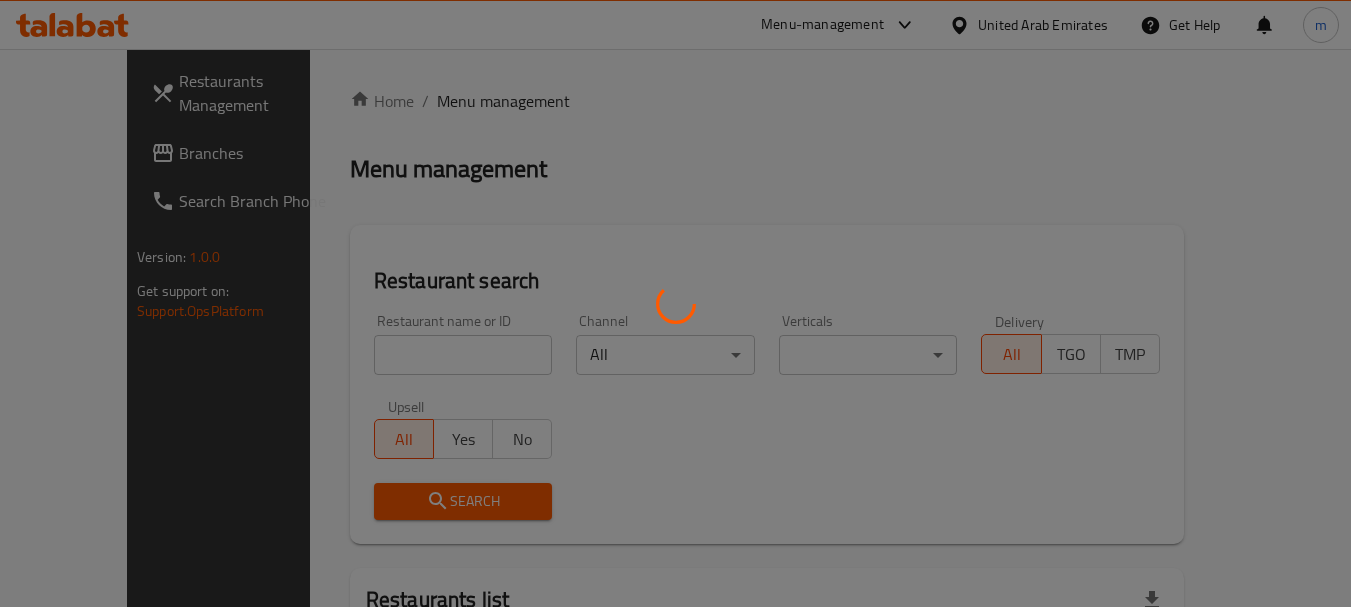 click at bounding box center [675, 303] 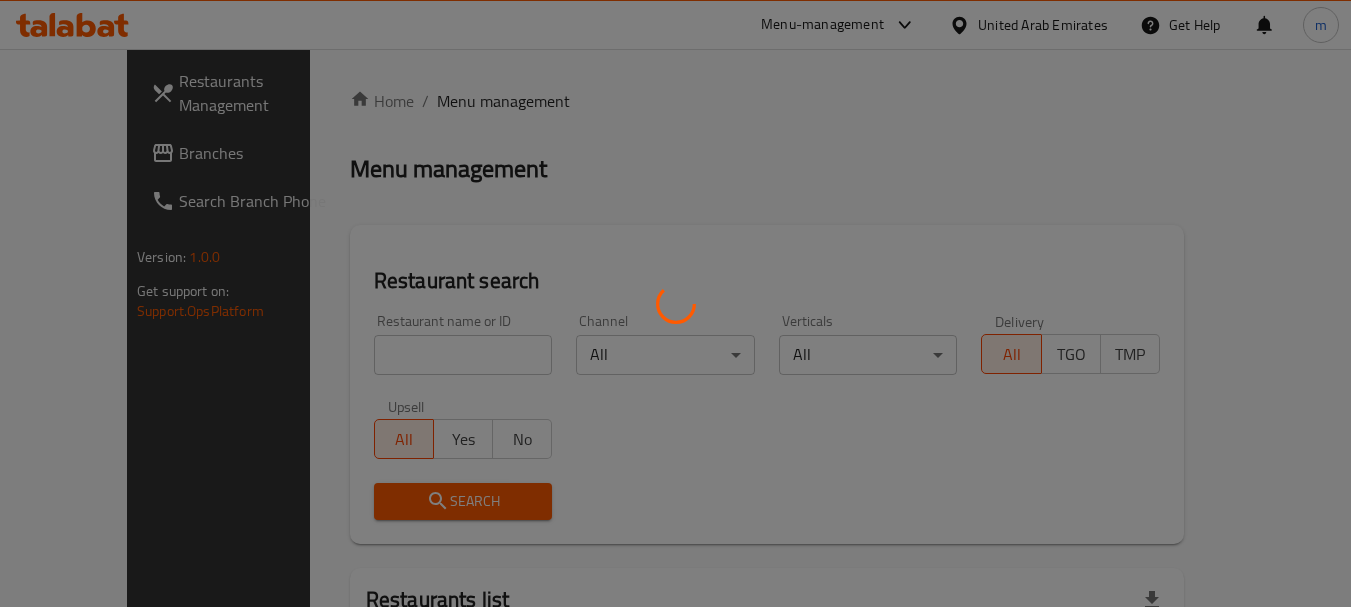 click at bounding box center [675, 303] 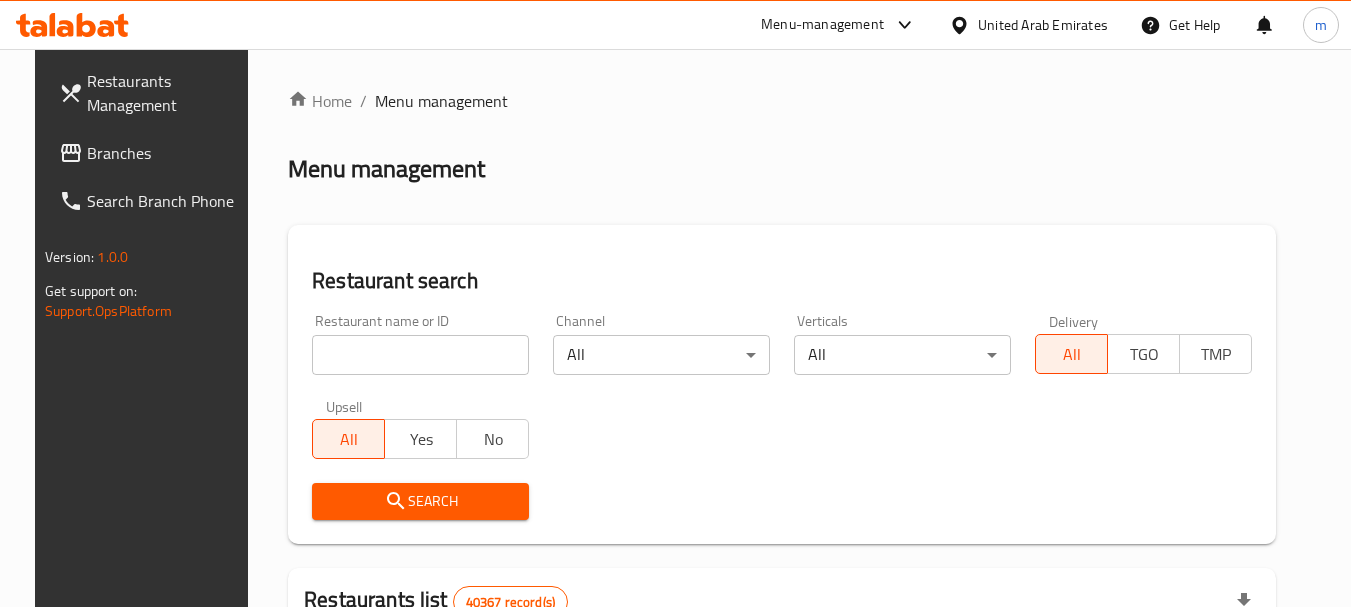 click at bounding box center (420, 355) 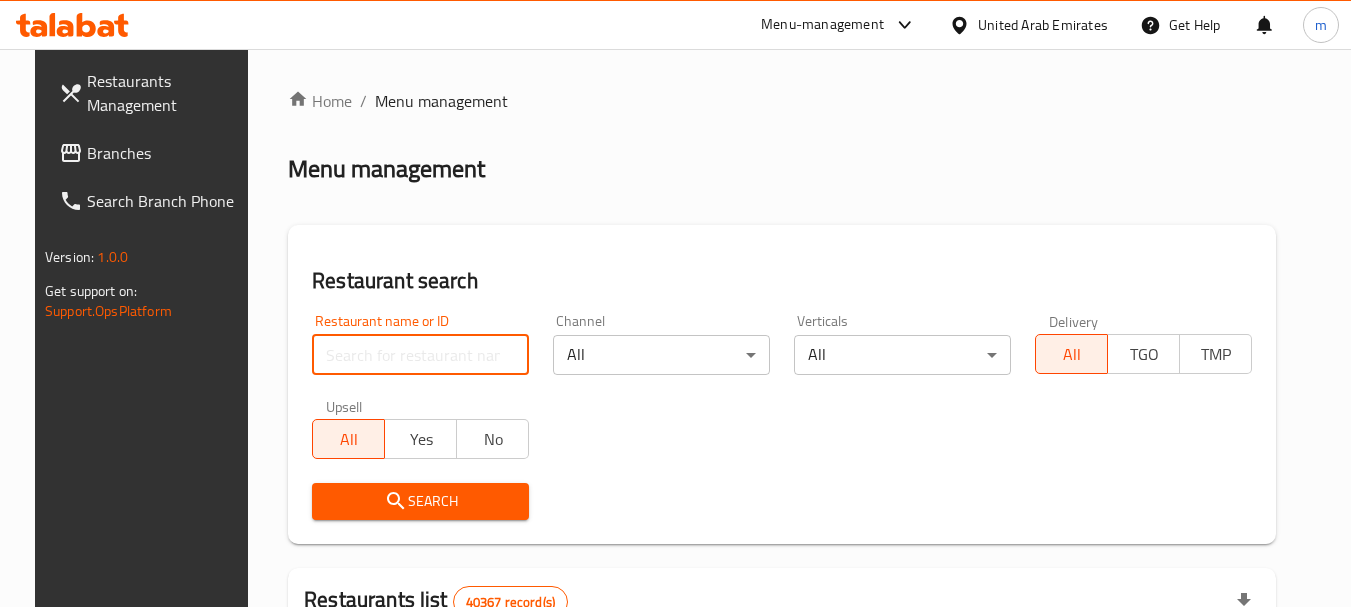 paste on "701756" 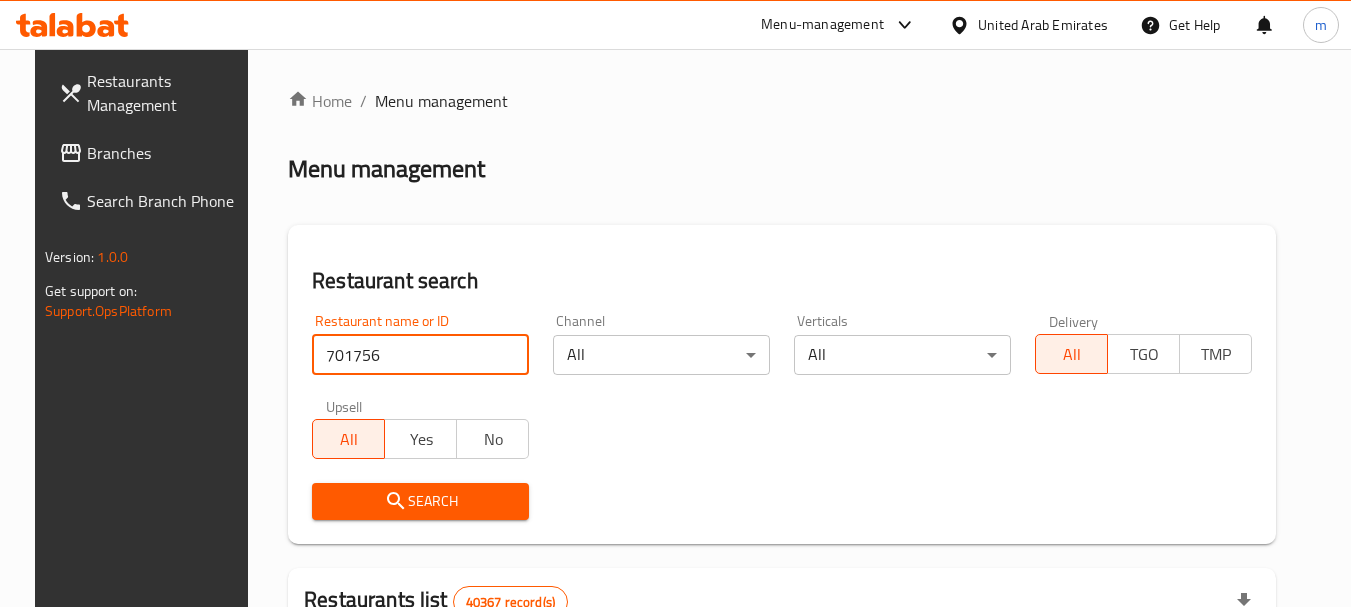 type on "701756" 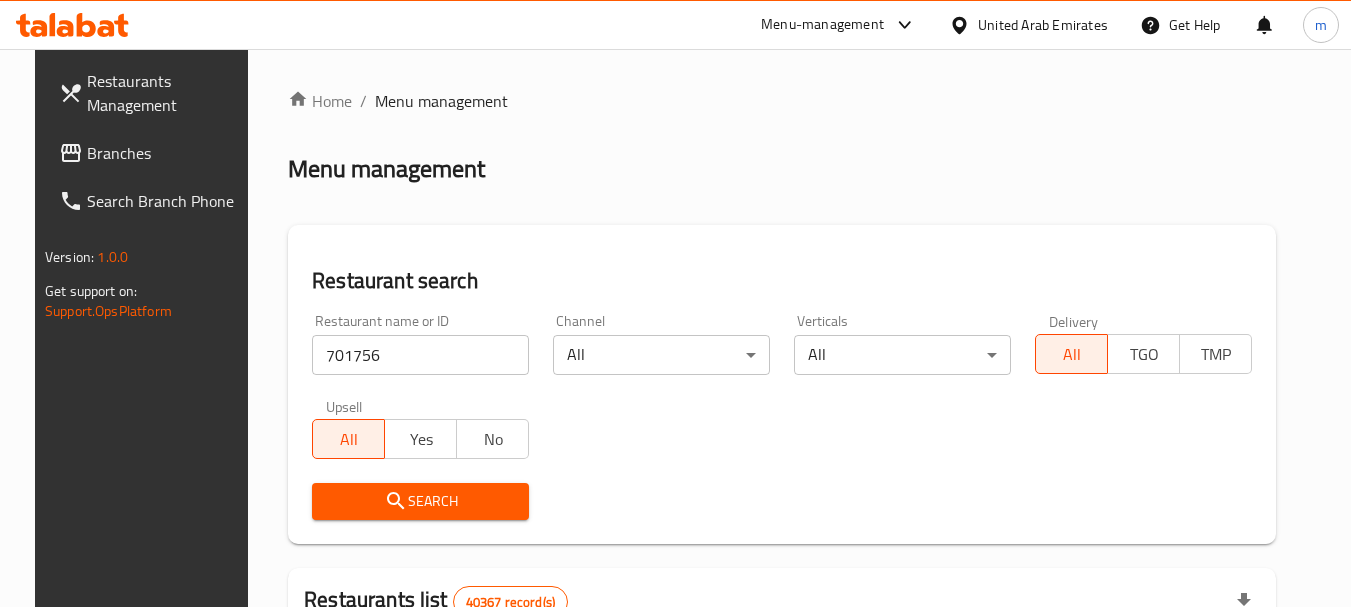 click on "Search" at bounding box center (420, 501) 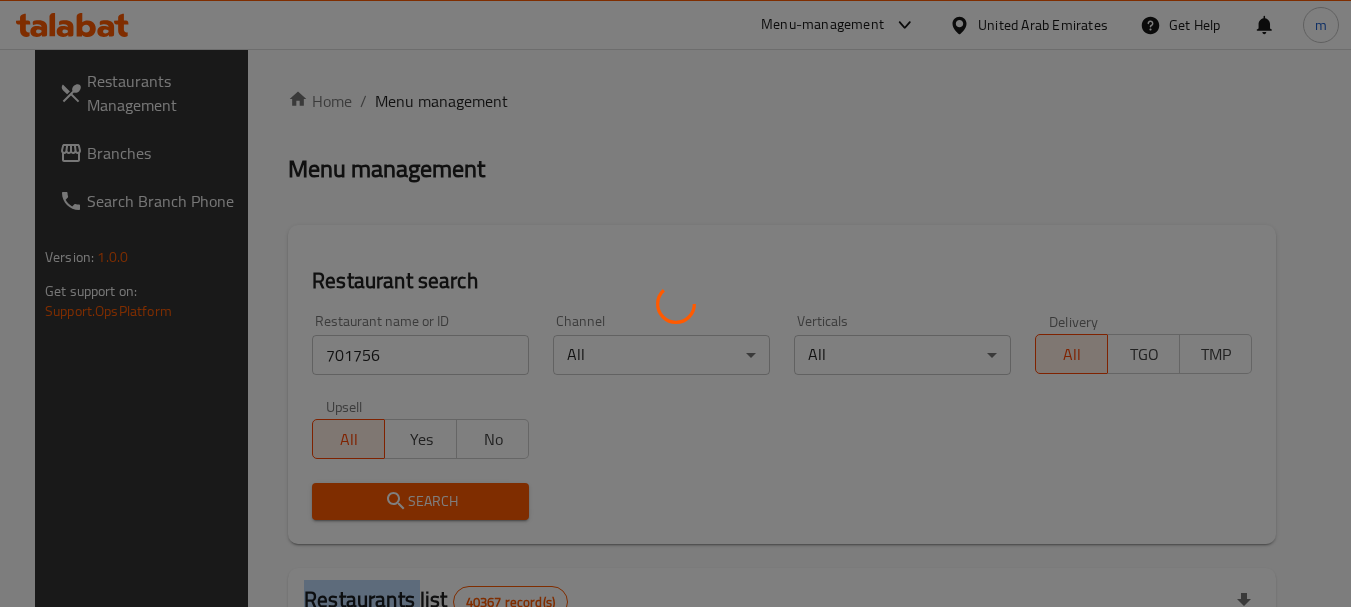 click at bounding box center (675, 303) 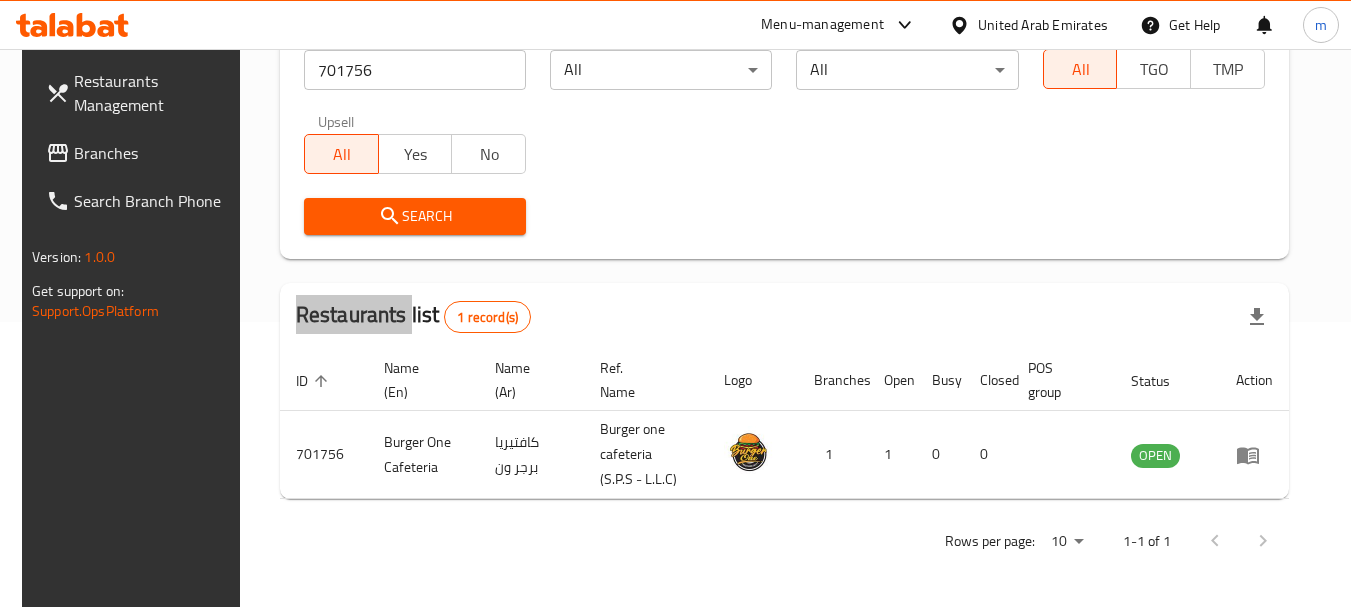 scroll, scrollTop: 285, scrollLeft: 0, axis: vertical 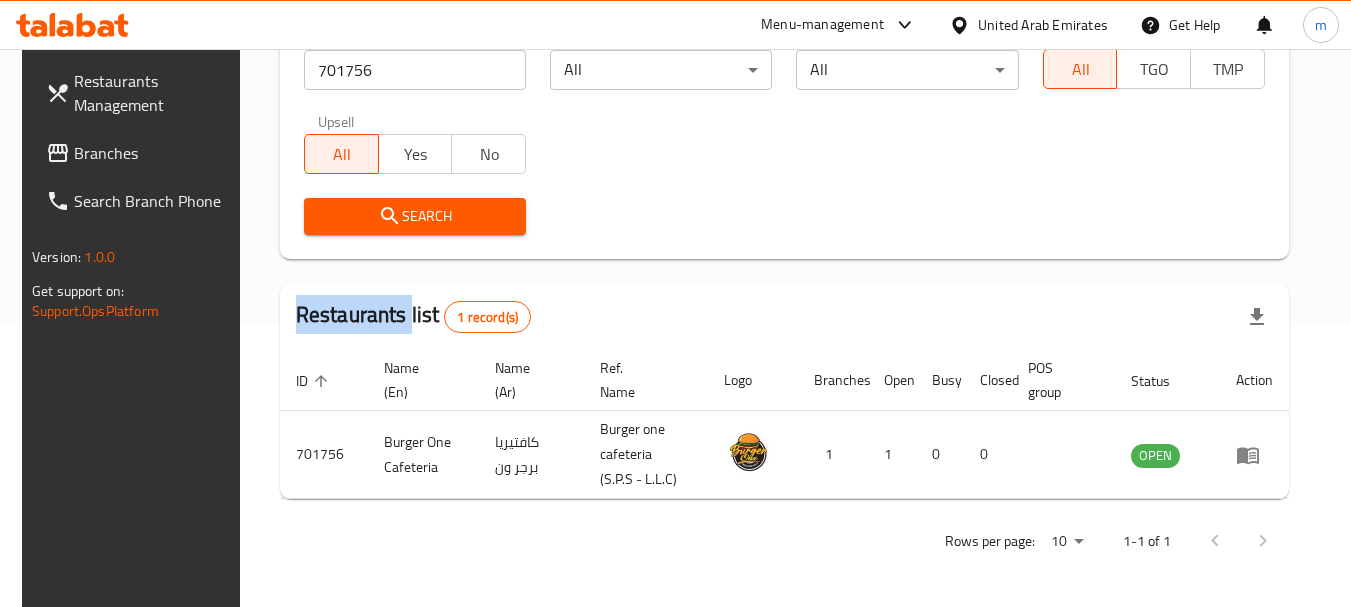 click on "Branches" at bounding box center (153, 153) 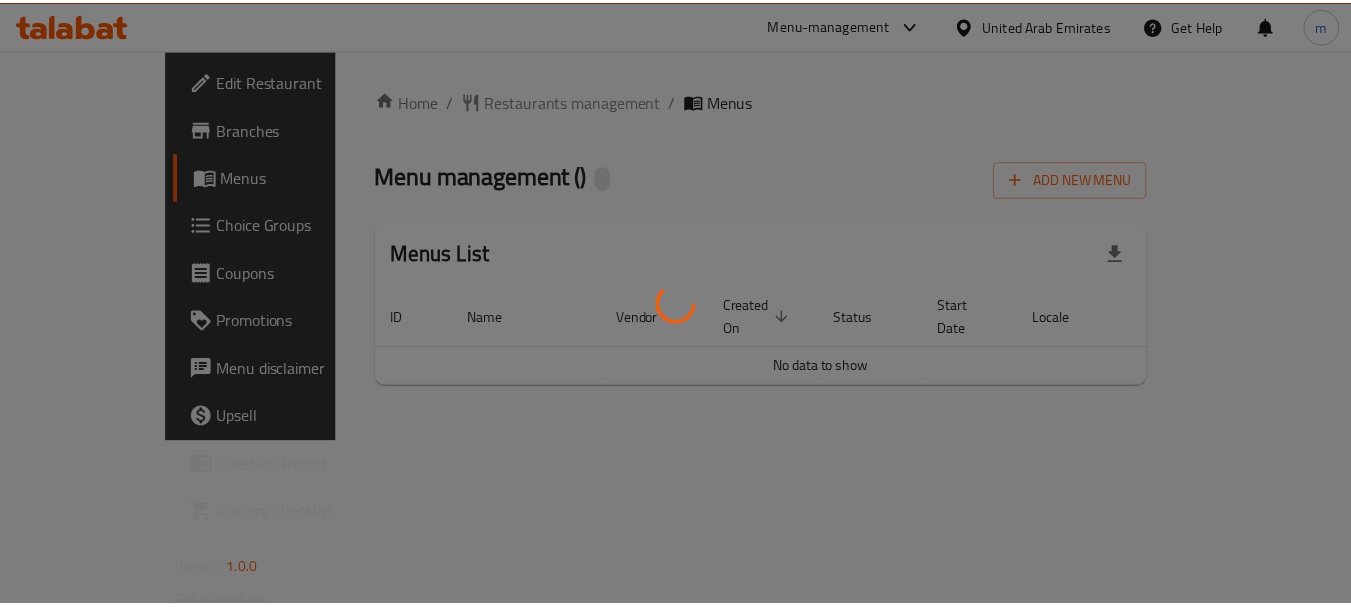 scroll, scrollTop: 0, scrollLeft: 0, axis: both 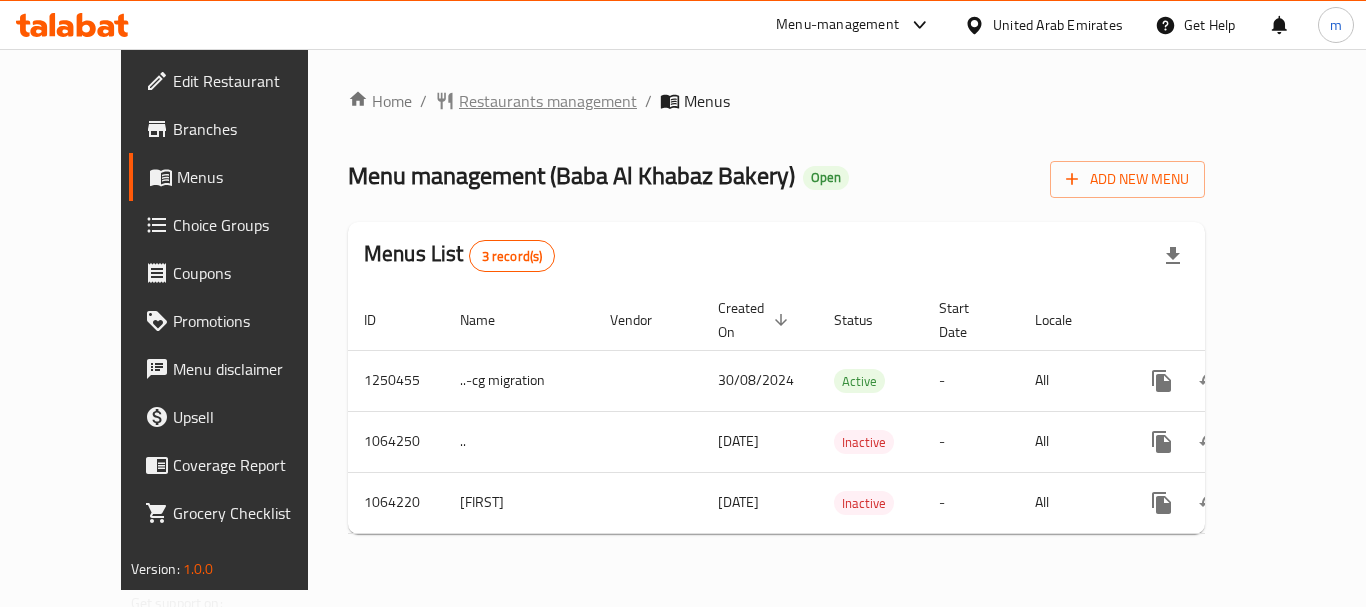 click on "Restaurants management" at bounding box center (548, 101) 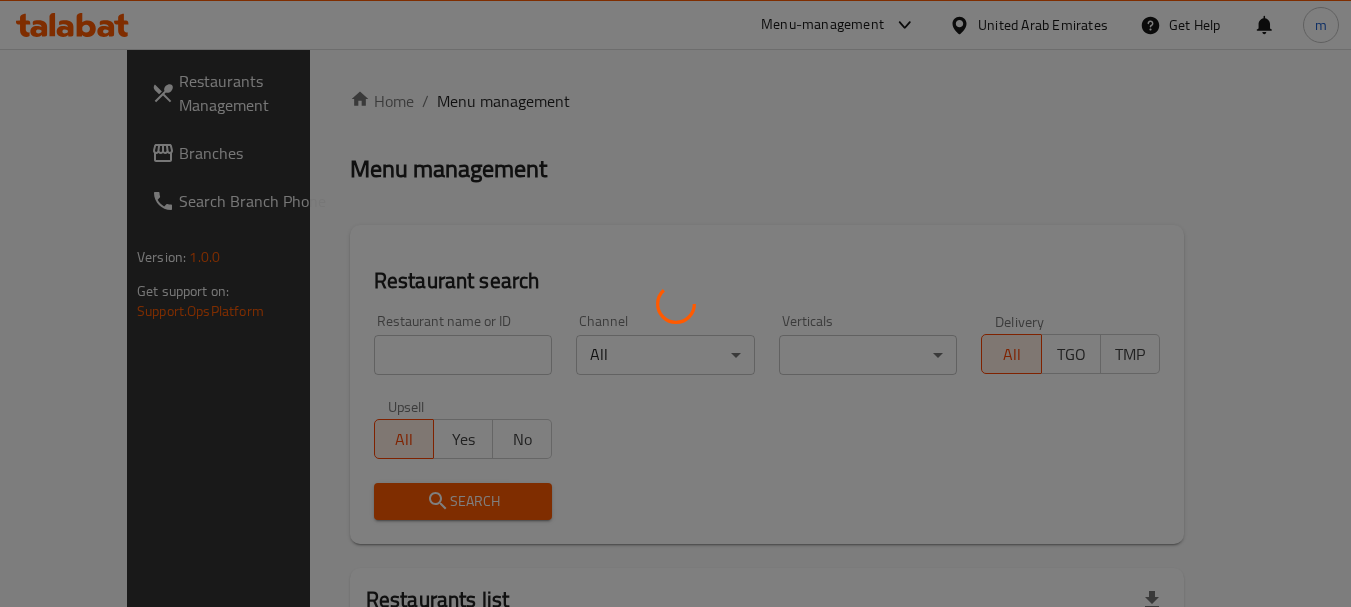 click at bounding box center (675, 303) 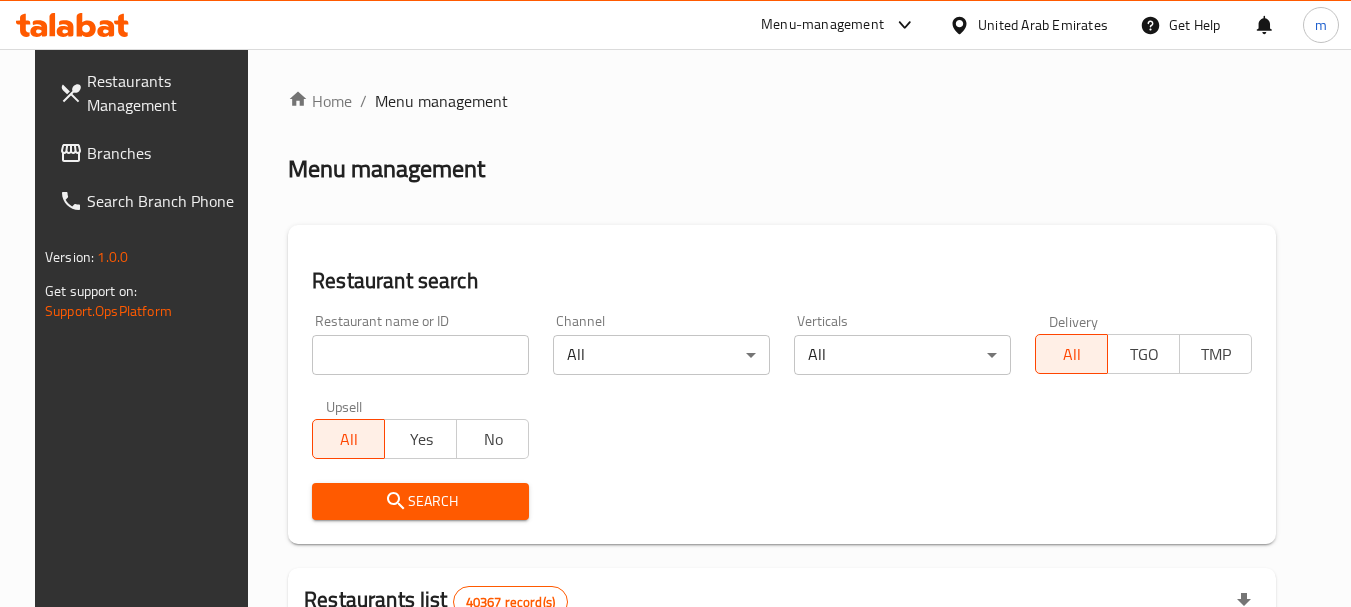 click on "Home / Menu management Menu management Restaurant search Restaurant name or ID Restaurant name or ID Channel All ​ Verticals All ​ Delivery All TGO TMP Upsell All Yes No   Search Restaurants list   40367 record(s) ID sorted ascending Name (En) Name (Ar) Ref. Name Logo Branches Open Busy Closed POS group Status Action 328 Johnny Rockets جوني روكيتس 37 0 1 0 OPEN 330 French Connection فرنش كونكشن 1 0 0 0 INACTIVE 339 Arz Lebanon أرز لبنان Al Karama,Al Barsha ​ Mirdif 9 1 0 2 OPEN 340 Mega Wraps ميجا رابس 3 0 0 0 INACTIVE 342 Sandella's Flatbread Cafe سانديلاز فلات براد 7 0 0 0 INACTIVE 343 Dragon Hut كوخ التنين 1 0 0 0 INACTIVE 348 Thai Kitchen المطبخ التايلندى 1 0 0 0 INACTIVE 349 Mughal  موغل 1 0 0 0 HIDDEN 350 HOT N COOL (Old) هوت و كول 1 0 0 0 INACTIVE 355 Al Habasha  الحبشة 11 1 0 0 HIDDEN Rows per page: 10 1-10 of 40367" at bounding box center (782, 717) 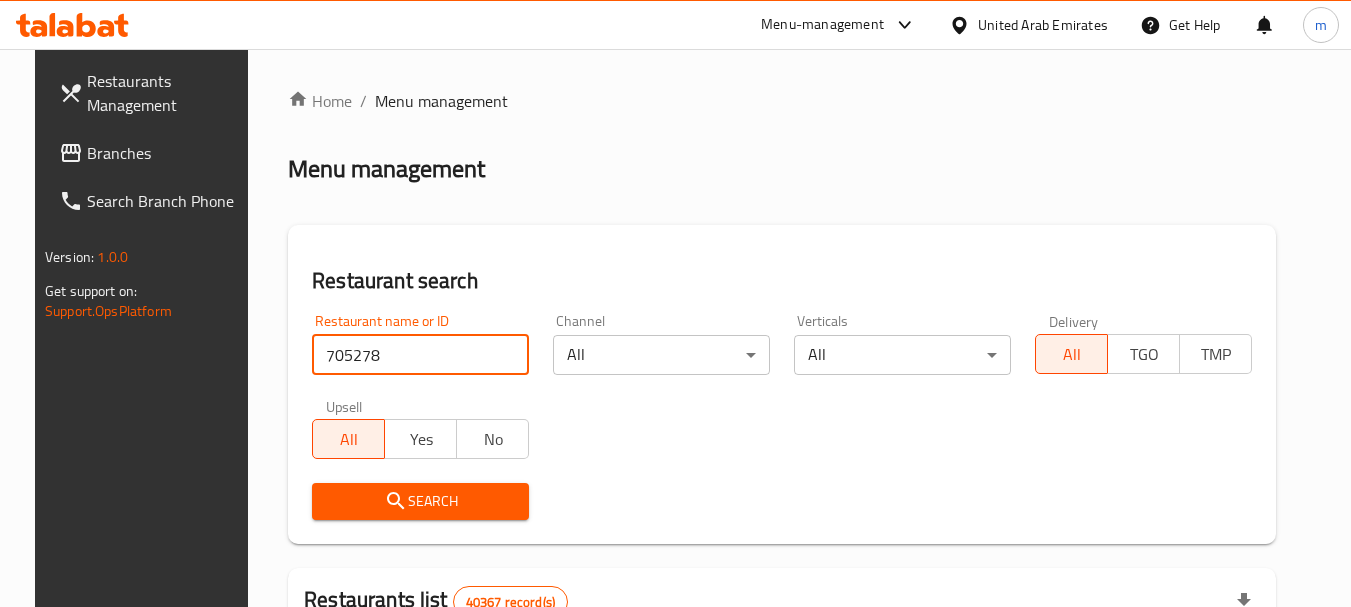 type on "705278" 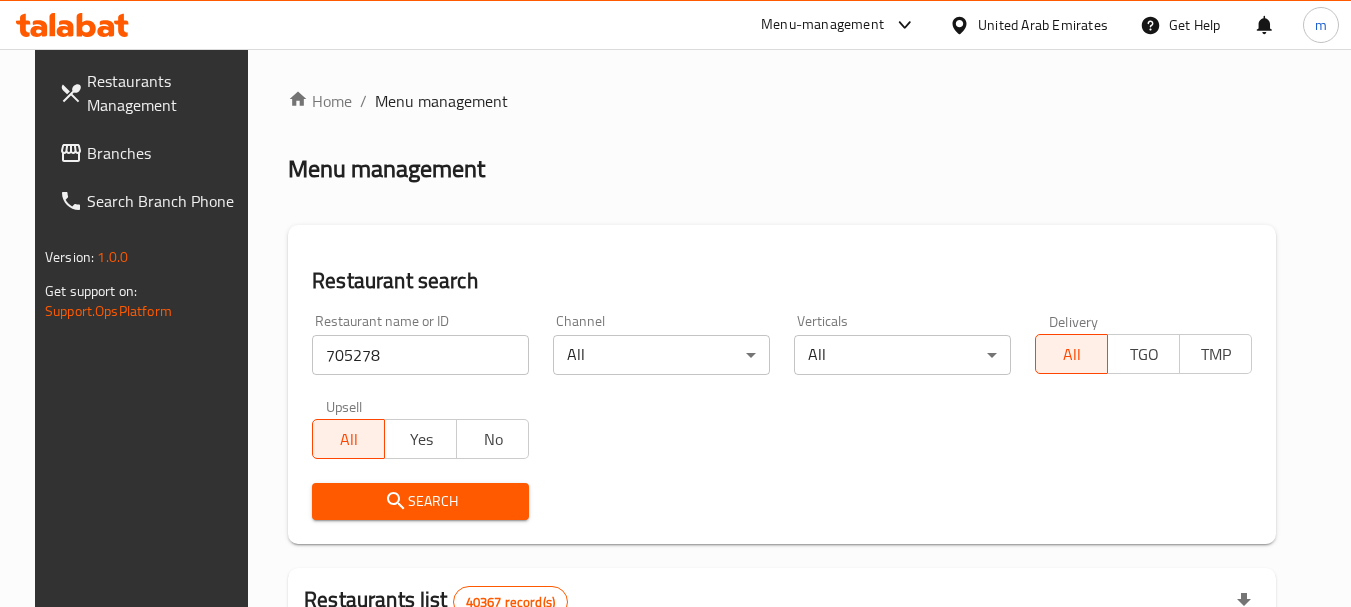 click on "Search" at bounding box center (420, 501) 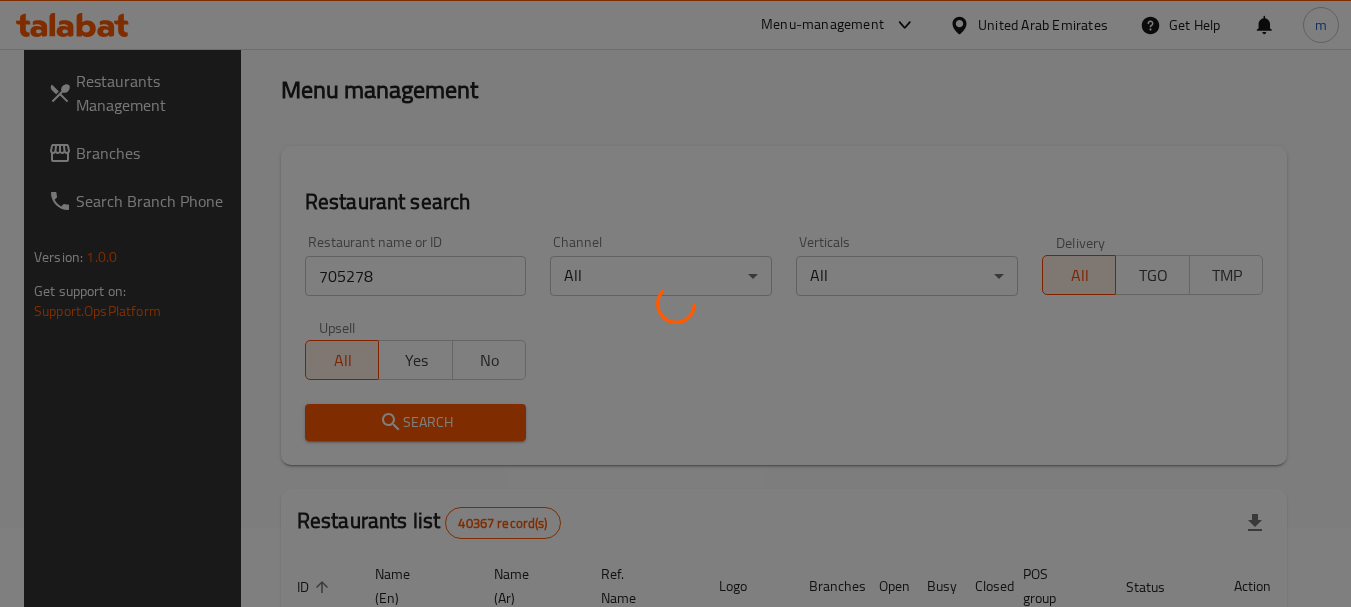 scroll, scrollTop: 210, scrollLeft: 0, axis: vertical 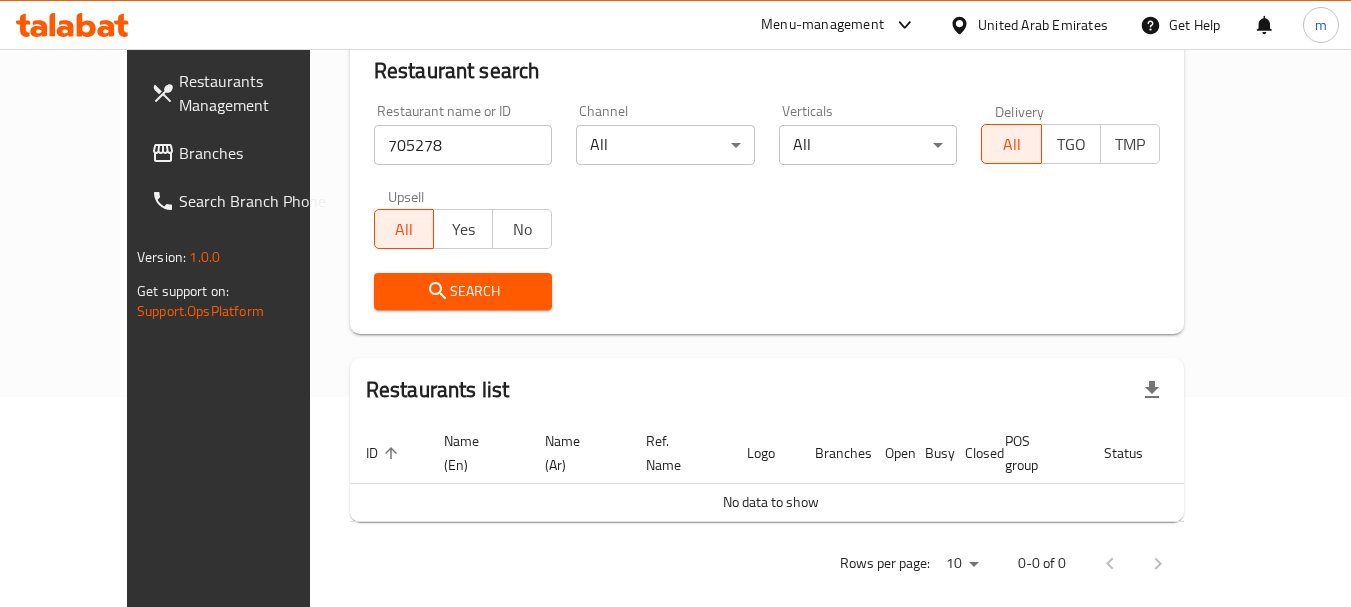 click on "Branches" at bounding box center (258, 153) 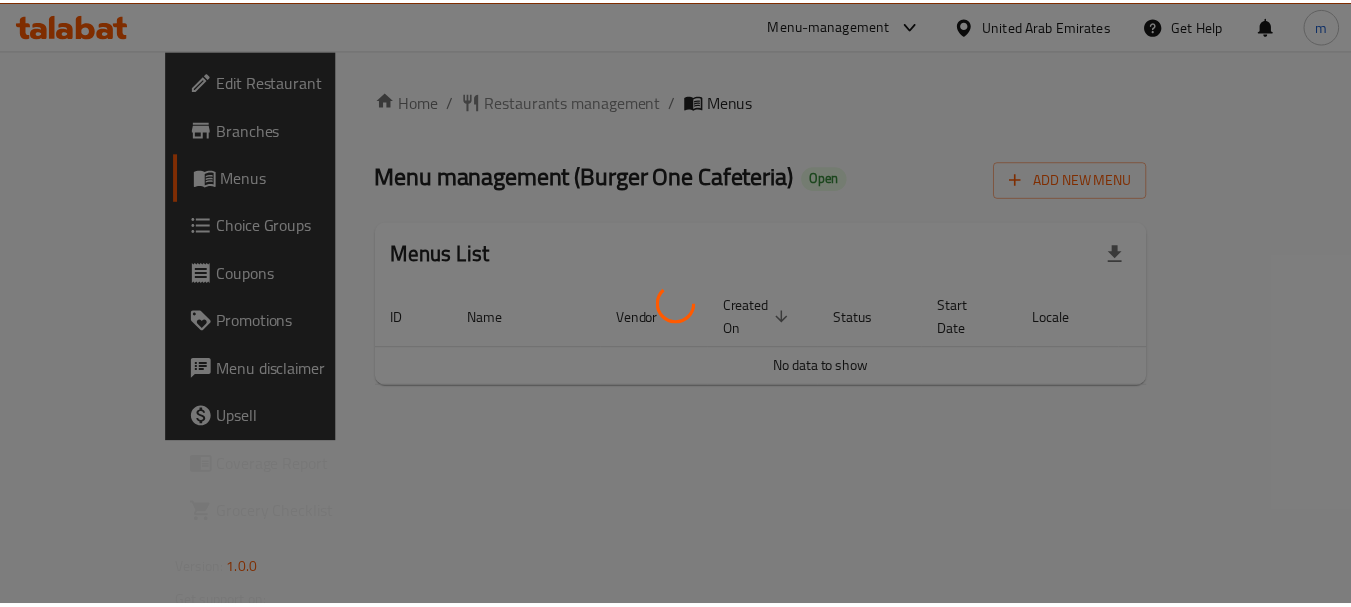 scroll, scrollTop: 0, scrollLeft: 0, axis: both 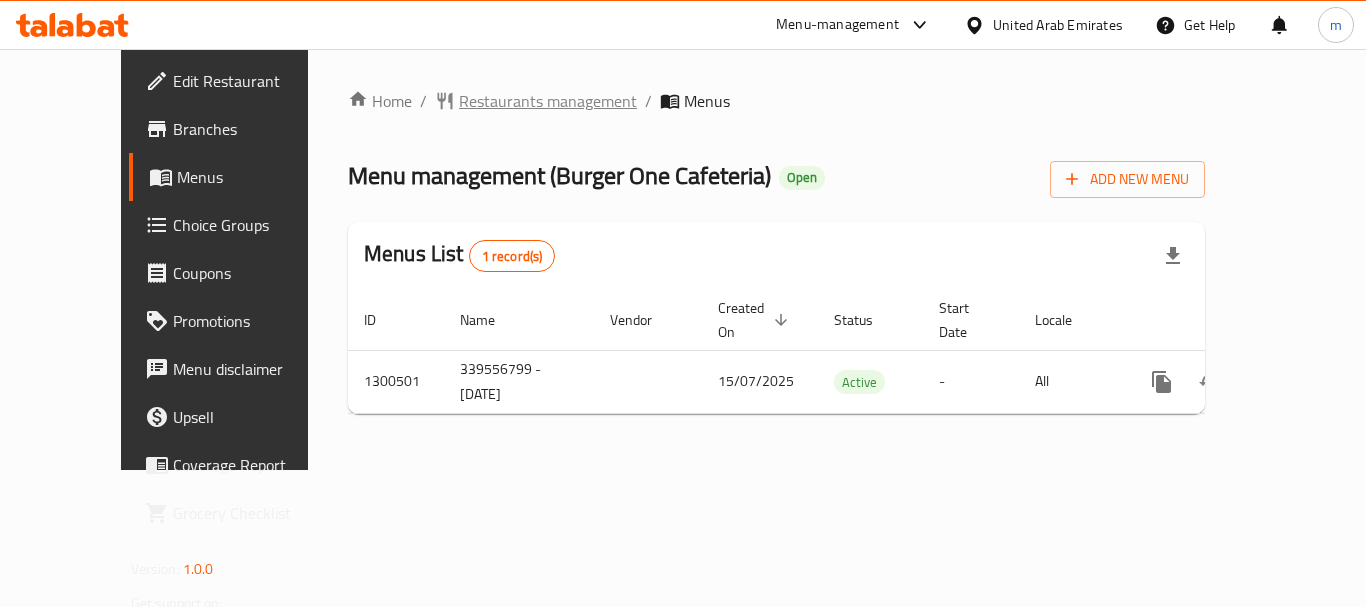 click on "Restaurants management" at bounding box center [548, 101] 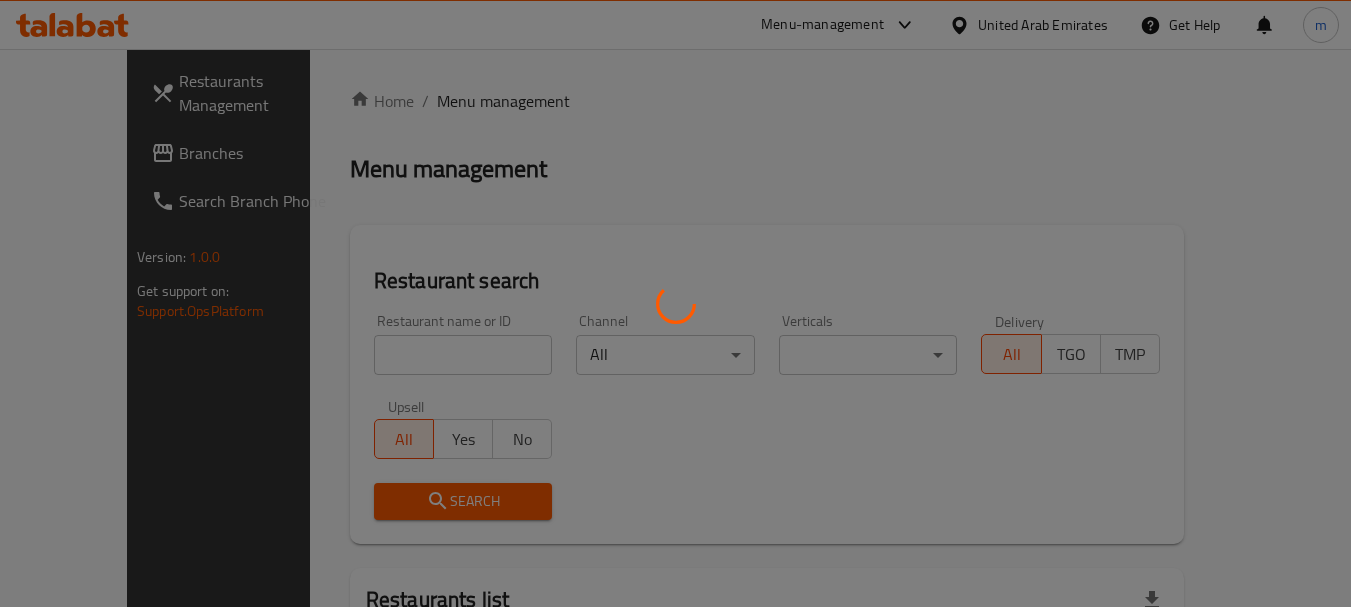 click at bounding box center [675, 303] 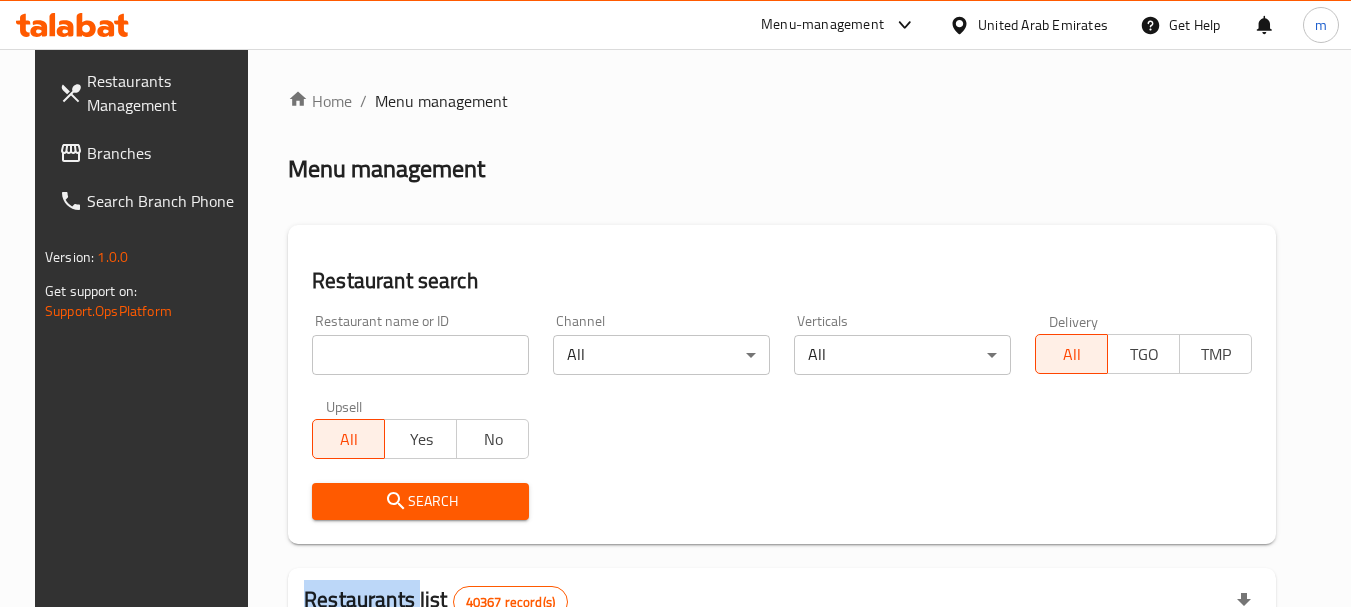 click at bounding box center [675, 303] 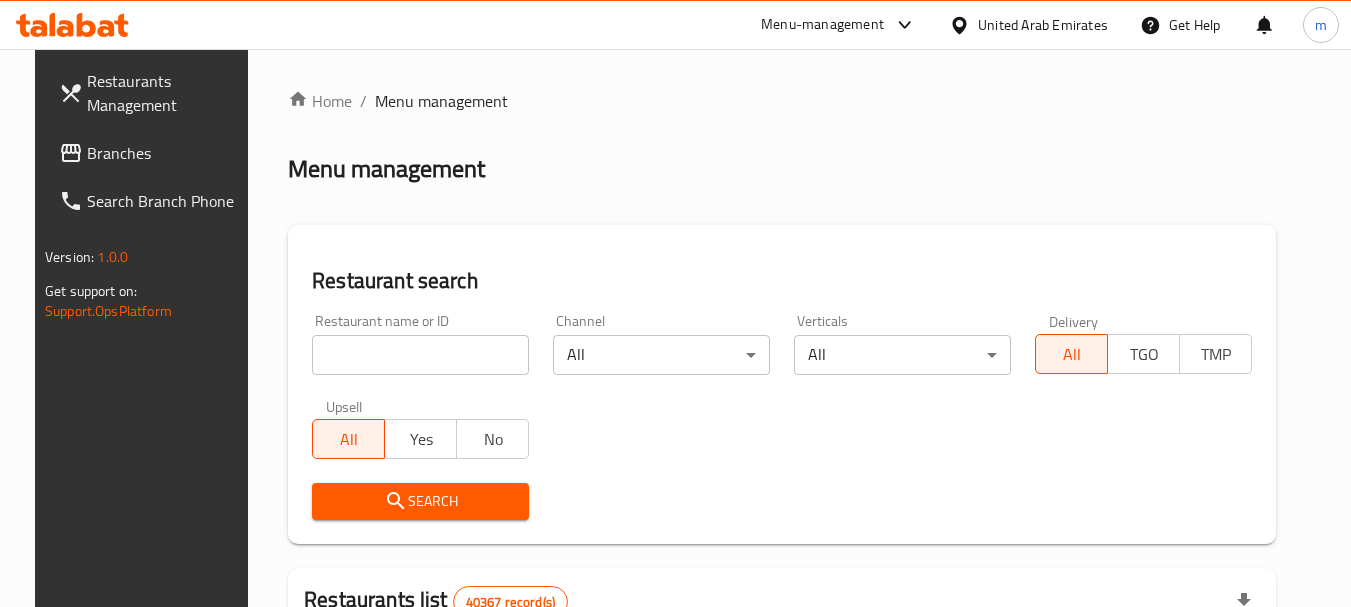 click at bounding box center (420, 355) 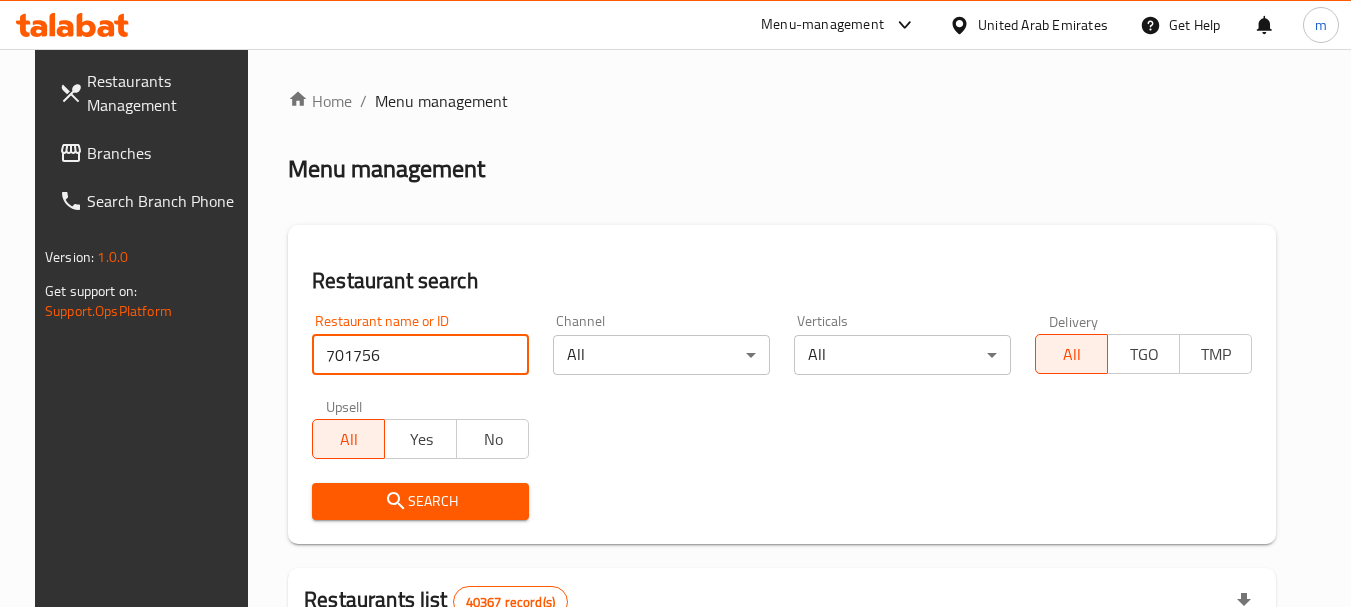 type on "701756" 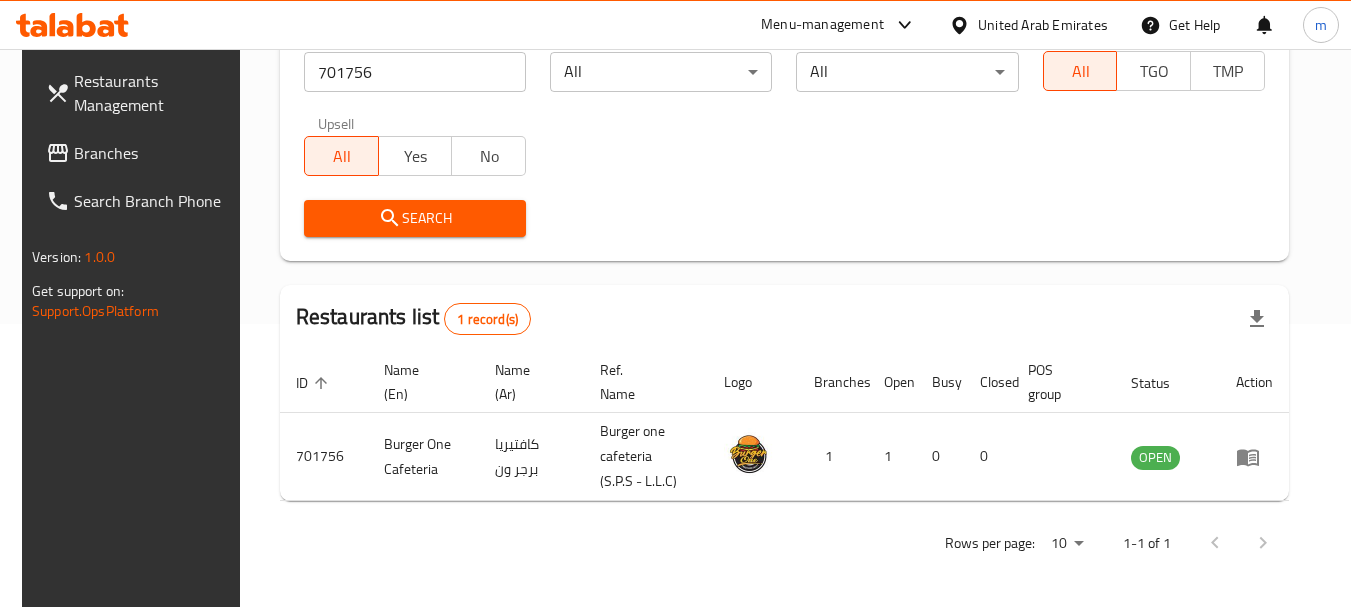 scroll, scrollTop: 285, scrollLeft: 0, axis: vertical 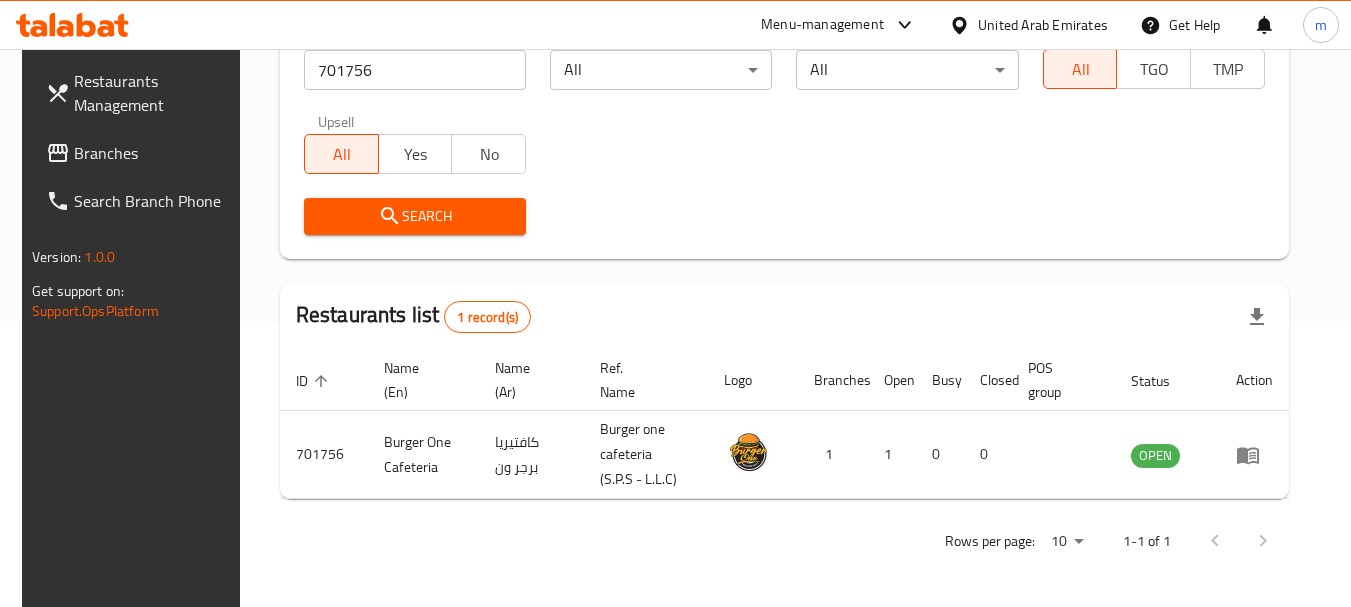 click on "United Arab Emirates" at bounding box center (1043, 25) 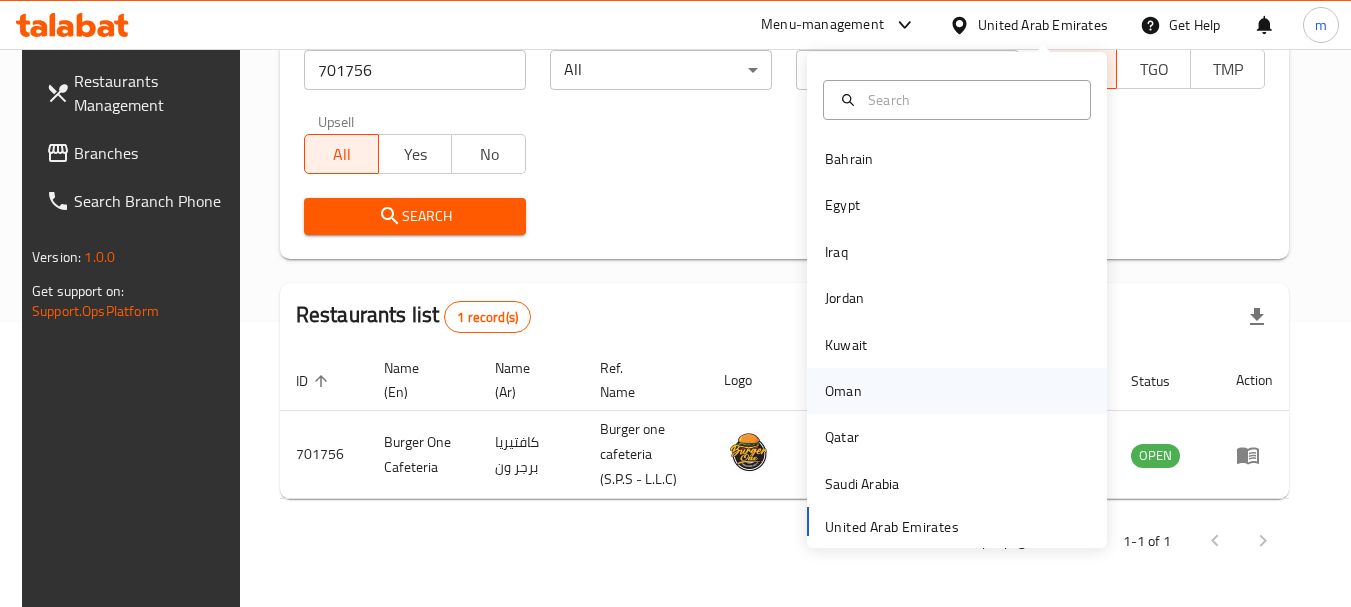 click on "Oman" at bounding box center [843, 391] 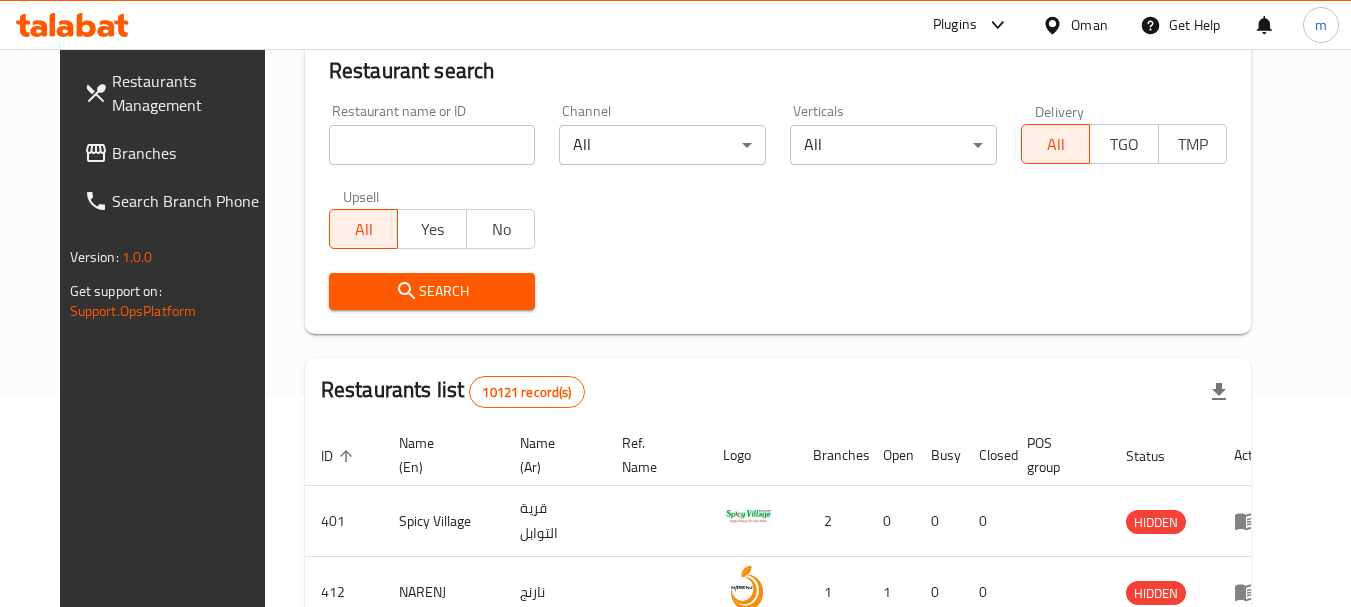 scroll, scrollTop: 285, scrollLeft: 0, axis: vertical 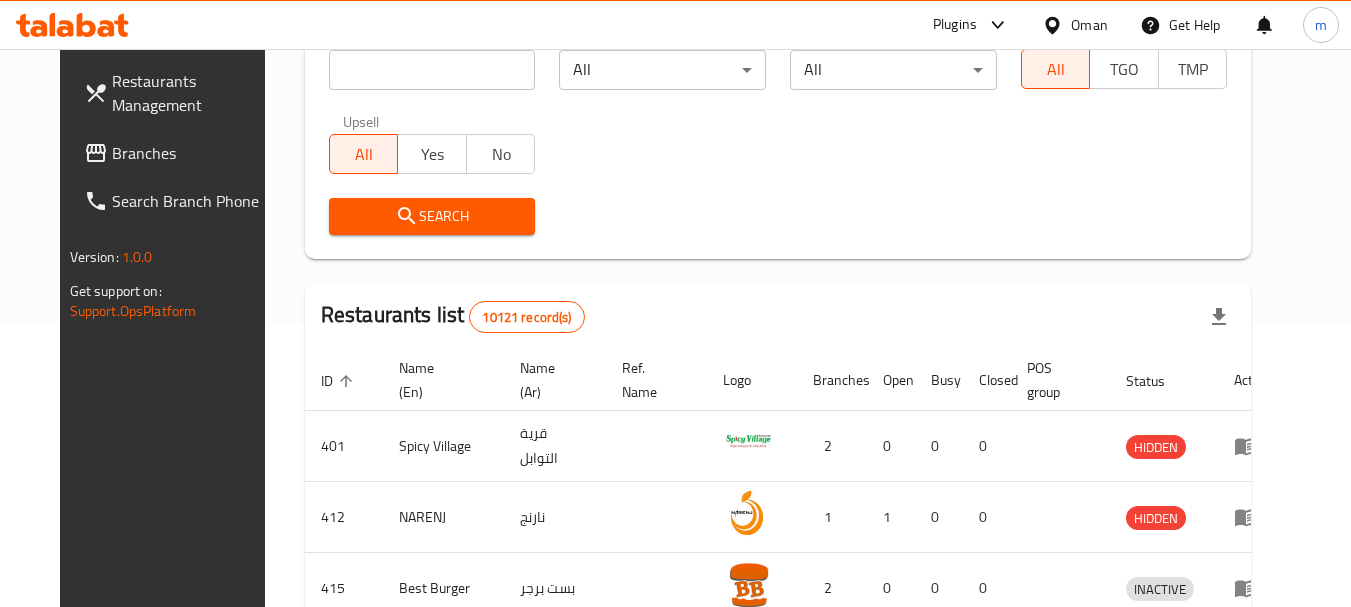 click on "Branches" at bounding box center (191, 153) 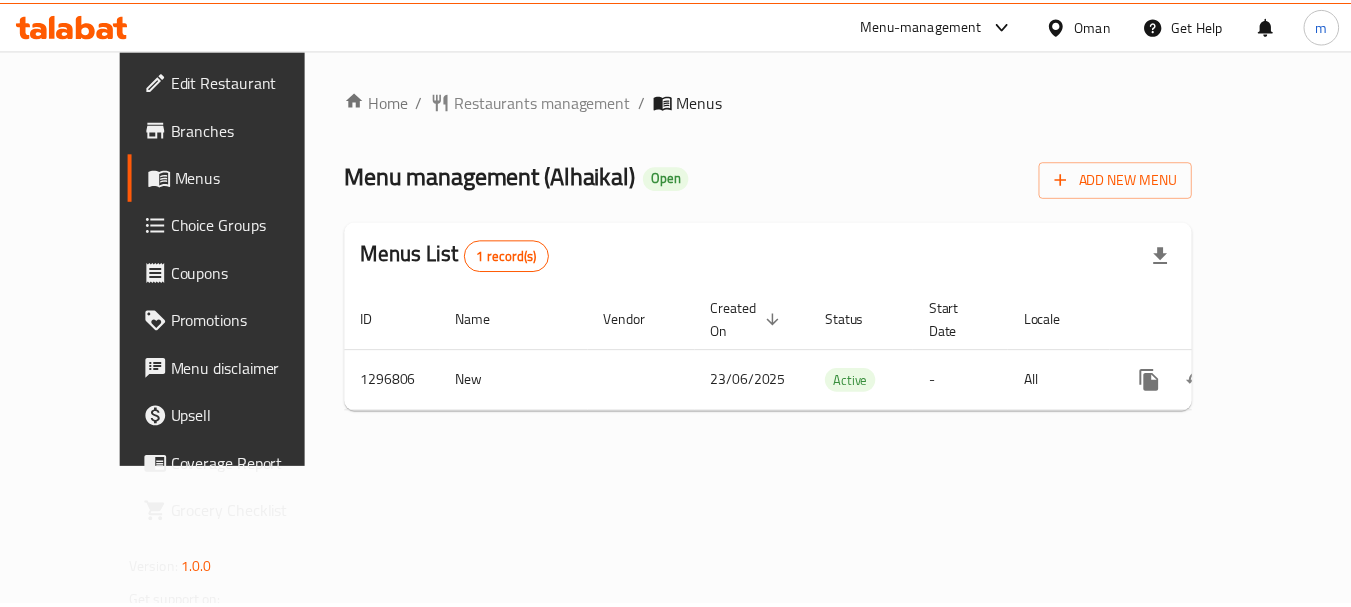 scroll, scrollTop: 0, scrollLeft: 0, axis: both 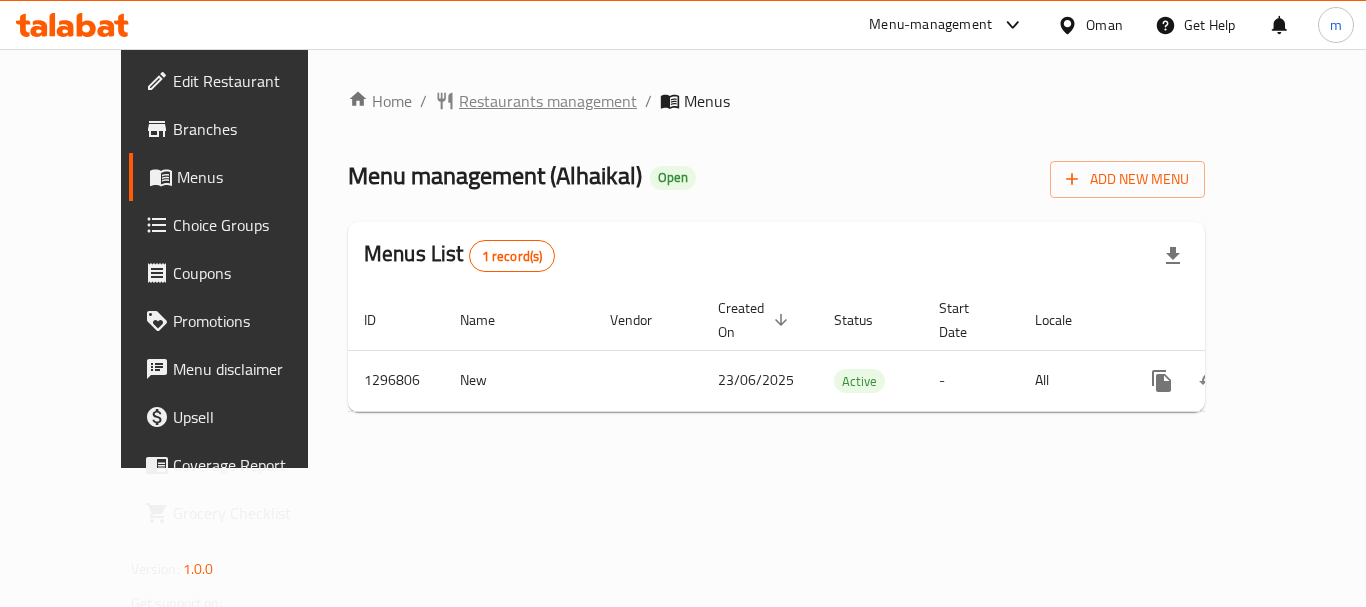 click on "Restaurants management" at bounding box center [548, 101] 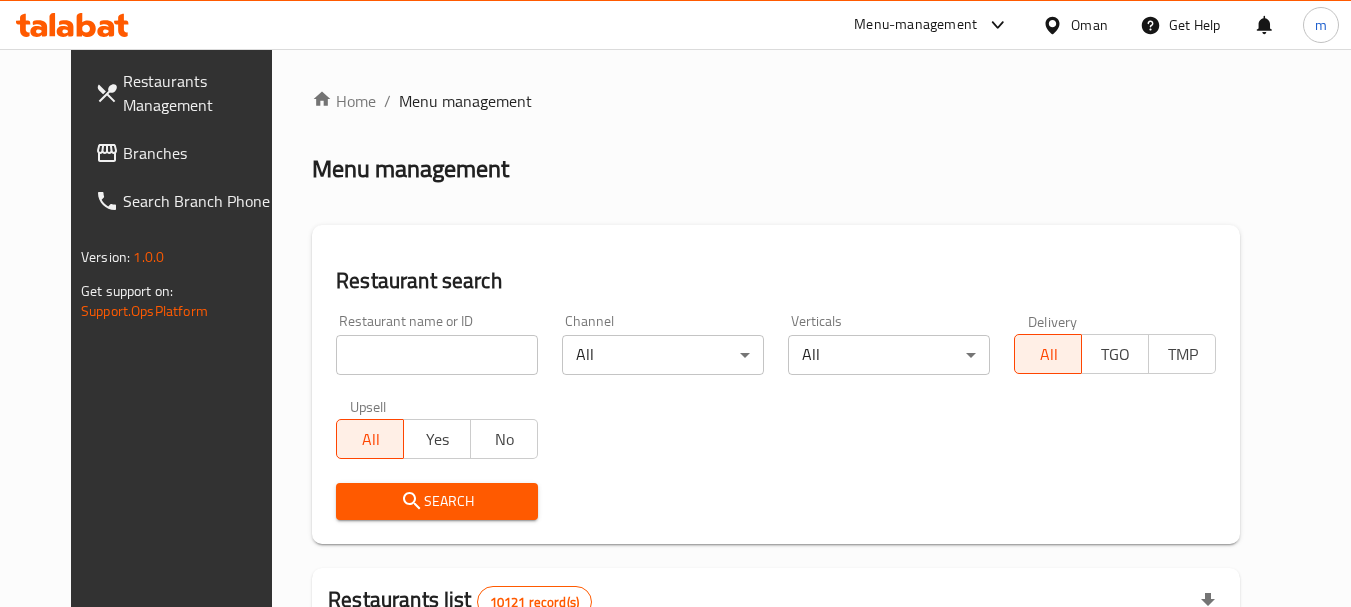 drag, startPoint x: 399, startPoint y: 355, endPoint x: 379, endPoint y: 356, distance: 20.024984 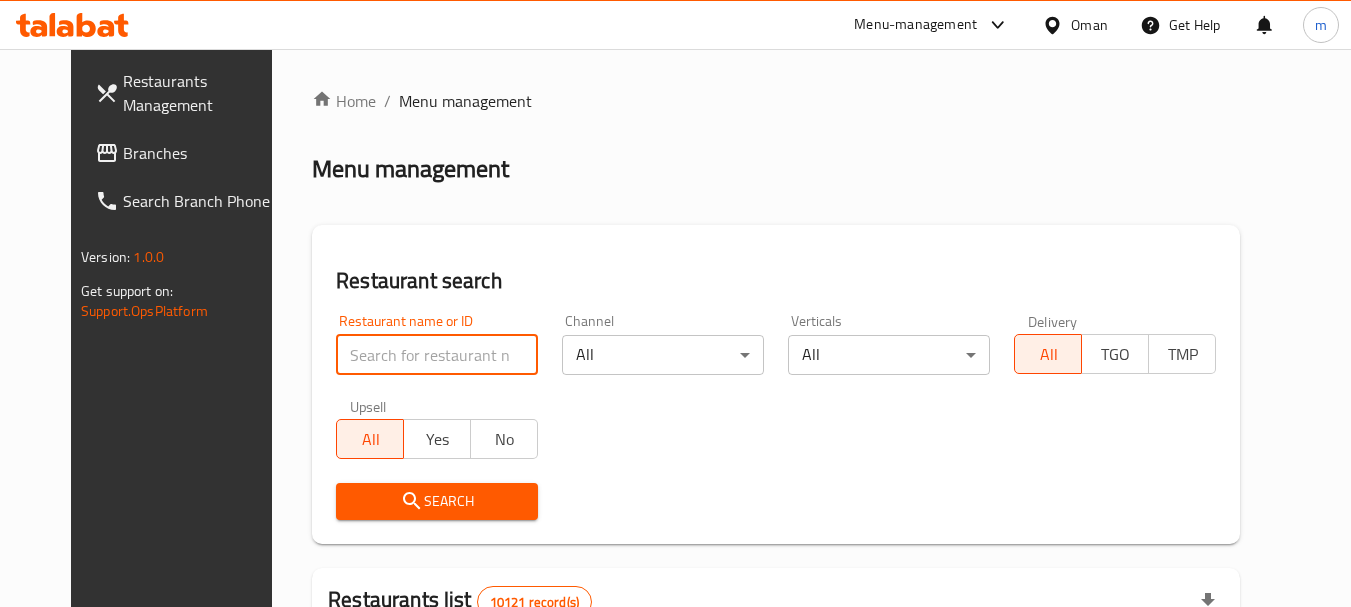 click at bounding box center (437, 355) 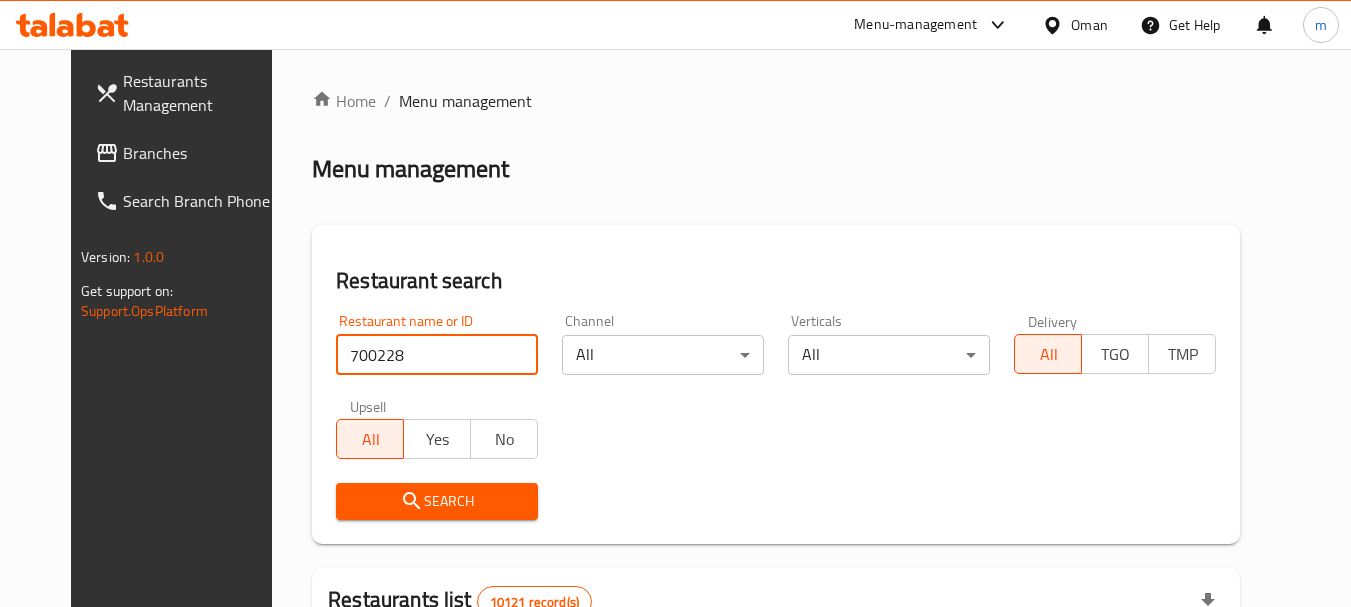 type on "700228" 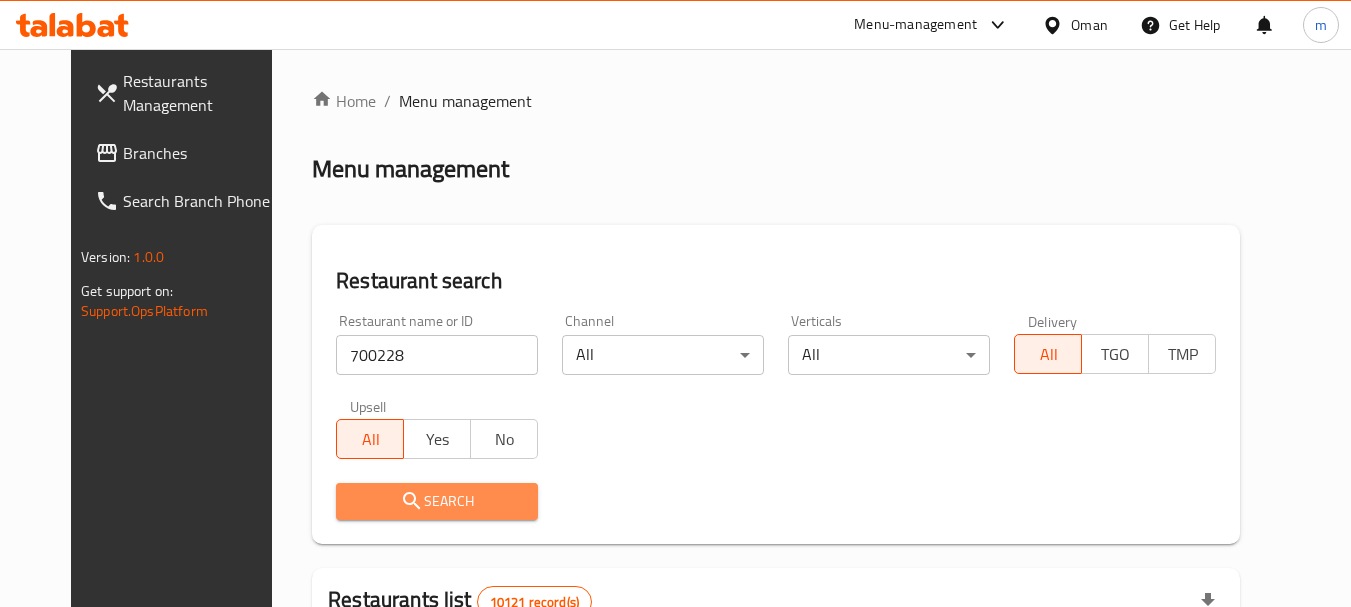 drag, startPoint x: 436, startPoint y: 500, endPoint x: 531, endPoint y: 459, distance: 103.4698 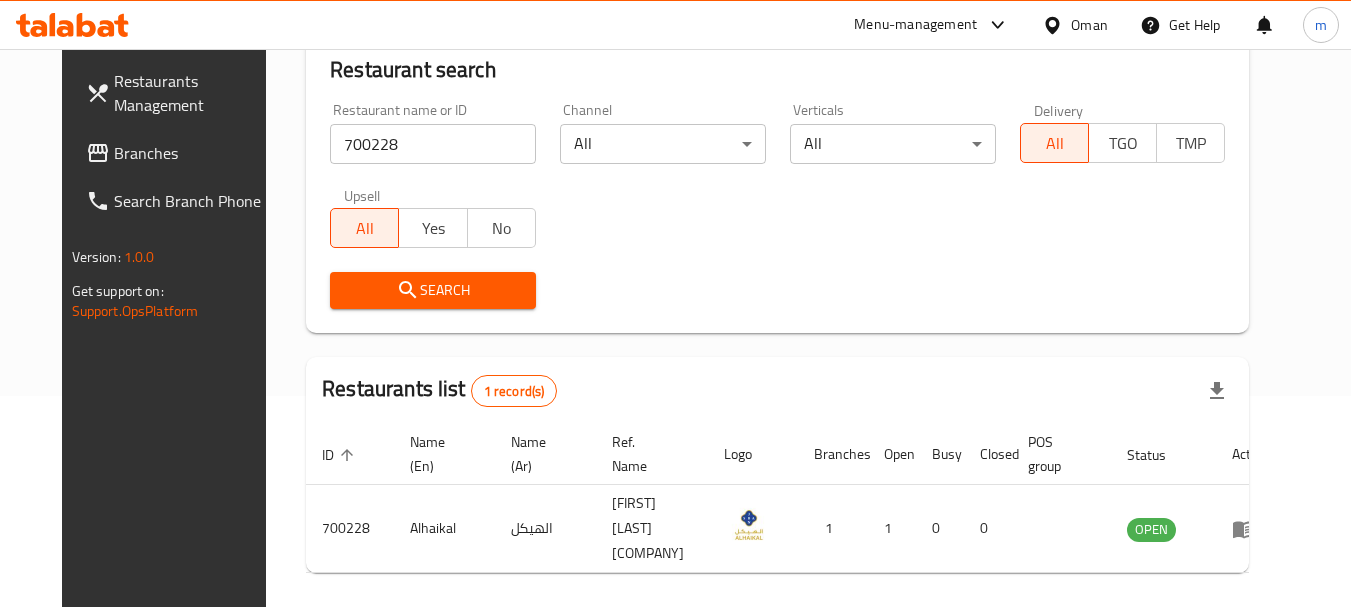 scroll, scrollTop: 268, scrollLeft: 0, axis: vertical 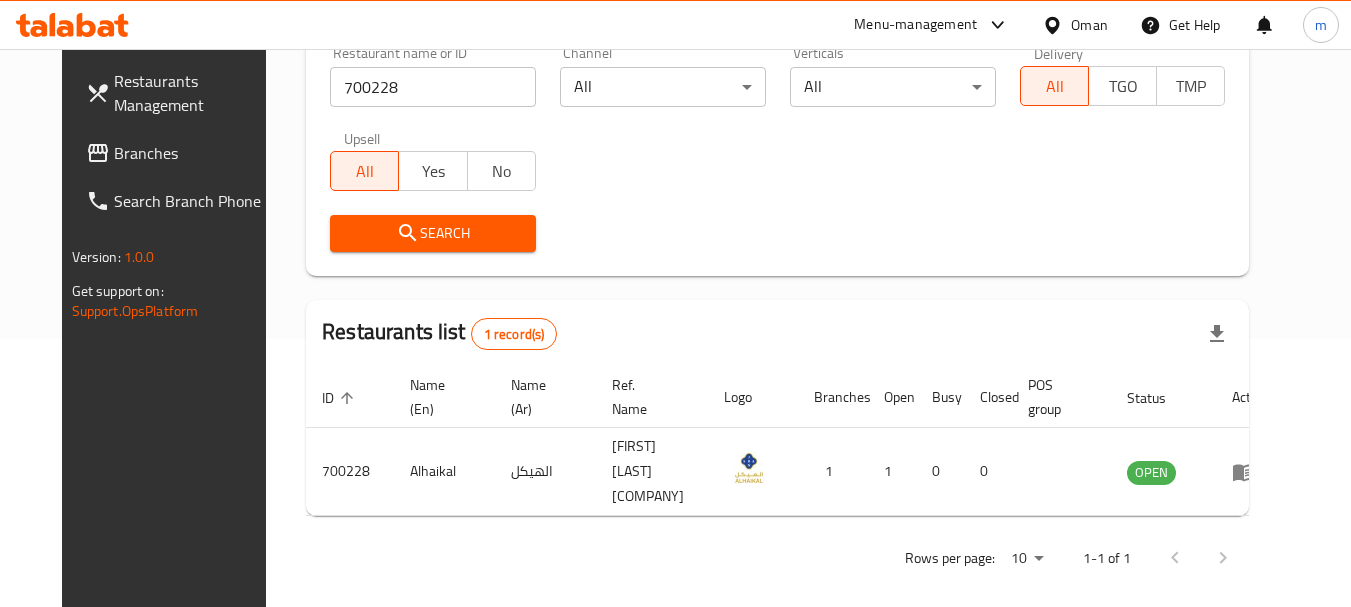 click on "Branches" at bounding box center (193, 153) 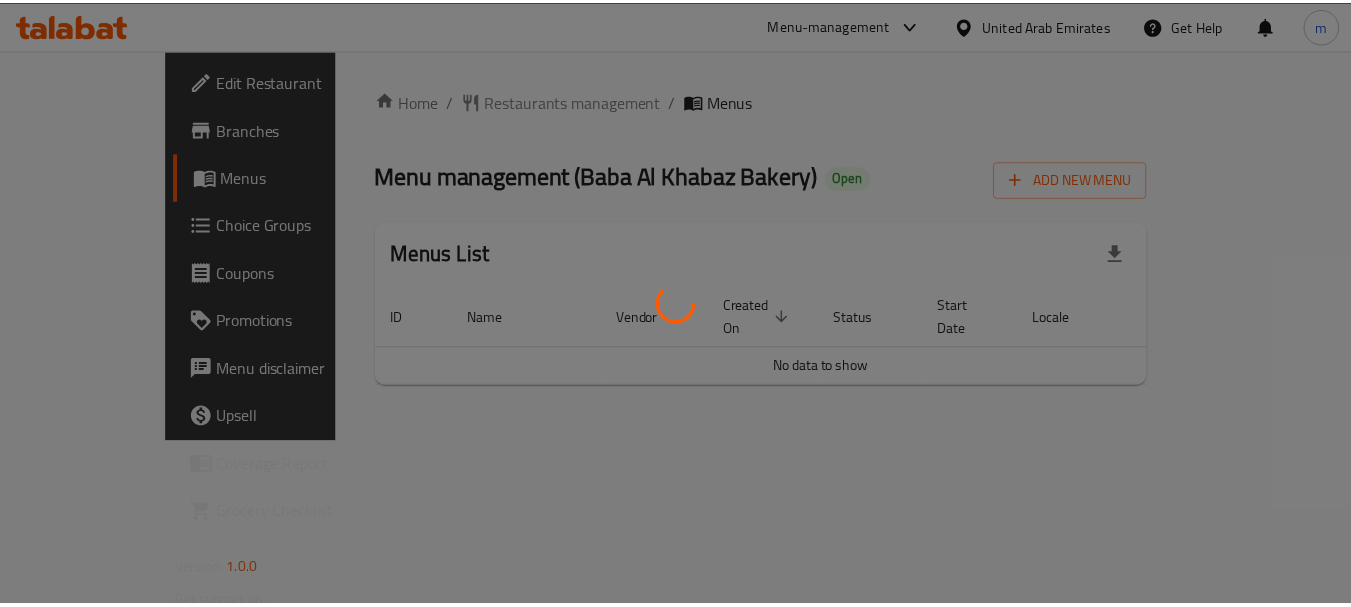 scroll, scrollTop: 0, scrollLeft: 0, axis: both 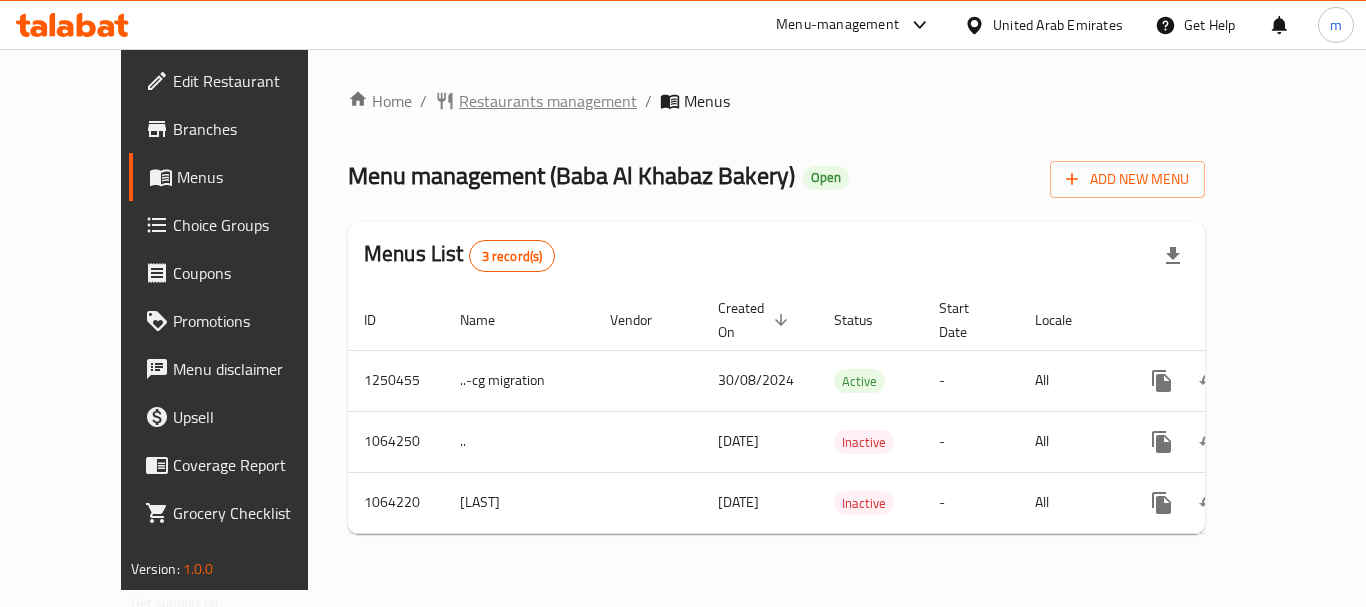 click on "Restaurants management" at bounding box center [548, 101] 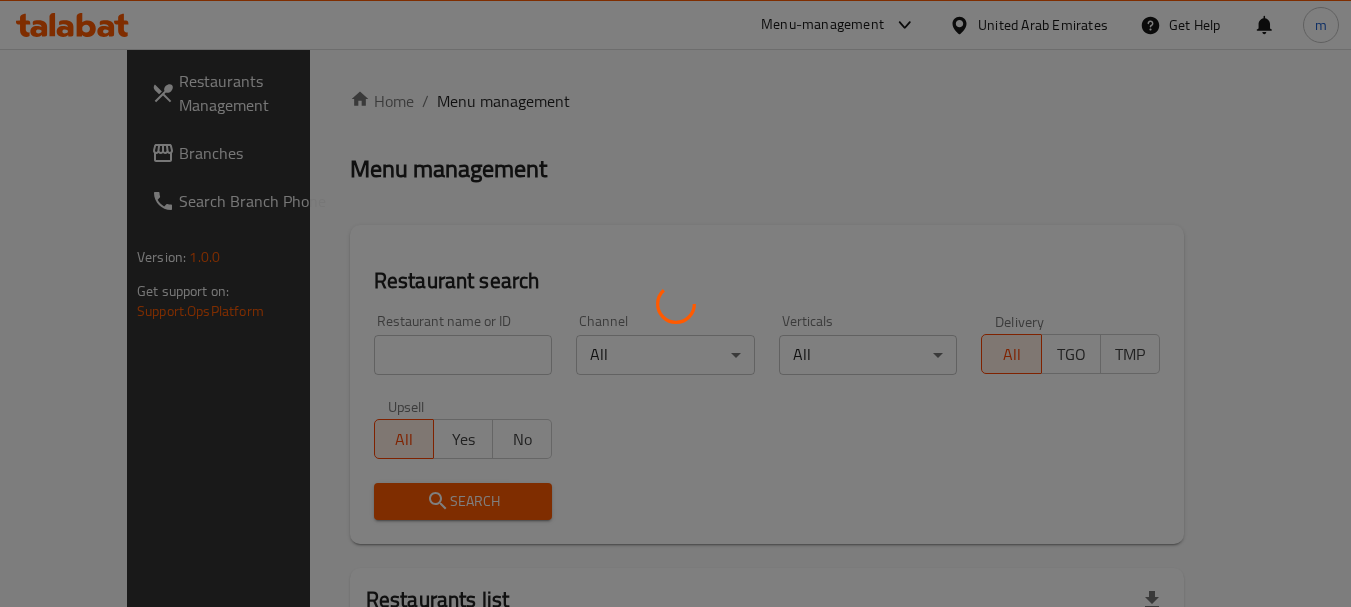 click at bounding box center (675, 303) 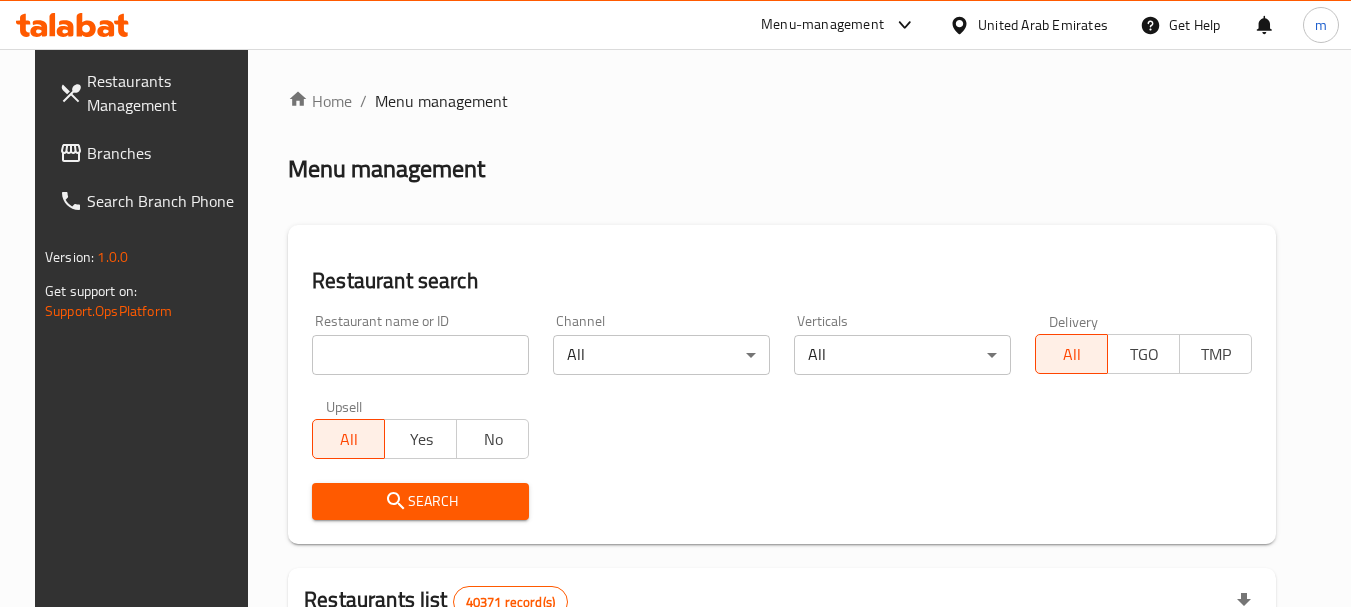 click at bounding box center (675, 303) 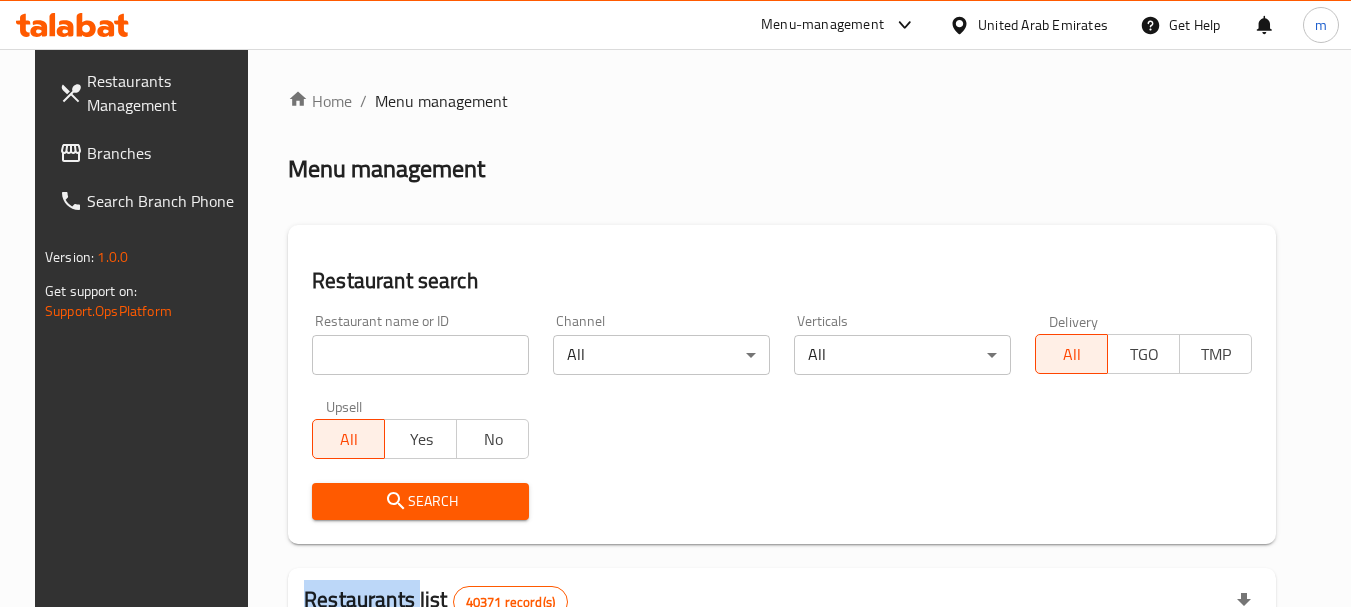 click on "Home / Menu management Menu management Restaurant search Restaurant name or ID Restaurant name or ID Channel All ​ Verticals All ​ Delivery All TGO TMP Upsell All Yes No   Search Restaurants list   40371 record(s) ID sorted ascending Name (En) Name (Ar) Ref. Name Logo Branches Open Busy Closed POS group Status Action 328 Johnny Rockets جوني روكيتس 37 0 1 0 OPEN 330 French Connection فرنش كونكشن 1 0 0 0 INACTIVE 339 Arz Lebanon أرز لبنان Al Karama,Al Barsha ​ Mirdif 9 1 0 2 OPEN 340 Mega Wraps ميجا رابس 3 0 0 0 INACTIVE 342 Sandella's Flatbread Cafe سانديلاز فلات براد 7 0 0 0 INACTIVE 343 Dragon Hut كوخ التنين 1 0 0 0 INACTIVE 348 Thai Kitchen المطبخ التايلندى 1 0 0 0 INACTIVE 349 Mughal  موغل 1 0 0 0 HIDDEN 350 HOT N COOL (Old) هوت و كول 1 0 0 0 INACTIVE 355 Al Habasha  الحبشة 11 1 0 0 HIDDEN Rows per page: 10 1-10 of 40371" at bounding box center (782, 717) 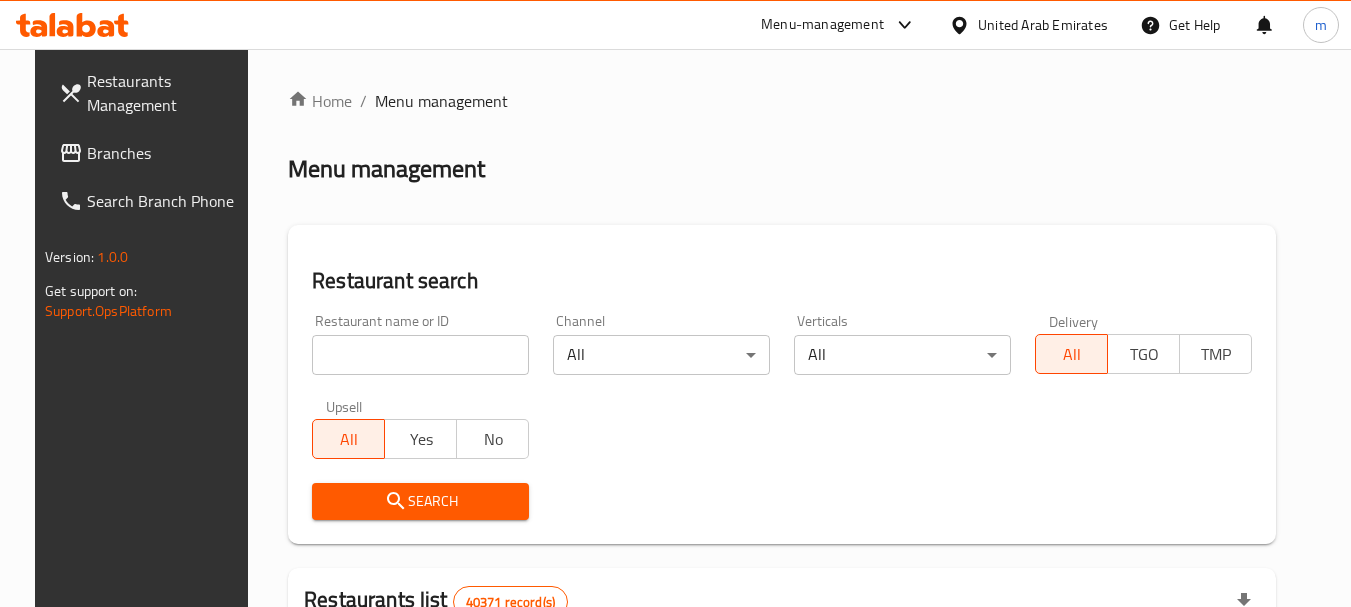 click at bounding box center (420, 355) 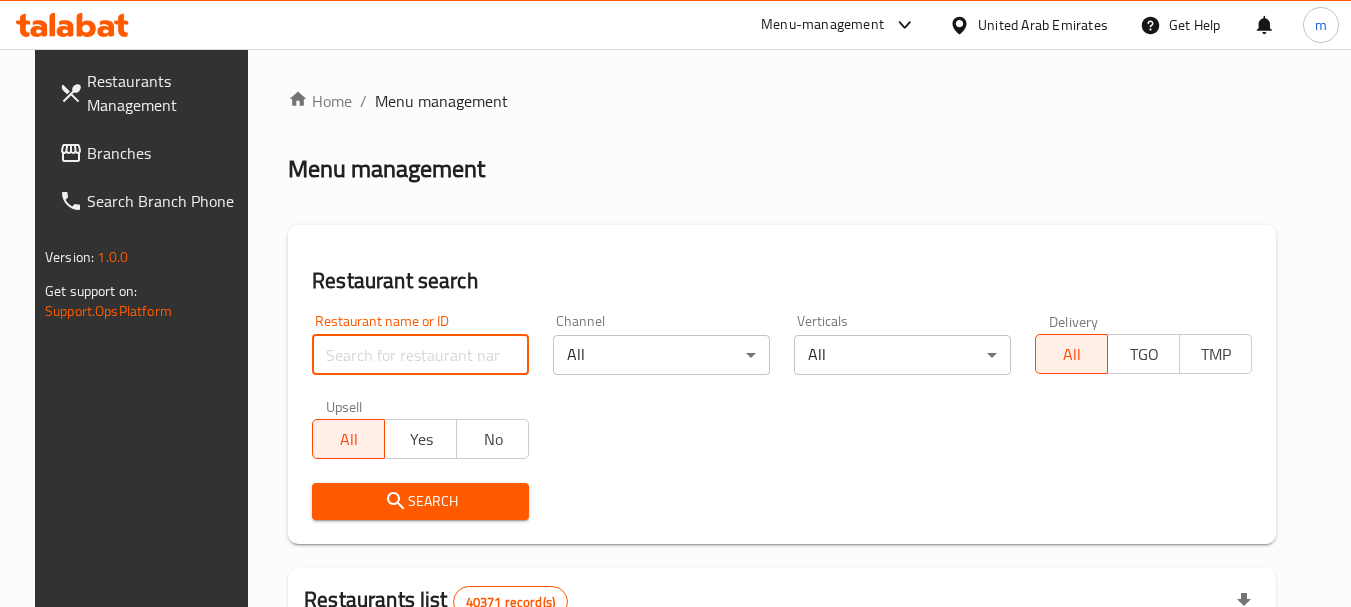 paste on "663244" 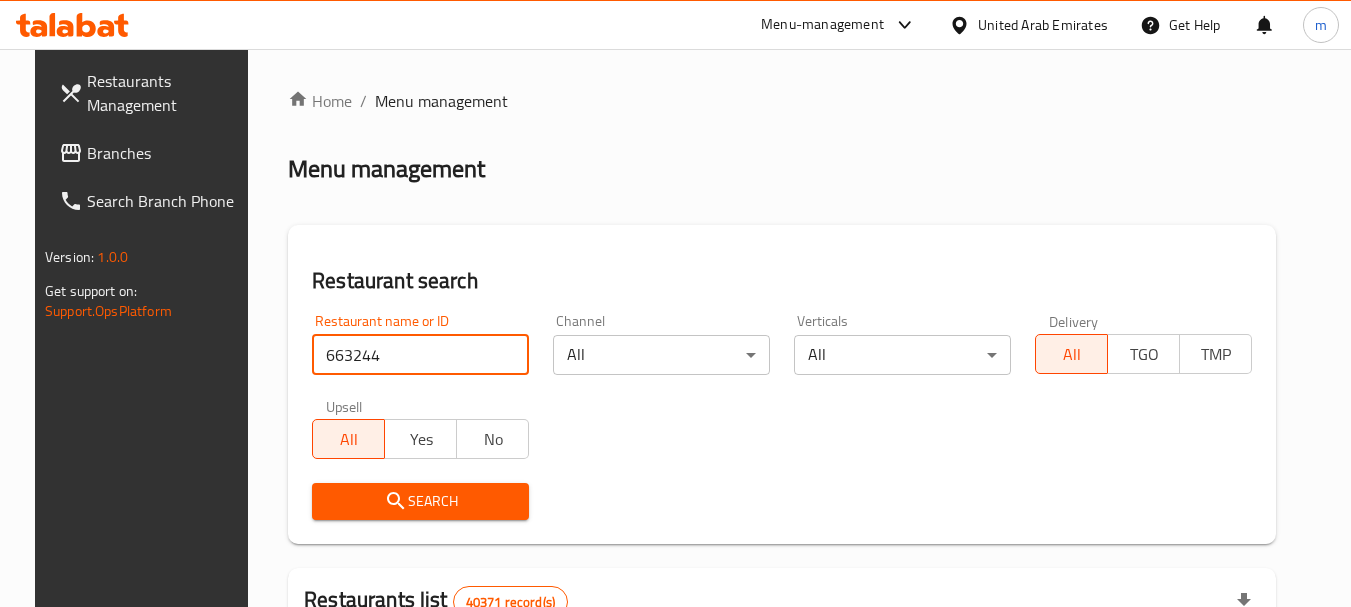 type on "663244" 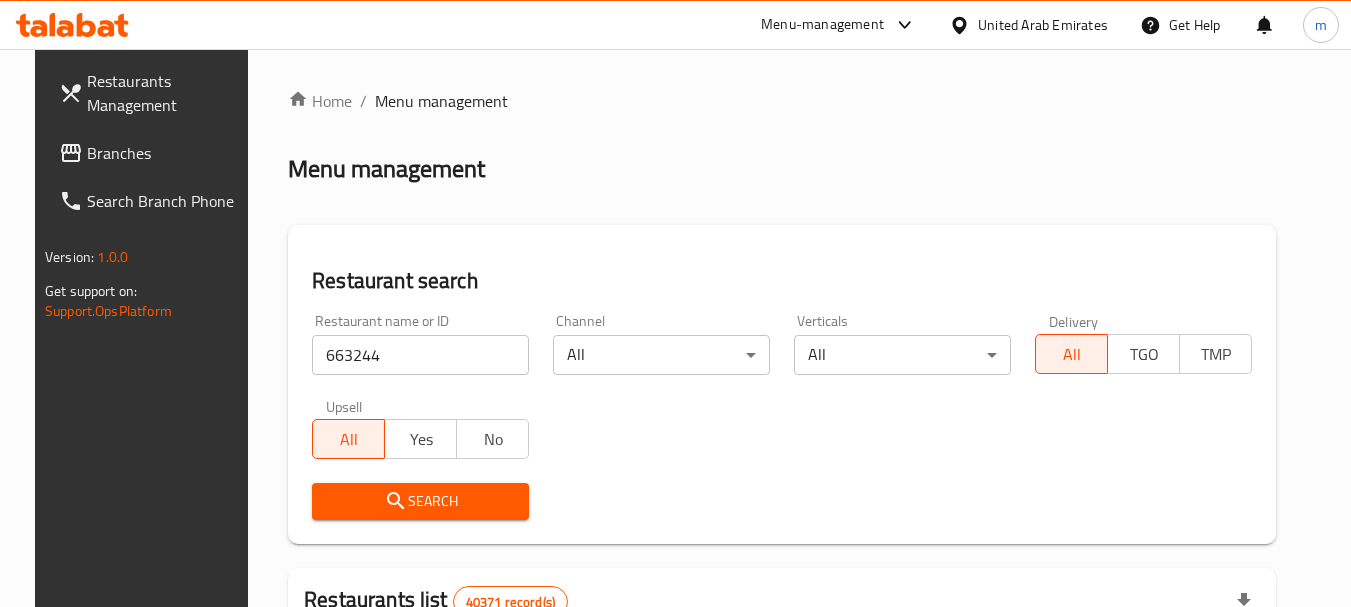 click on "Search" at bounding box center (420, 501) 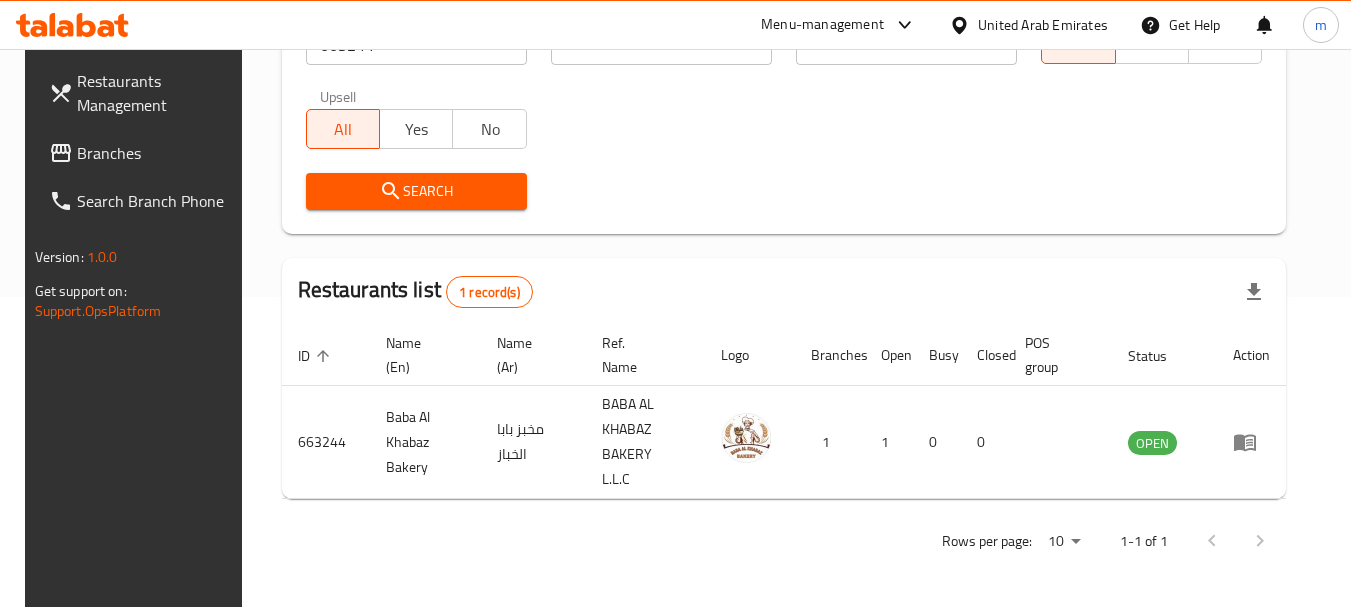 scroll, scrollTop: 285, scrollLeft: 0, axis: vertical 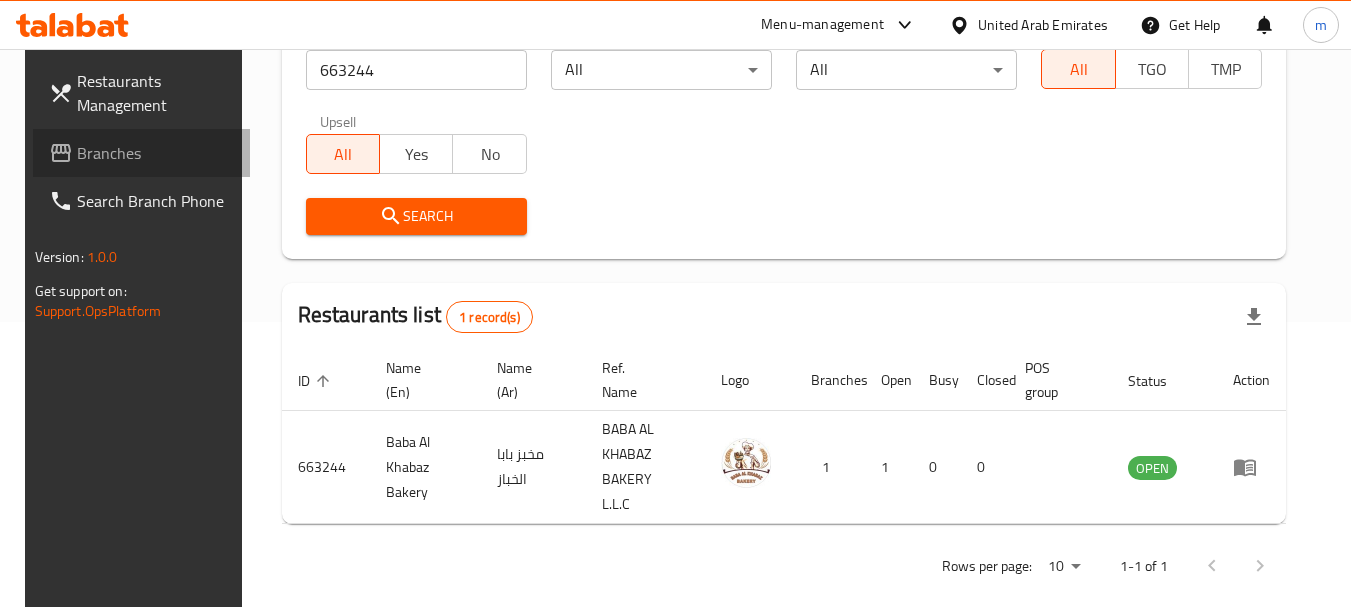click on "Branches" at bounding box center (156, 153) 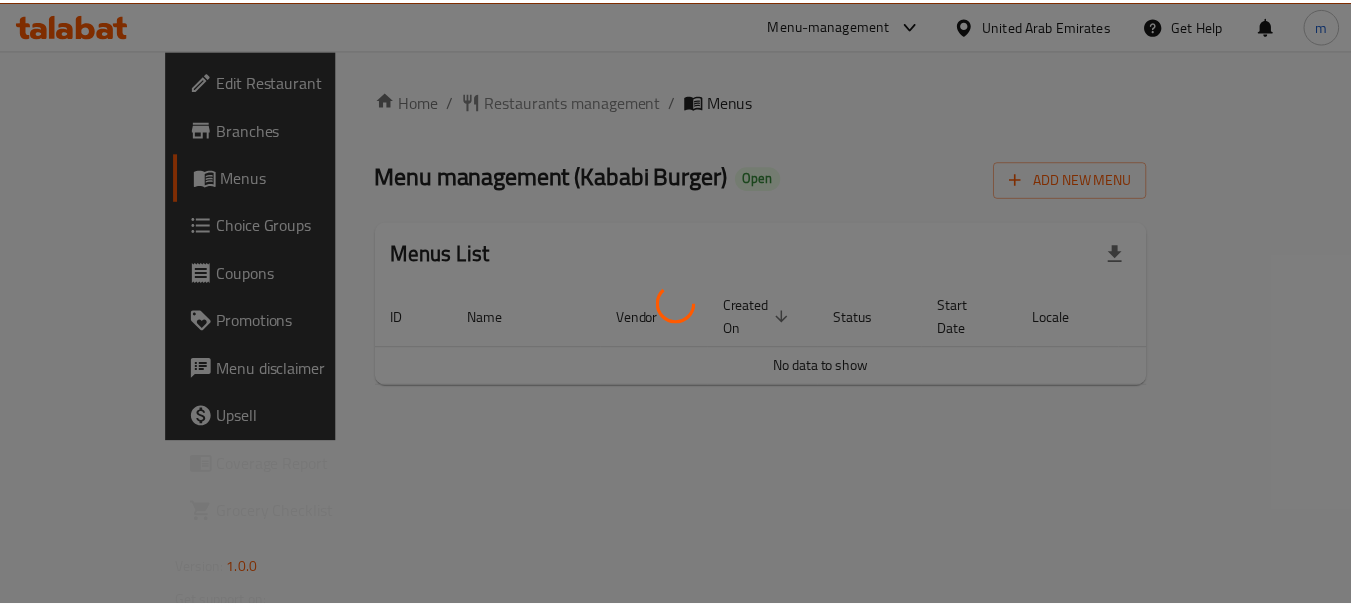 scroll, scrollTop: 0, scrollLeft: 0, axis: both 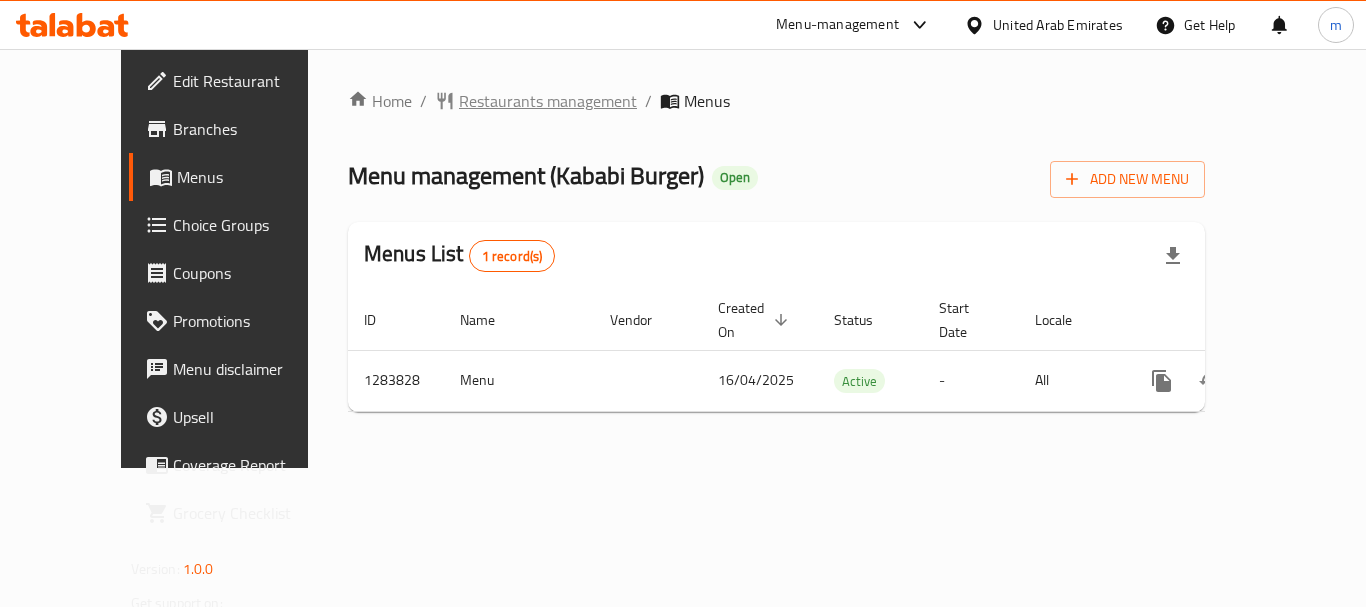 click on "Restaurants management" at bounding box center [548, 101] 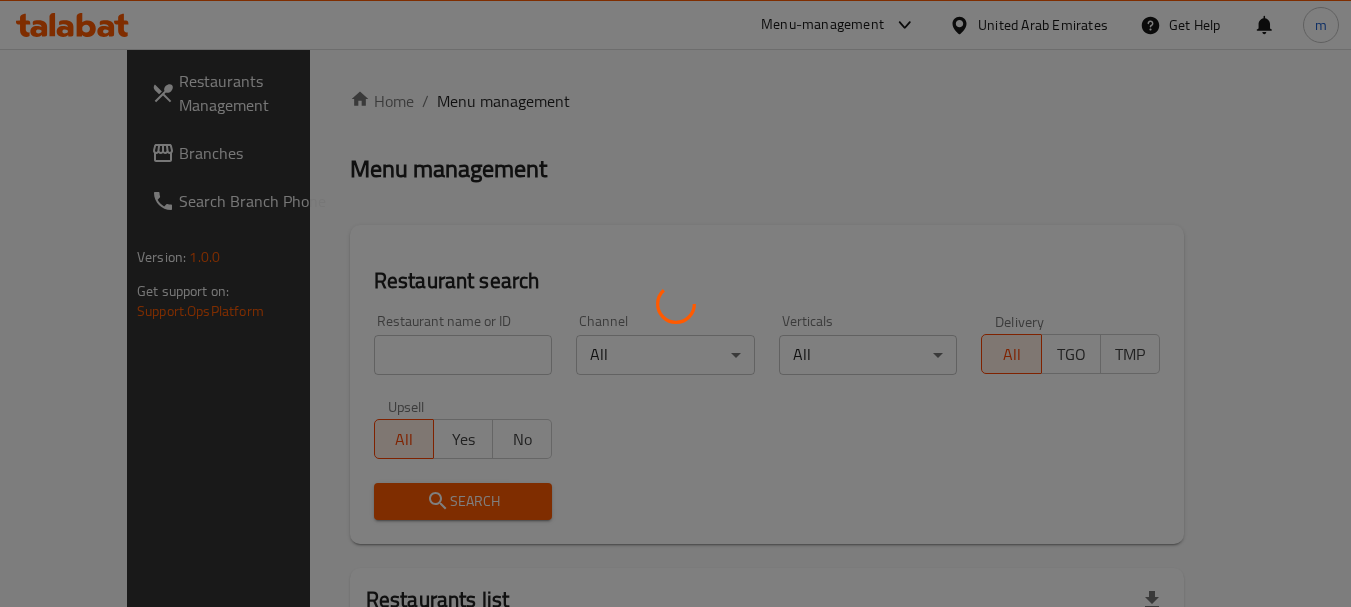 click at bounding box center (675, 303) 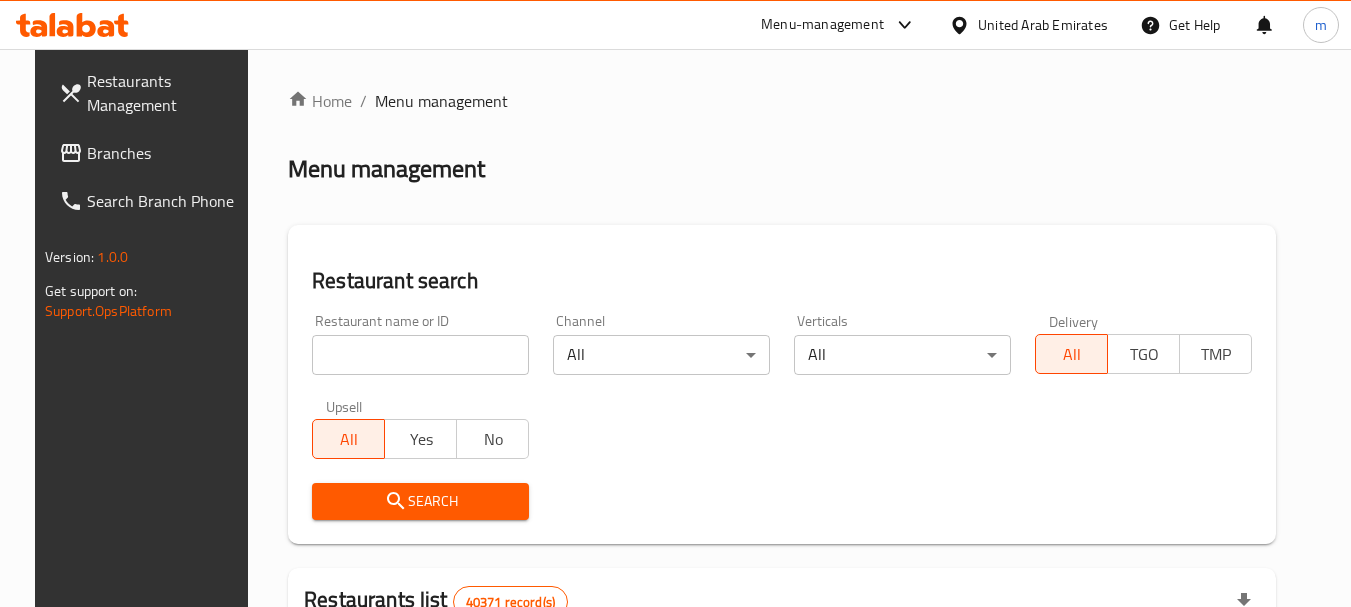 click at bounding box center [420, 355] 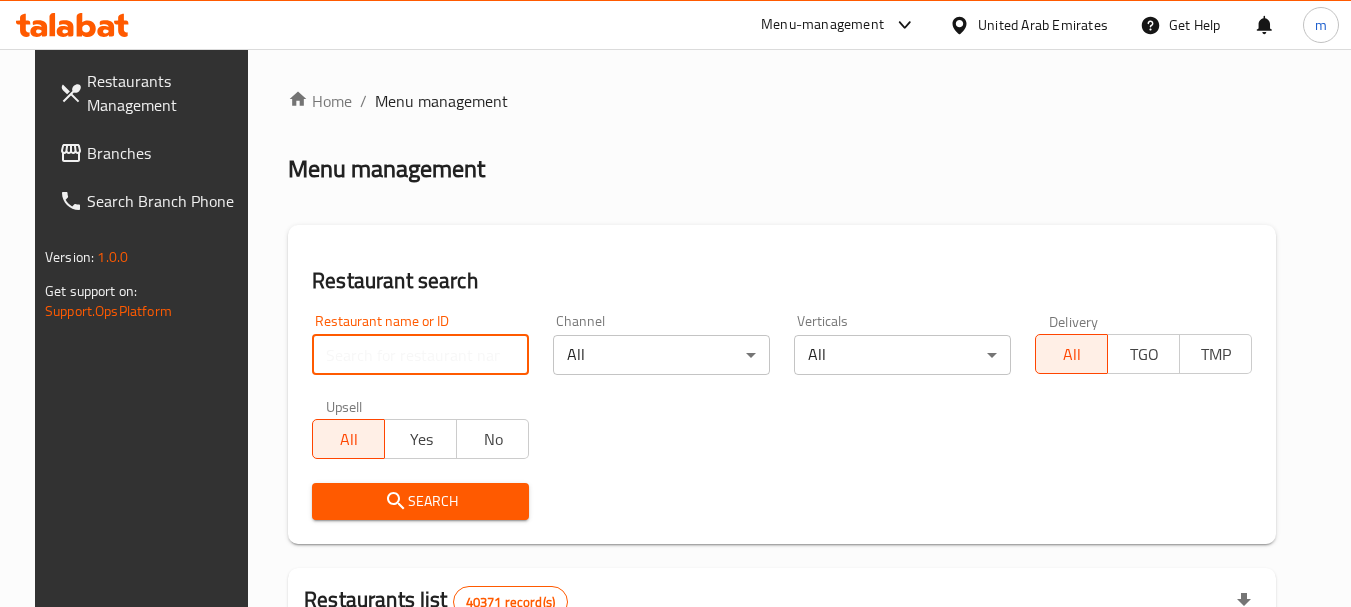 paste on "695417" 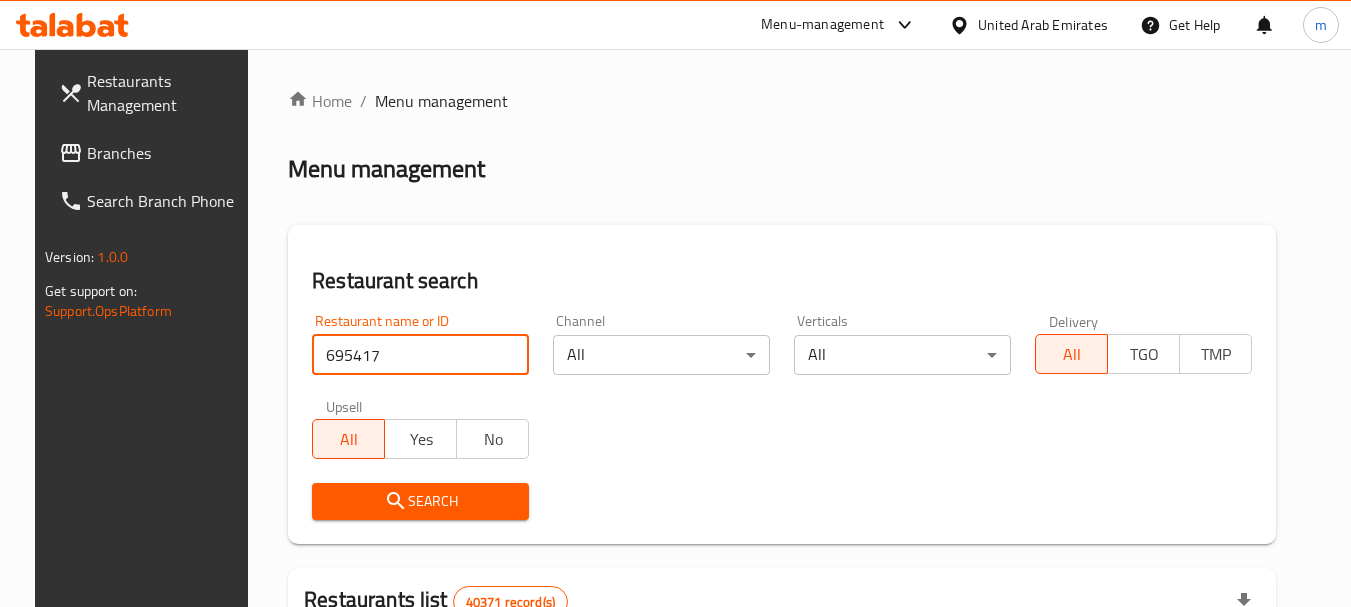 type on "695417" 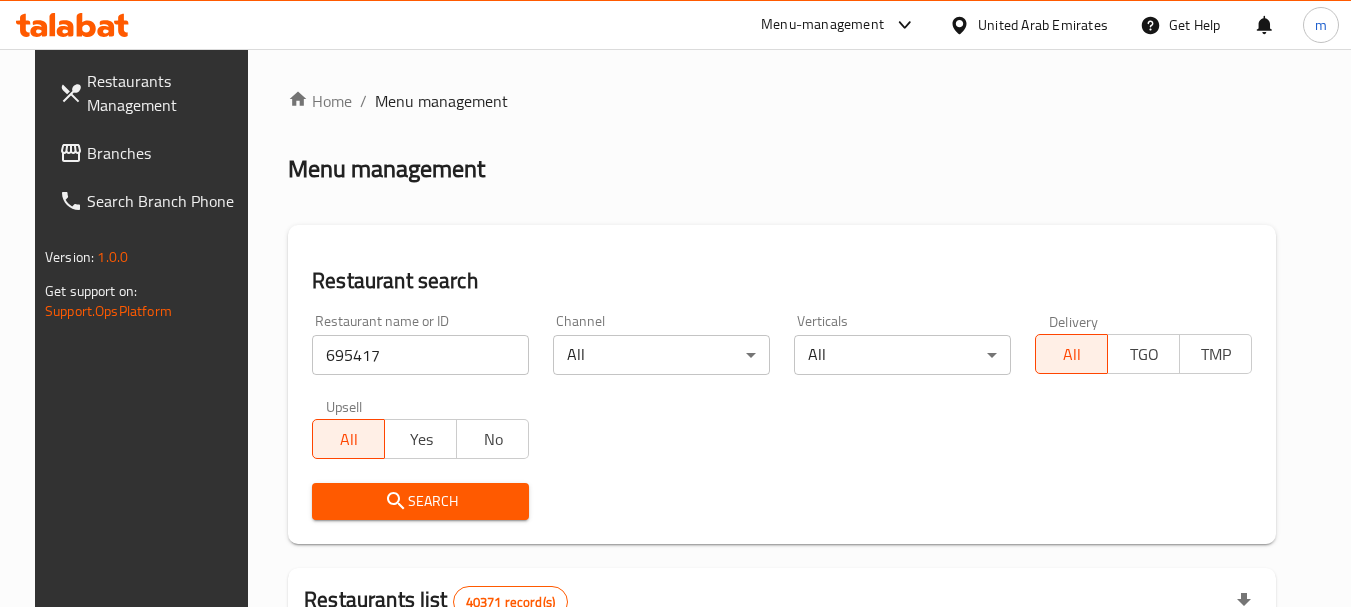 click on "Search" at bounding box center [420, 501] 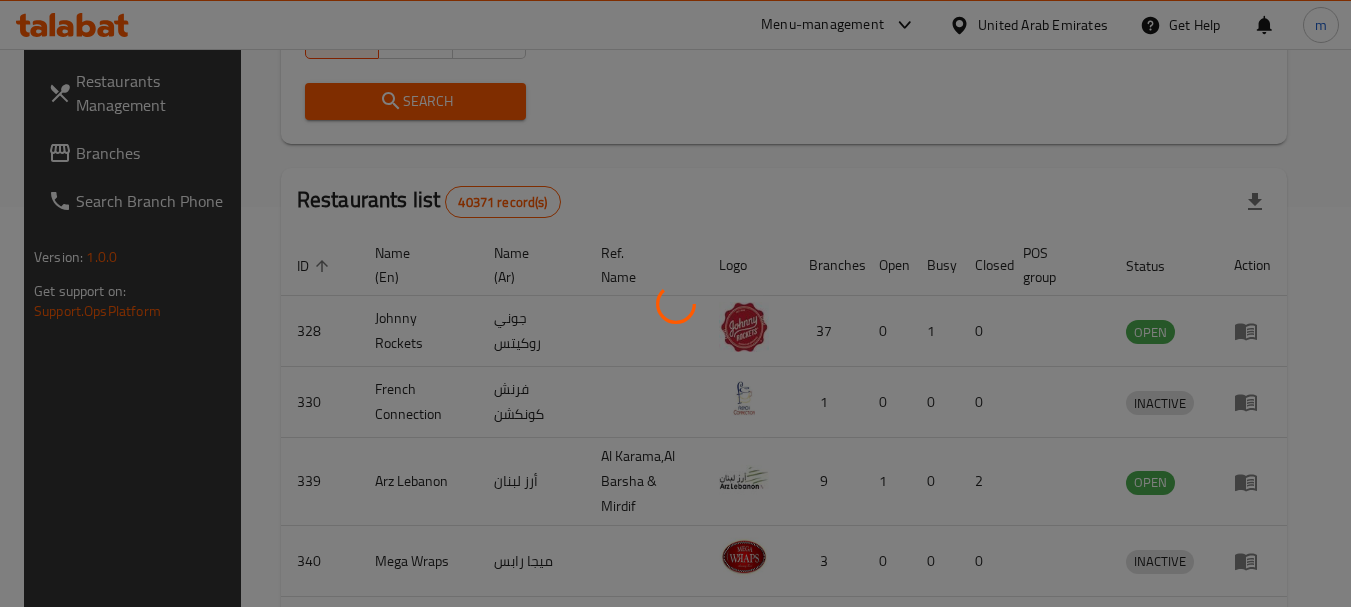 scroll, scrollTop: 285, scrollLeft: 0, axis: vertical 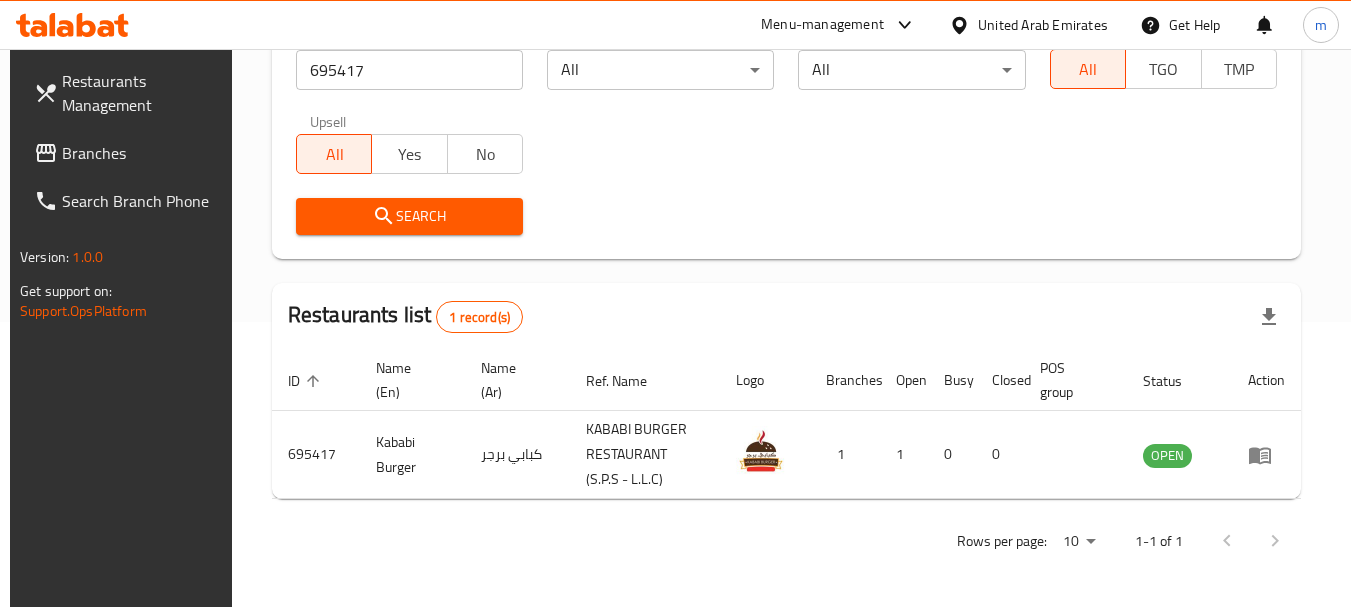 drag, startPoint x: 112, startPoint y: 160, endPoint x: 149, endPoint y: 156, distance: 37.215588 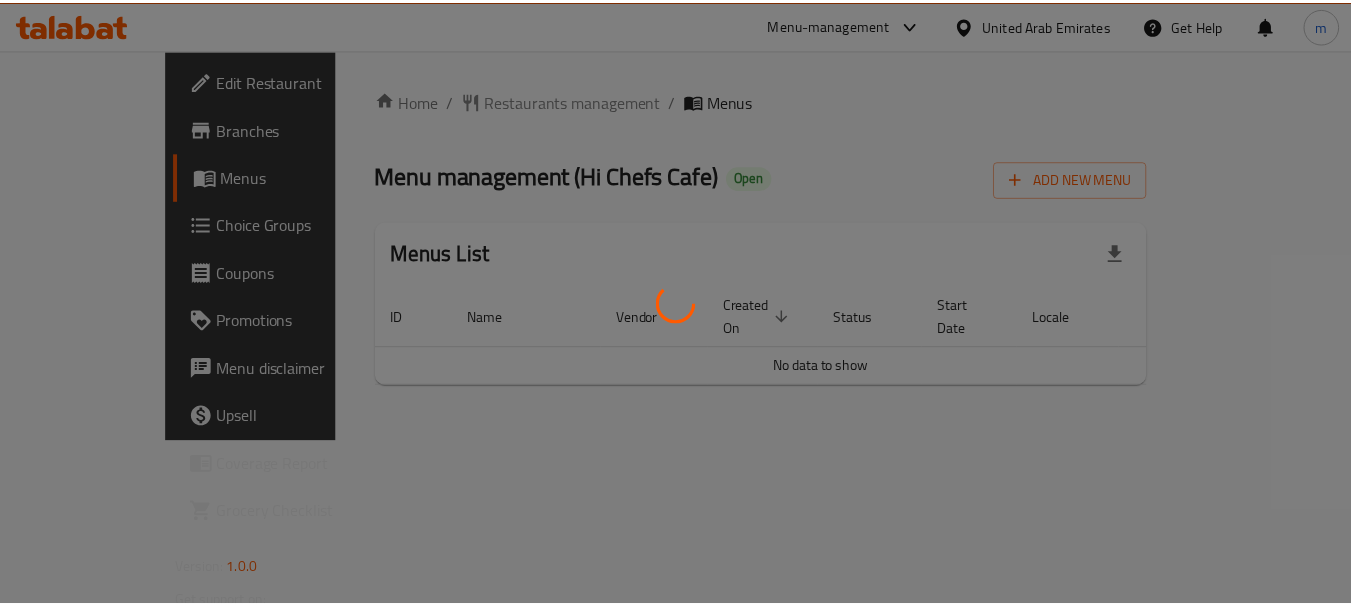 scroll, scrollTop: 0, scrollLeft: 0, axis: both 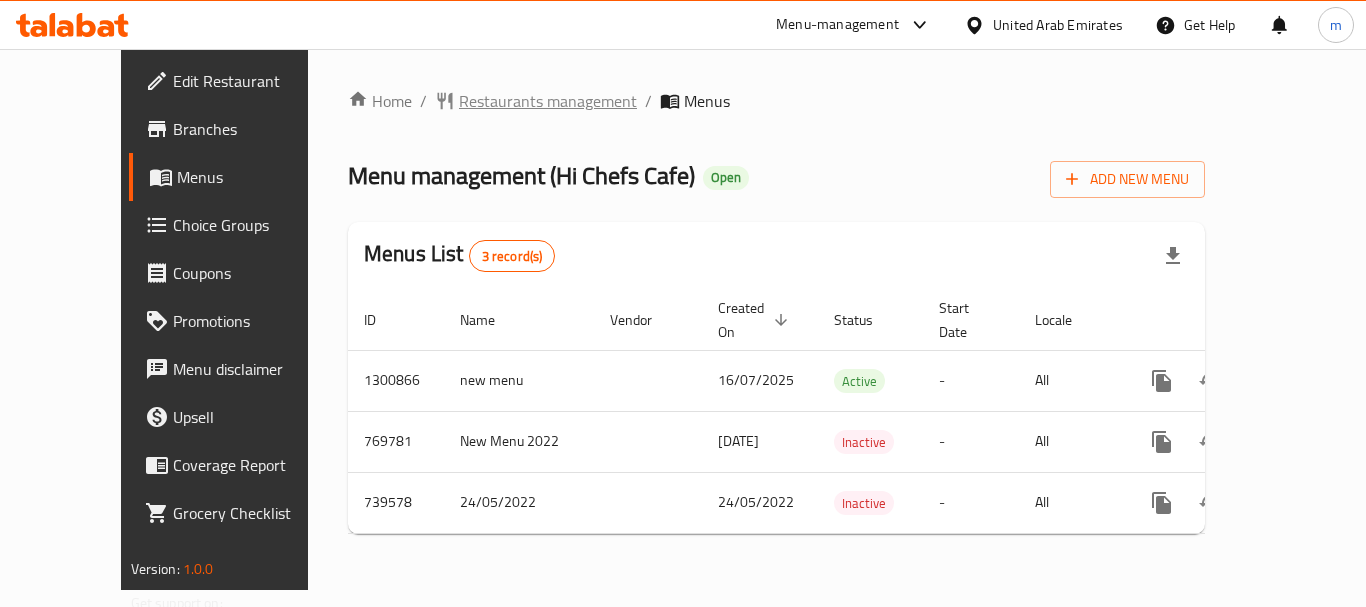 click on "Restaurants management" at bounding box center [548, 101] 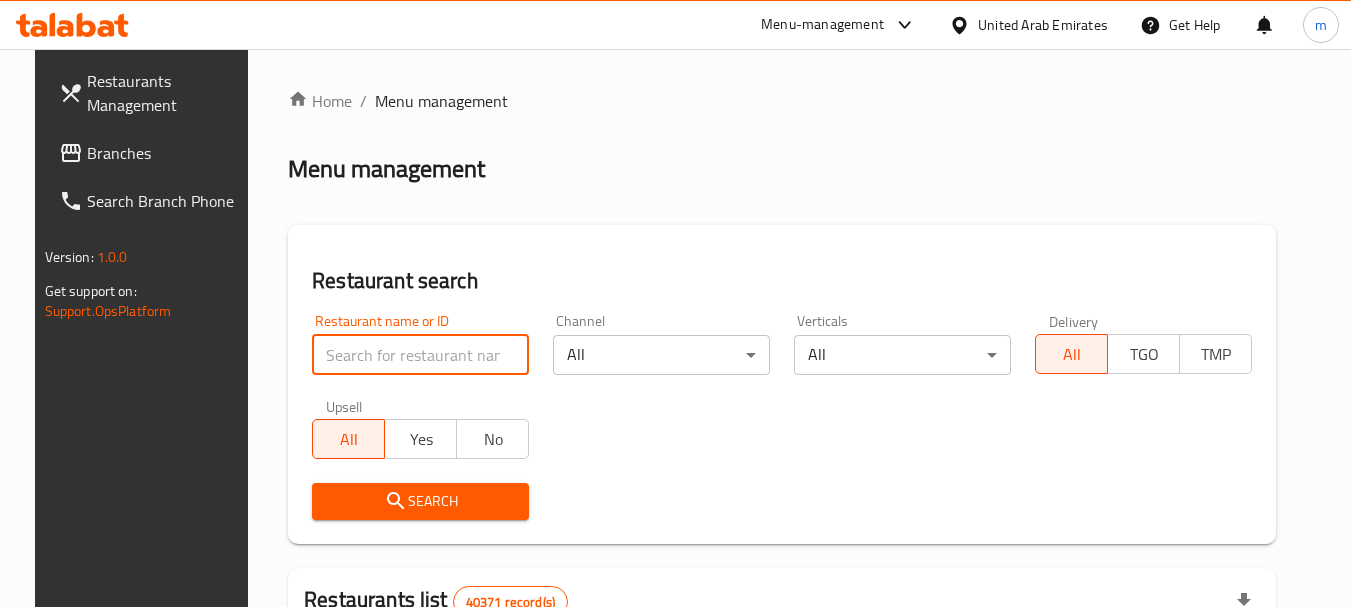 click at bounding box center (420, 355) 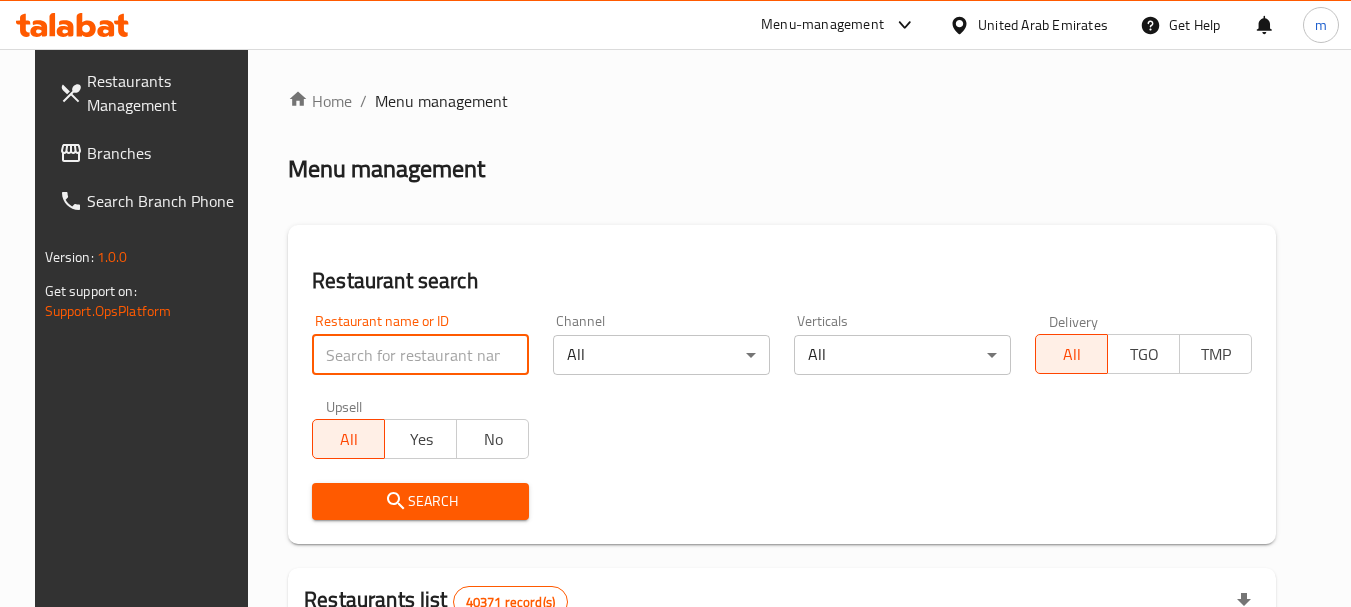 click at bounding box center (420, 355) 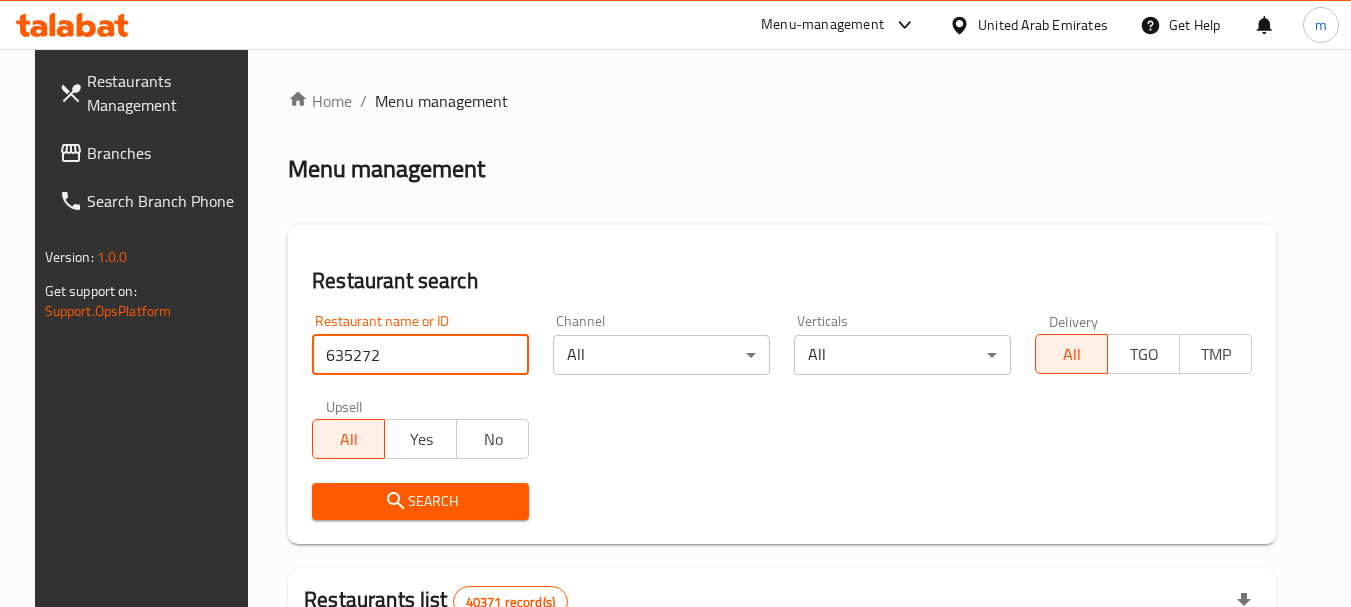 type on "635272" 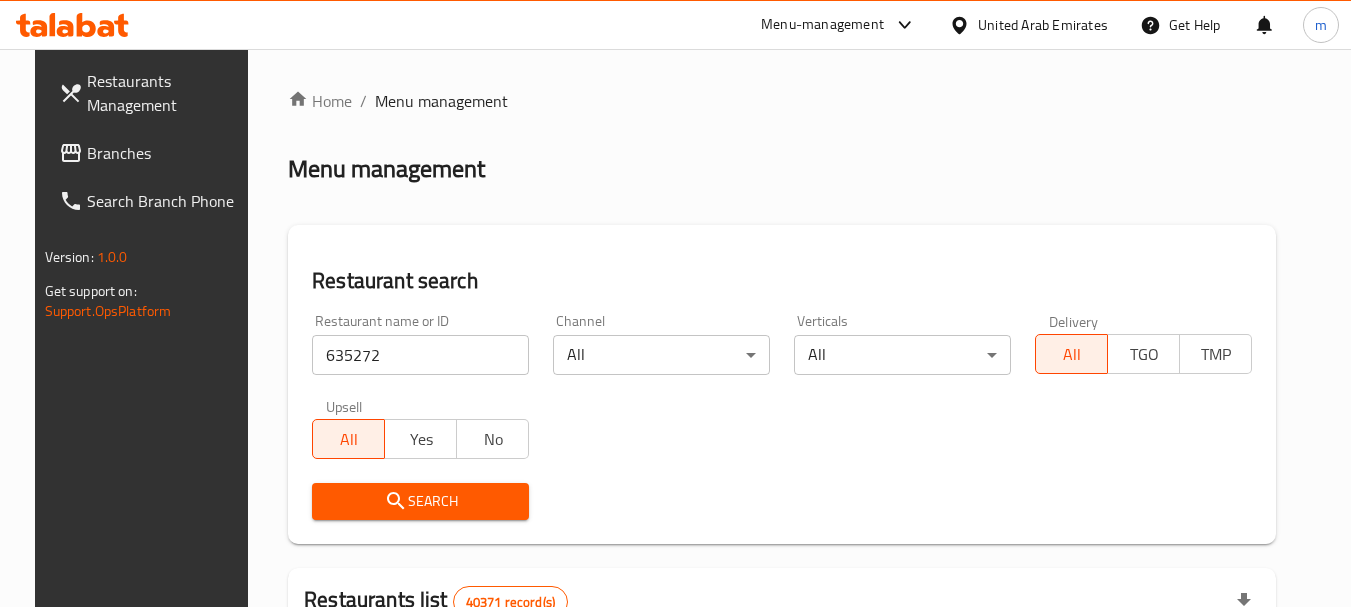 click 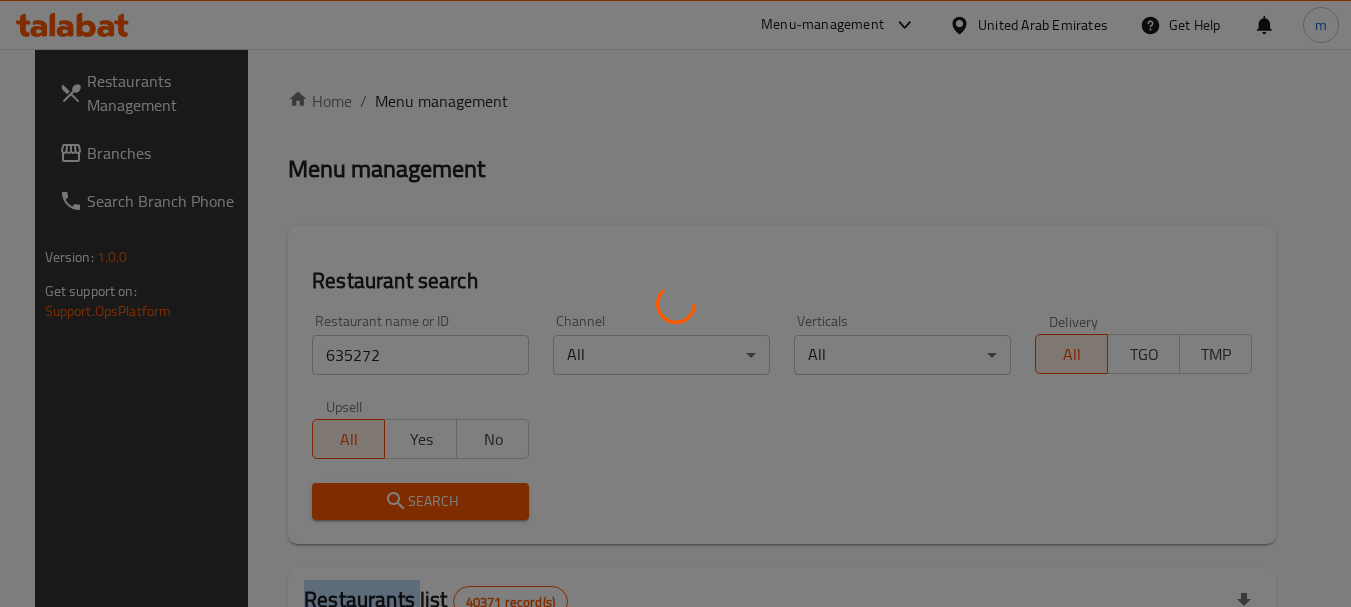click at bounding box center (675, 303) 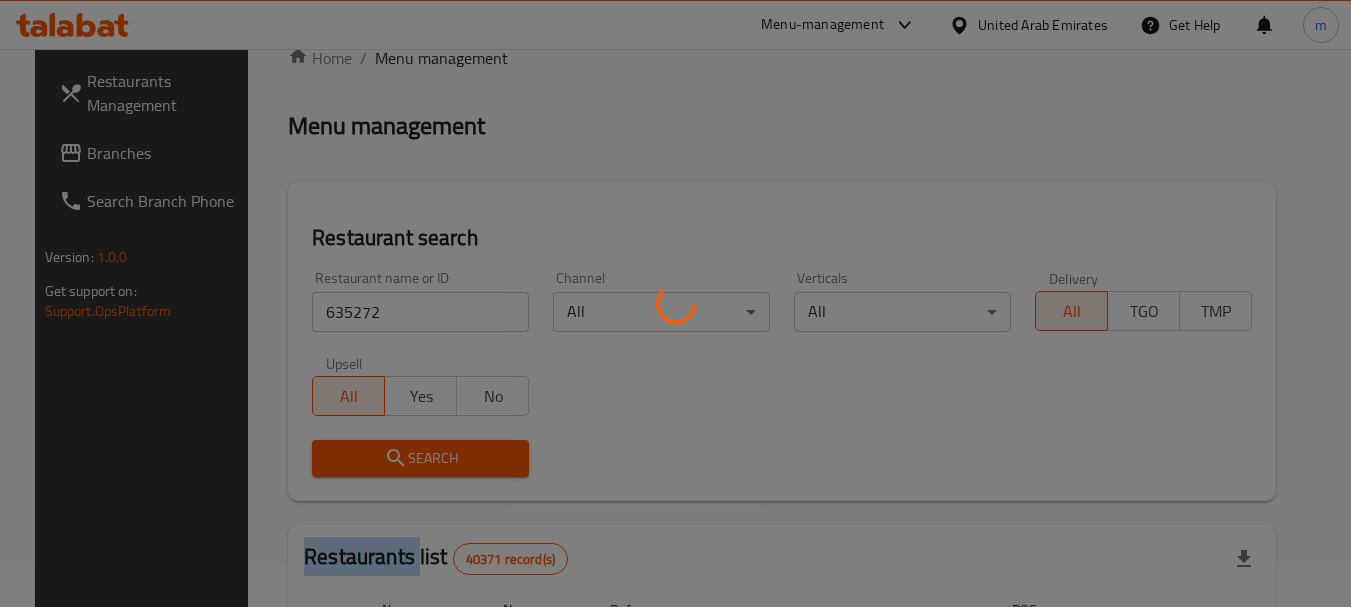 scroll, scrollTop: 268, scrollLeft: 0, axis: vertical 